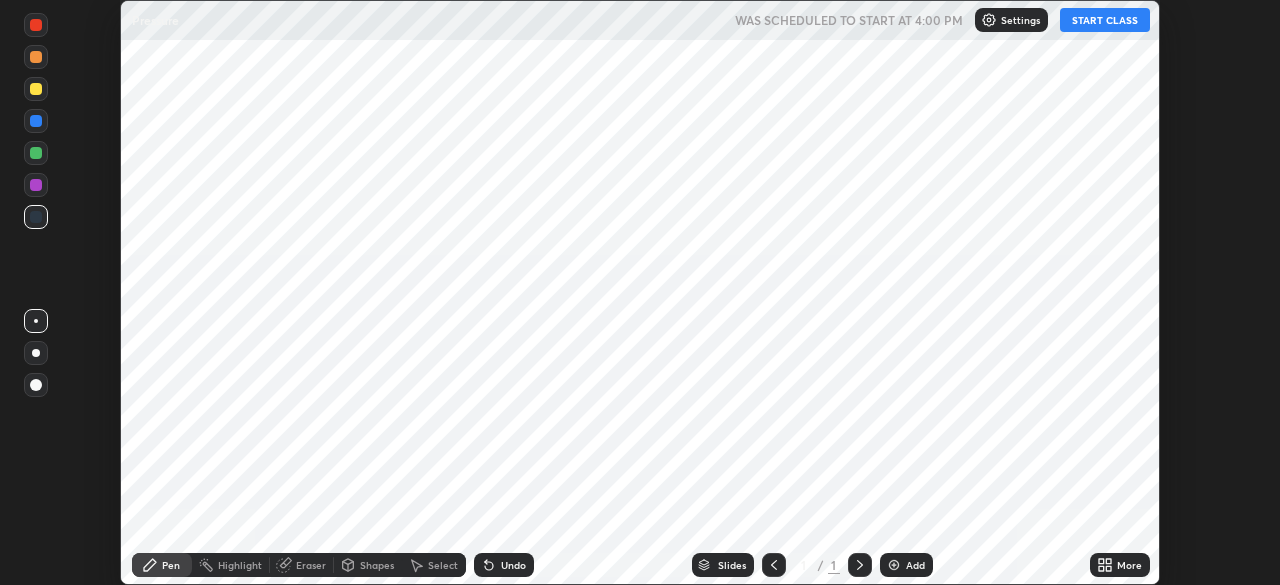 scroll, scrollTop: 0, scrollLeft: 0, axis: both 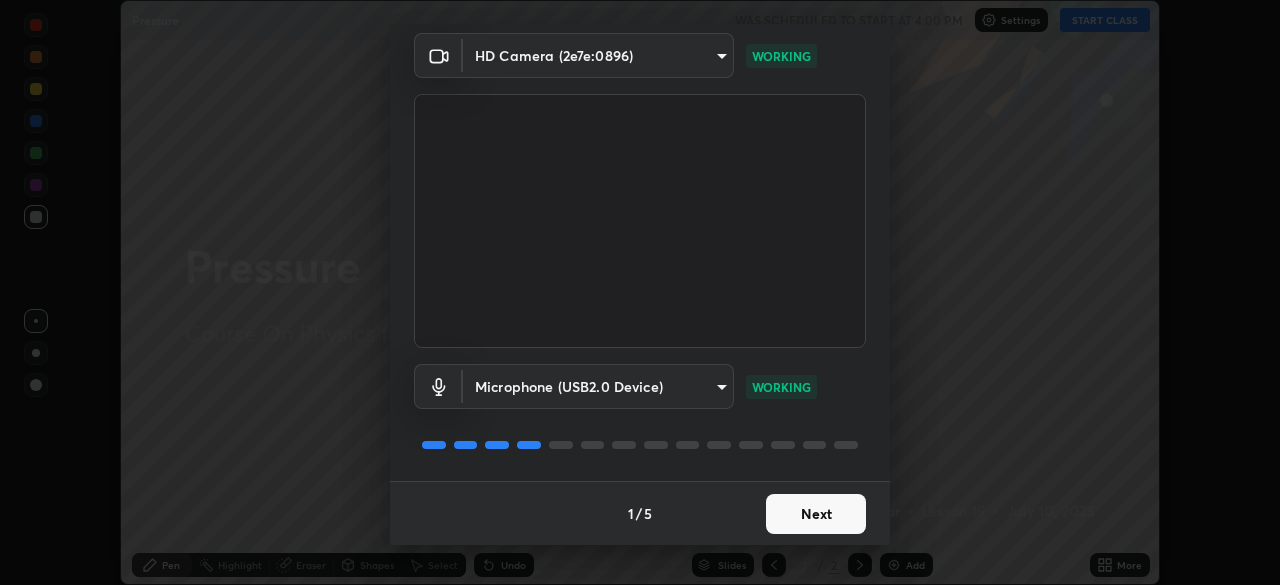 click on "Next" at bounding box center [816, 514] 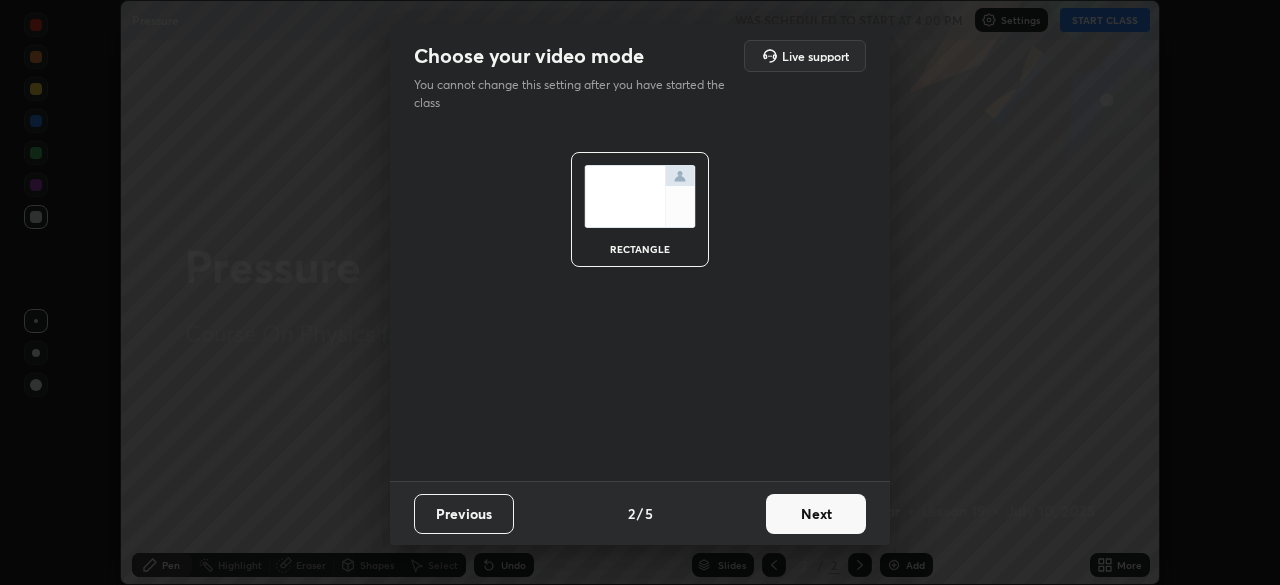 scroll, scrollTop: 0, scrollLeft: 0, axis: both 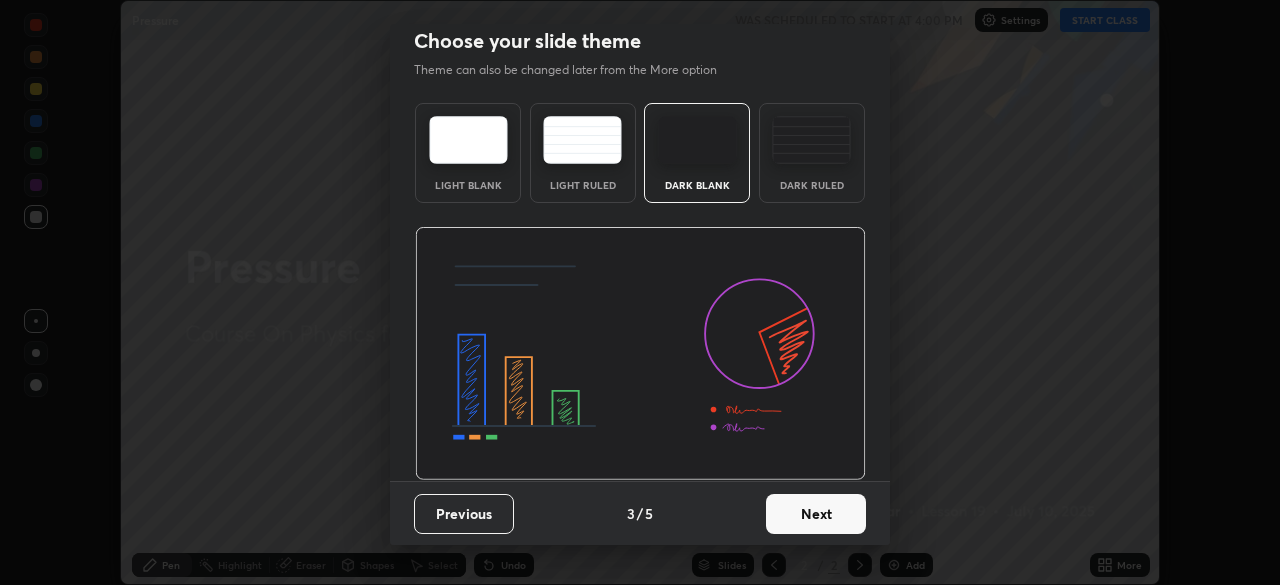 click on "Next" at bounding box center [816, 514] 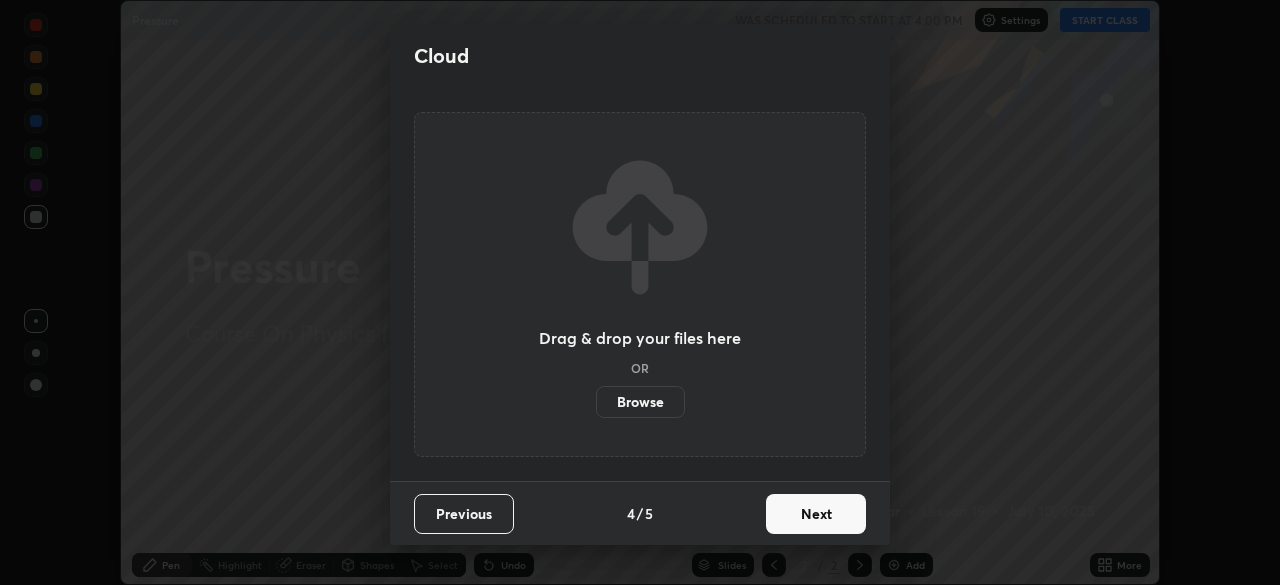 click on "Next" at bounding box center (816, 514) 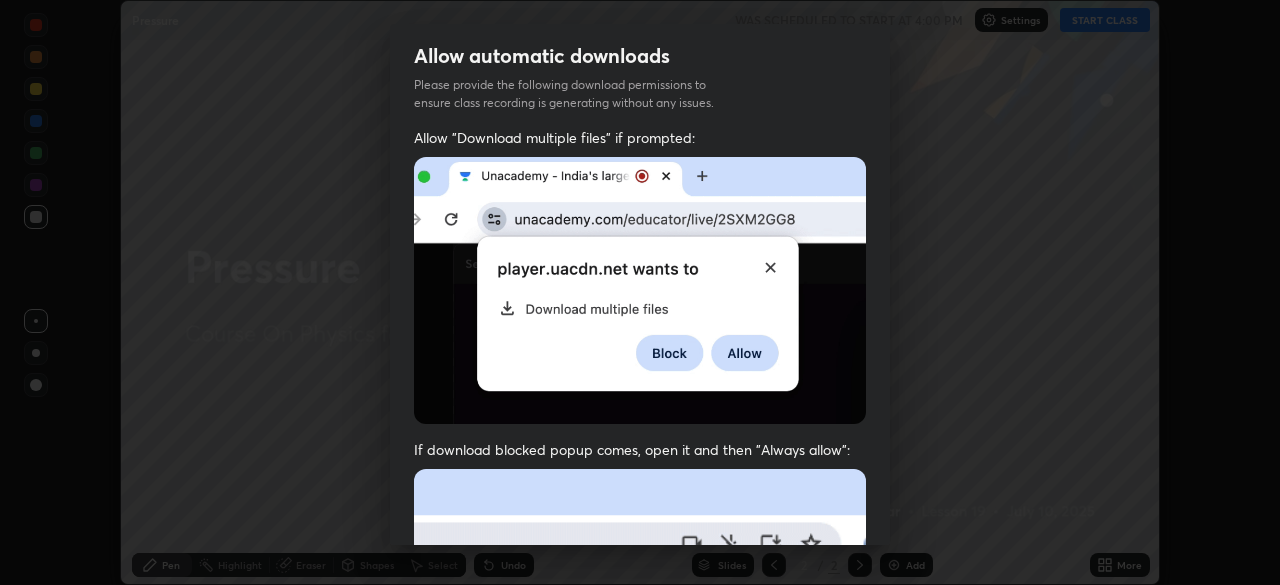 click at bounding box center (640, 687) 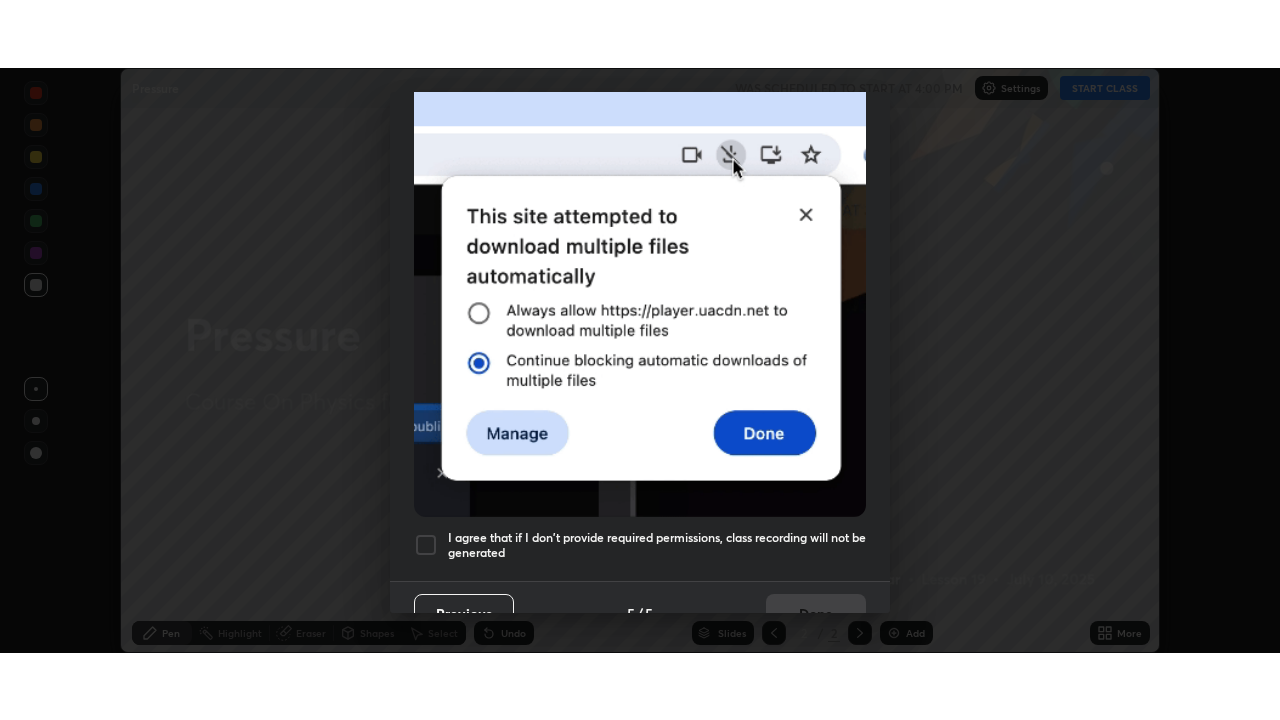scroll, scrollTop: 461, scrollLeft: 0, axis: vertical 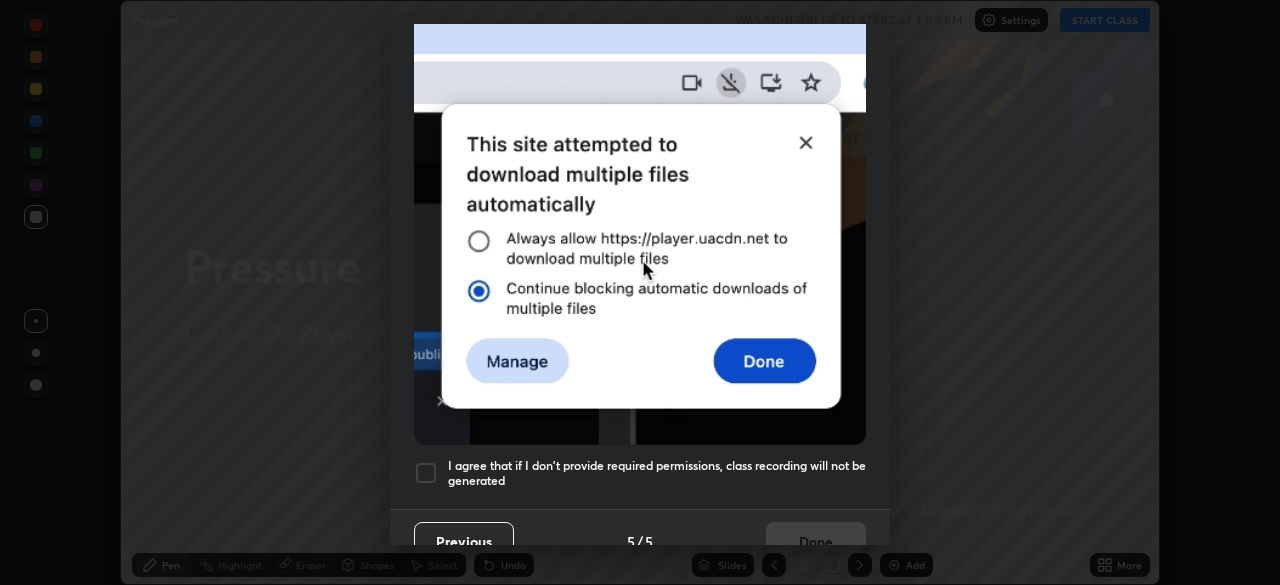 click on "I agree that if I don't provide required permissions, class recording will not be generated" at bounding box center [657, 473] 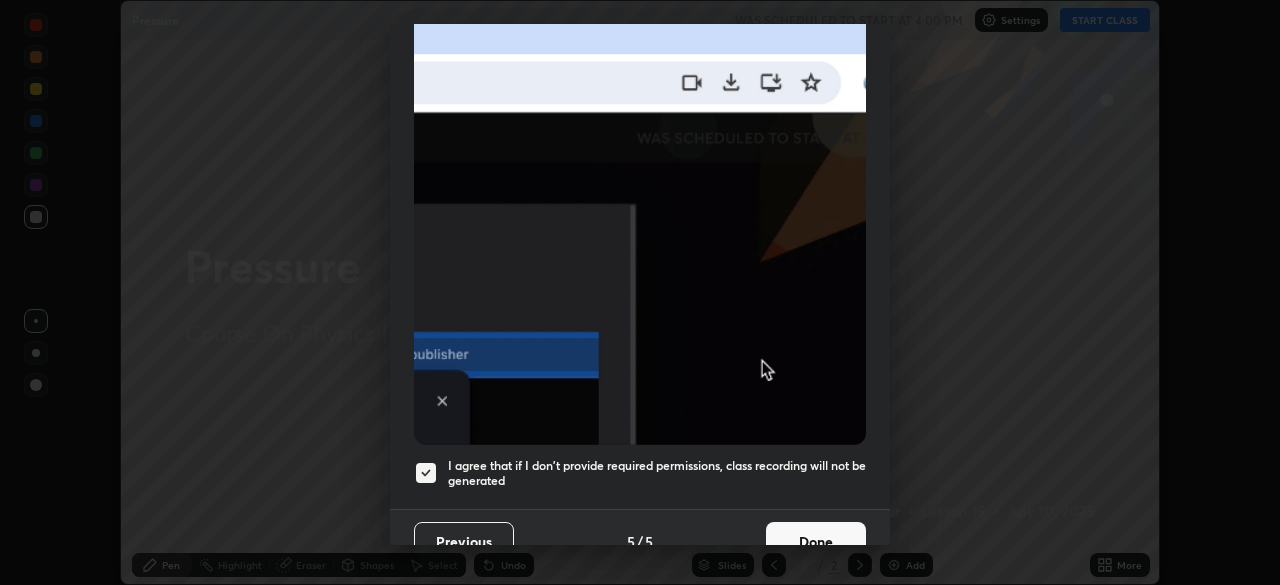 click on "Done" at bounding box center (816, 542) 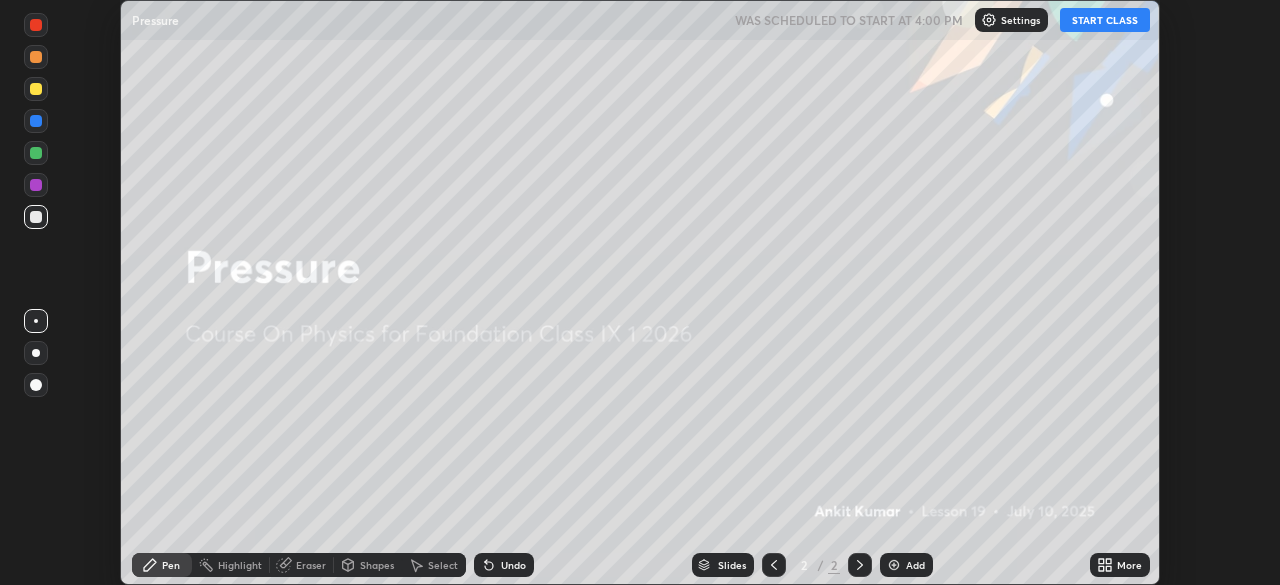 click on "START CLASS" at bounding box center (1105, 20) 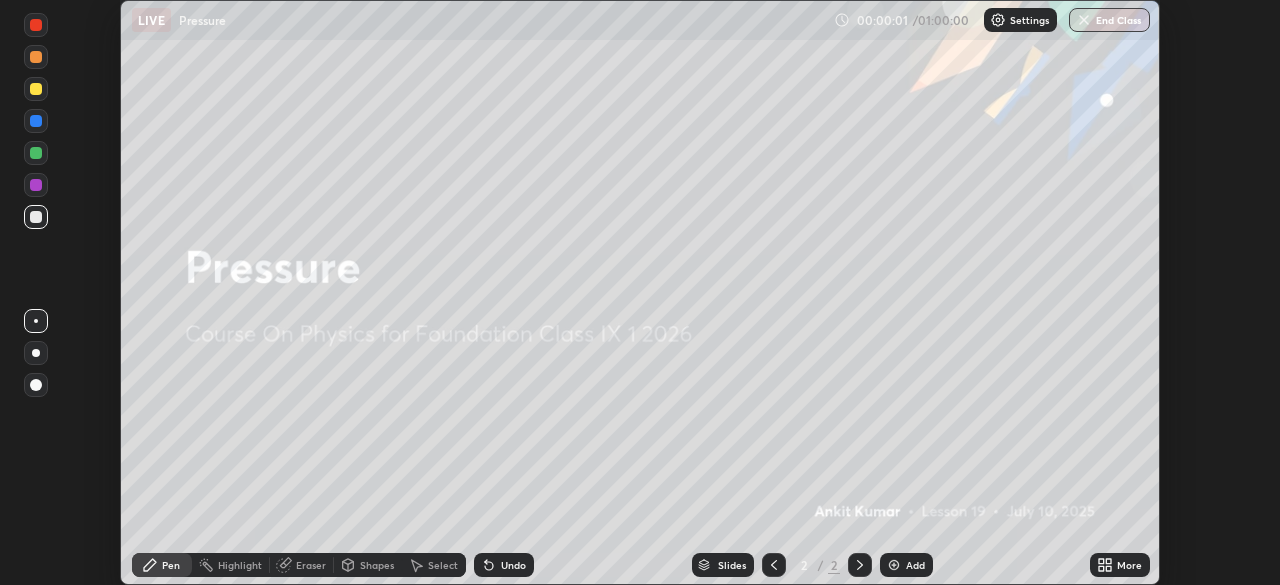 click on "Add" at bounding box center [915, 565] 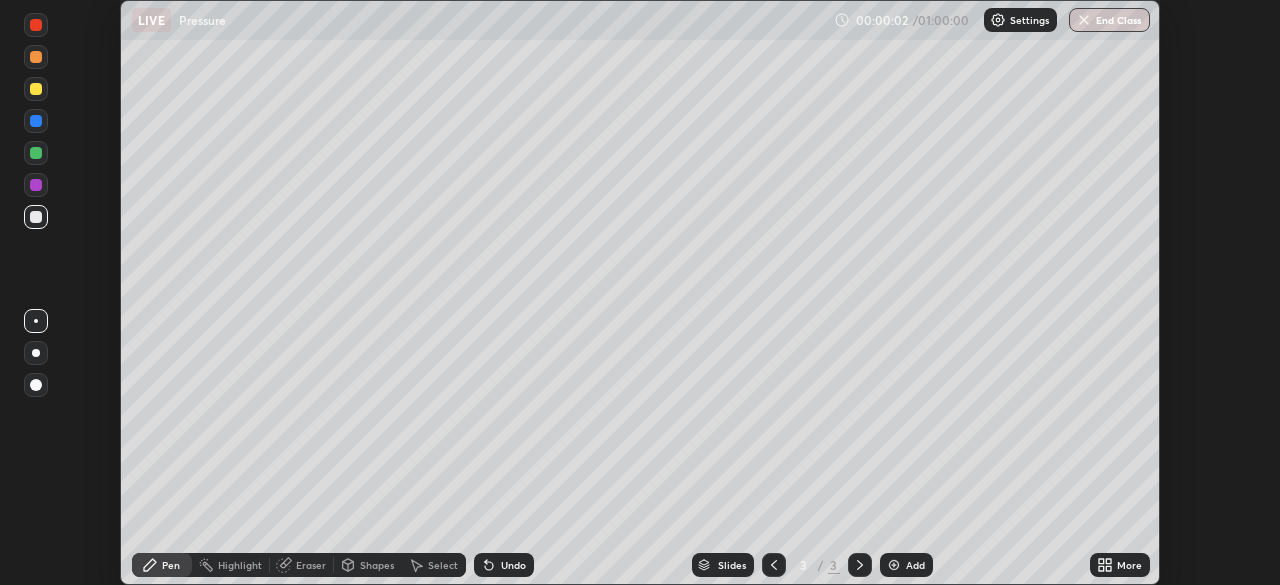 click on "Shapes" at bounding box center [377, 565] 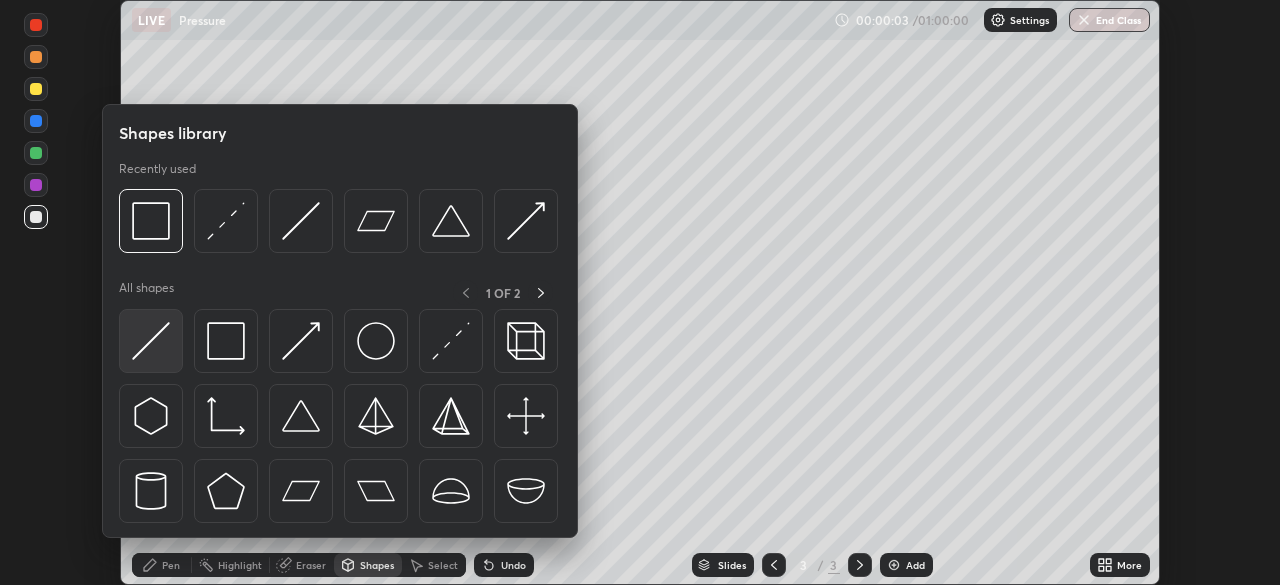 click at bounding box center (151, 341) 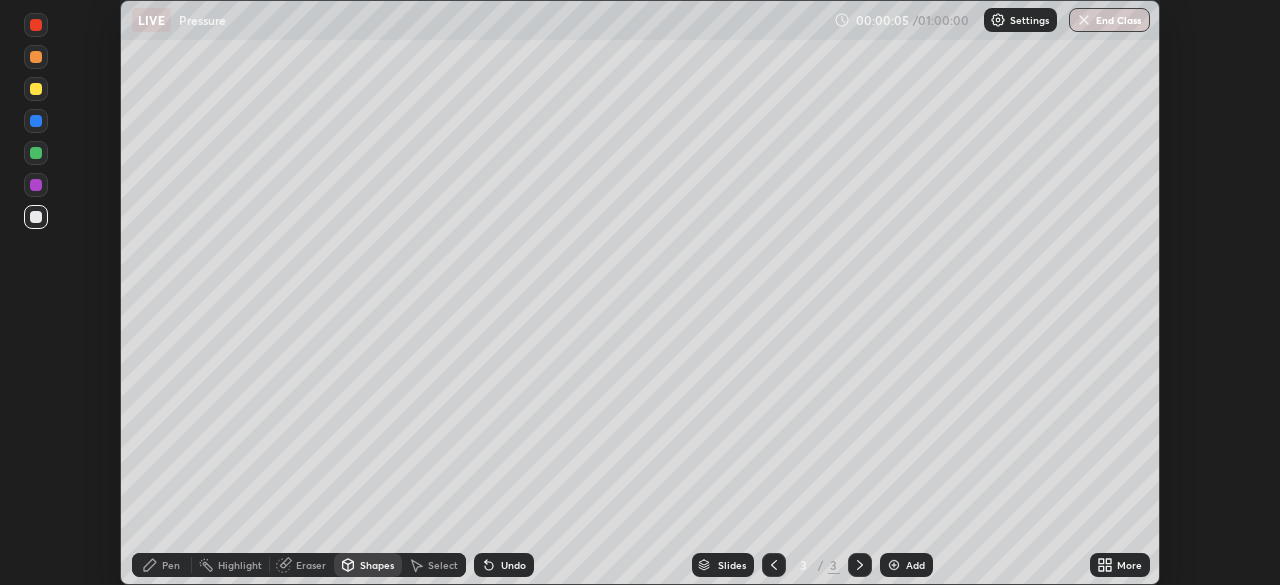 click at bounding box center (36, 185) 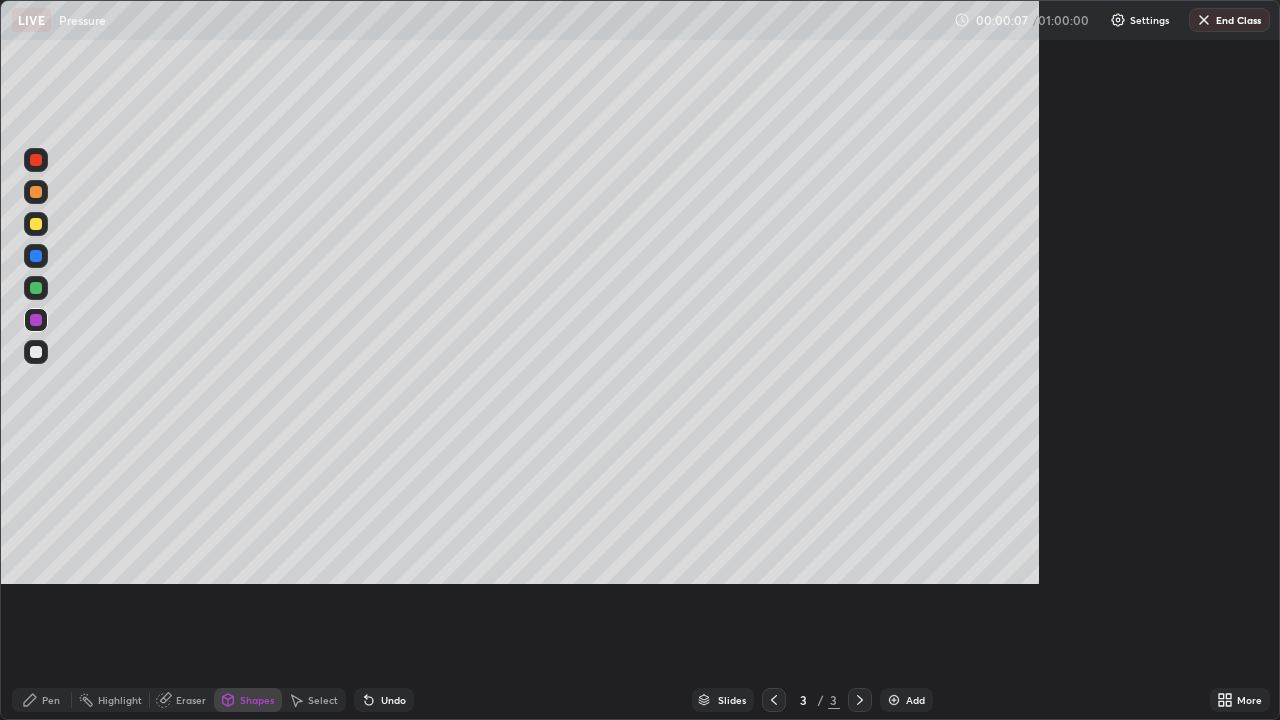 scroll, scrollTop: 99280, scrollLeft: 98720, axis: both 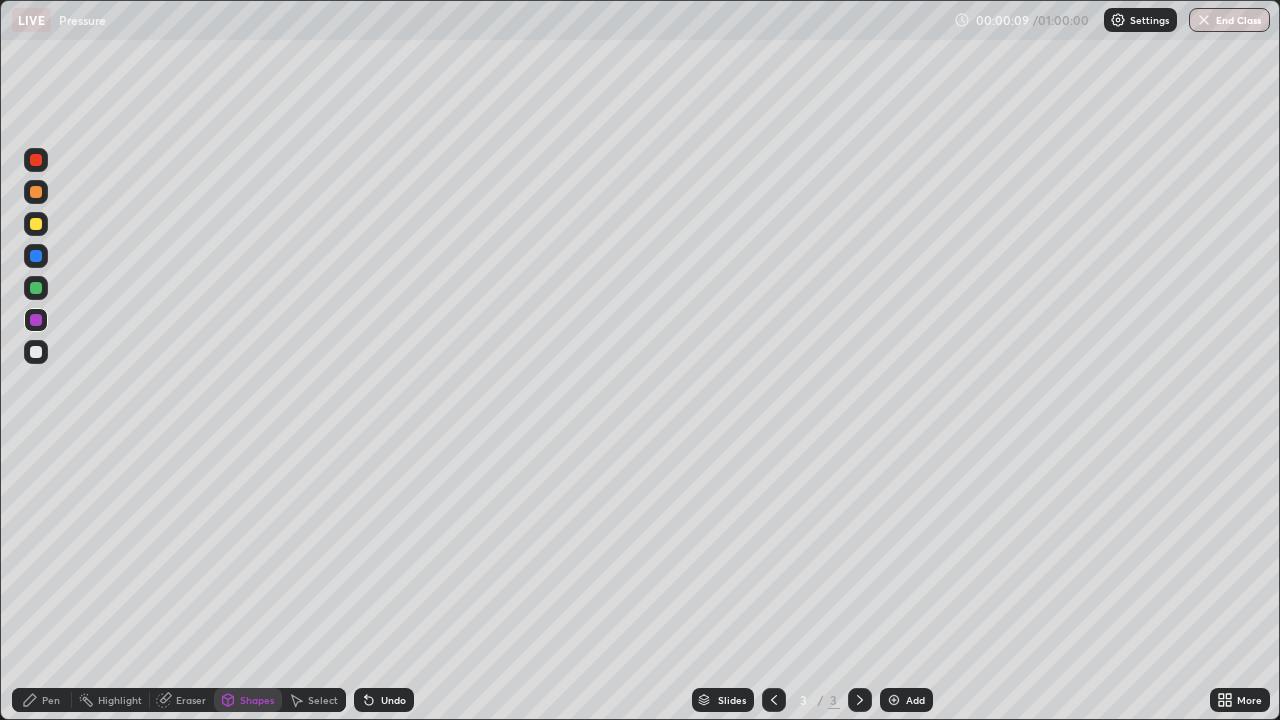 click on "Pen" at bounding box center (51, 700) 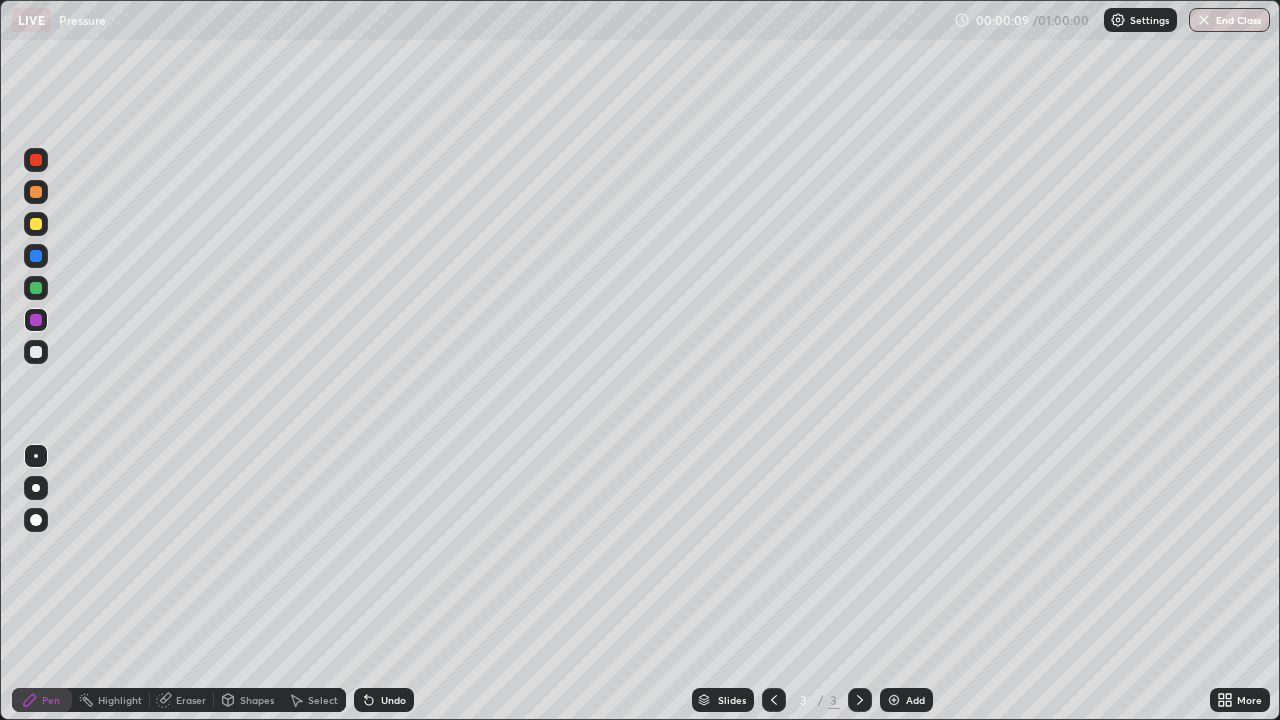 click at bounding box center (36, 520) 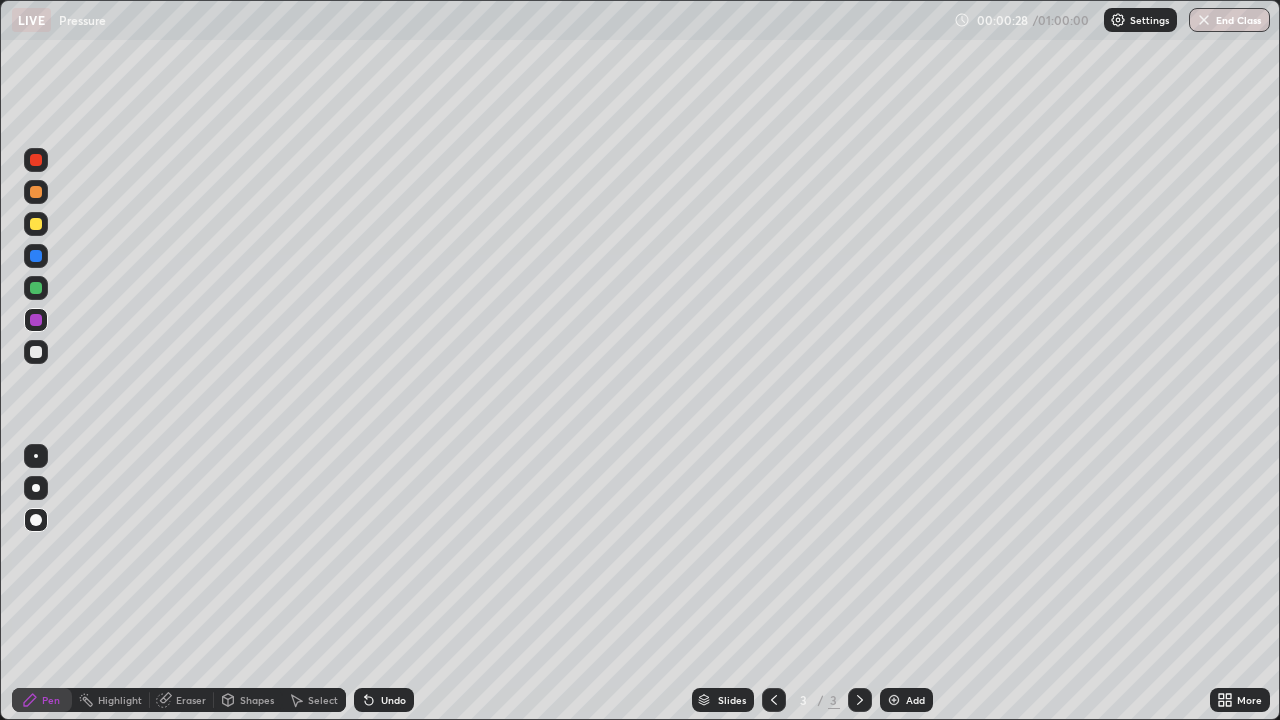 click at bounding box center [36, 288] 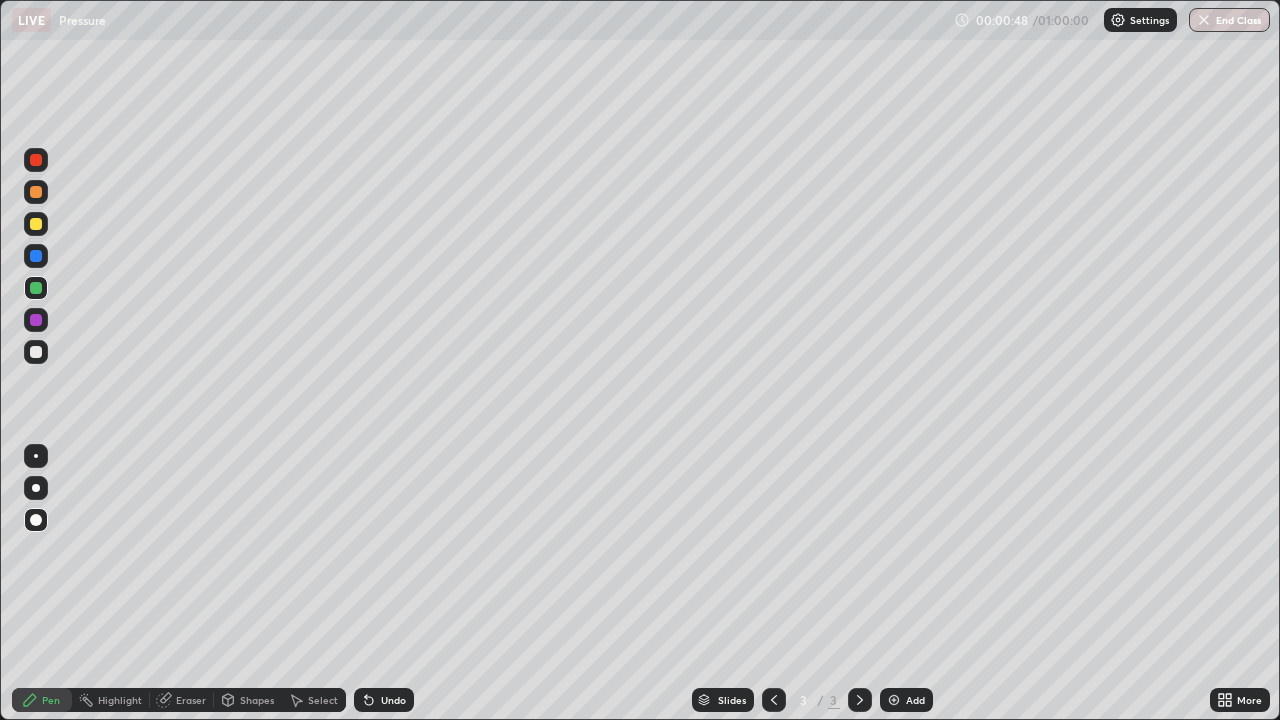 click at bounding box center [36, 352] 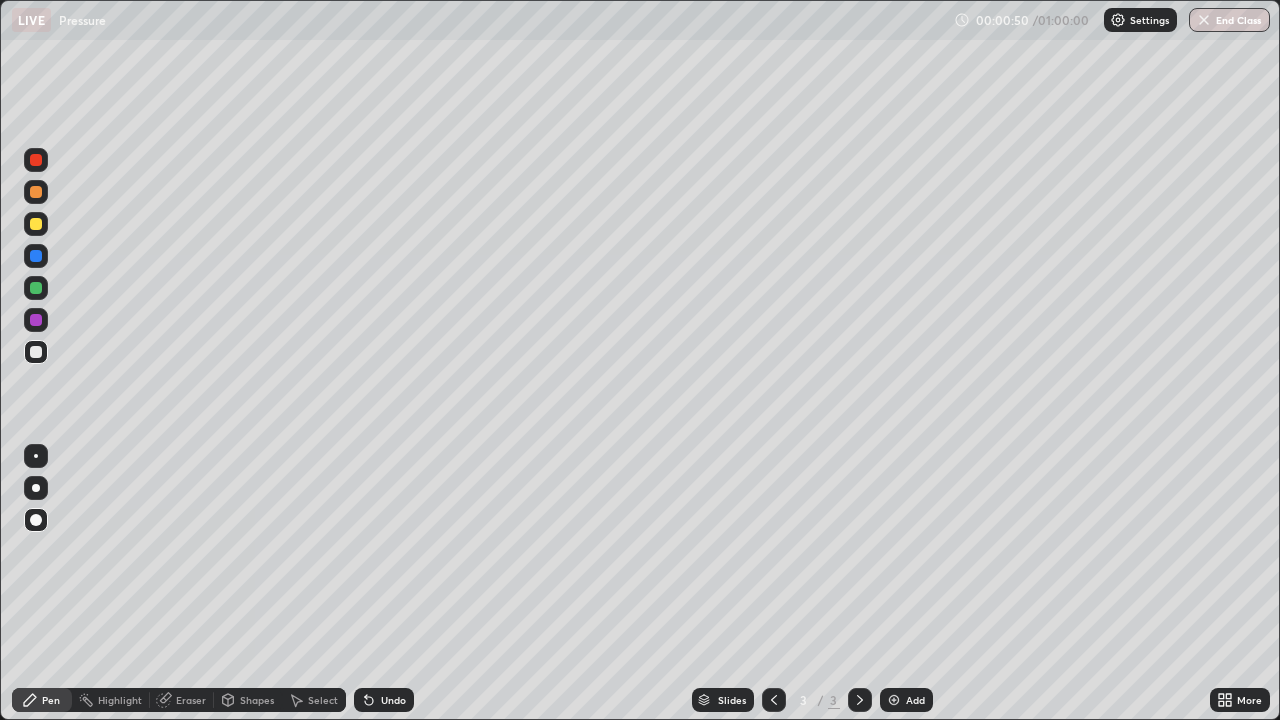 click on "Undo" at bounding box center [393, 700] 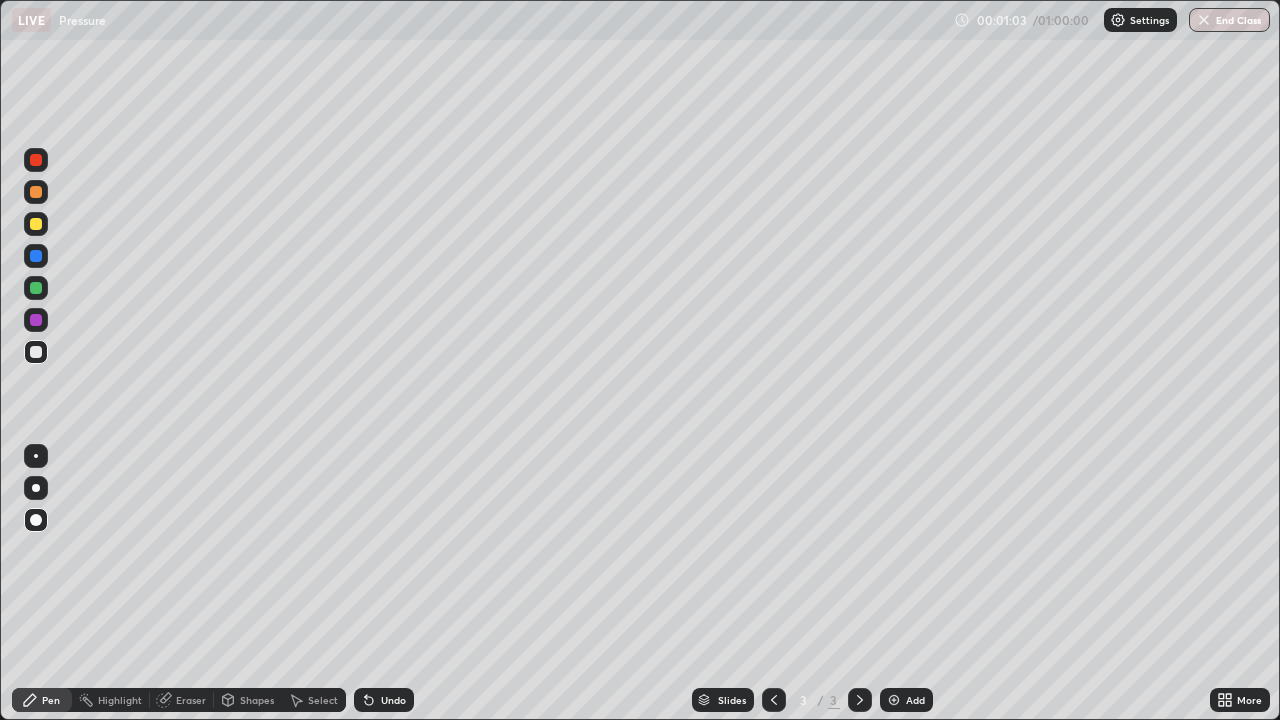 click on "Eraser" at bounding box center [191, 700] 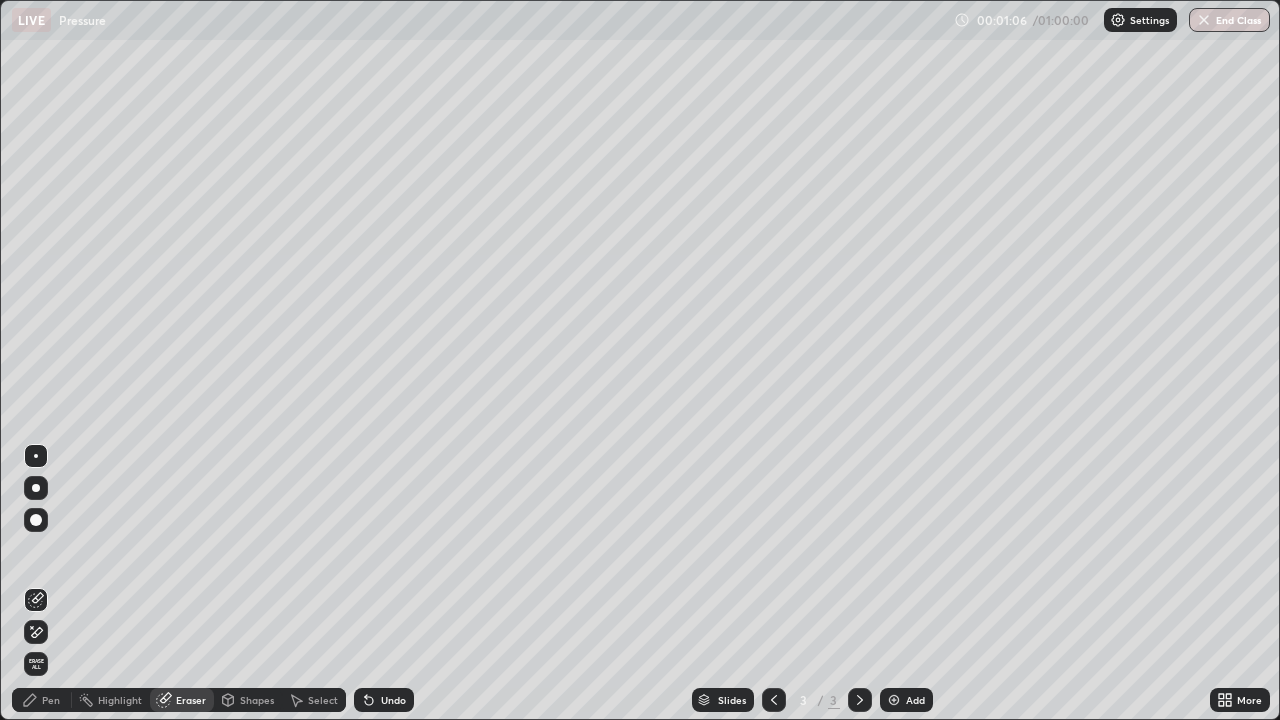 click on "Pen" at bounding box center (42, 700) 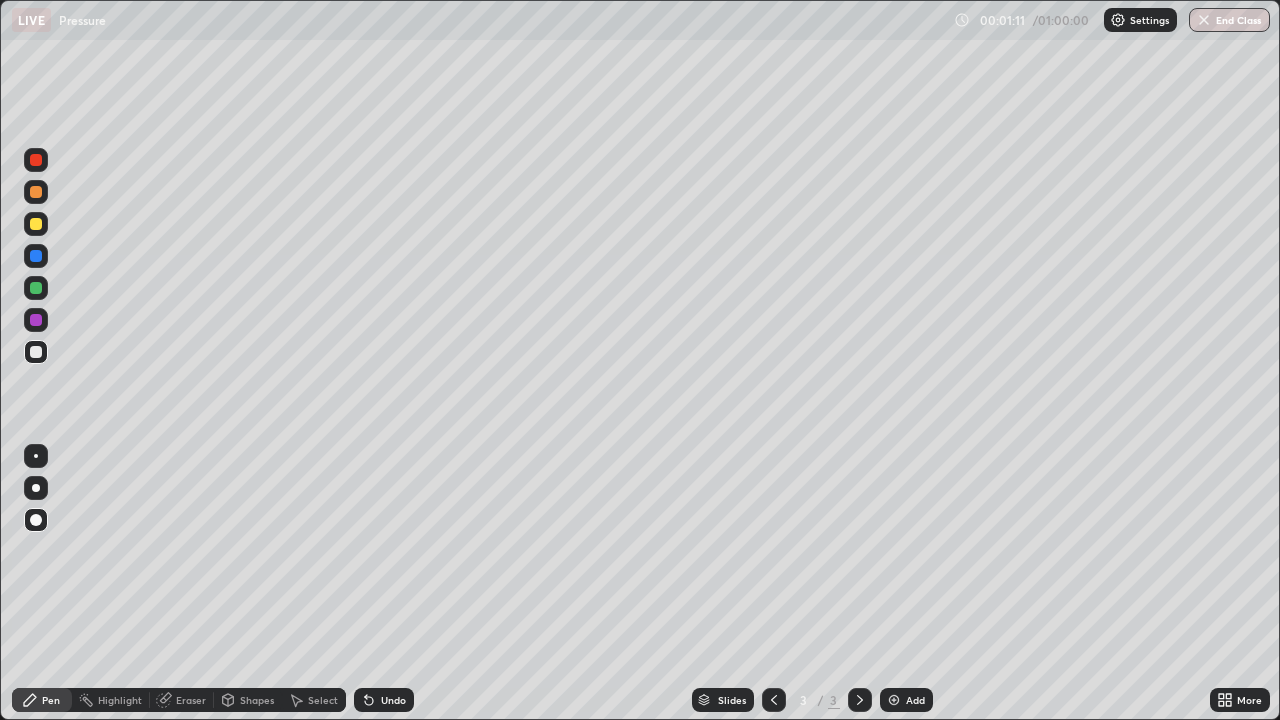 click at bounding box center (36, 224) 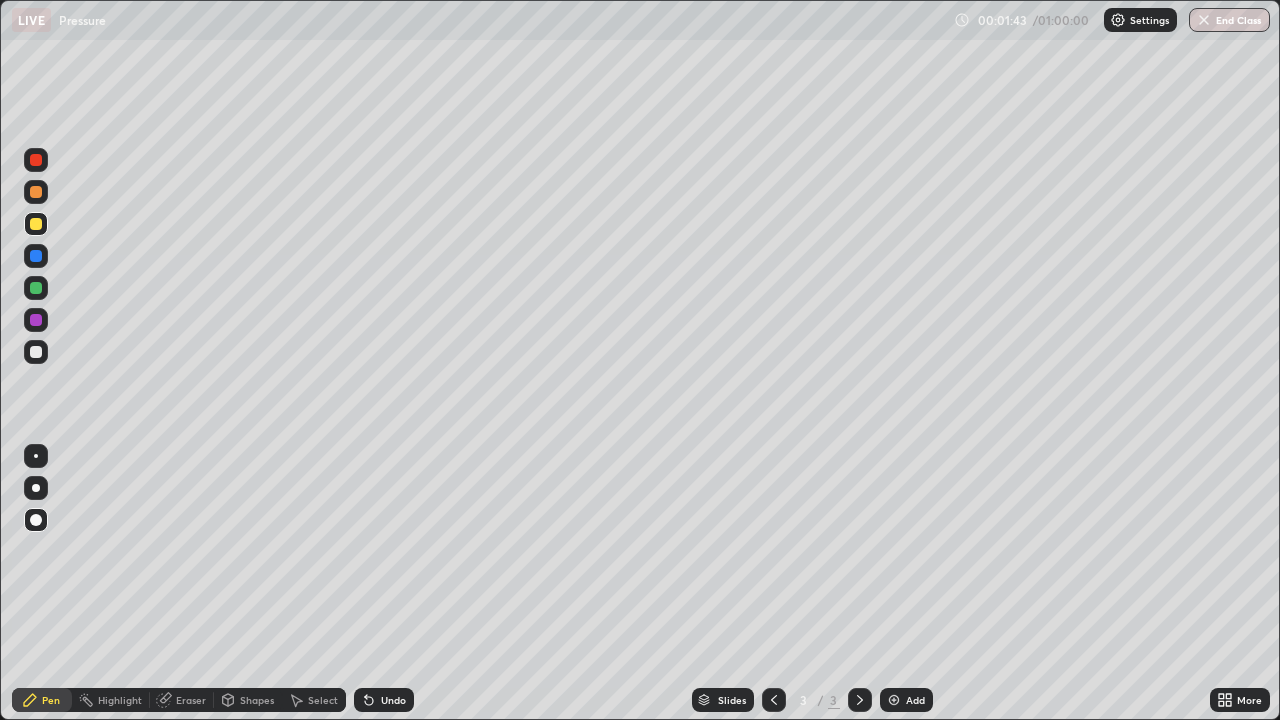 click at bounding box center [36, 288] 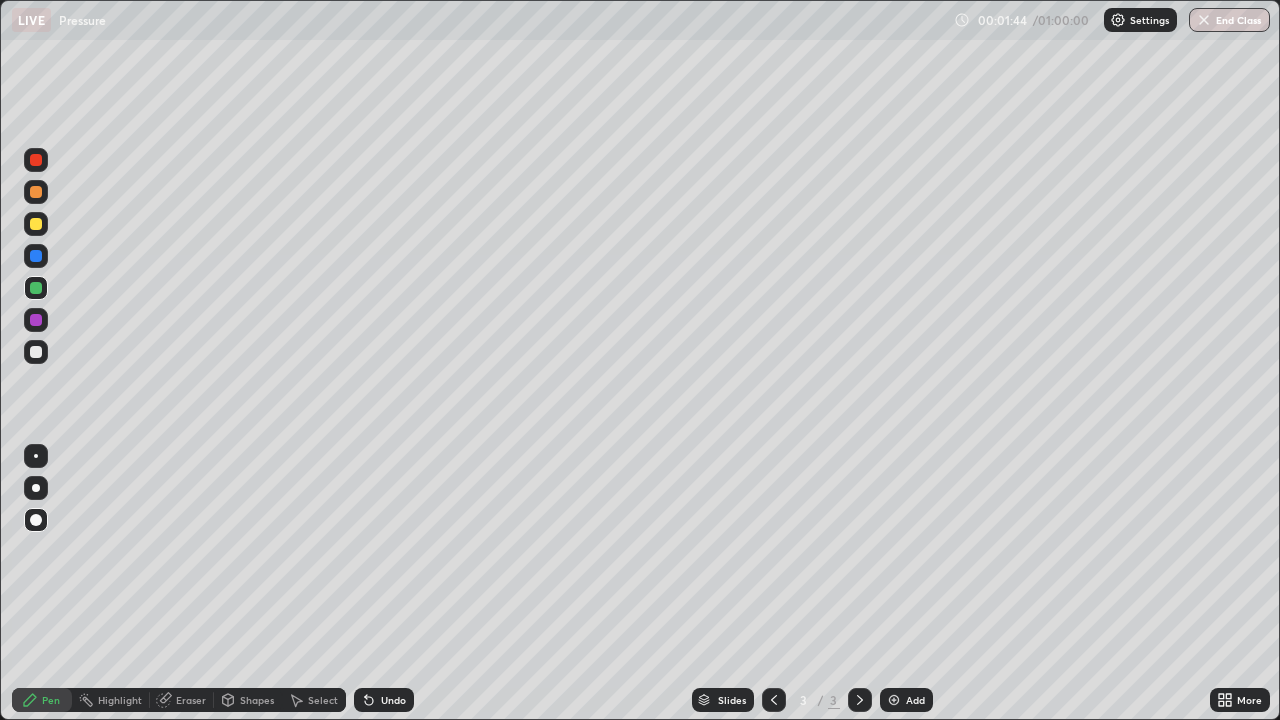 click at bounding box center (36, 256) 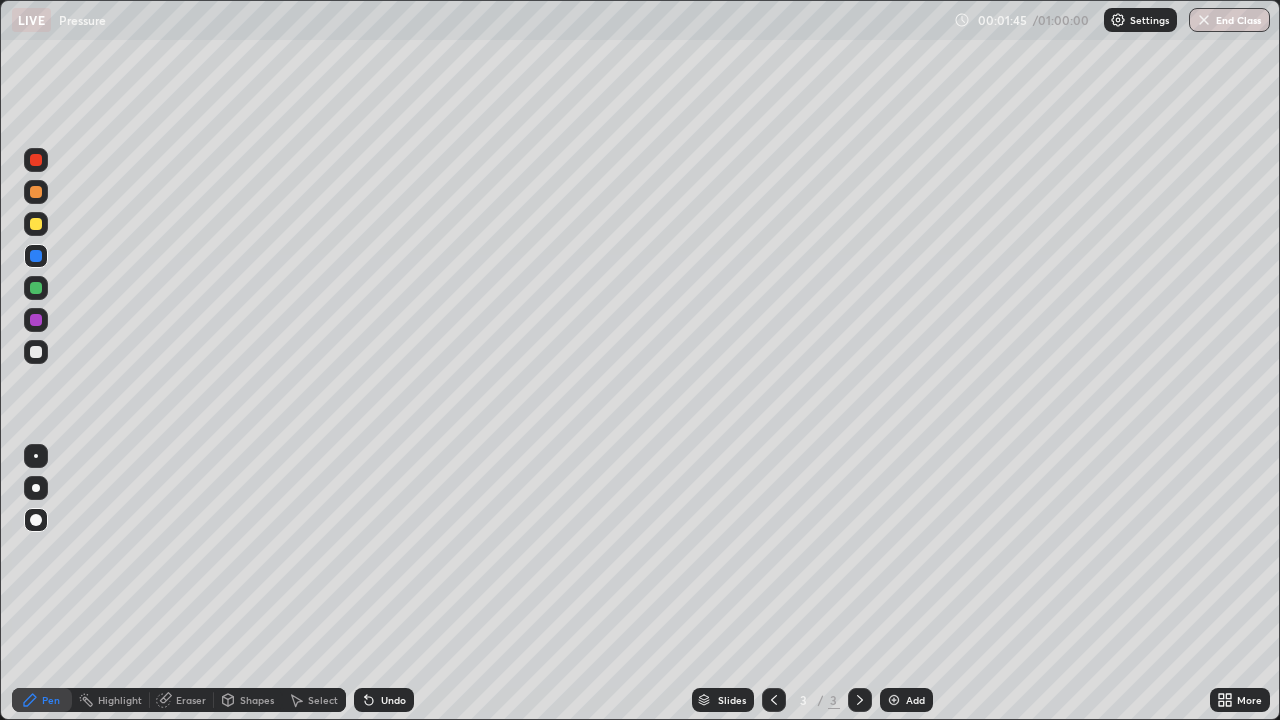 click at bounding box center [36, 288] 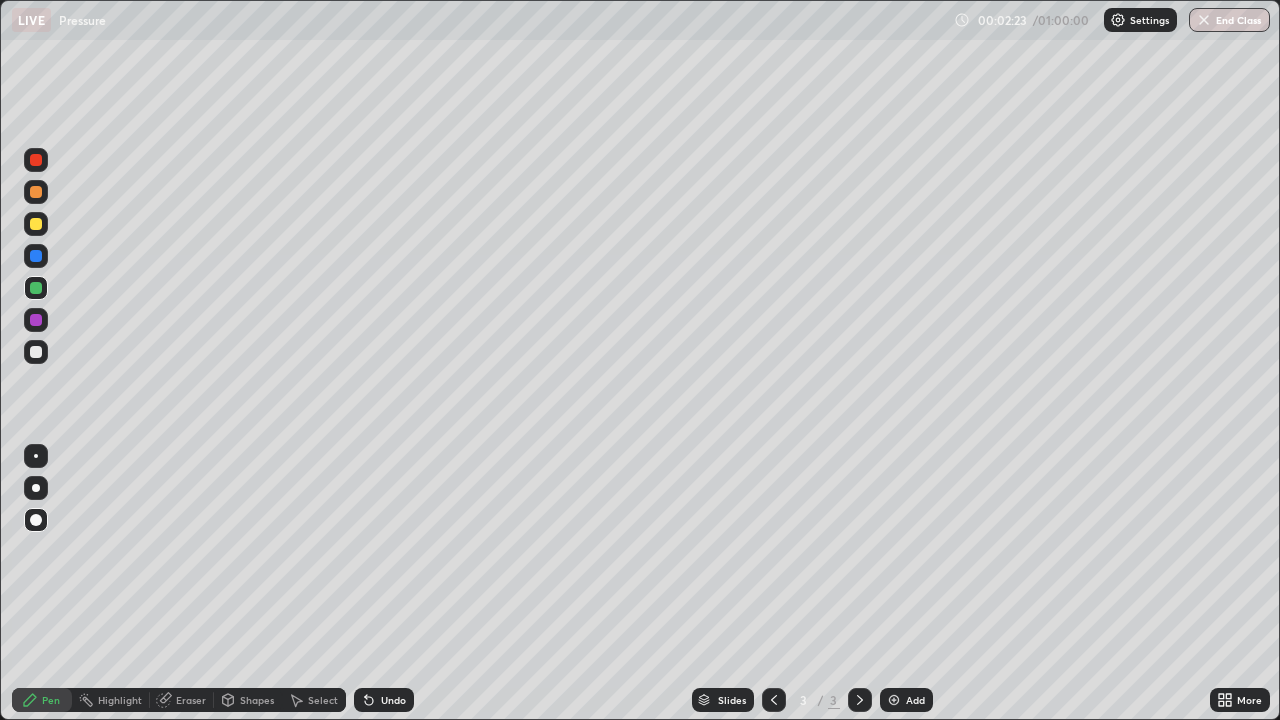 click at bounding box center [894, 700] 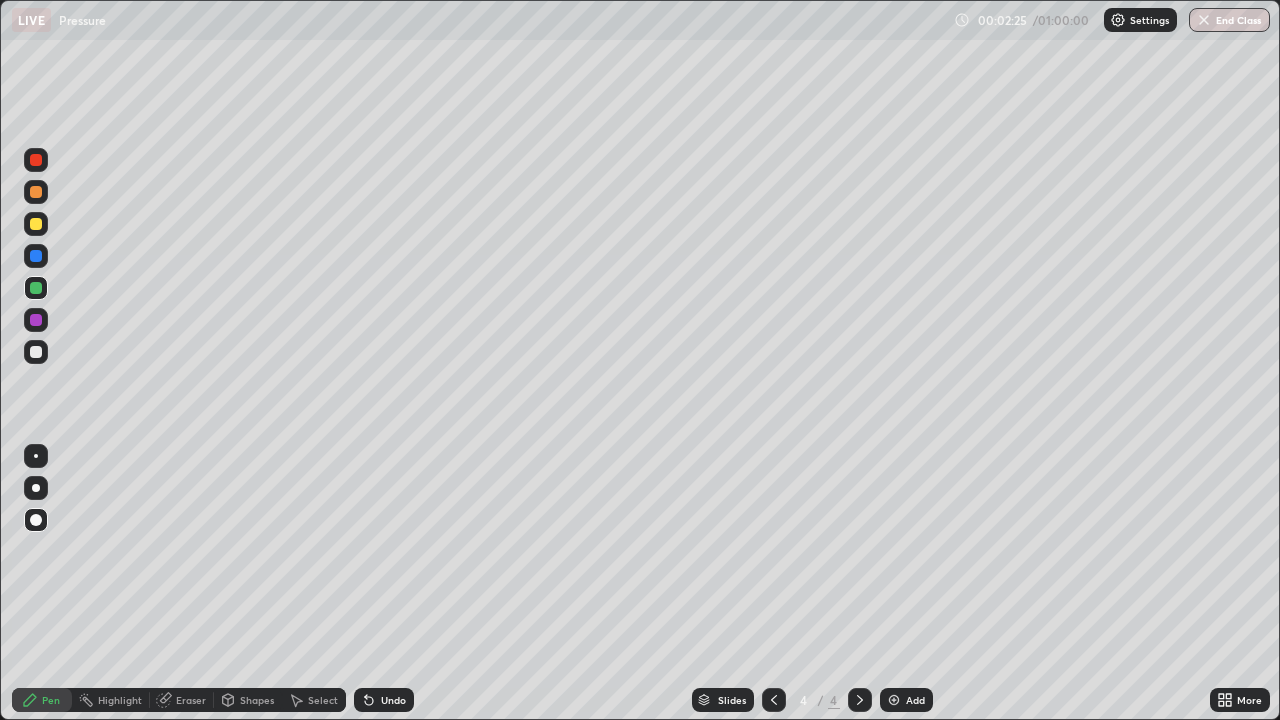 click 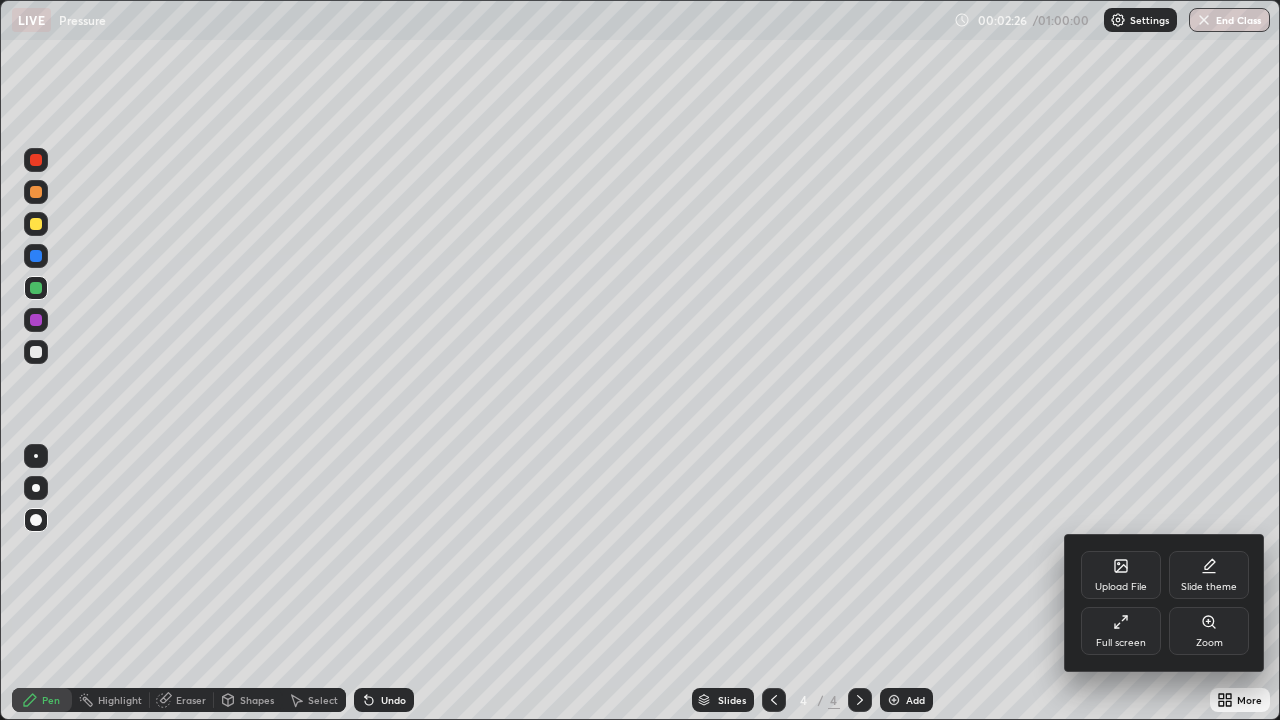 click on "Upload File" at bounding box center [1121, 575] 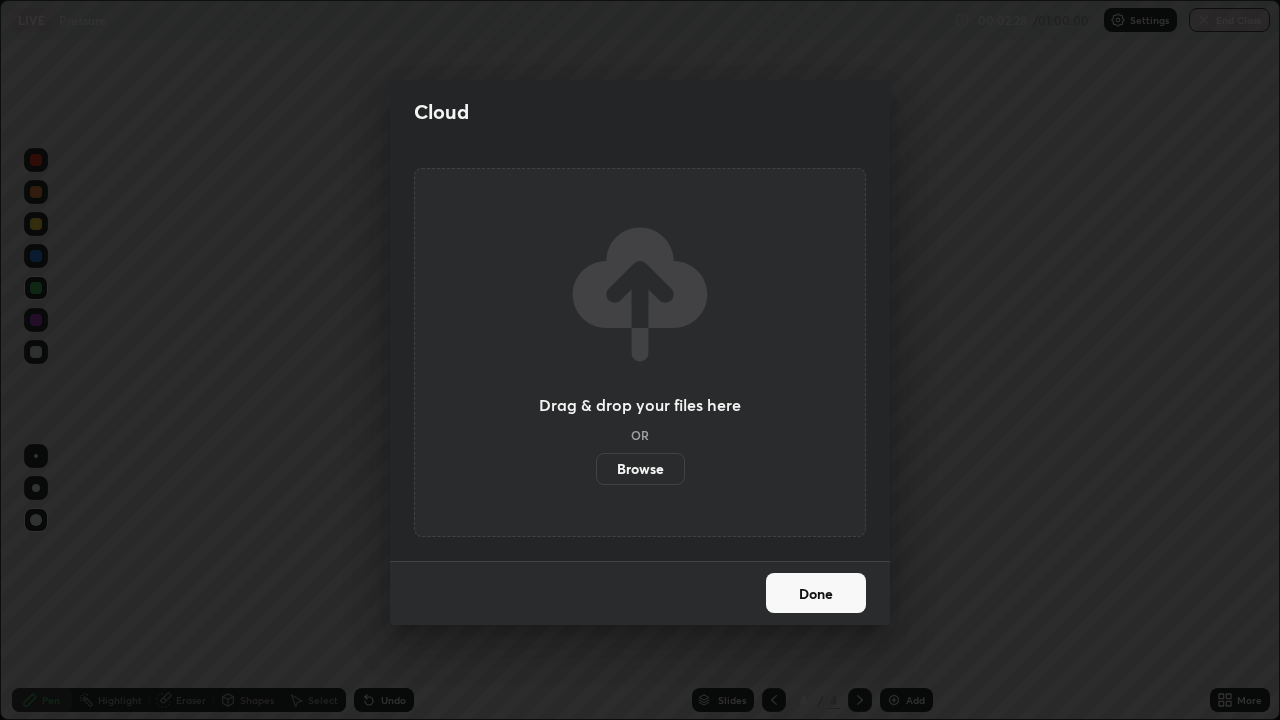 click on "Browse" at bounding box center [640, 469] 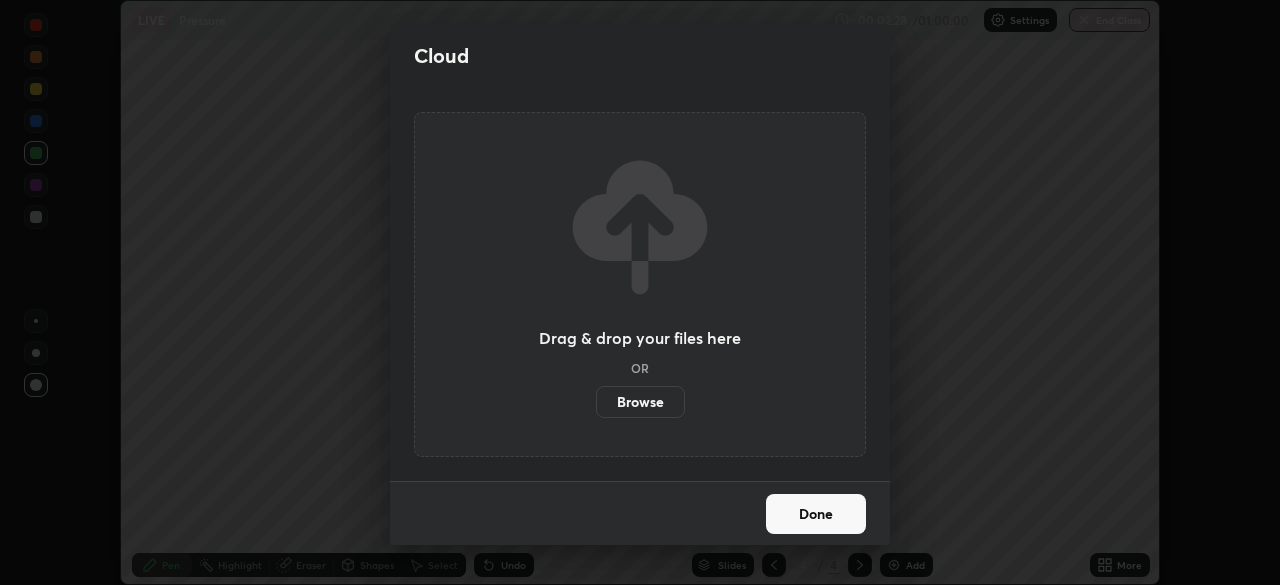 scroll, scrollTop: 585, scrollLeft: 1280, axis: both 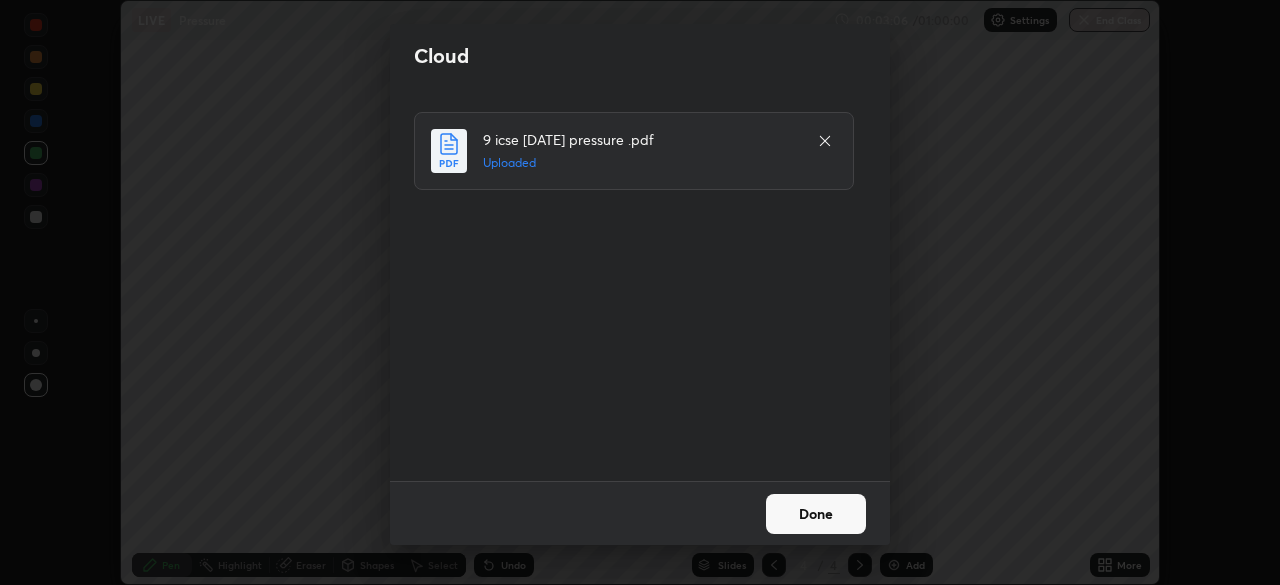 click on "Done" at bounding box center (816, 514) 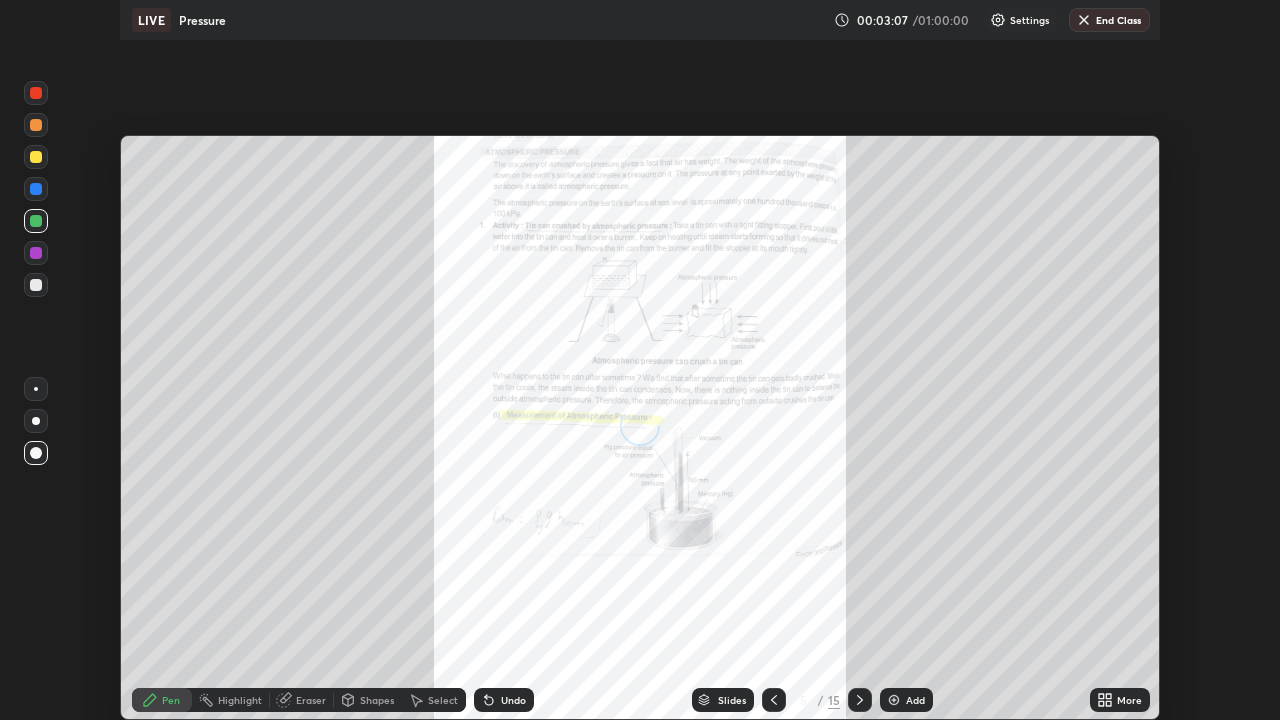 scroll, scrollTop: 99280, scrollLeft: 98720, axis: both 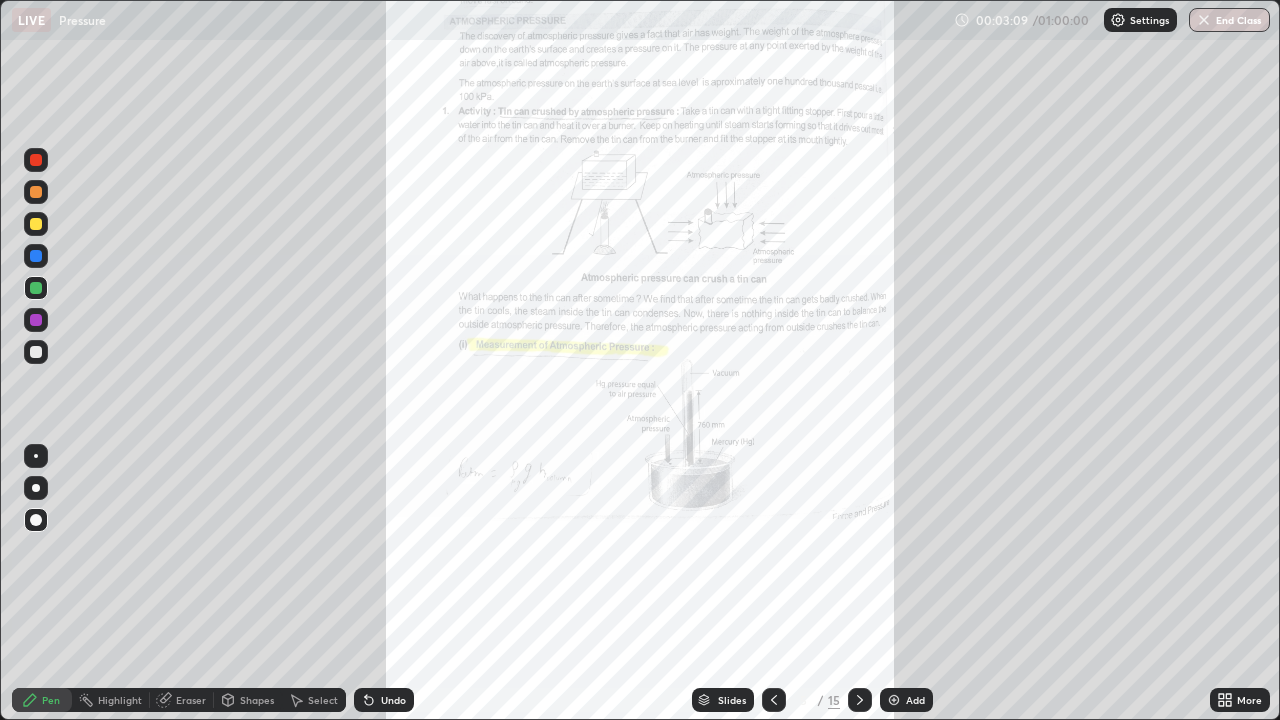 click on "Slides" at bounding box center (732, 700) 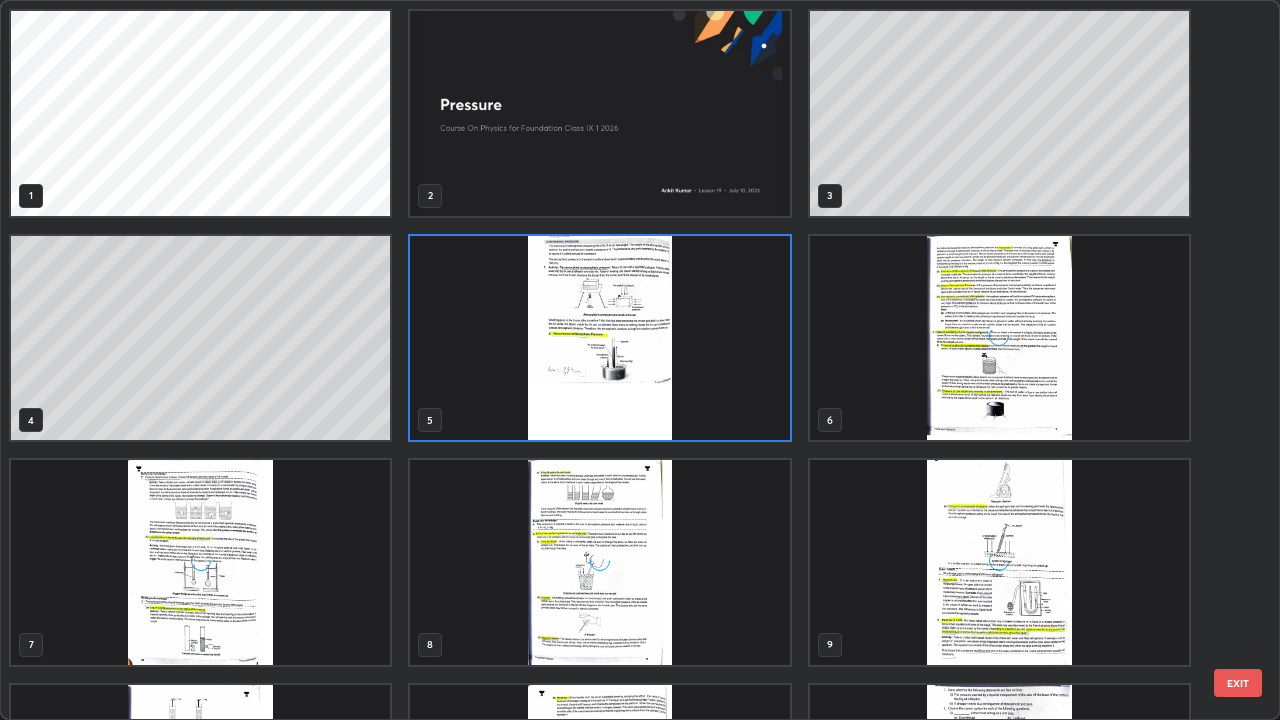 scroll, scrollTop: 7, scrollLeft: 11, axis: both 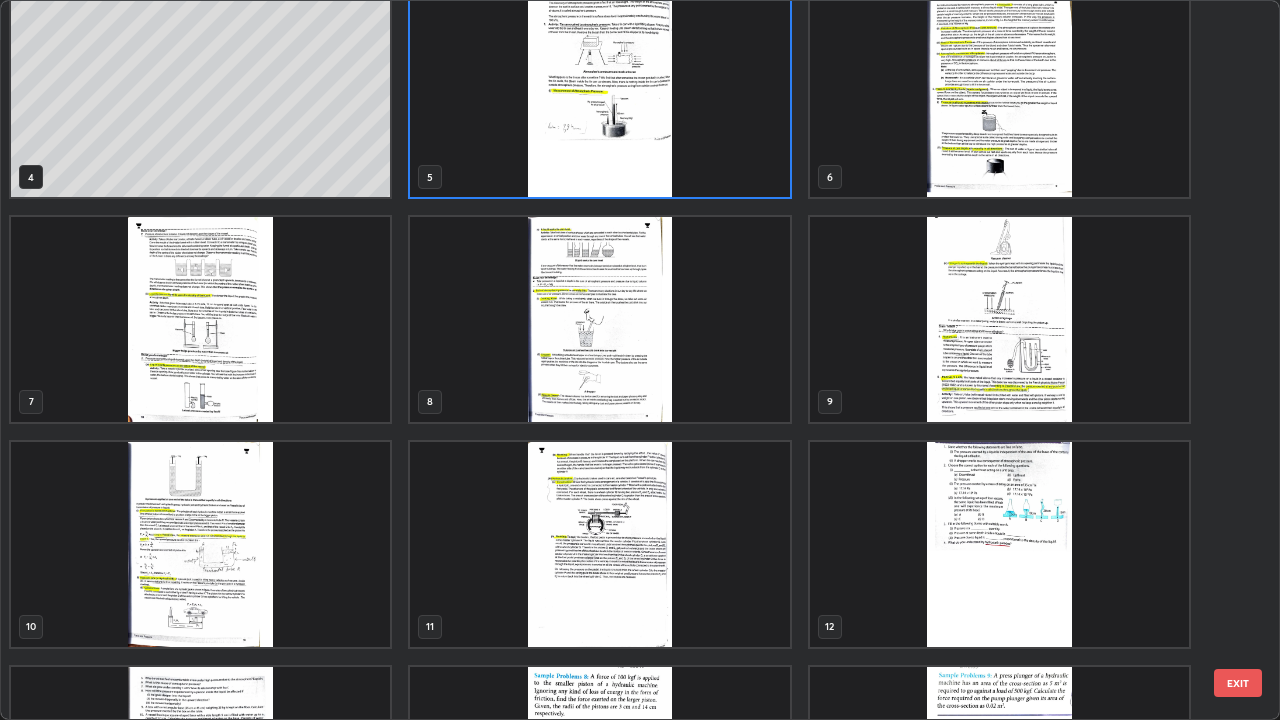 click at bounding box center [999, 544] 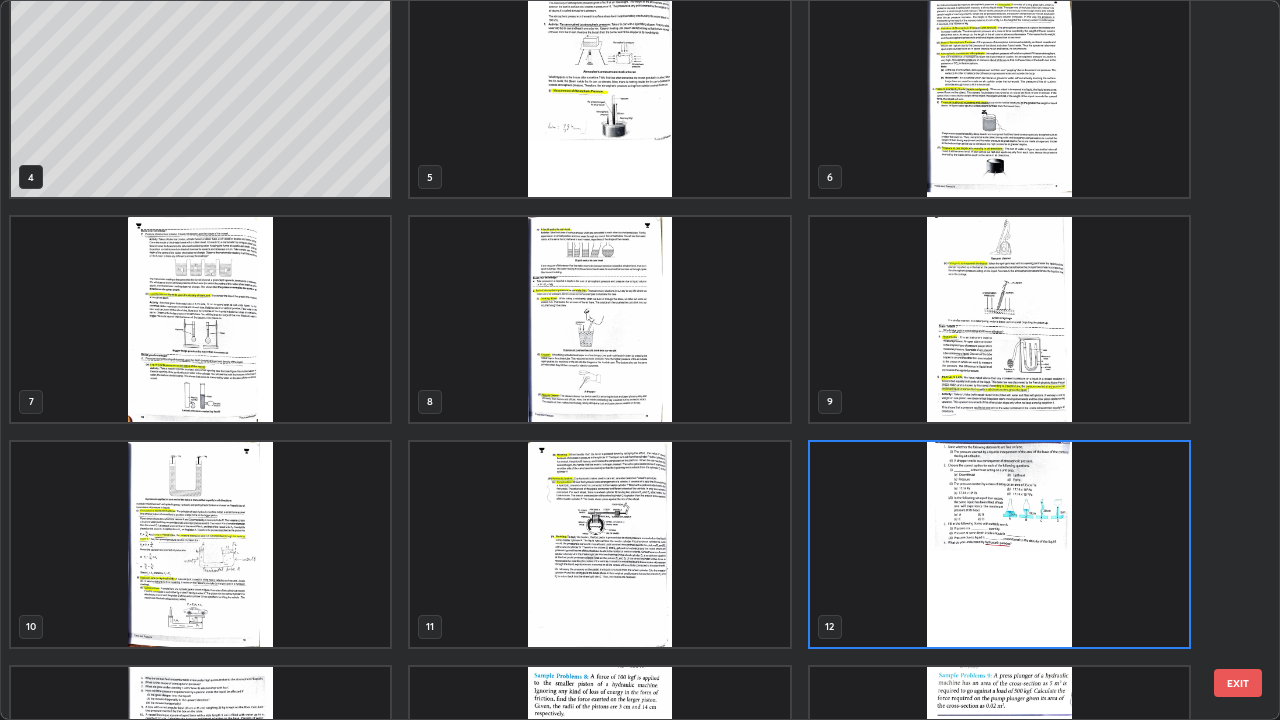 click at bounding box center (999, 544) 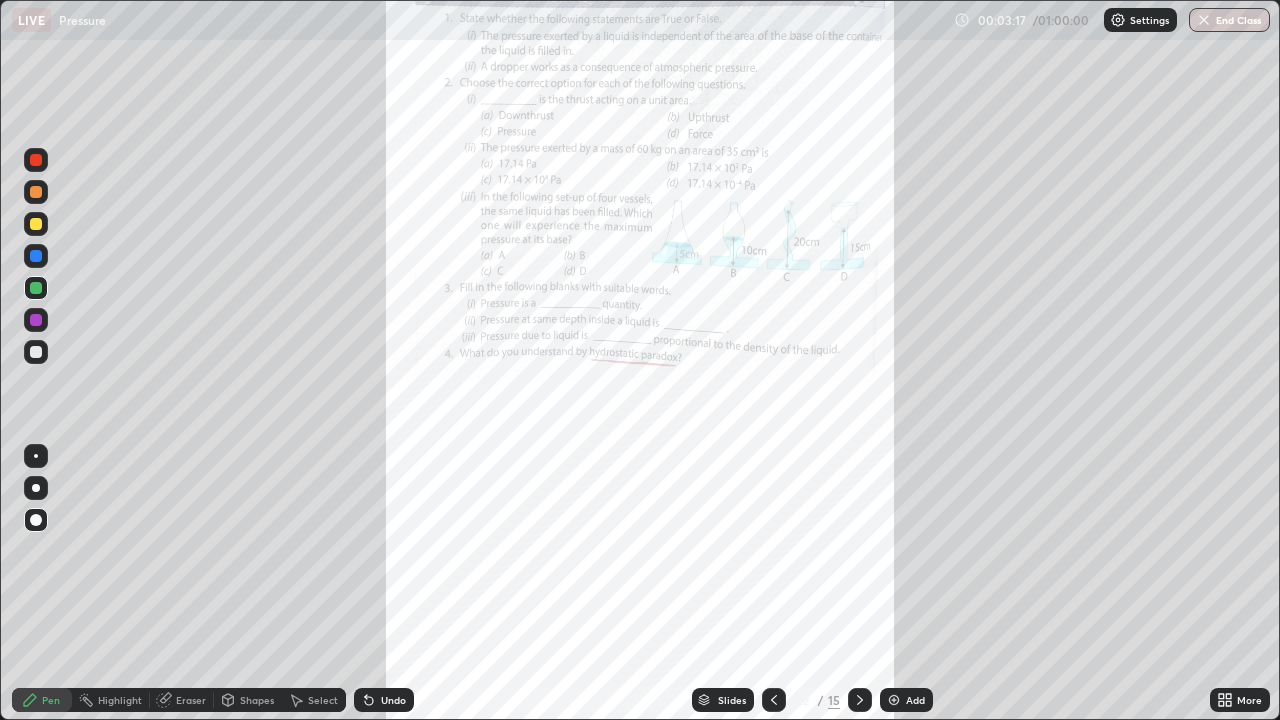 click at bounding box center [999, 544] 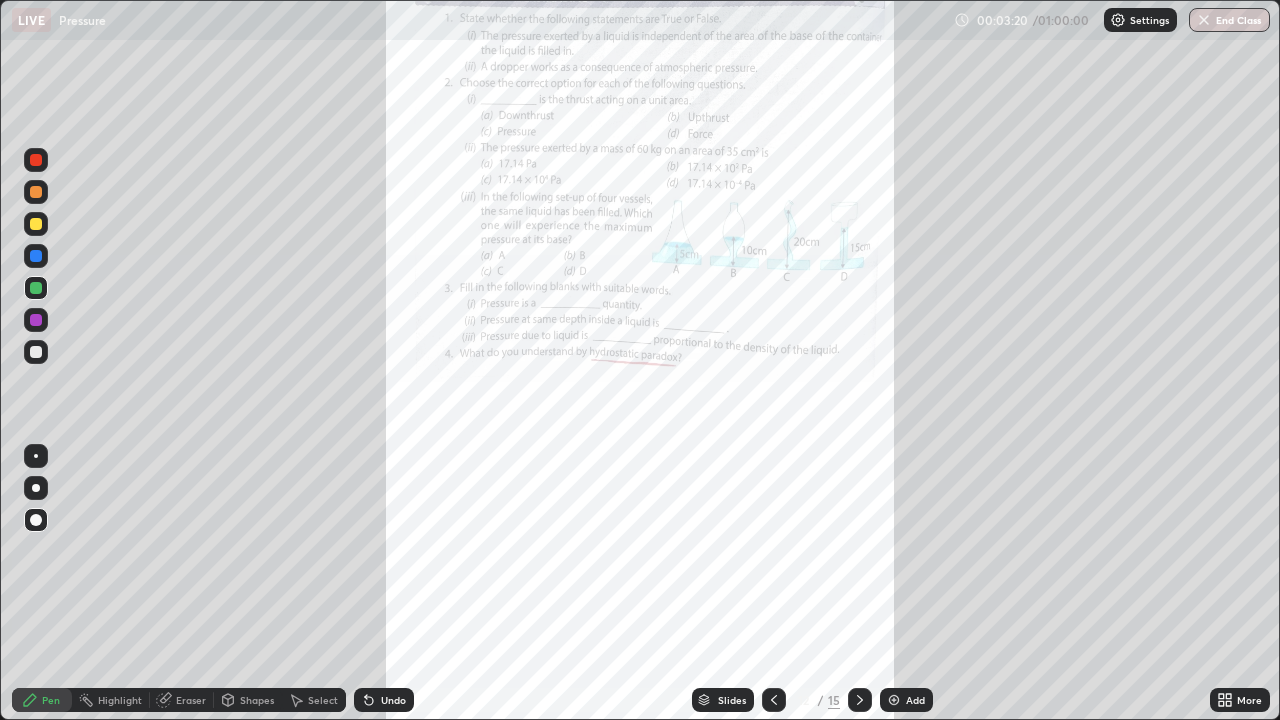 click on "More" at bounding box center [1249, 700] 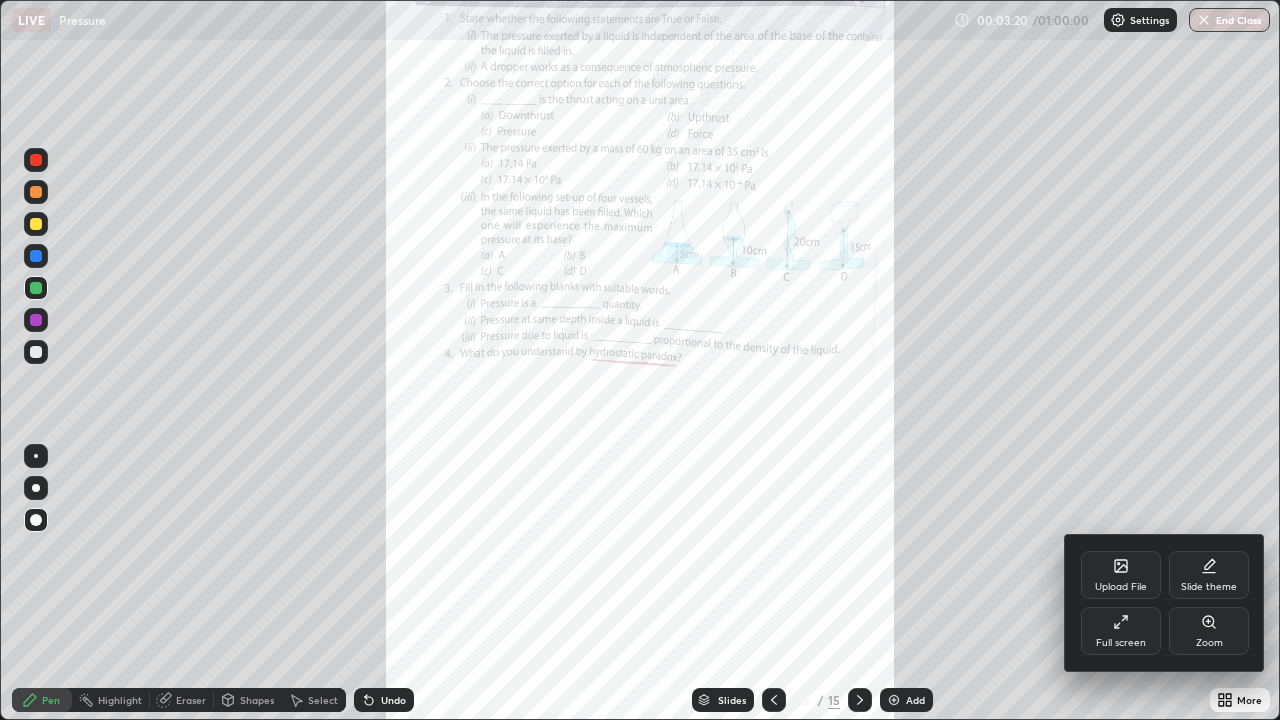 click on "Zoom" at bounding box center [1209, 631] 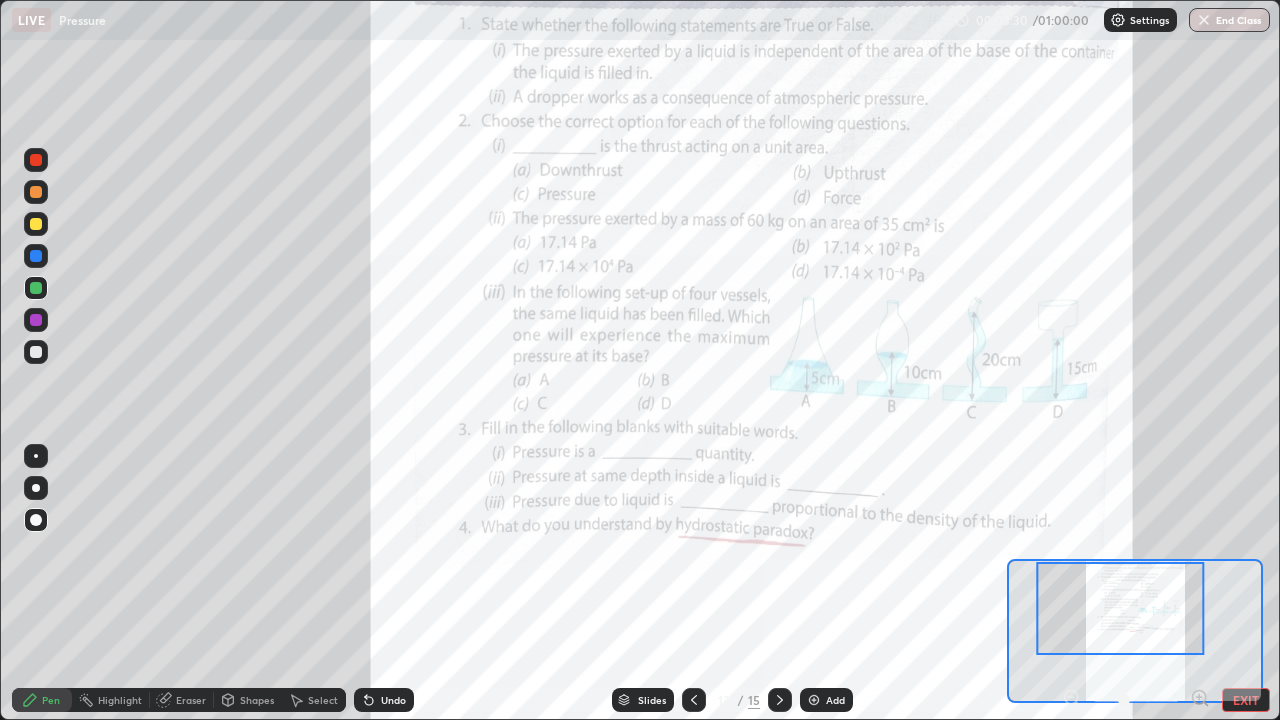 click at bounding box center [36, 160] 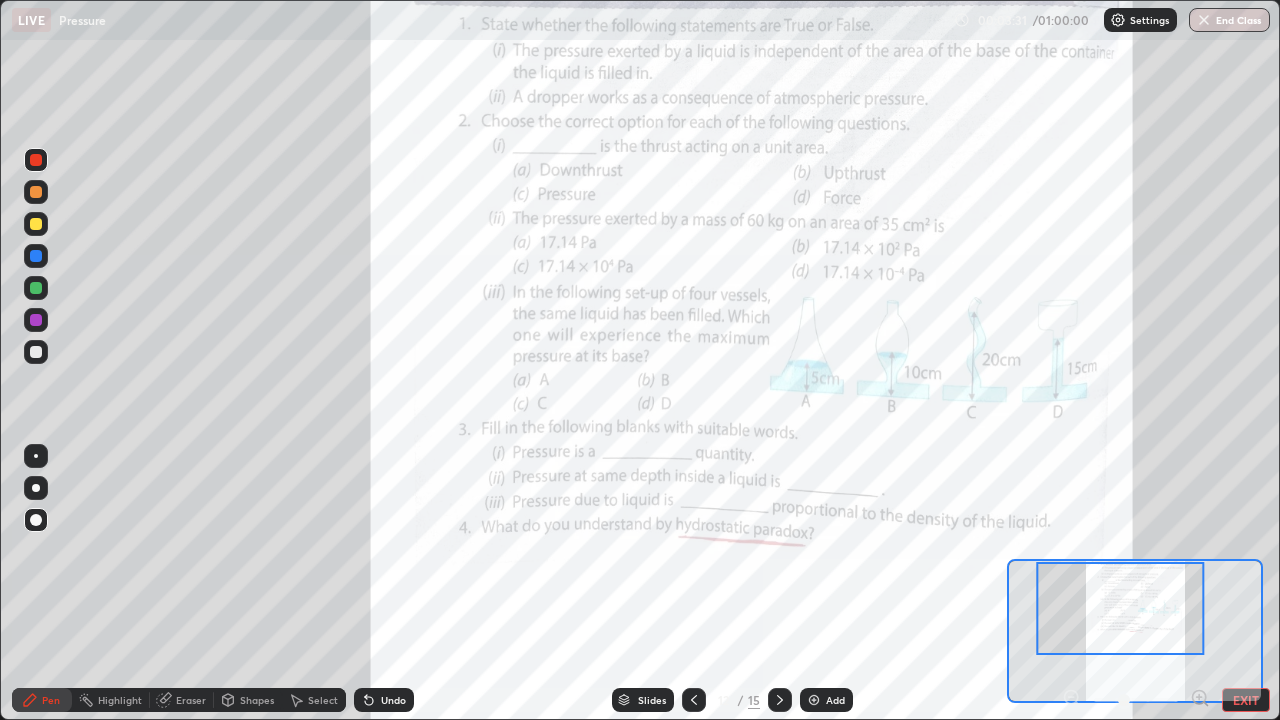 click on "Highlight" at bounding box center [111, 700] 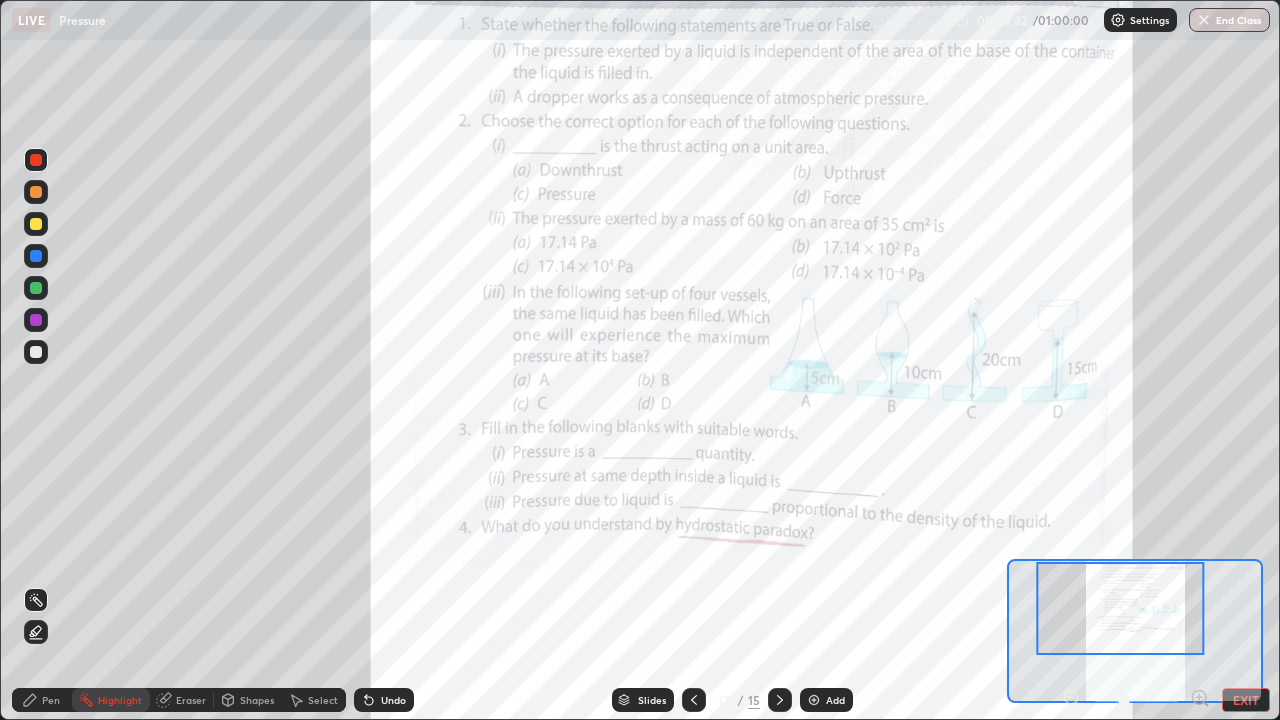 click 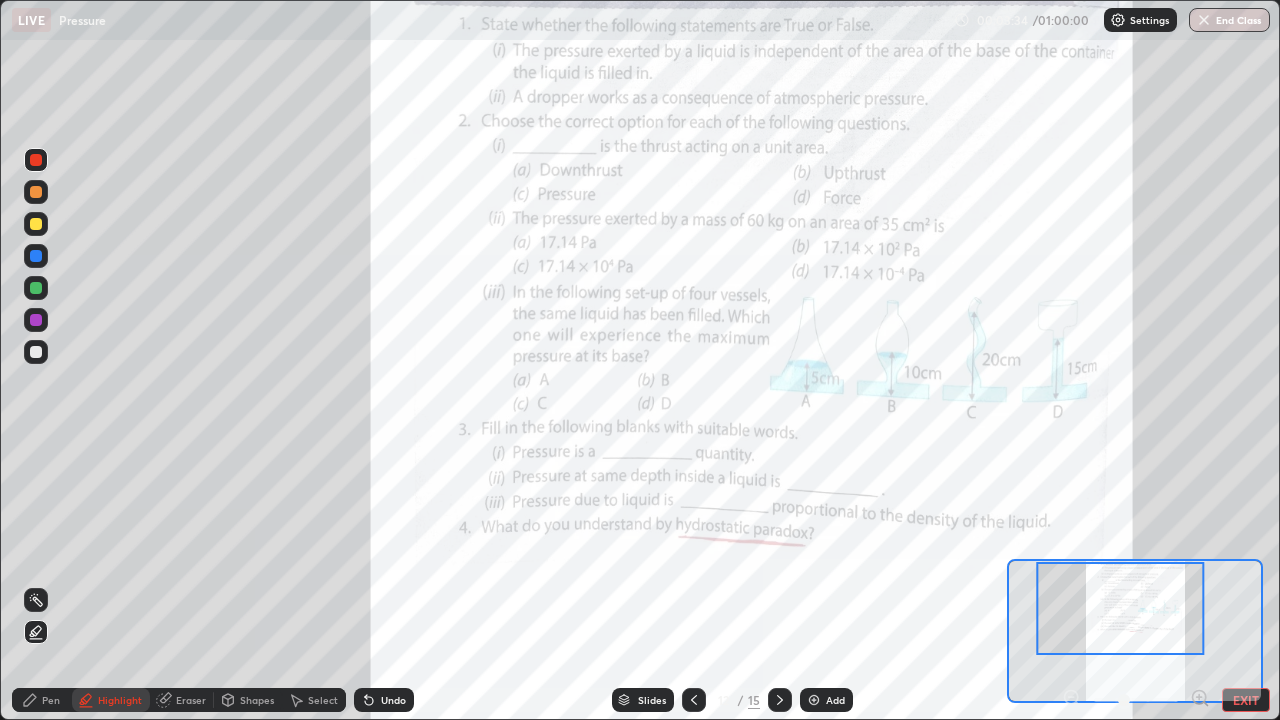 click 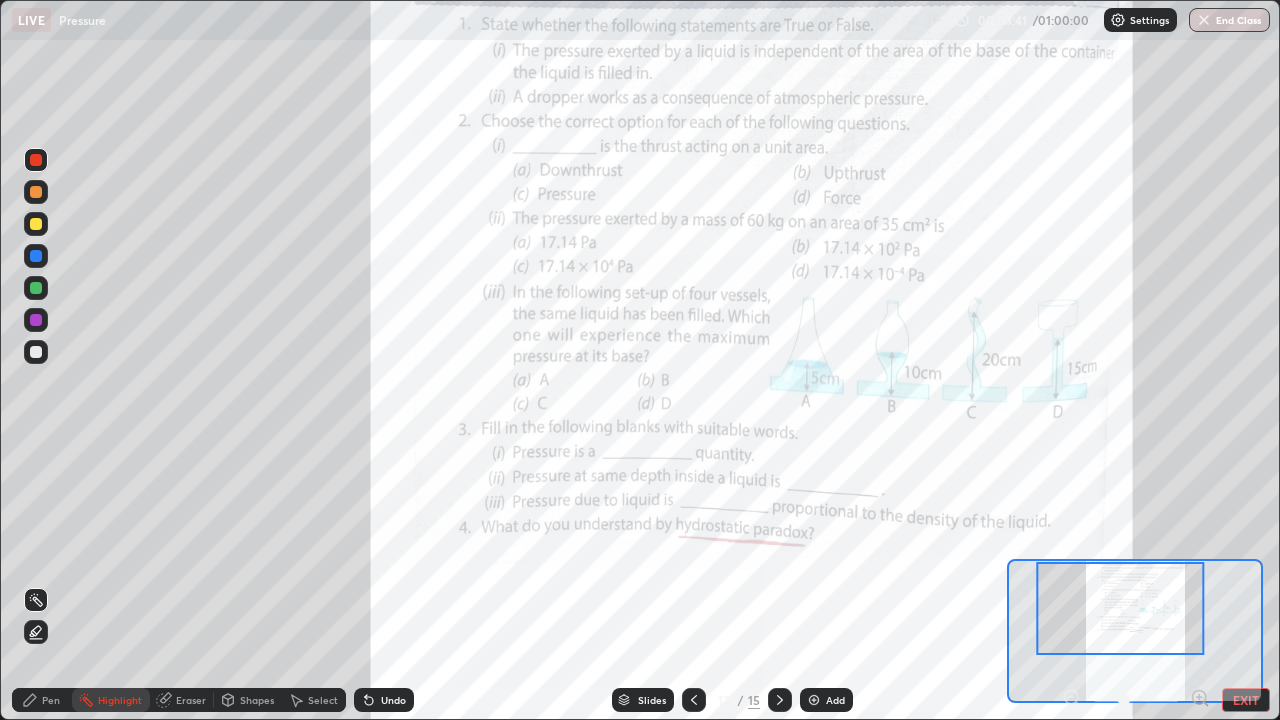 click on "Pen" at bounding box center (42, 700) 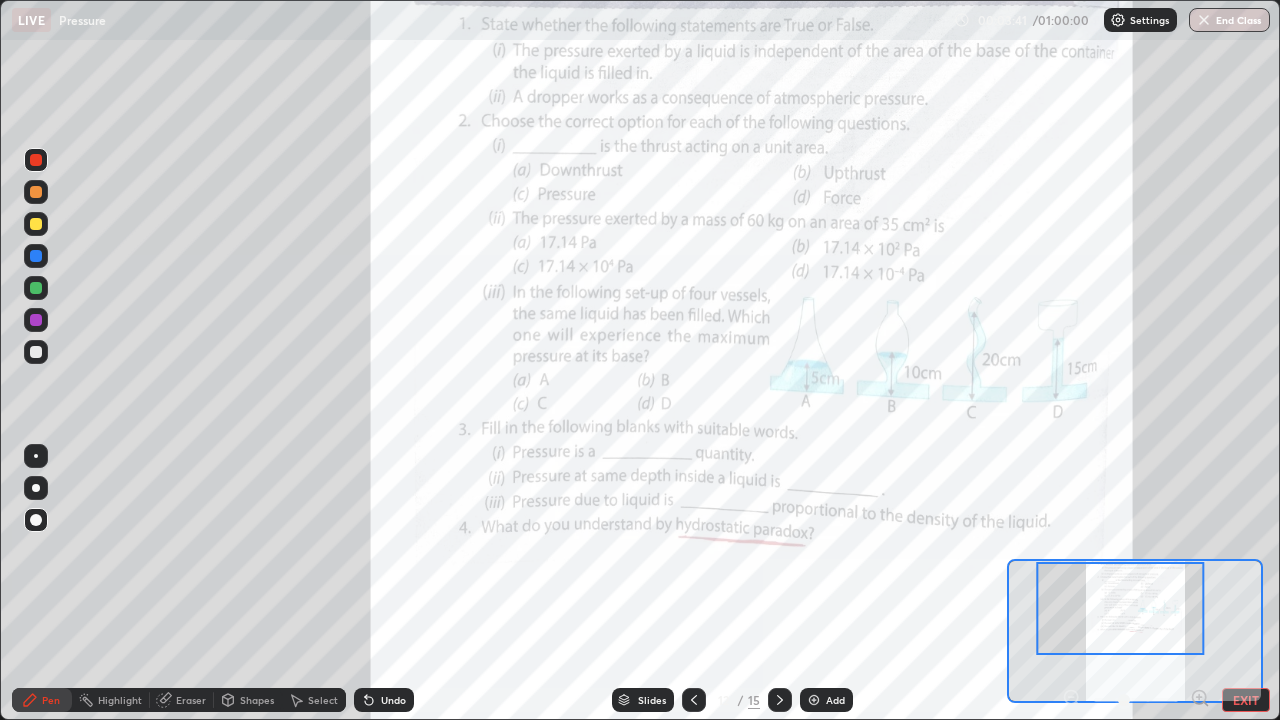click at bounding box center (36, 352) 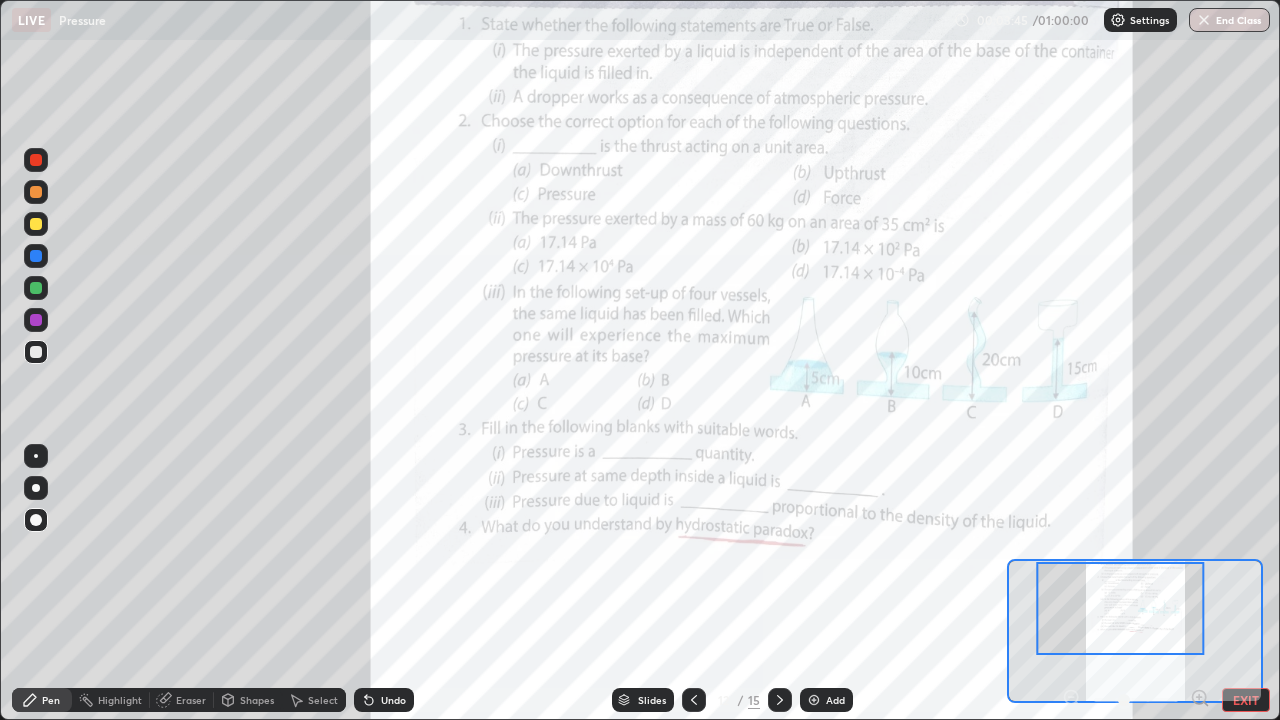 click on "Undo" at bounding box center [384, 700] 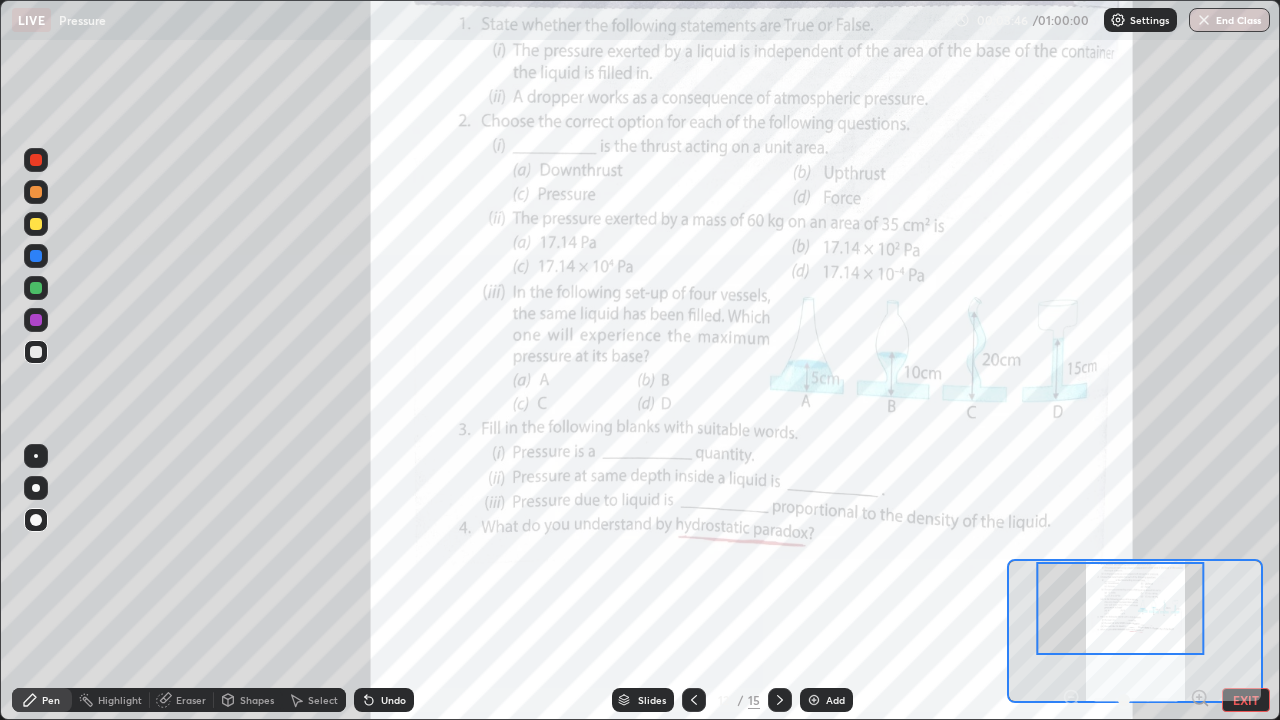 click on "Highlight" at bounding box center [120, 700] 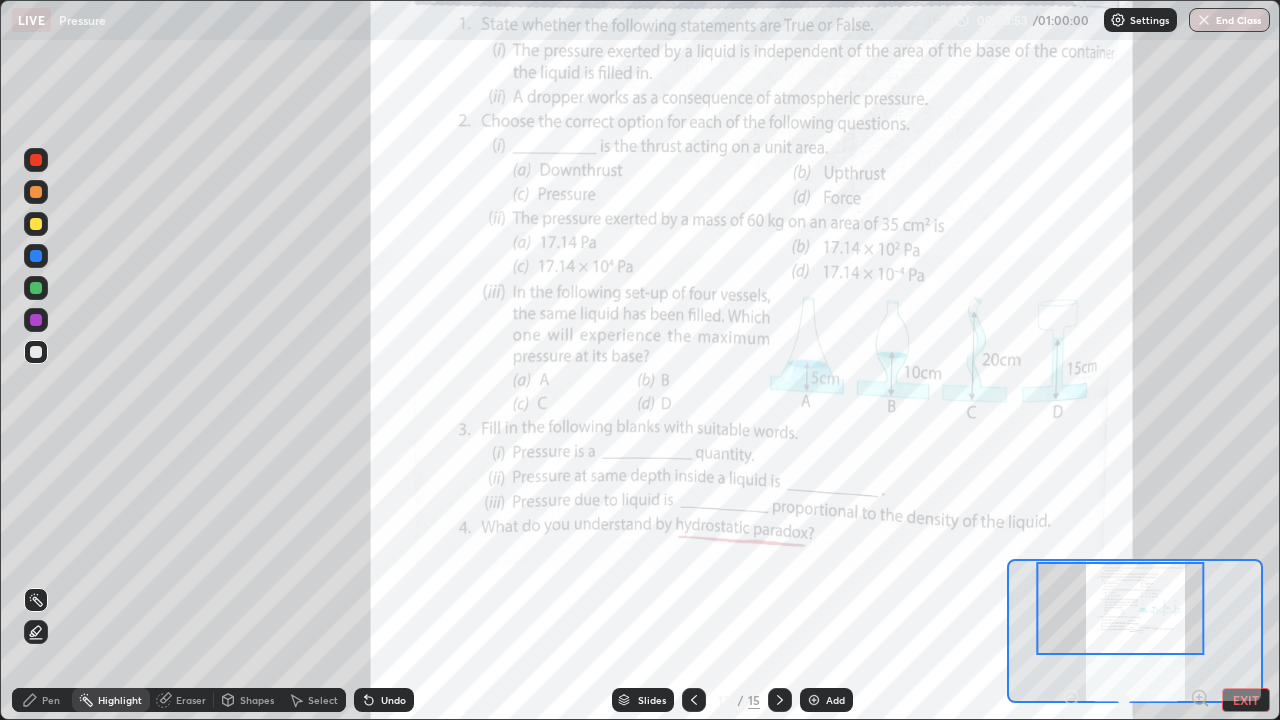 click 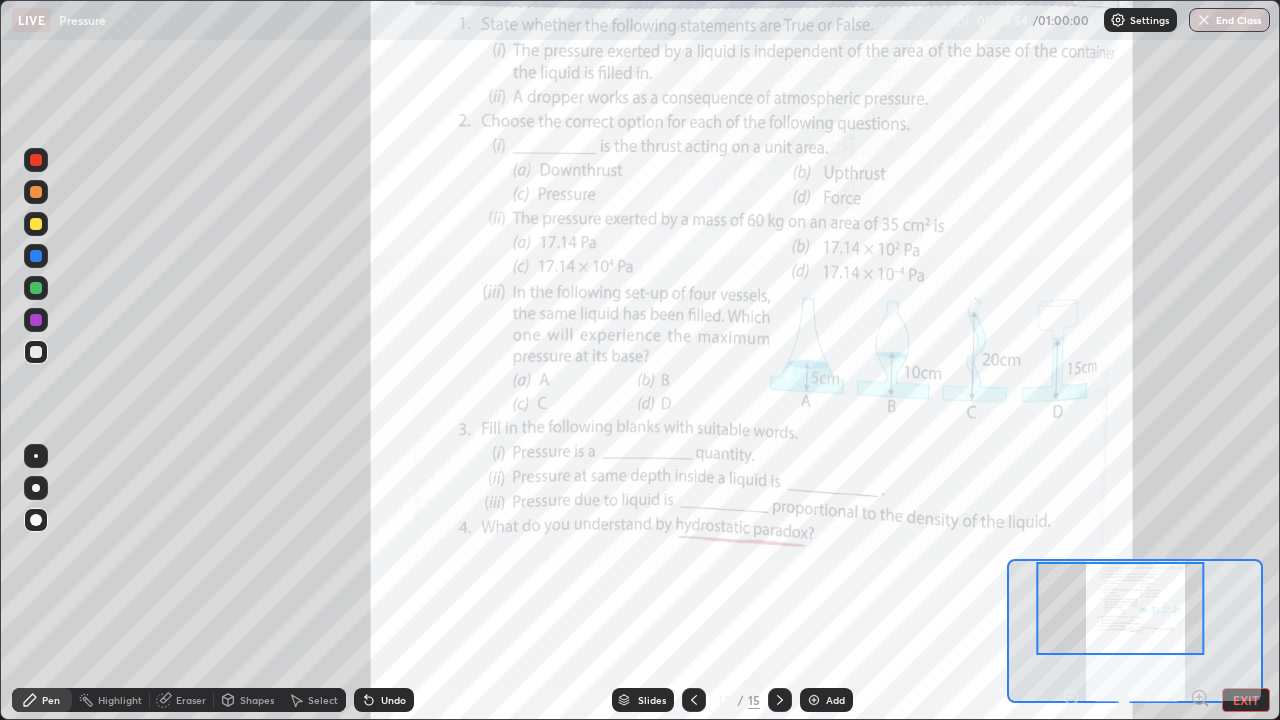 click at bounding box center [36, 288] 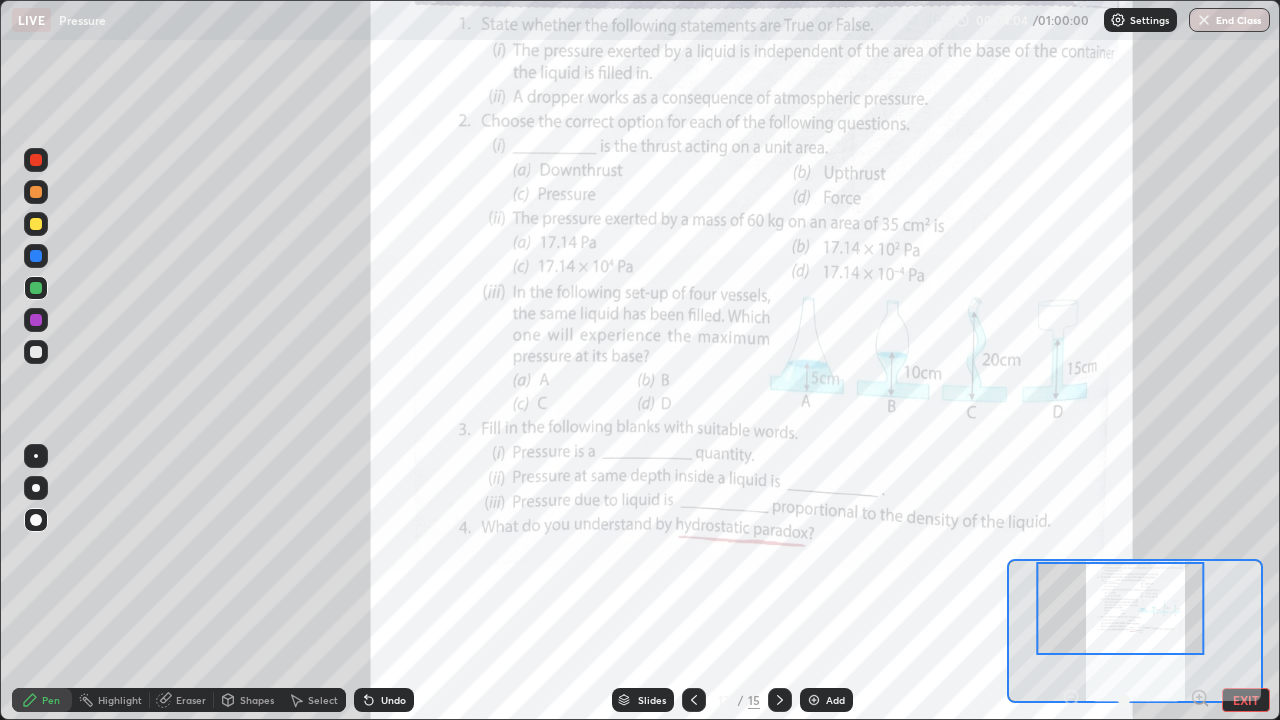 click on "Undo" at bounding box center (384, 700) 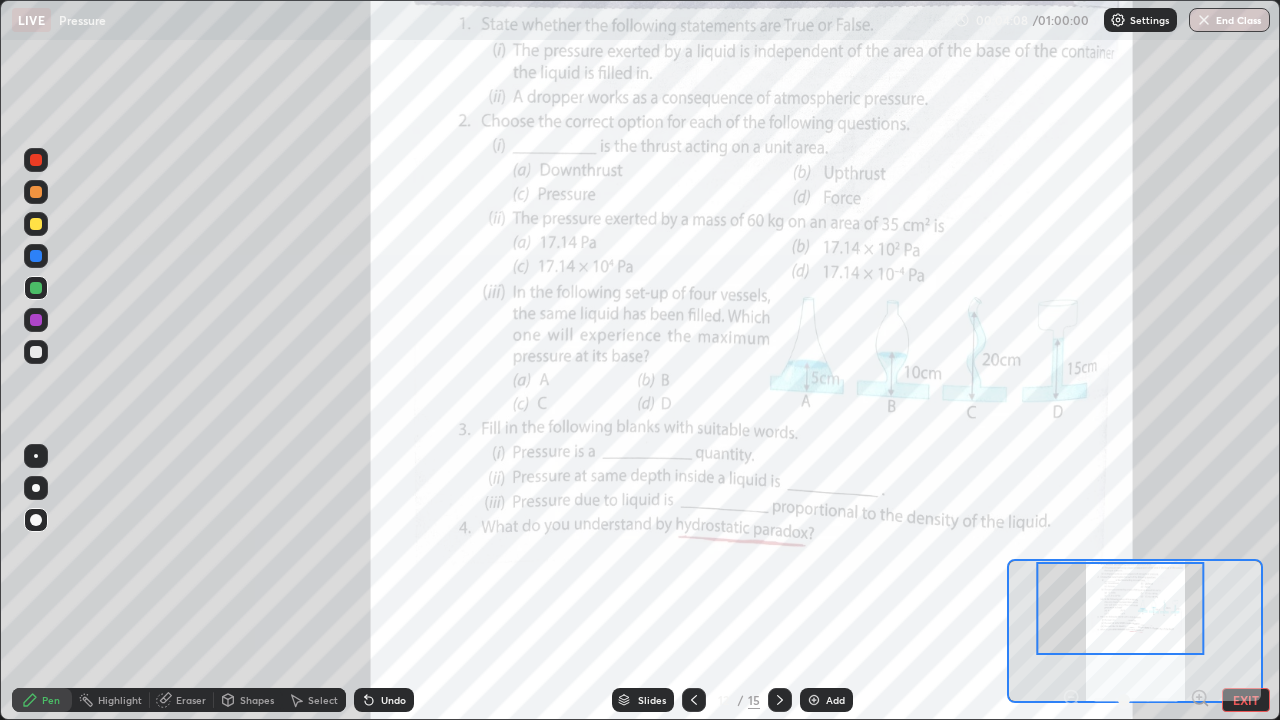 click at bounding box center (36, 256) 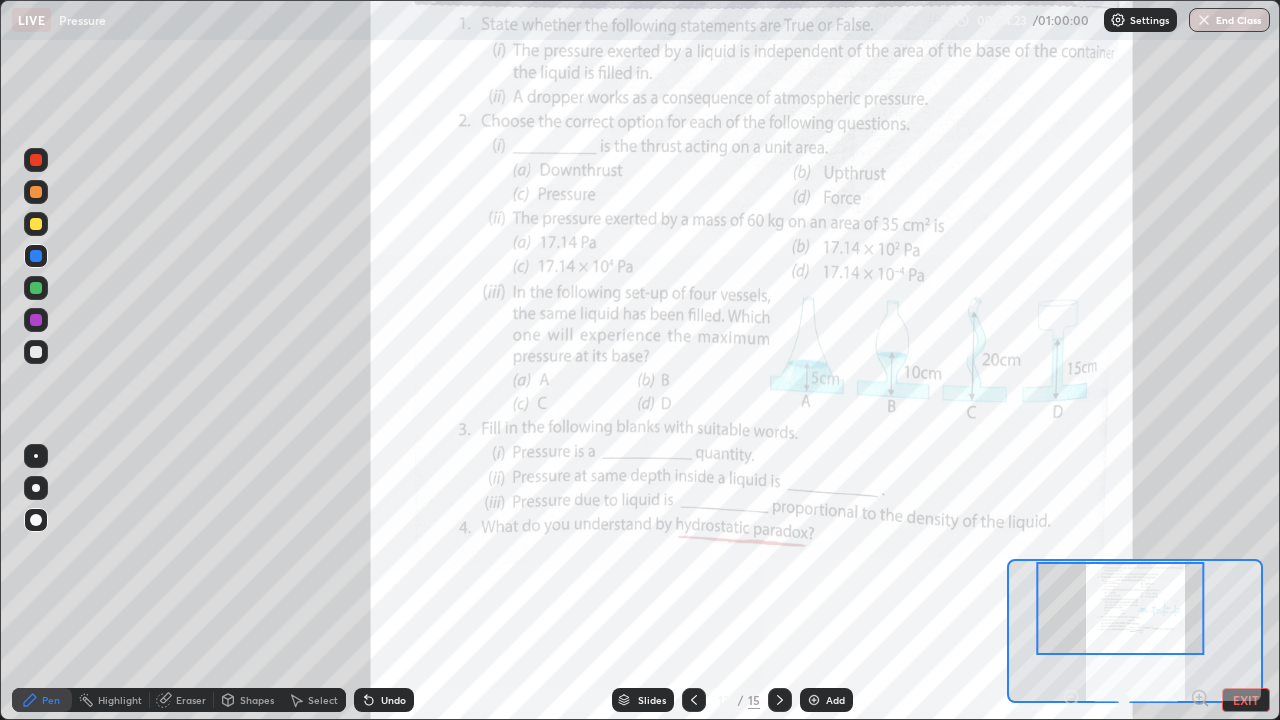 click at bounding box center (36, 320) 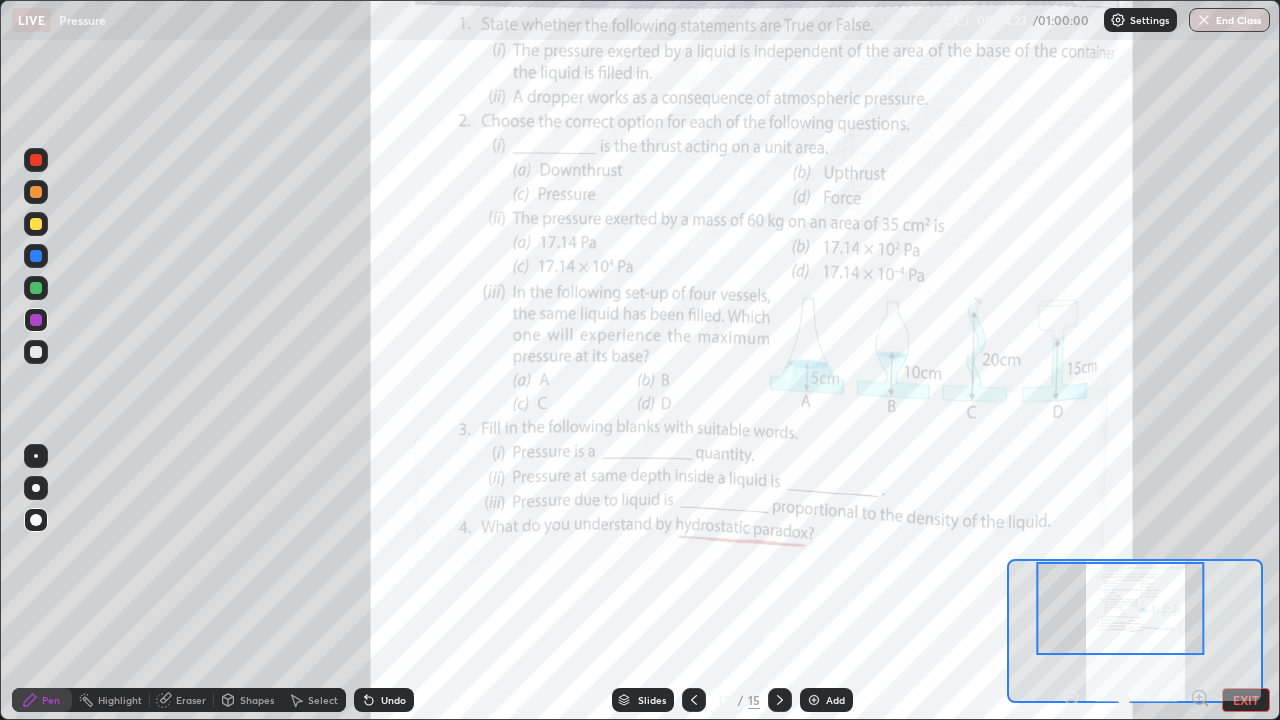 click at bounding box center [36, 488] 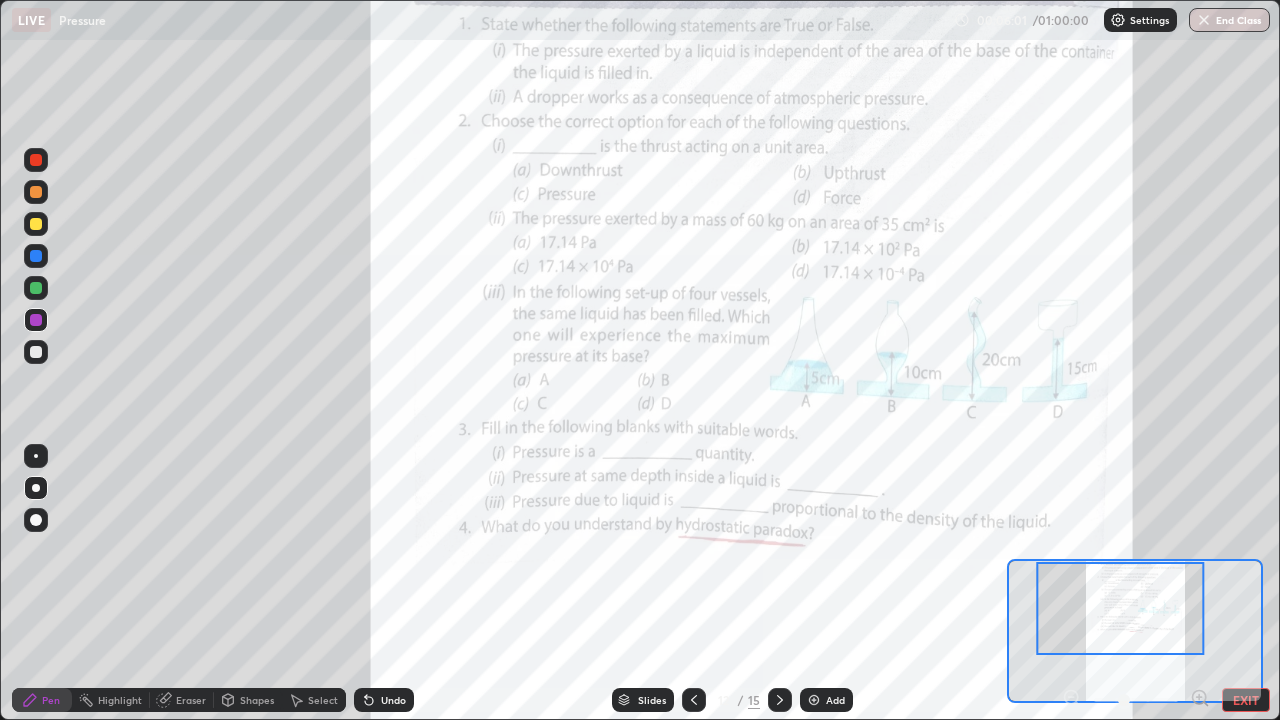 click at bounding box center [36, 288] 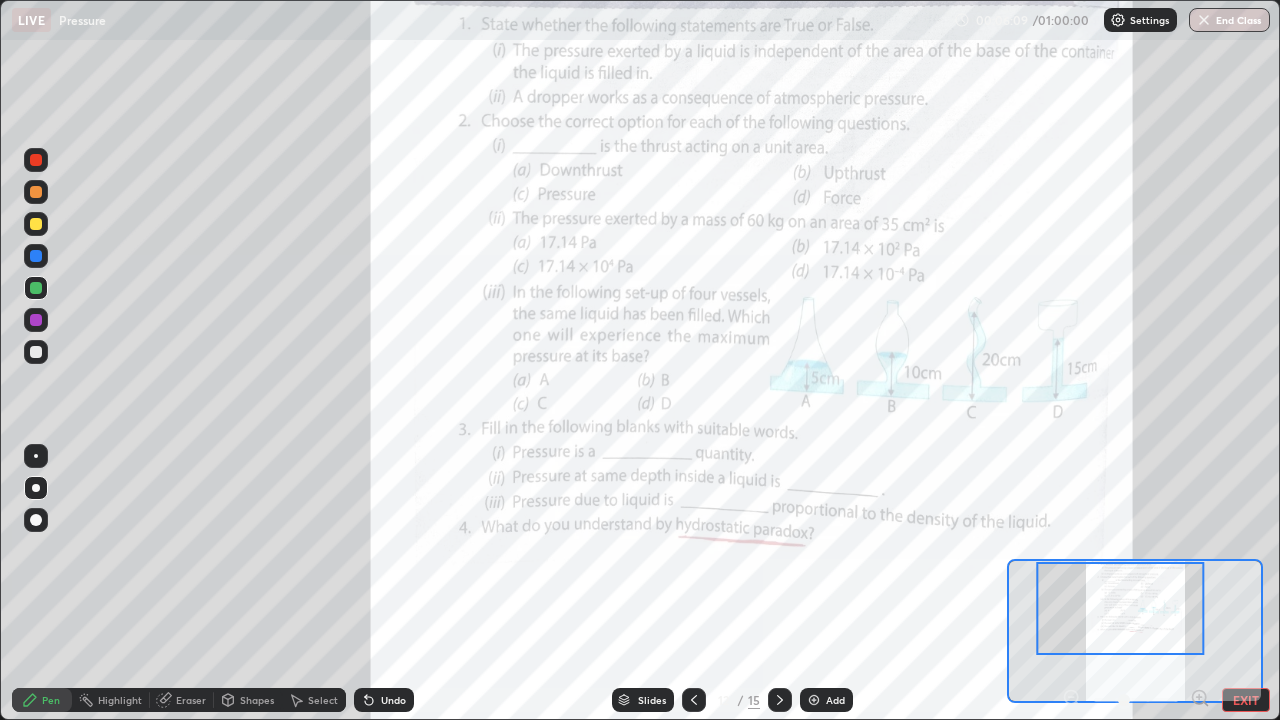 click at bounding box center (36, 256) 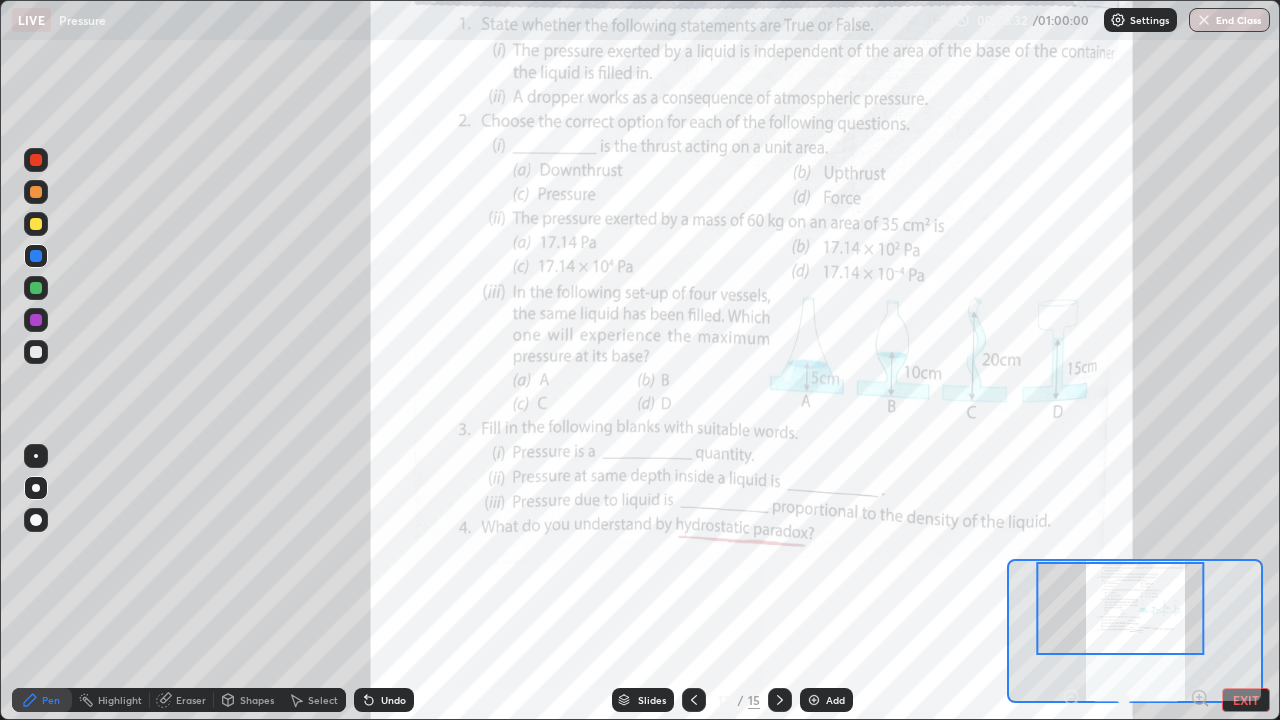 click at bounding box center [36, 320] 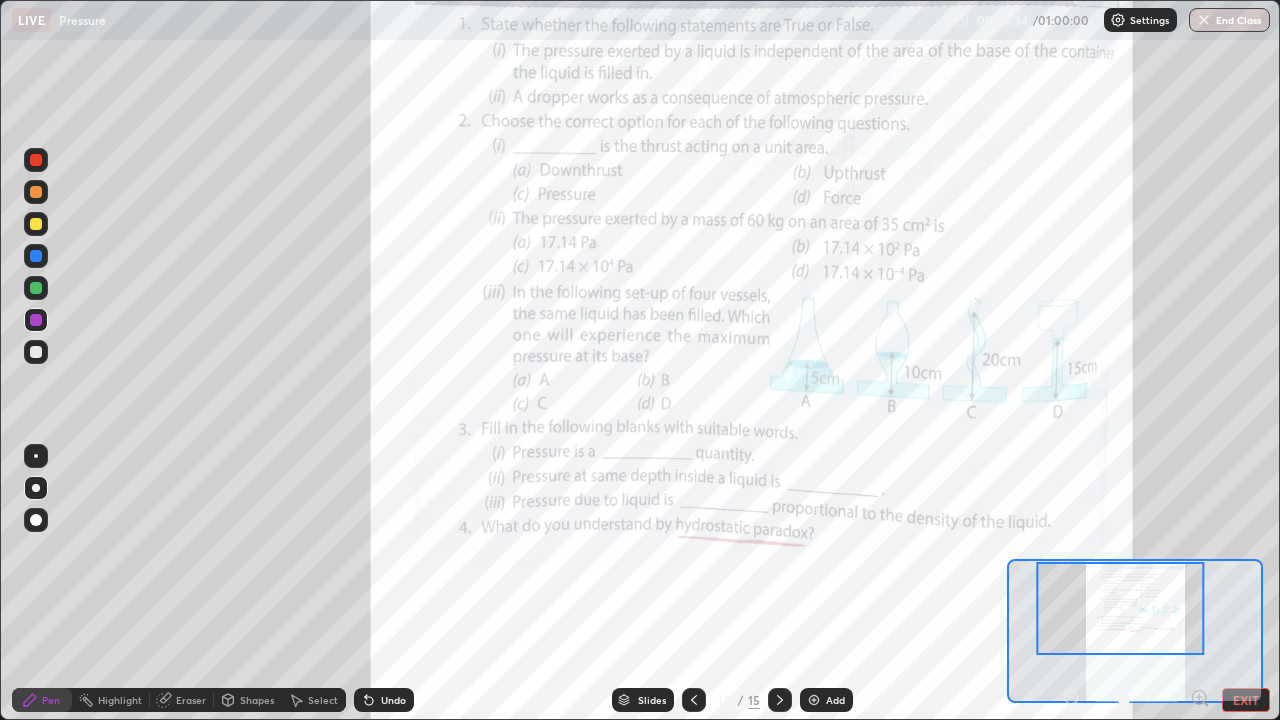 click at bounding box center [36, 192] 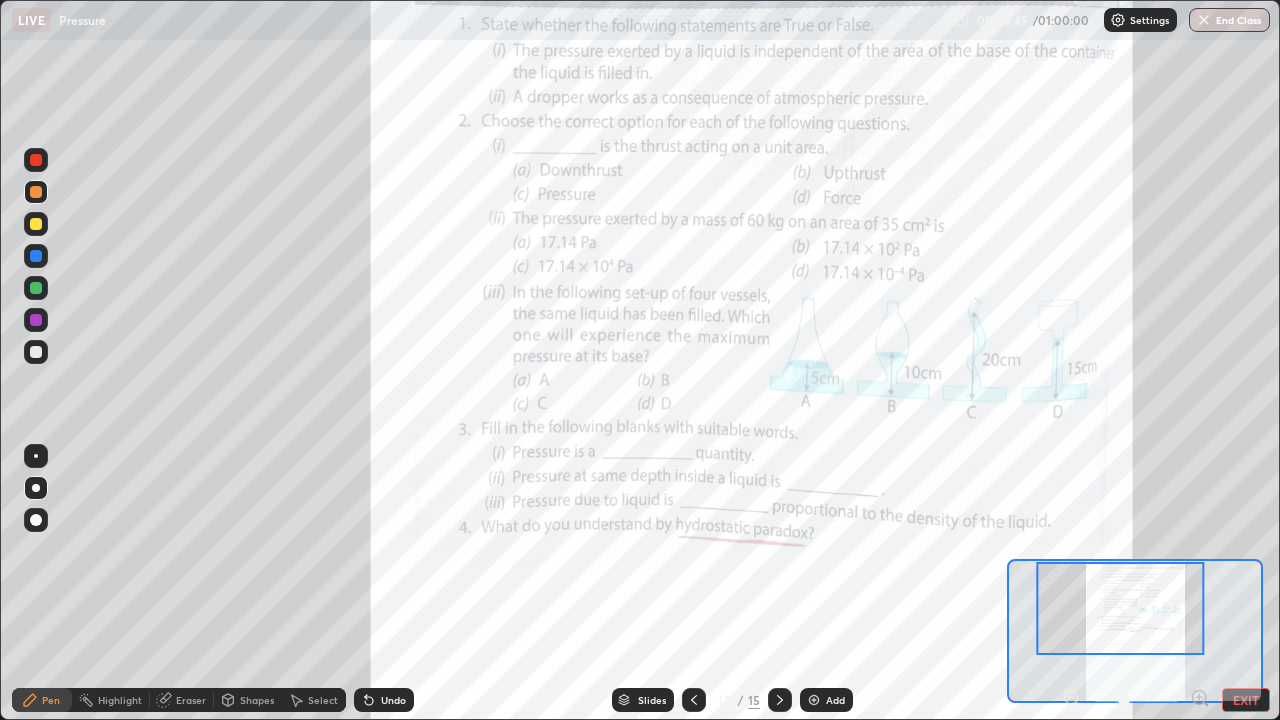 click at bounding box center (36, 256) 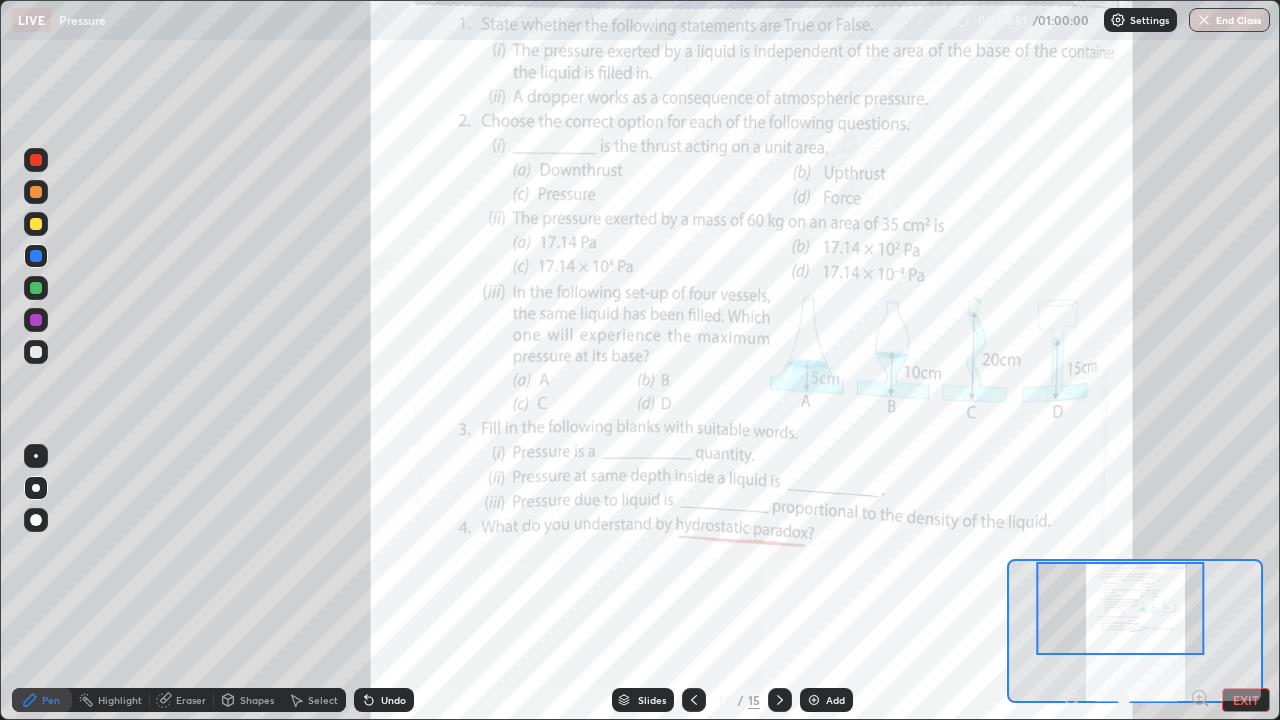 click at bounding box center (36, 352) 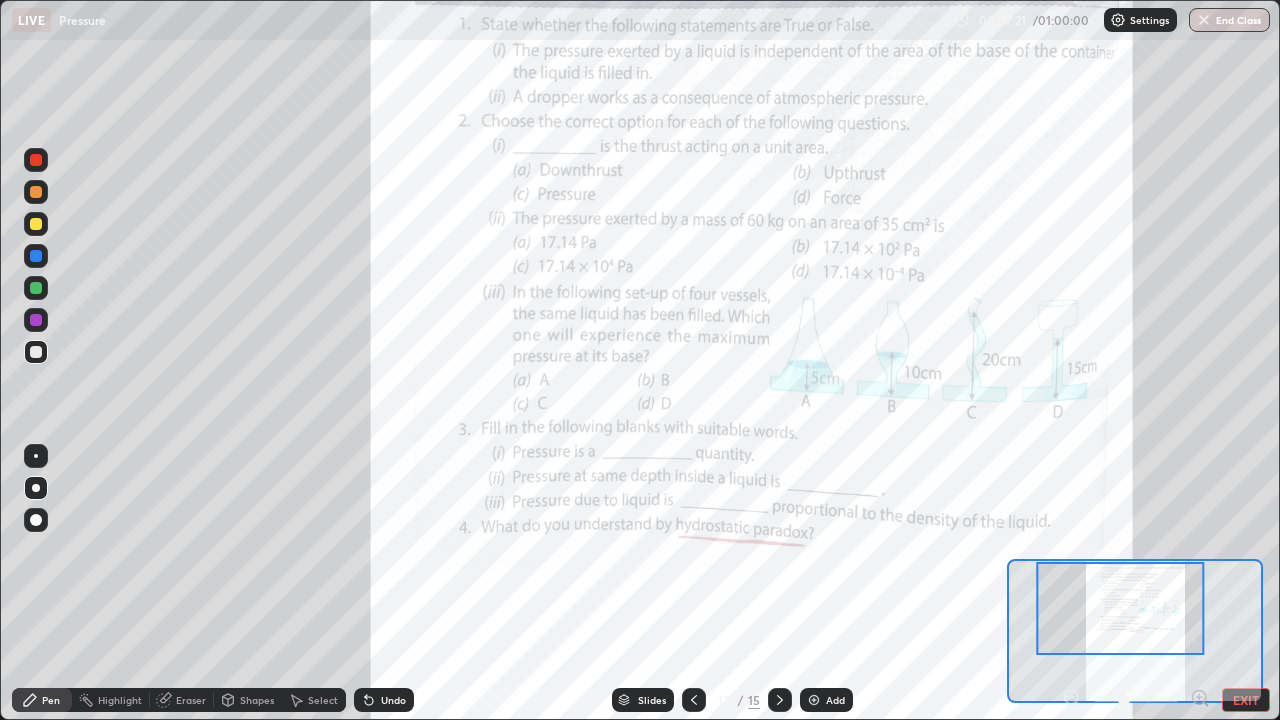 click at bounding box center [36, 288] 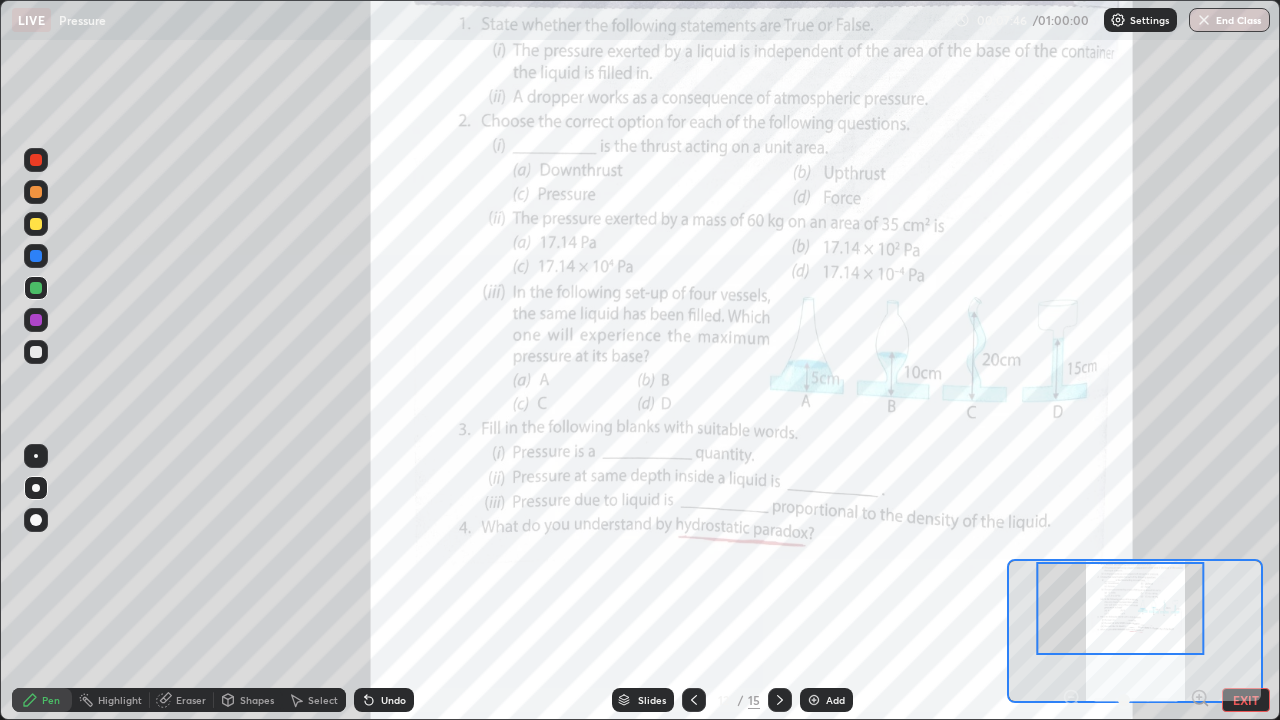 click at bounding box center (36, 224) 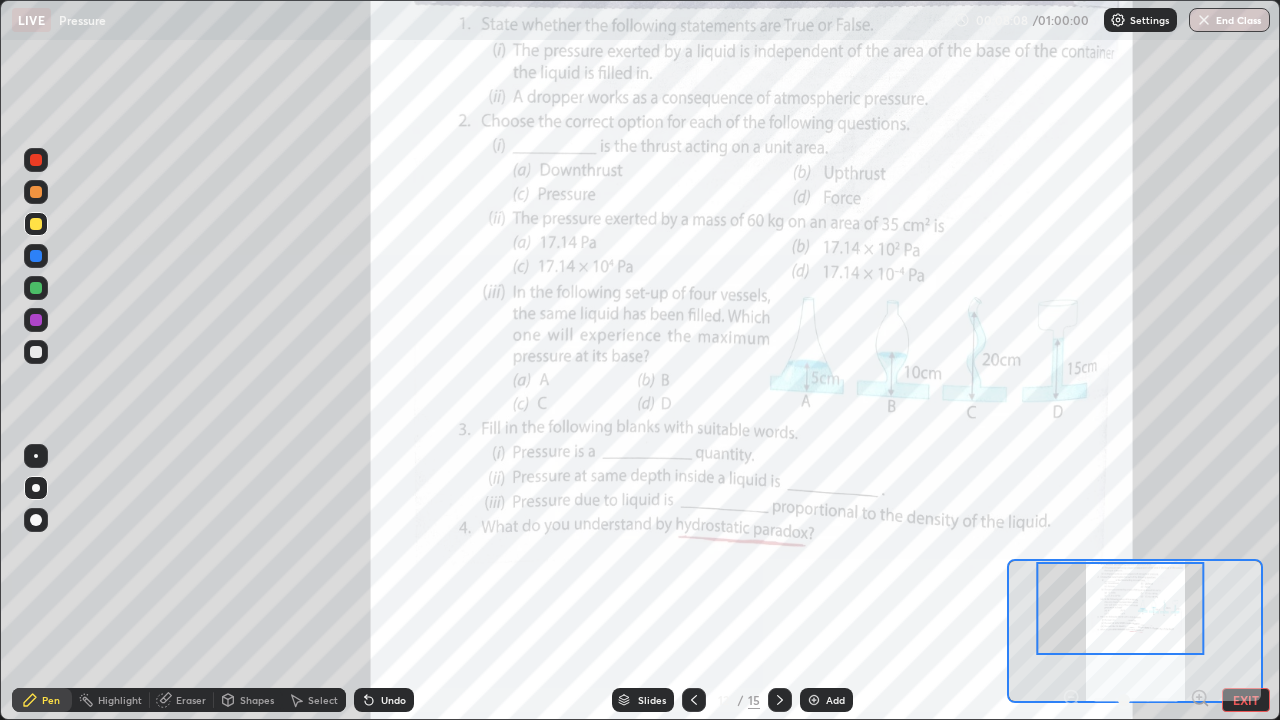 click at bounding box center (814, 700) 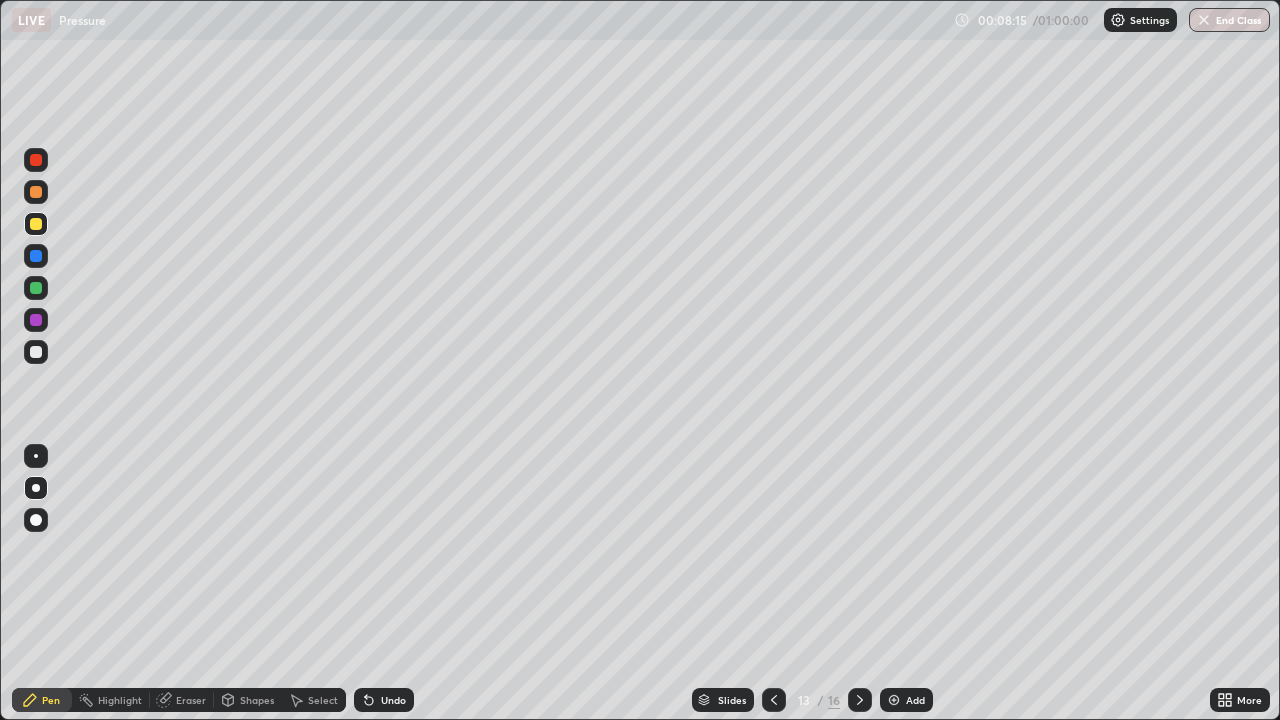 click on "Undo" at bounding box center [384, 700] 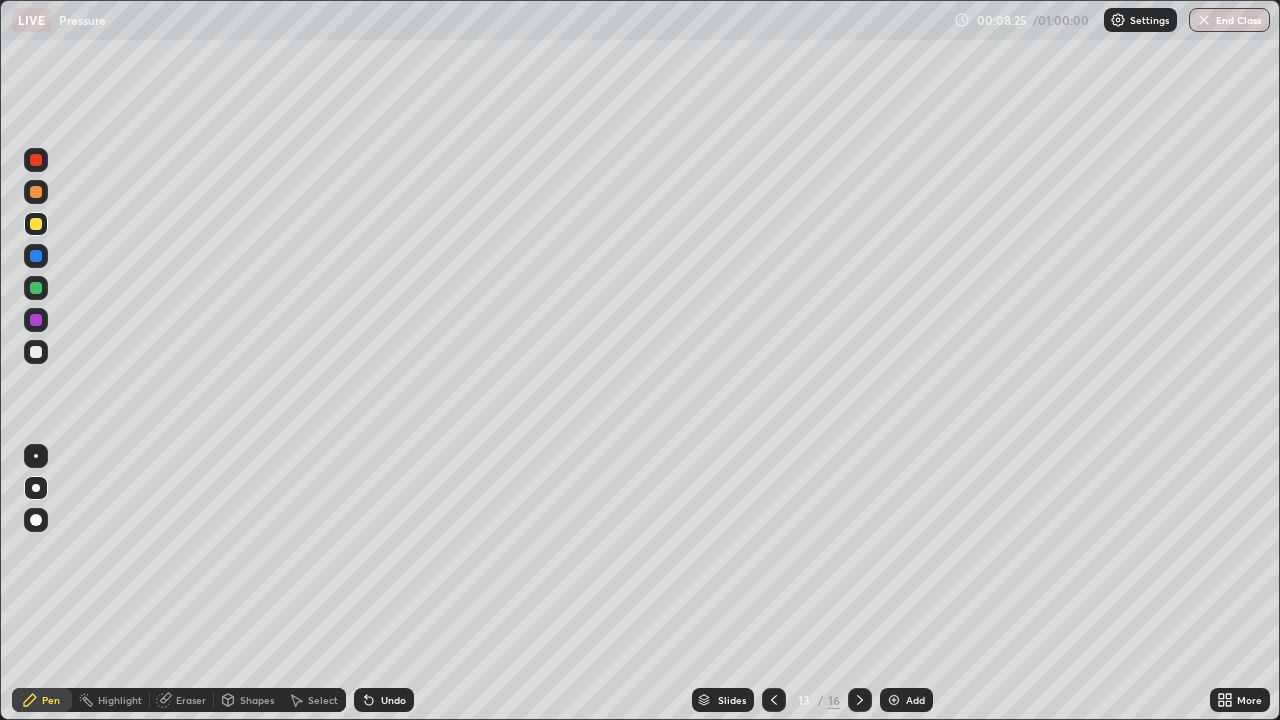 click on "Eraser" at bounding box center (191, 700) 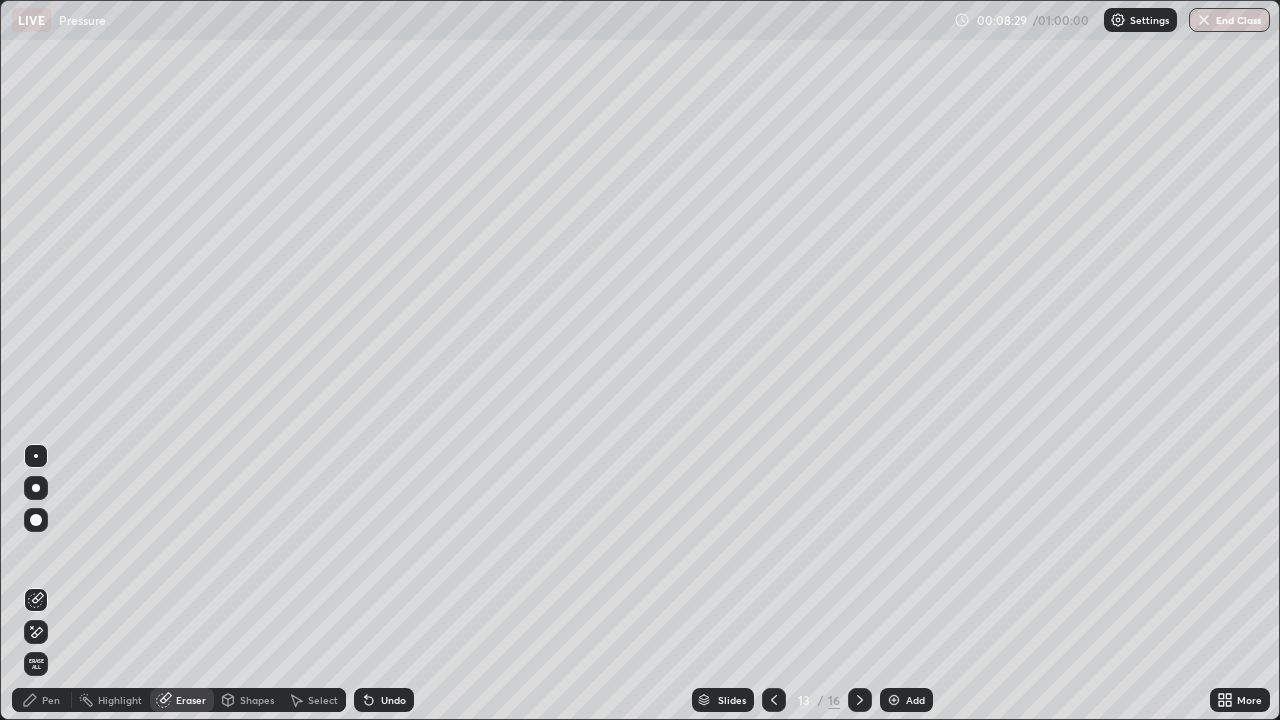 click on "Pen" at bounding box center (42, 700) 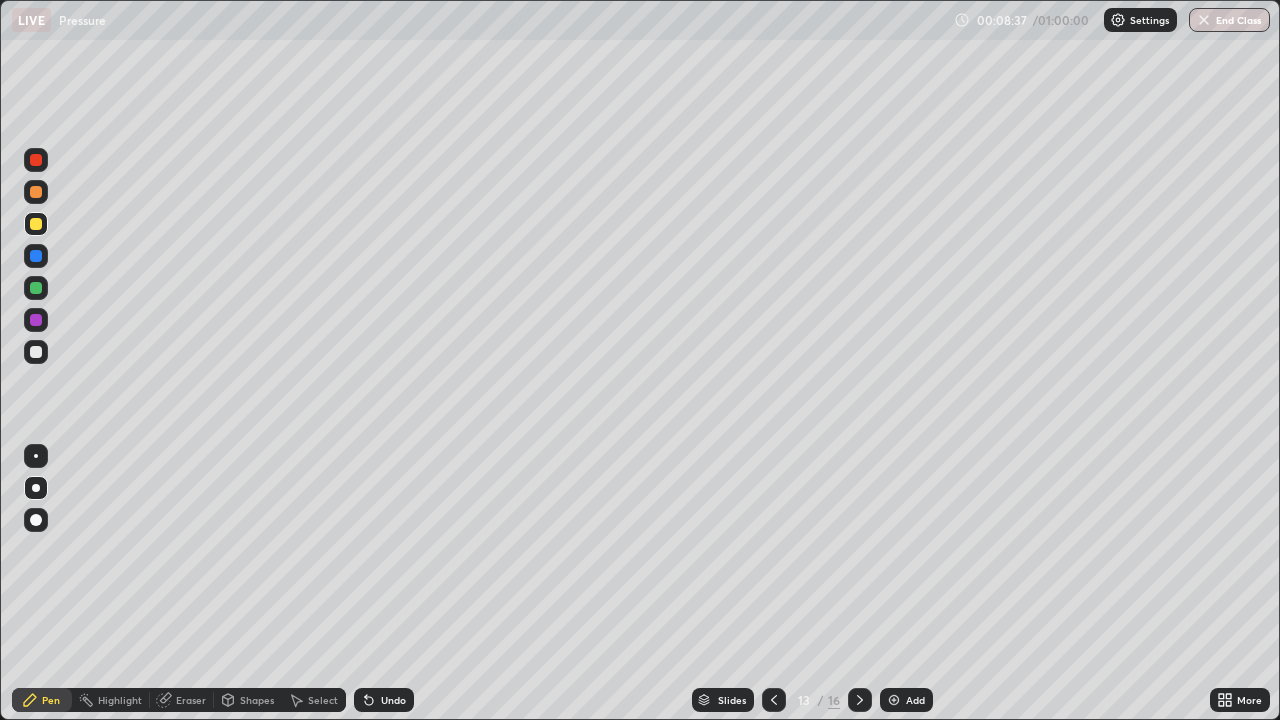 click at bounding box center (36, 288) 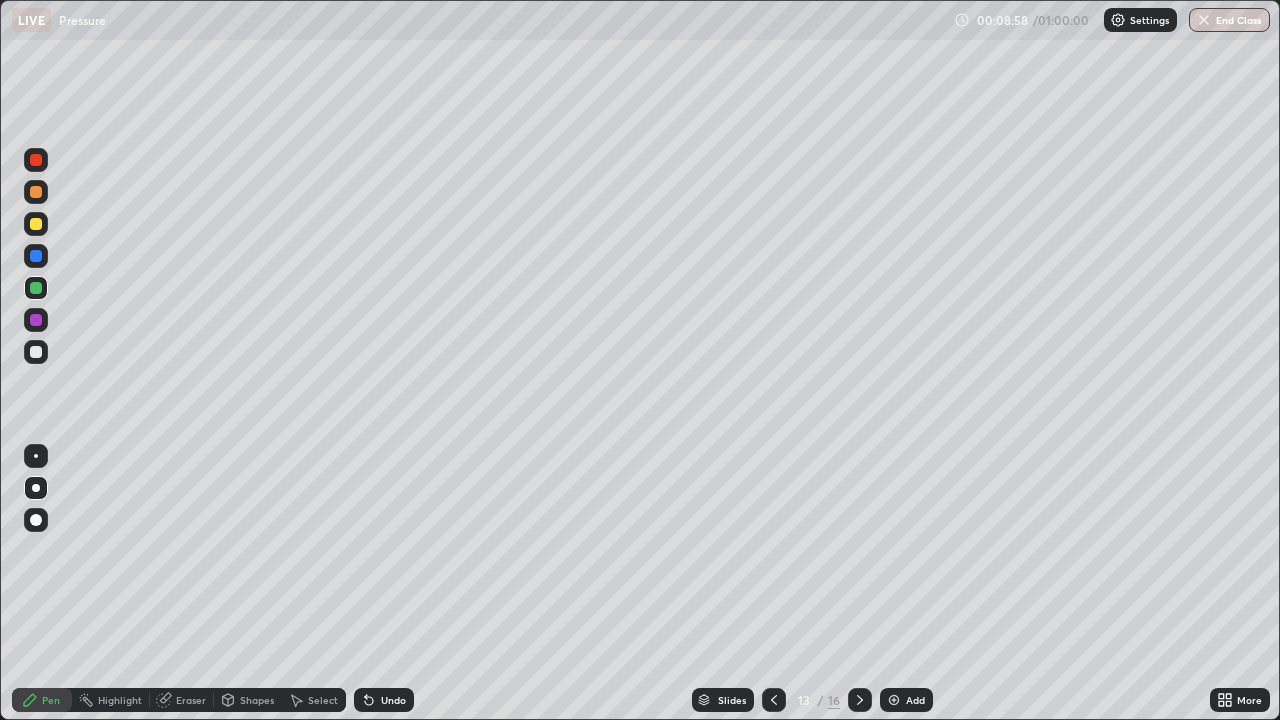 click at bounding box center [36, 320] 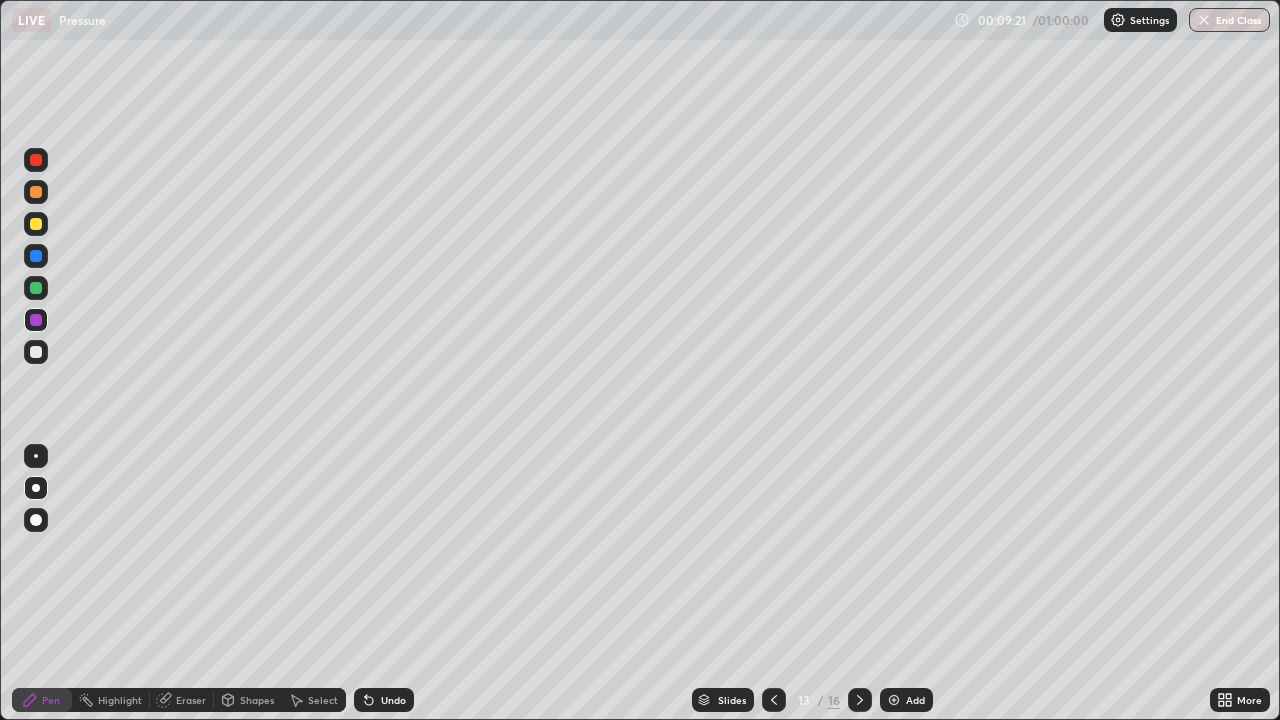 click on "Slides" at bounding box center [723, 700] 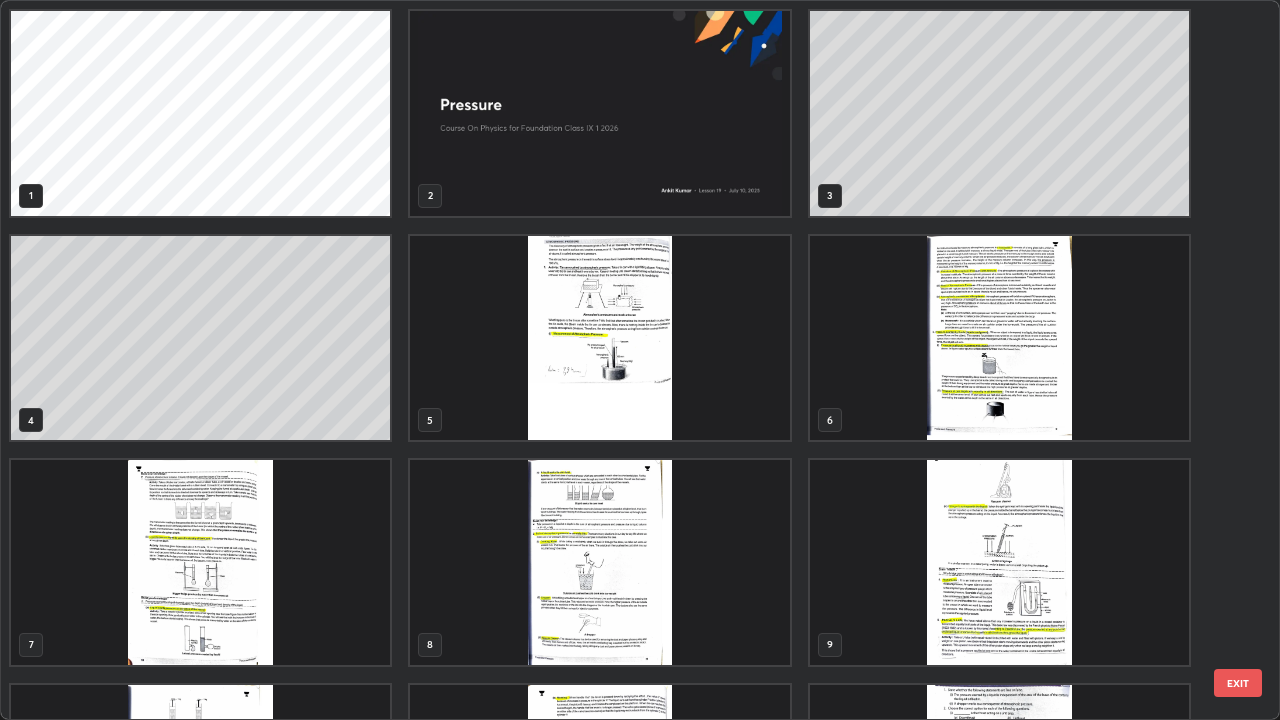 scroll, scrollTop: 405, scrollLeft: 0, axis: vertical 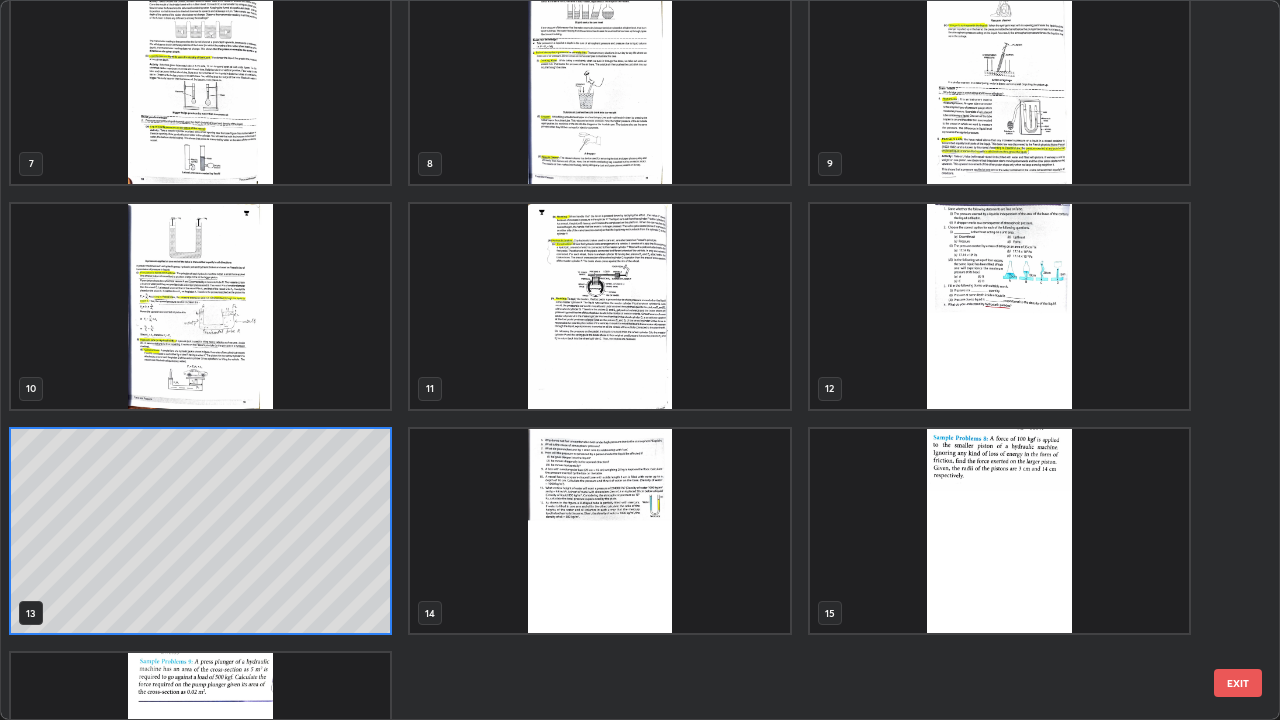 click at bounding box center [599, 81] 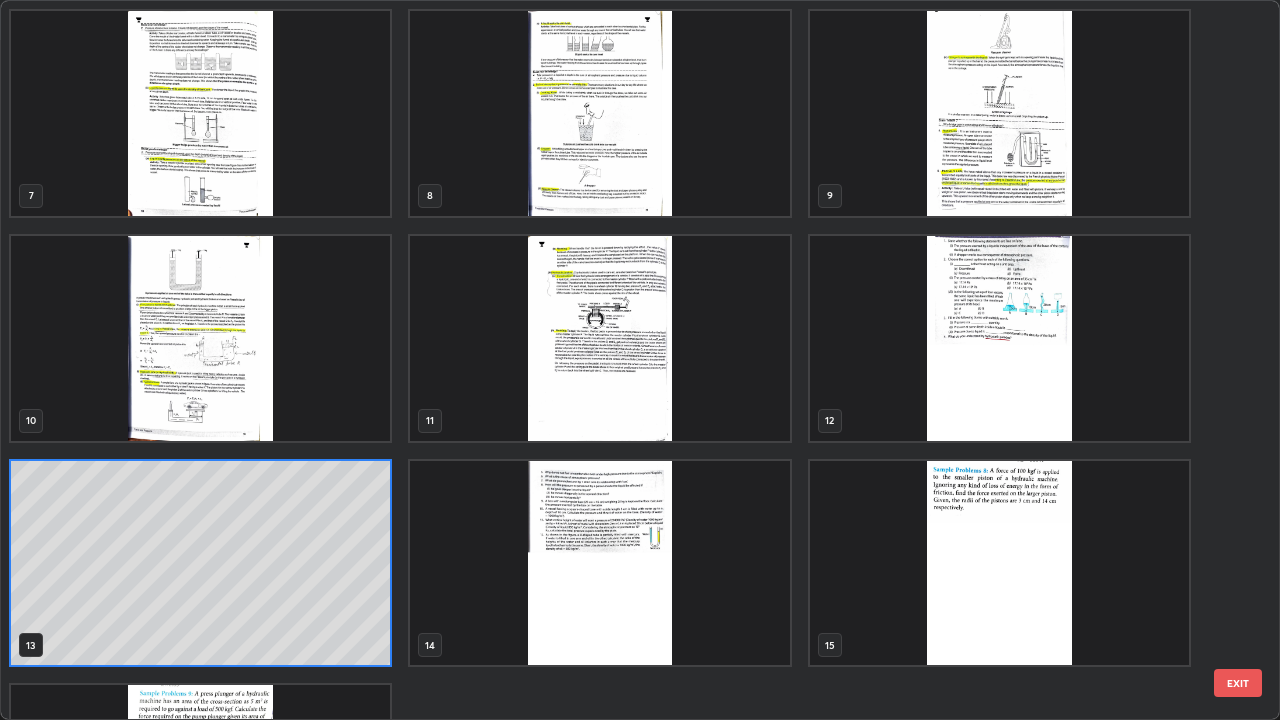 click on "7 8 9 10 11 12 13 14 15 16" at bounding box center (622, 360) 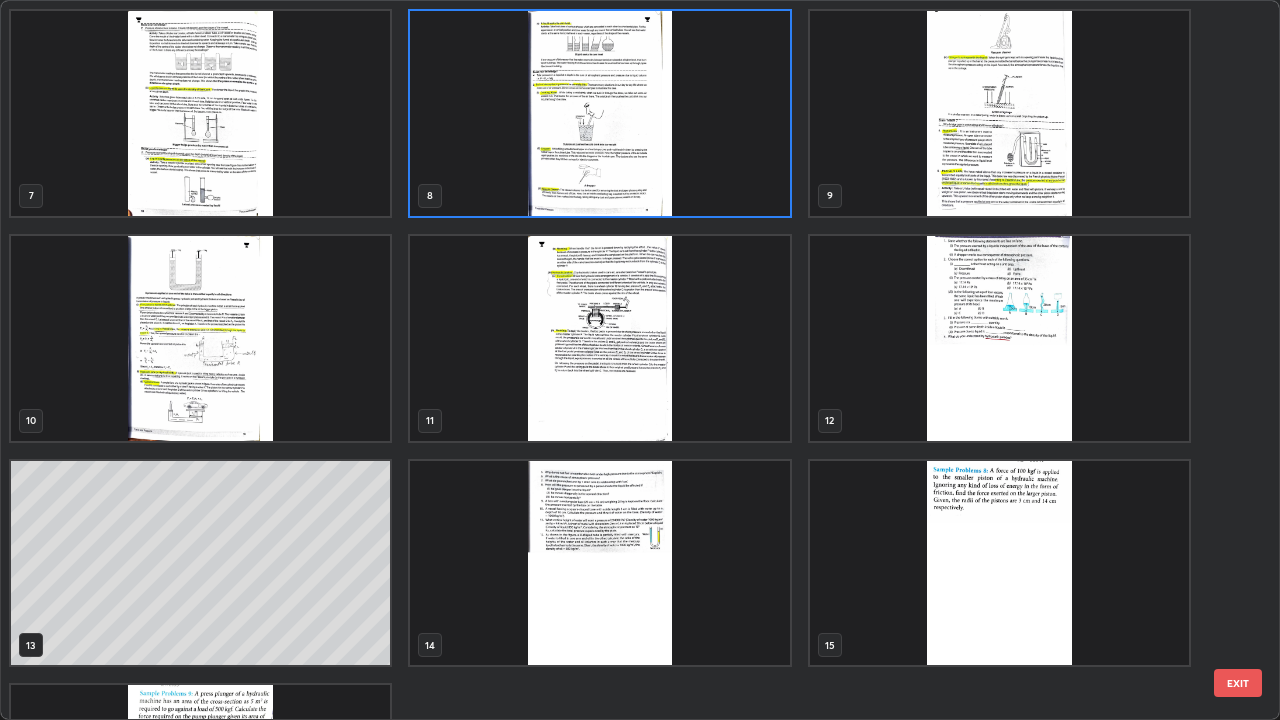click at bounding box center (599, 113) 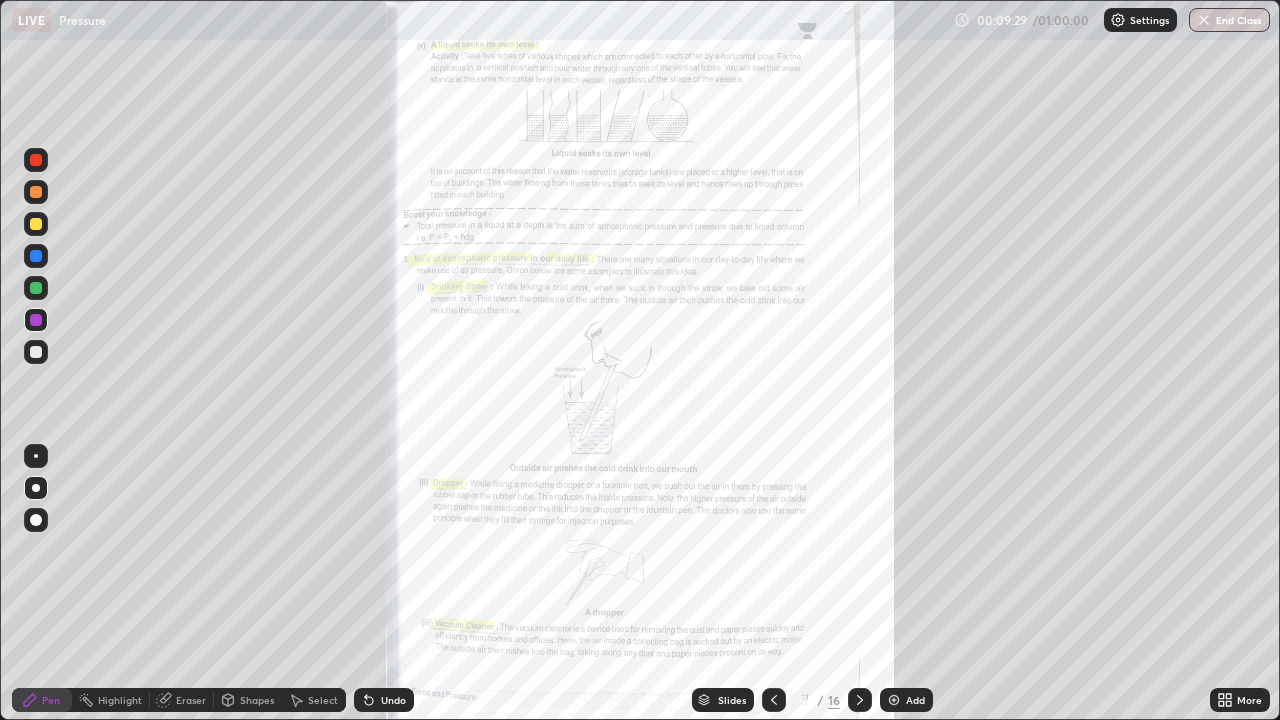 click on "More" at bounding box center (1240, 700) 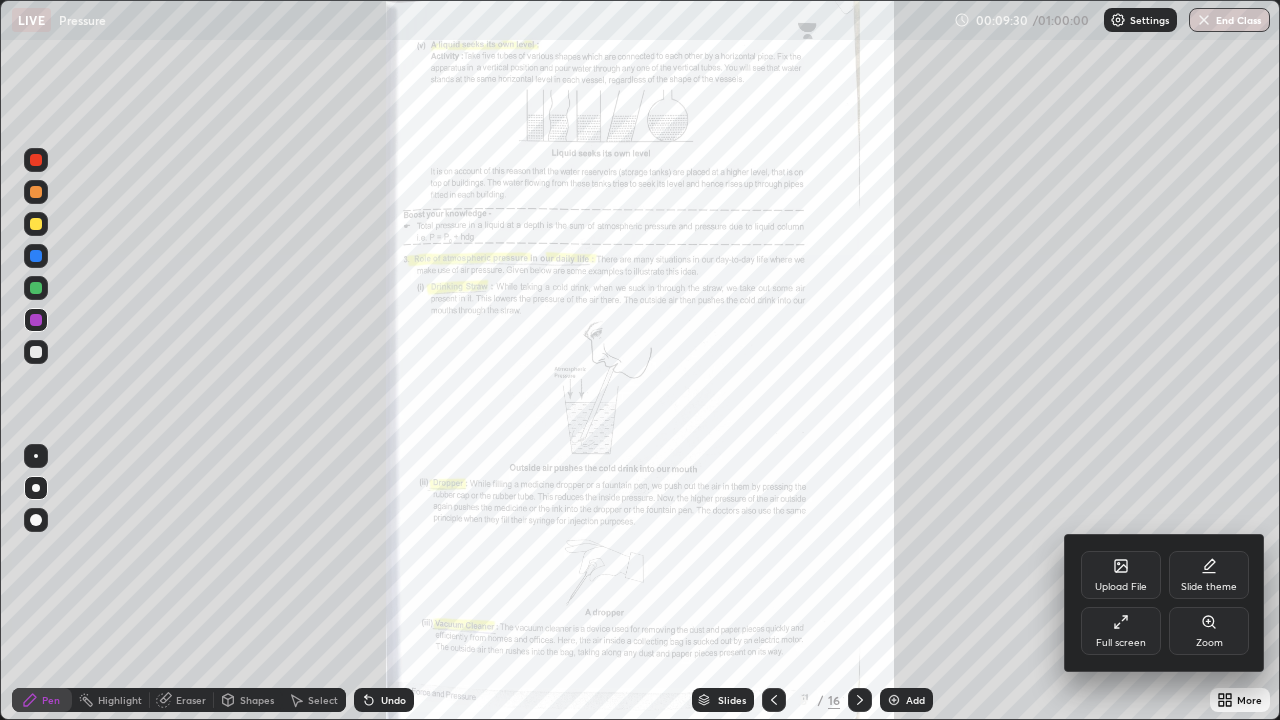 click on "Zoom" at bounding box center (1209, 631) 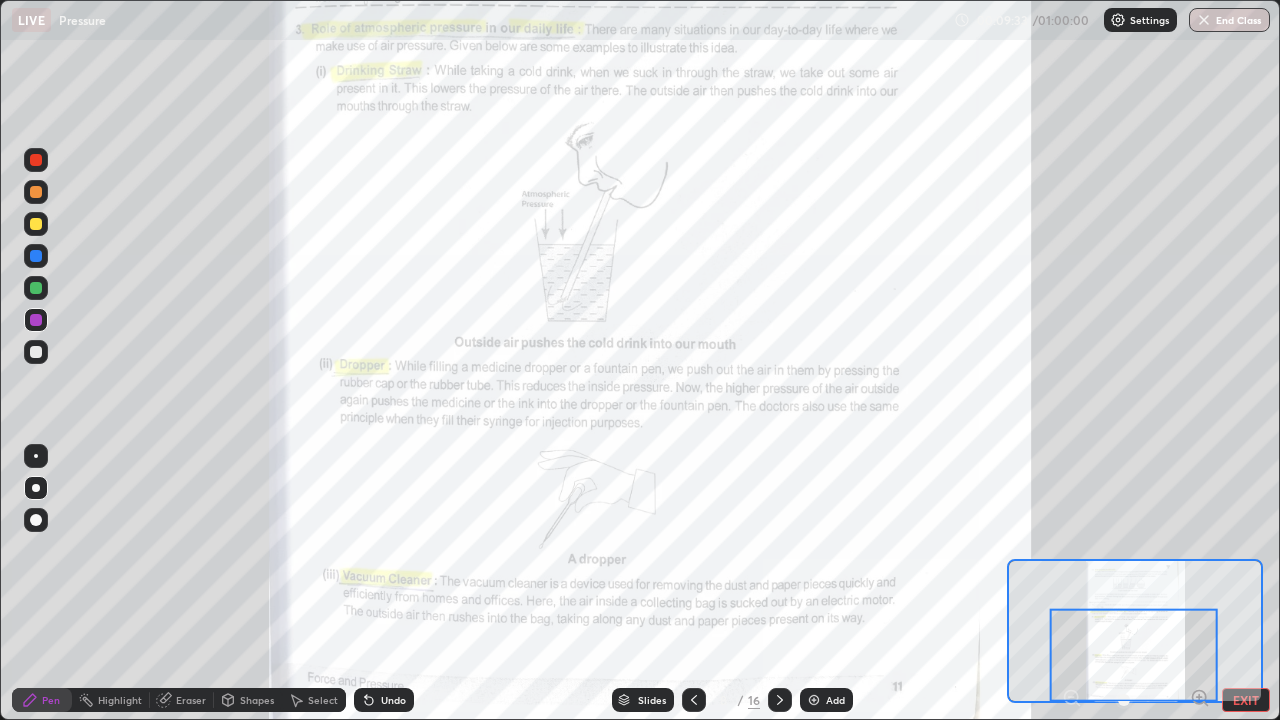 click at bounding box center [1134, 654] 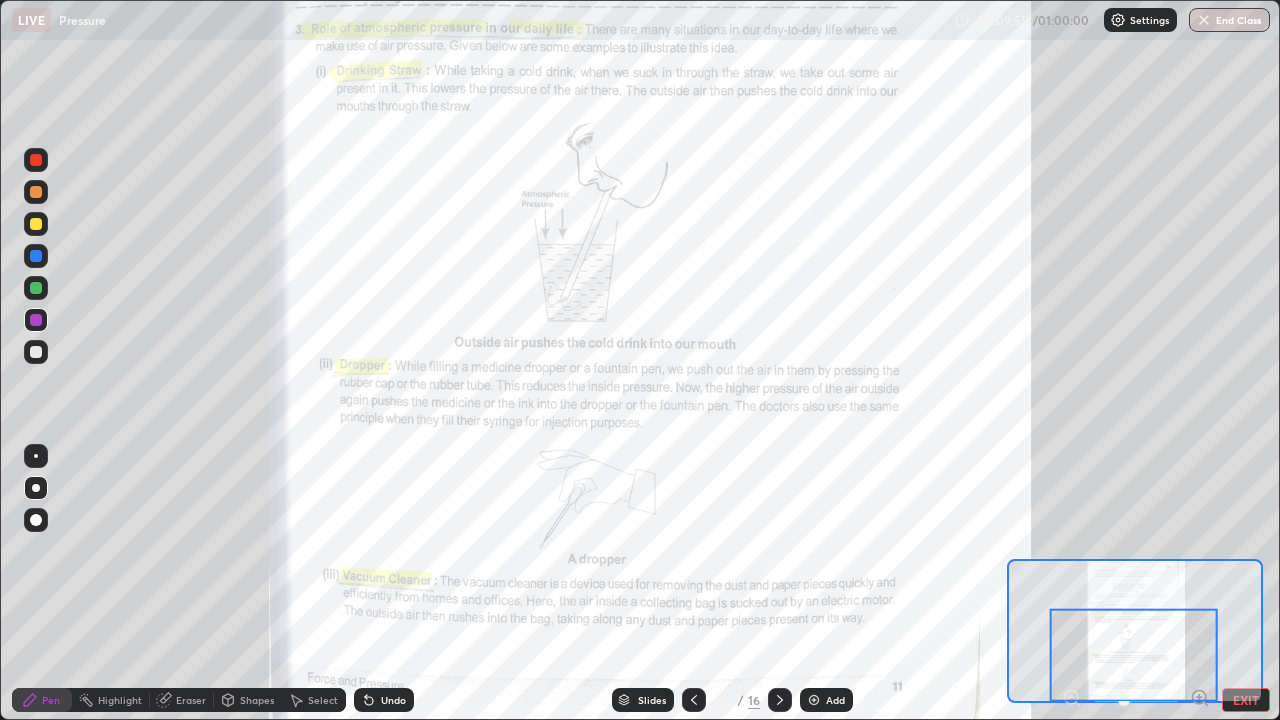 click at bounding box center [36, 160] 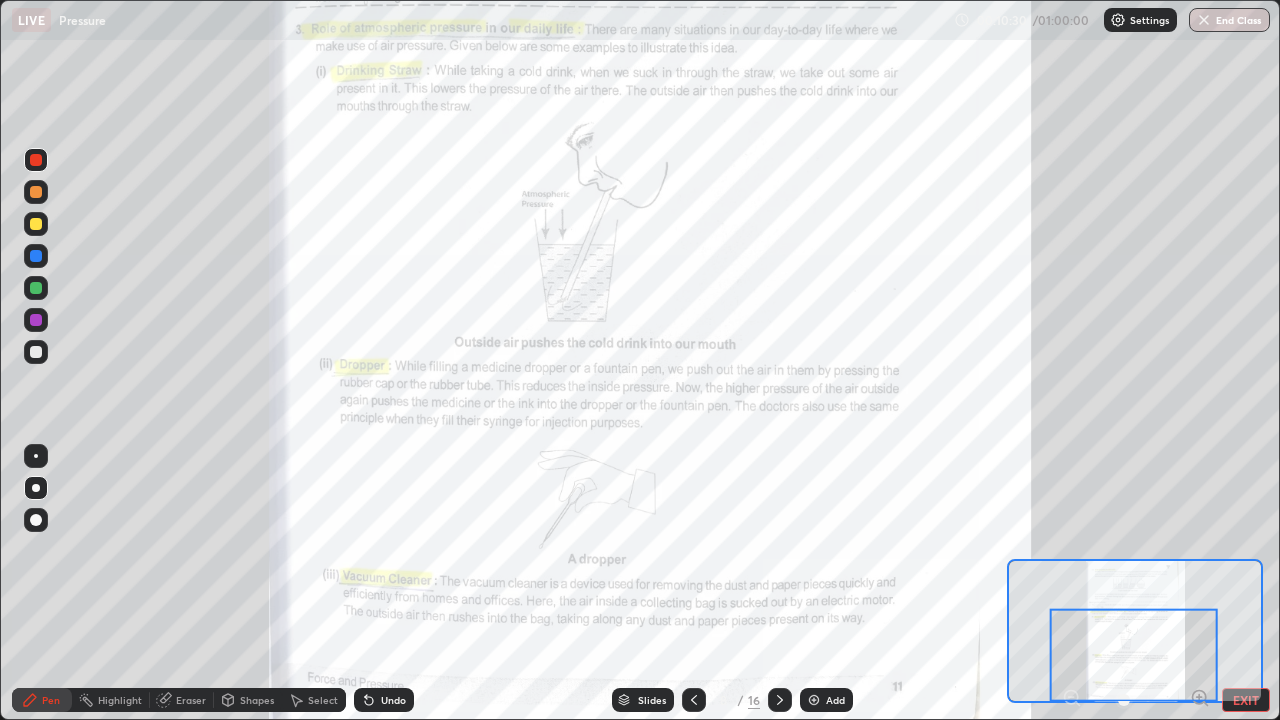 click on "Undo" at bounding box center [384, 700] 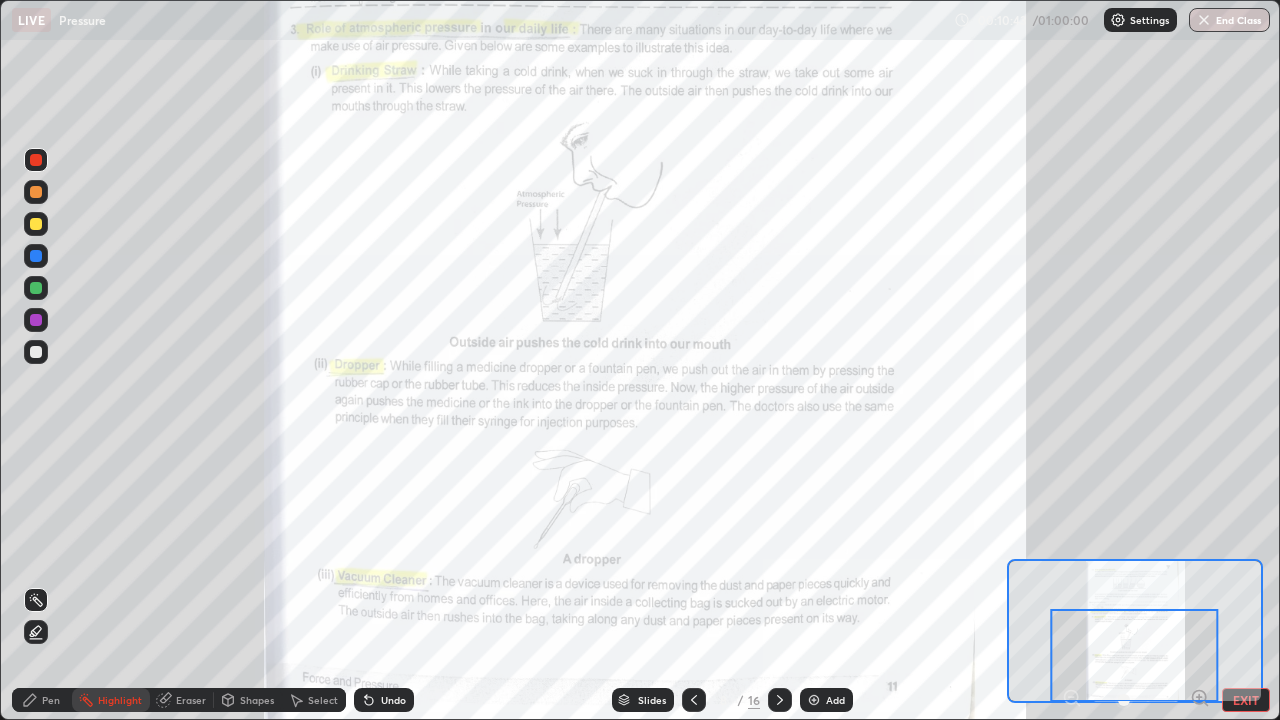 click 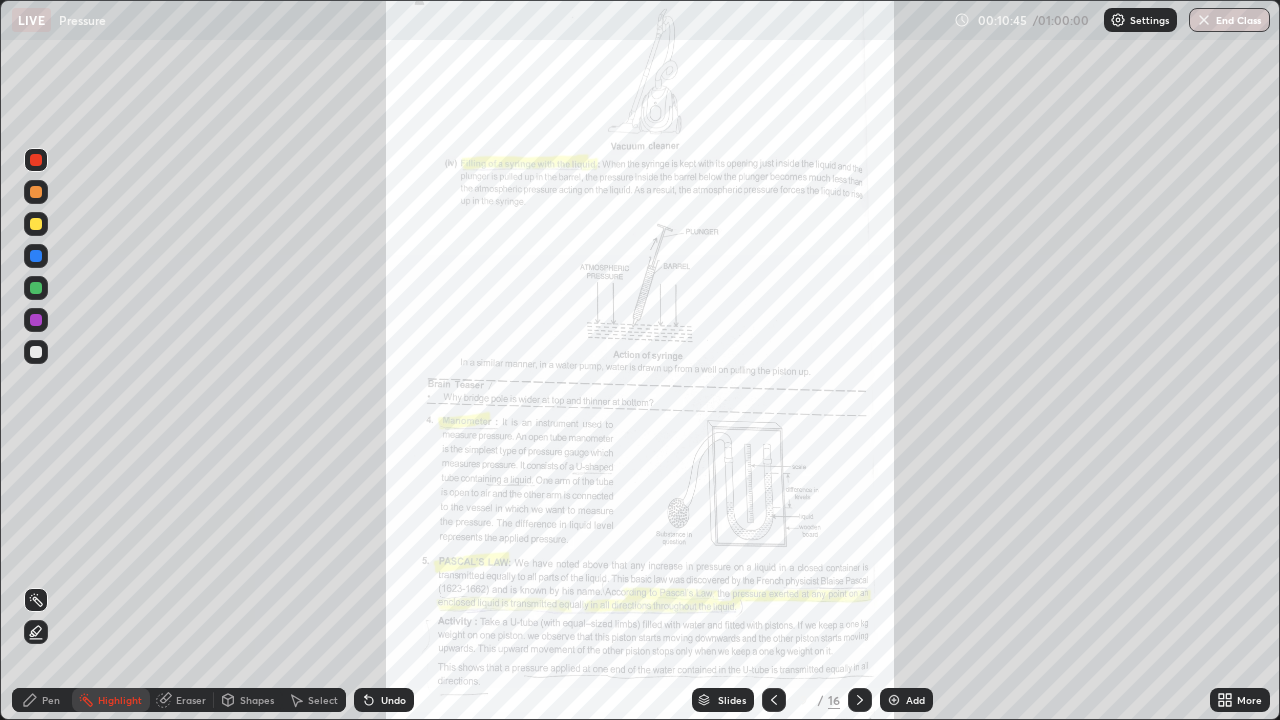 click 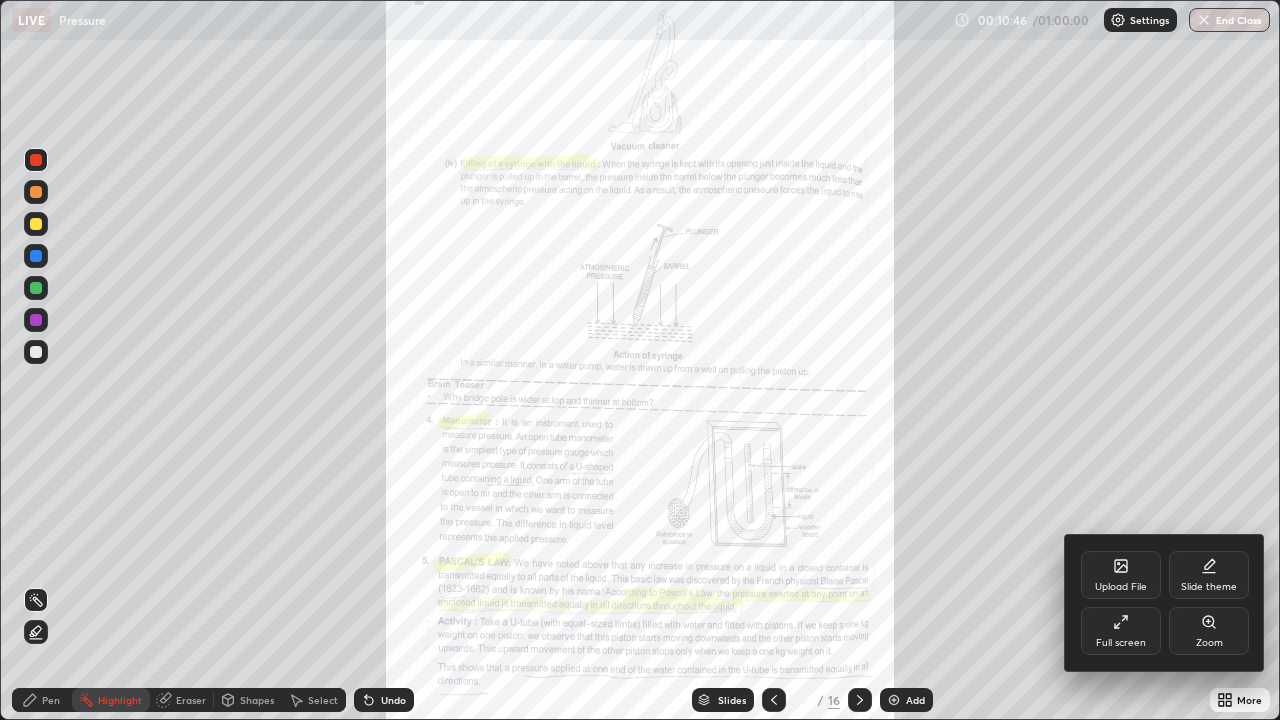 click on "Zoom" at bounding box center [1209, 643] 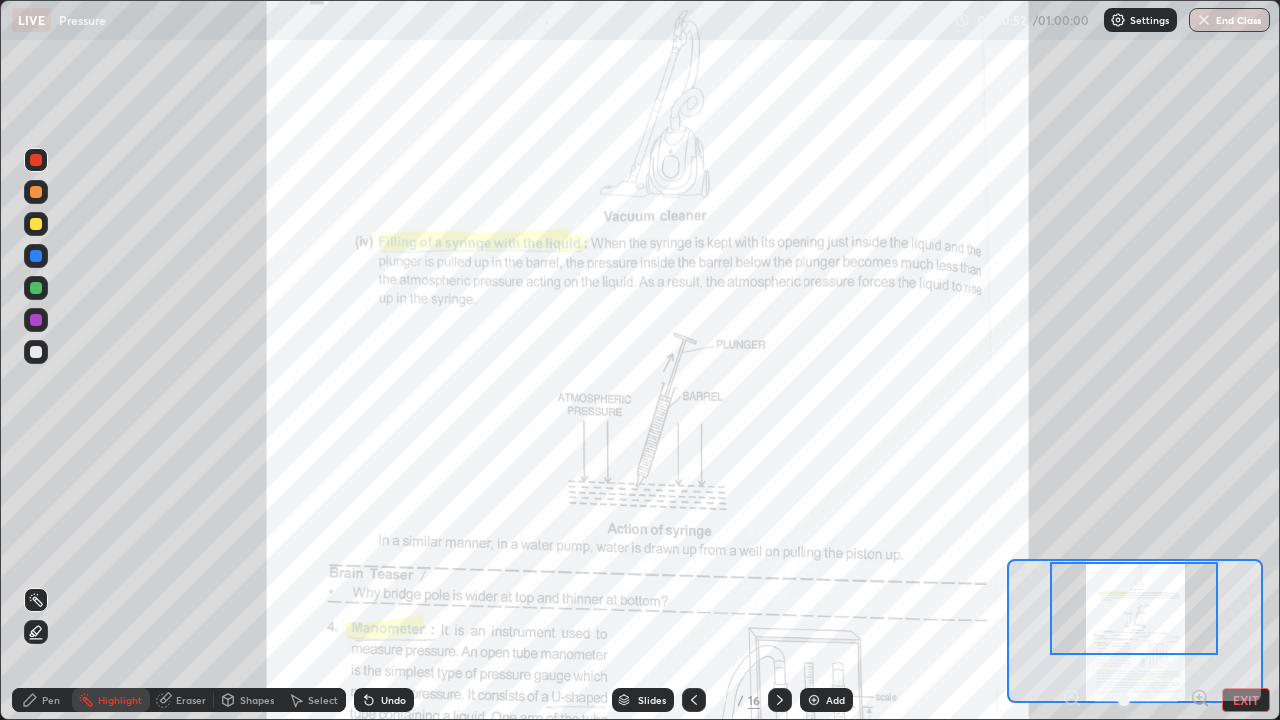 click at bounding box center [36, 320] 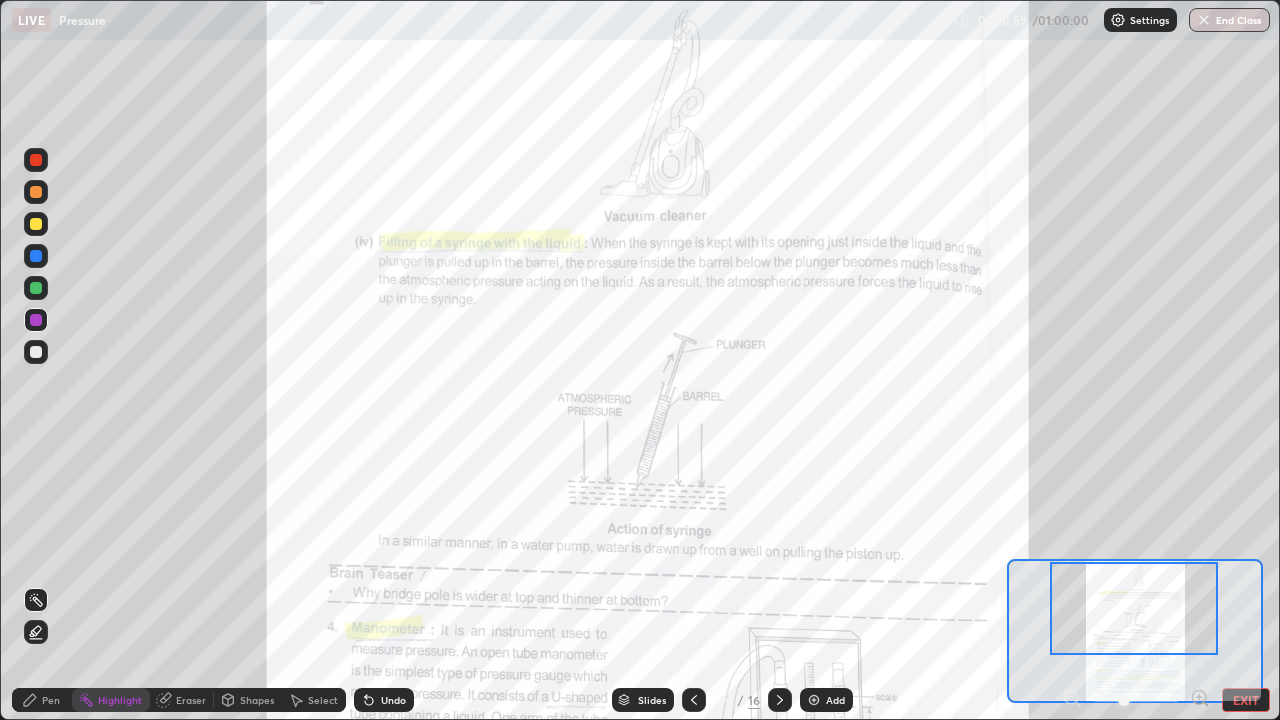 click 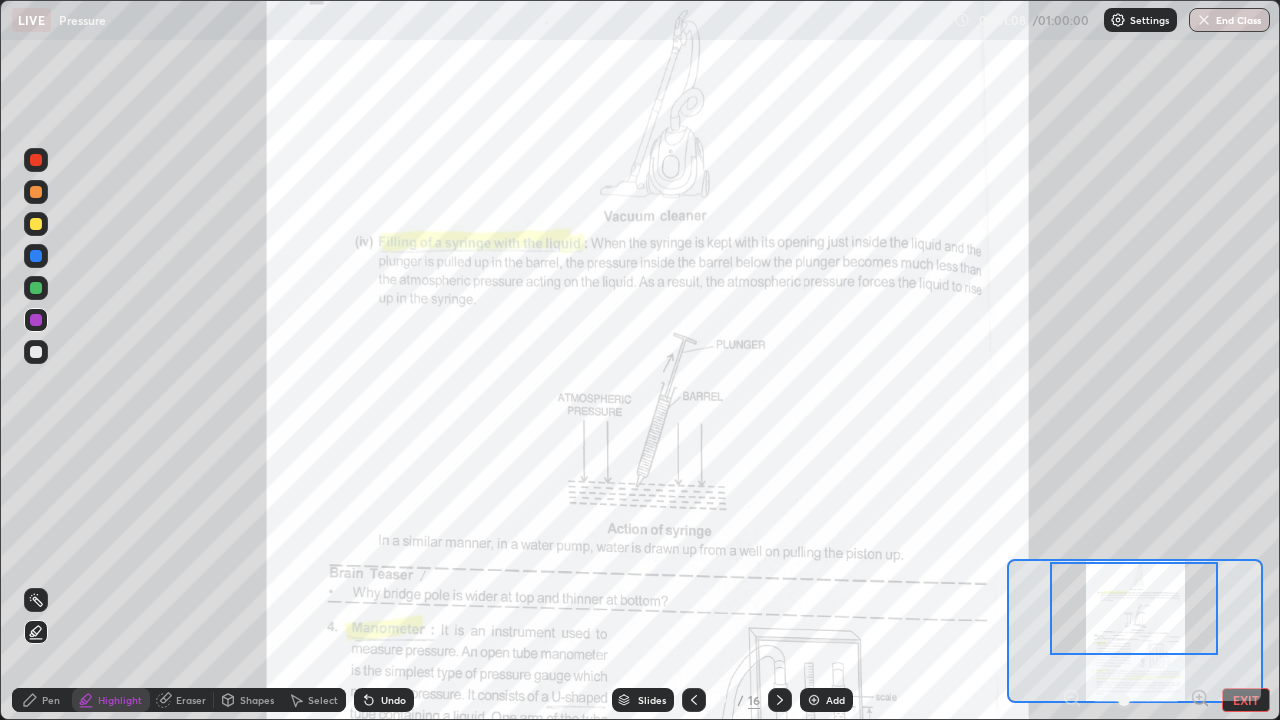 click at bounding box center (36, 288) 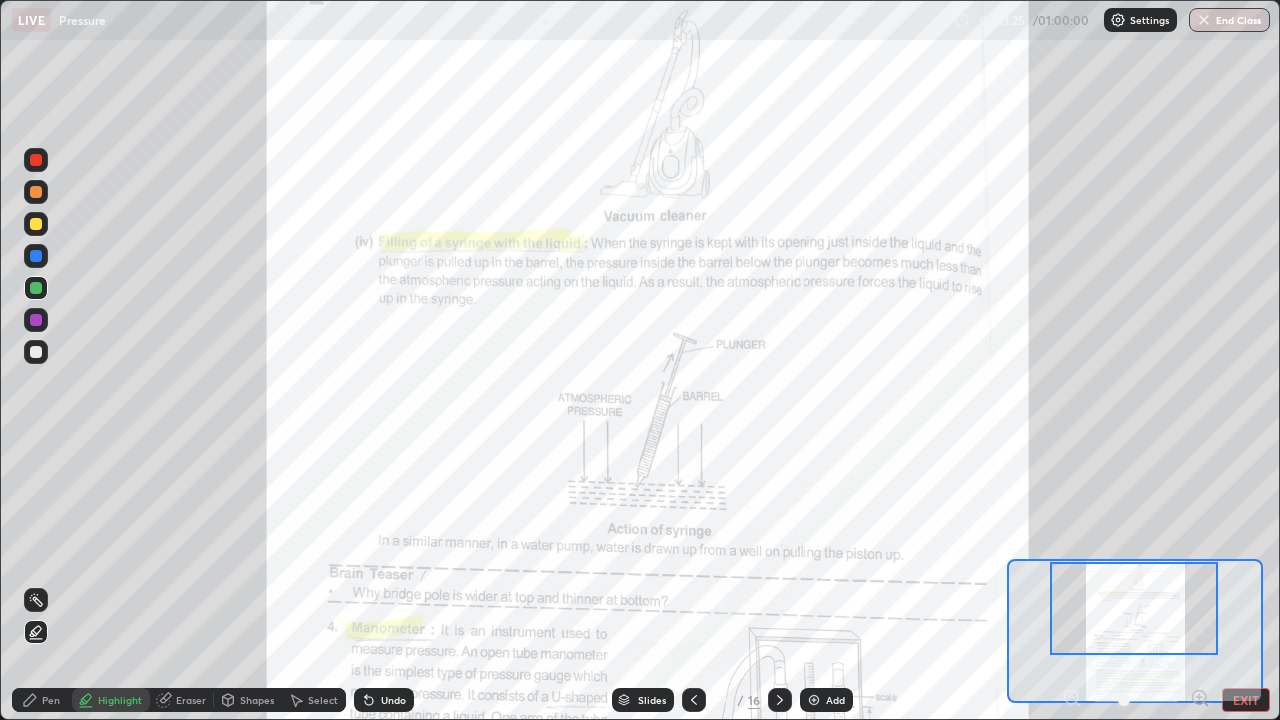 click on "Pen" at bounding box center [42, 700] 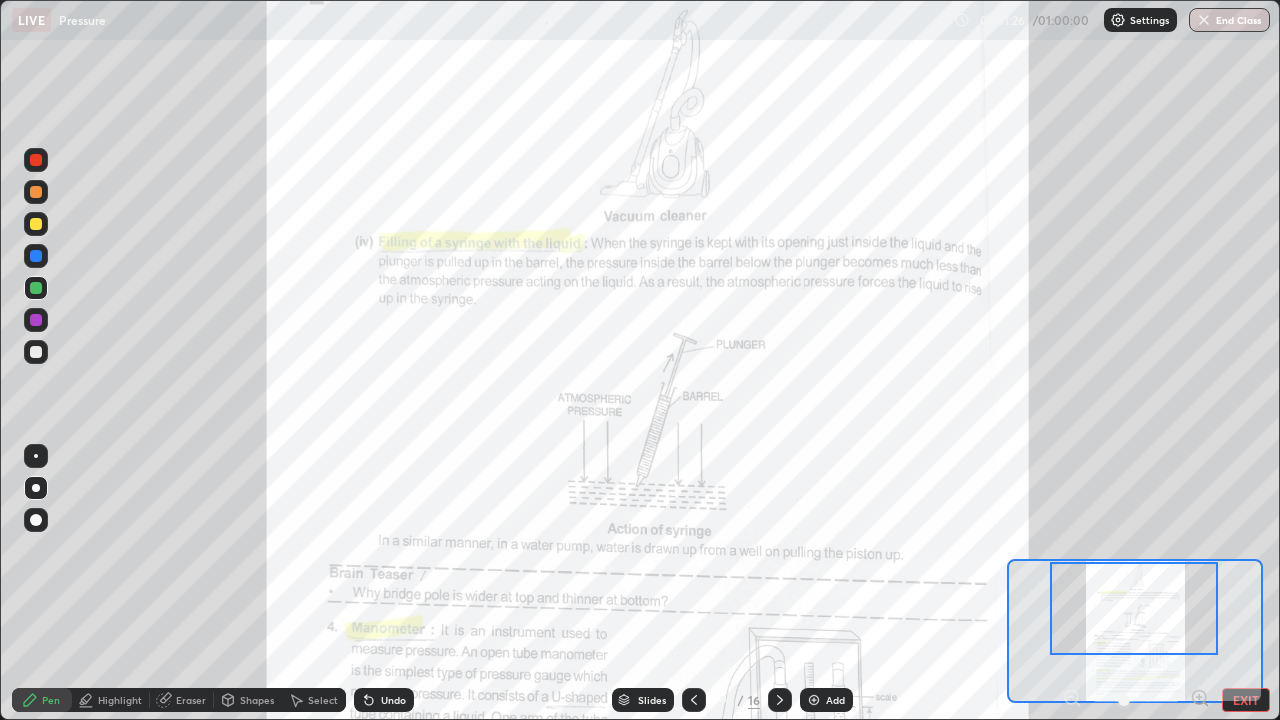 click at bounding box center [36, 256] 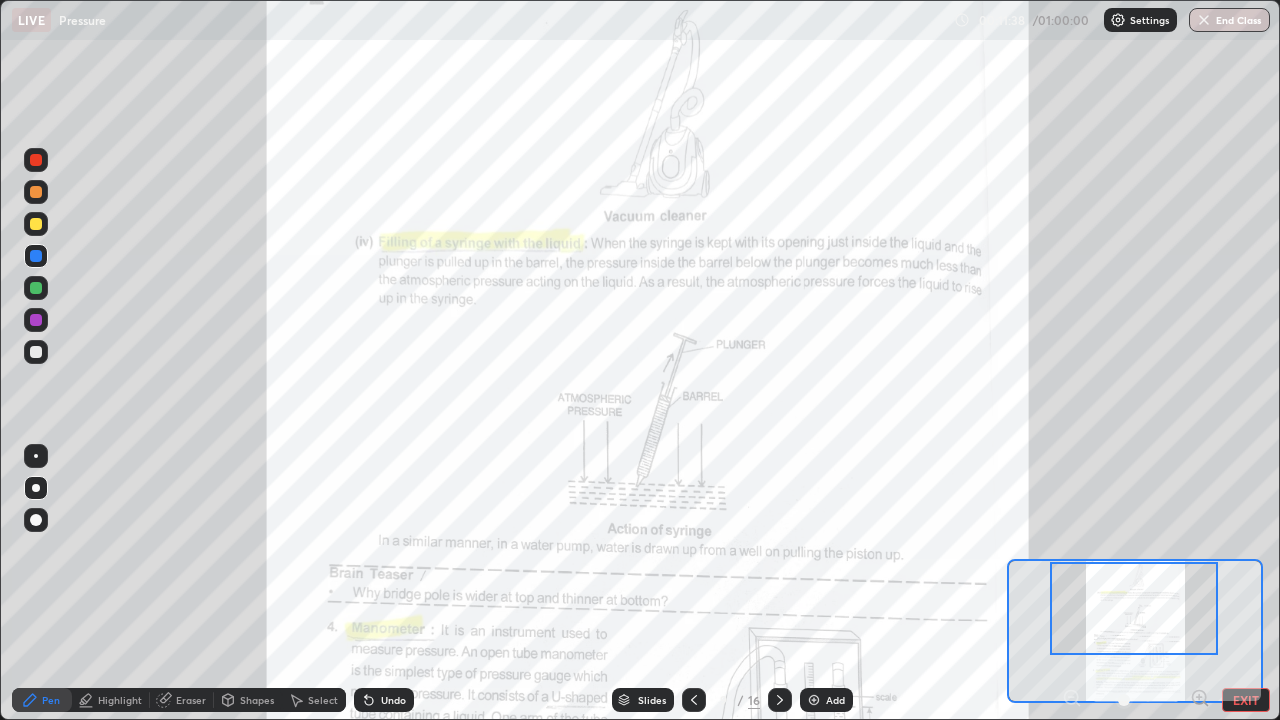 click at bounding box center (36, 160) 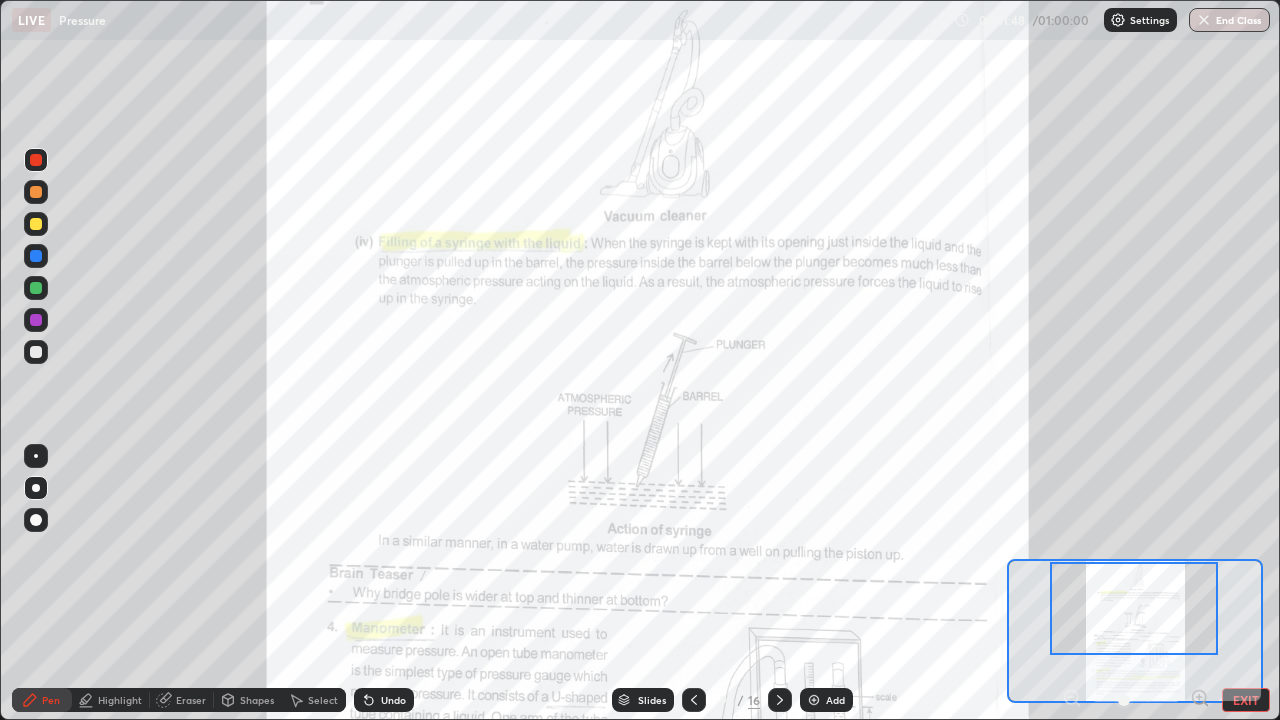click on "Undo" at bounding box center [393, 700] 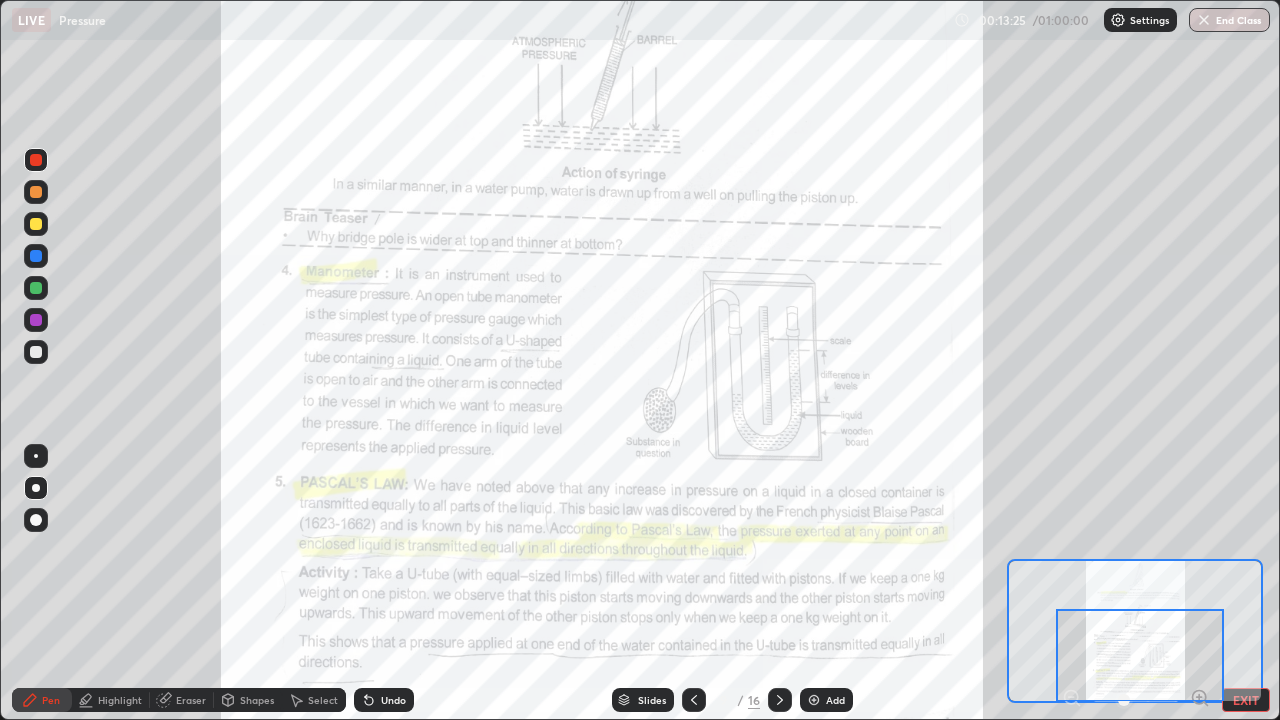 click 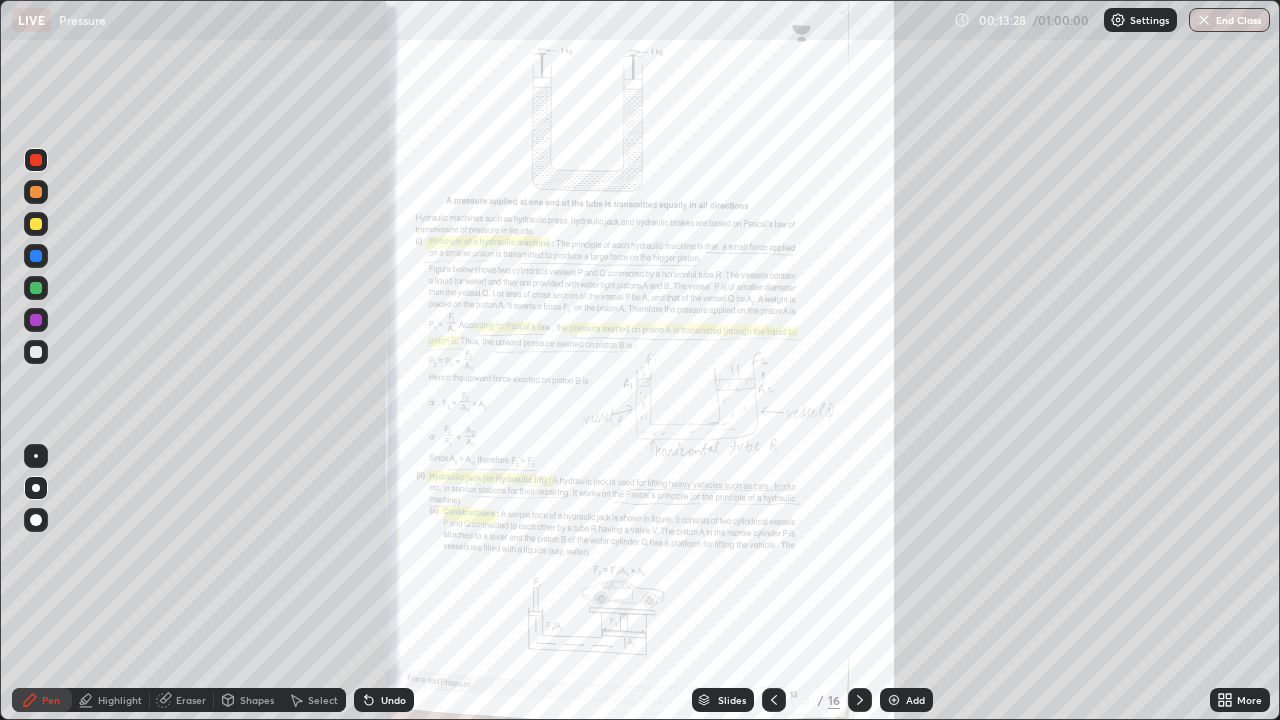 click on "Slides" at bounding box center (732, 700) 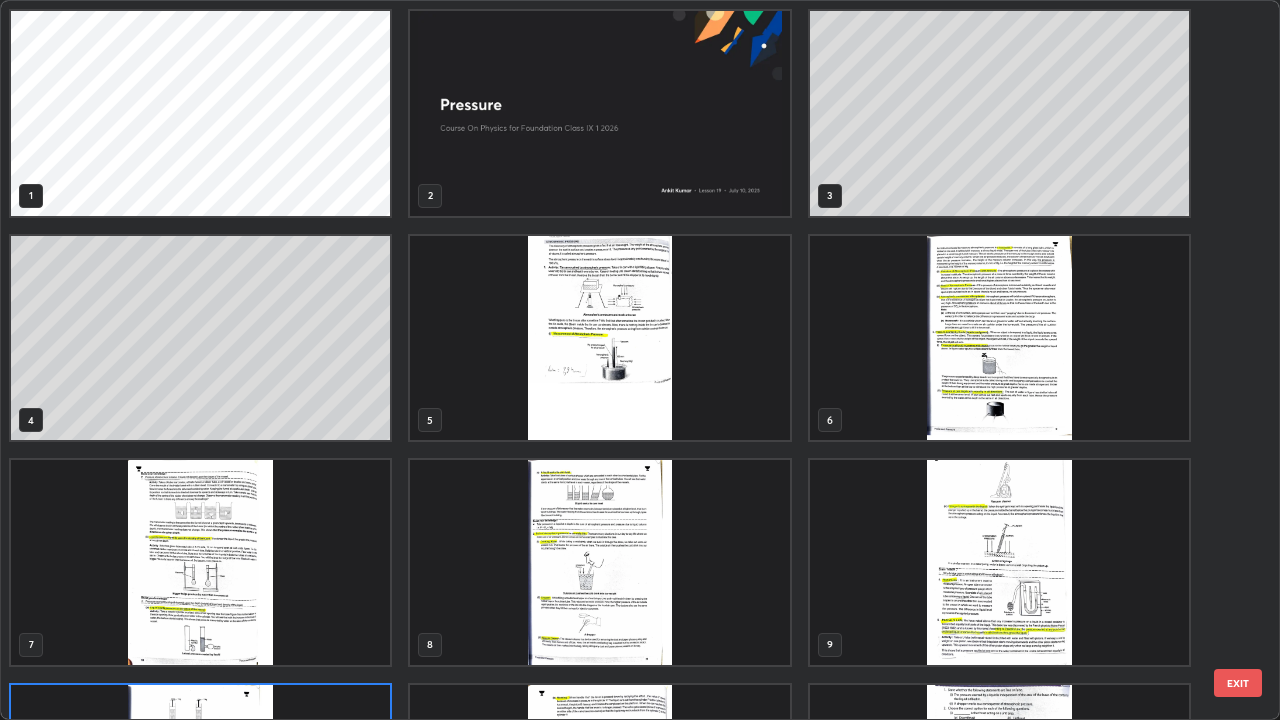scroll, scrollTop: 180, scrollLeft: 0, axis: vertical 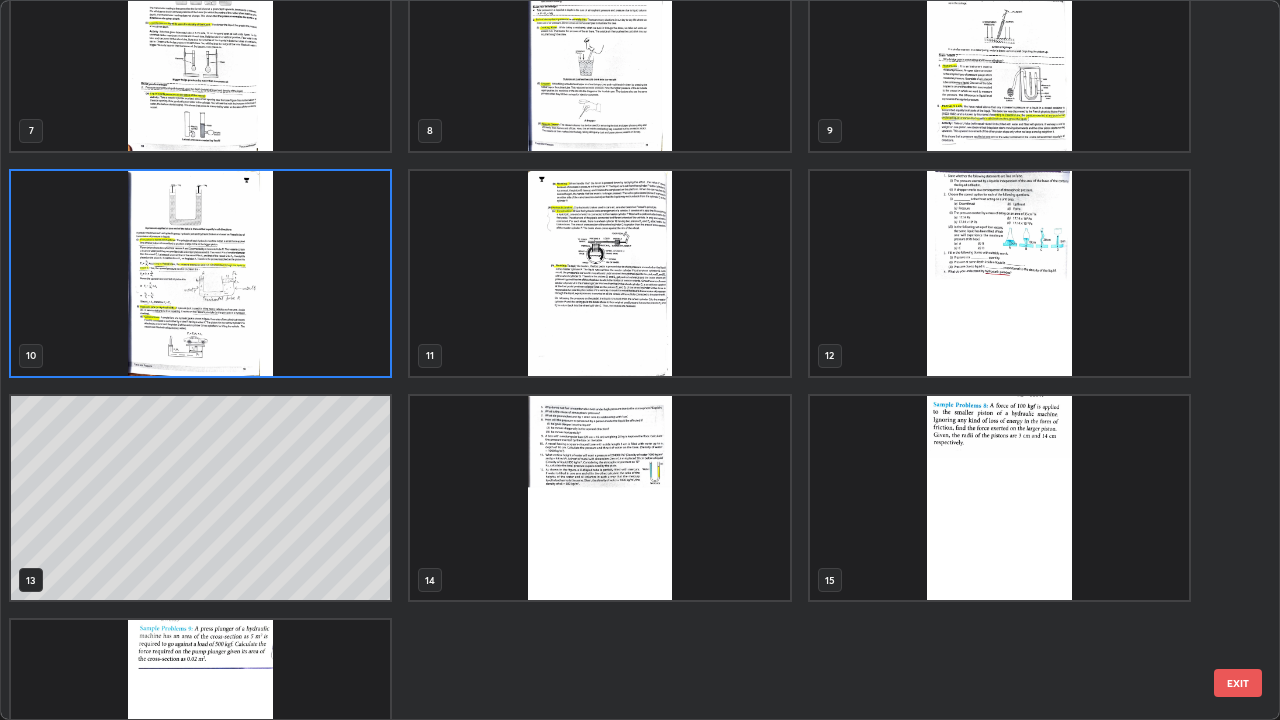 click at bounding box center [999, 273] 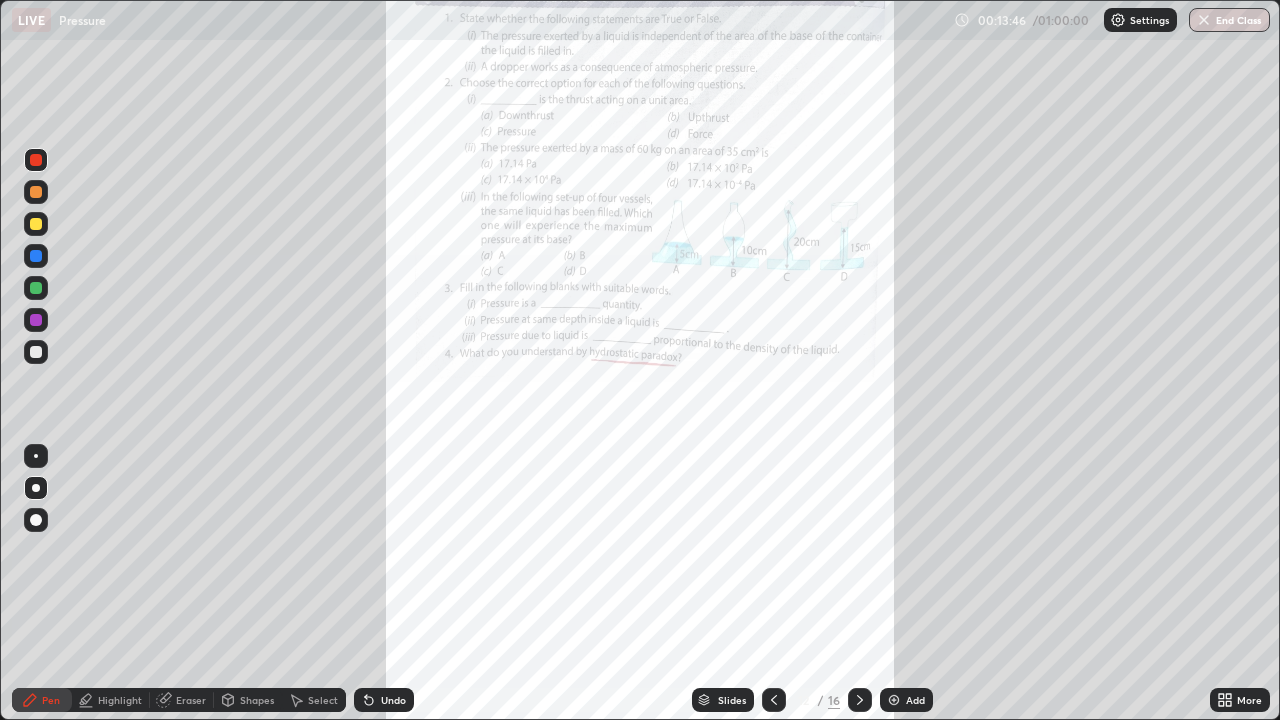 click at bounding box center [999, 273] 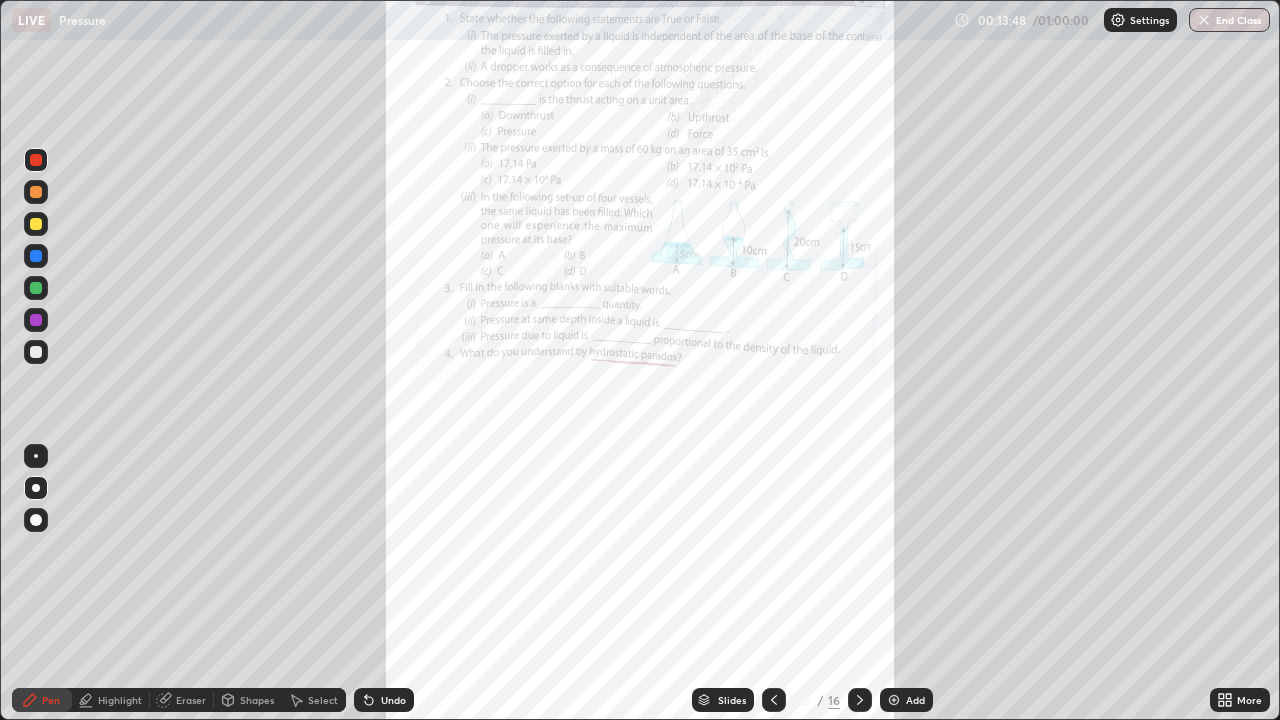 click 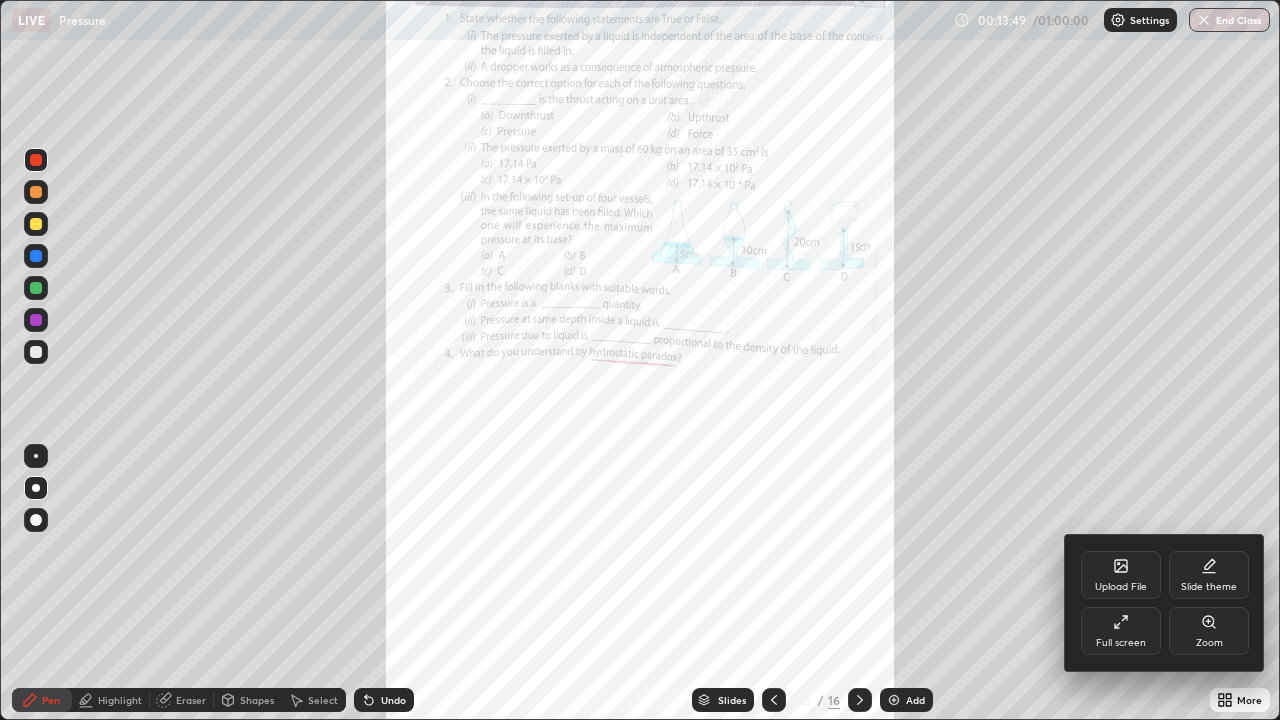 click on "Zoom" at bounding box center (1209, 631) 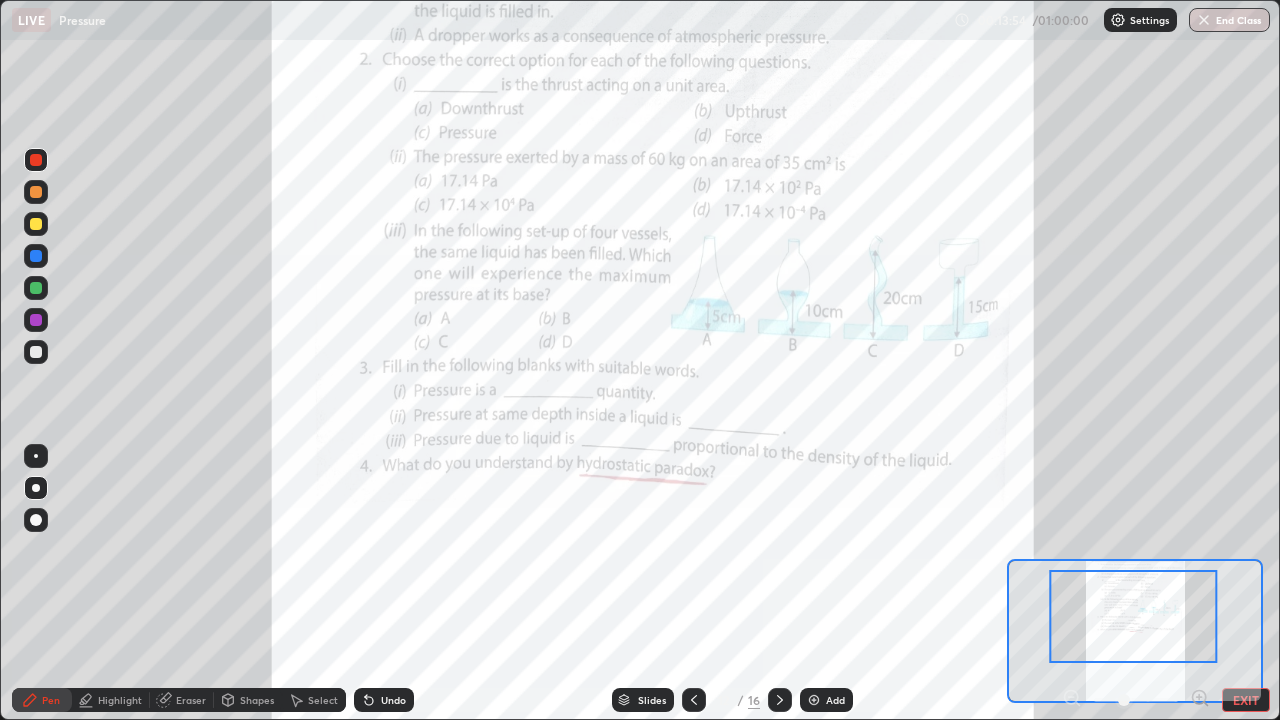 click at bounding box center (36, 160) 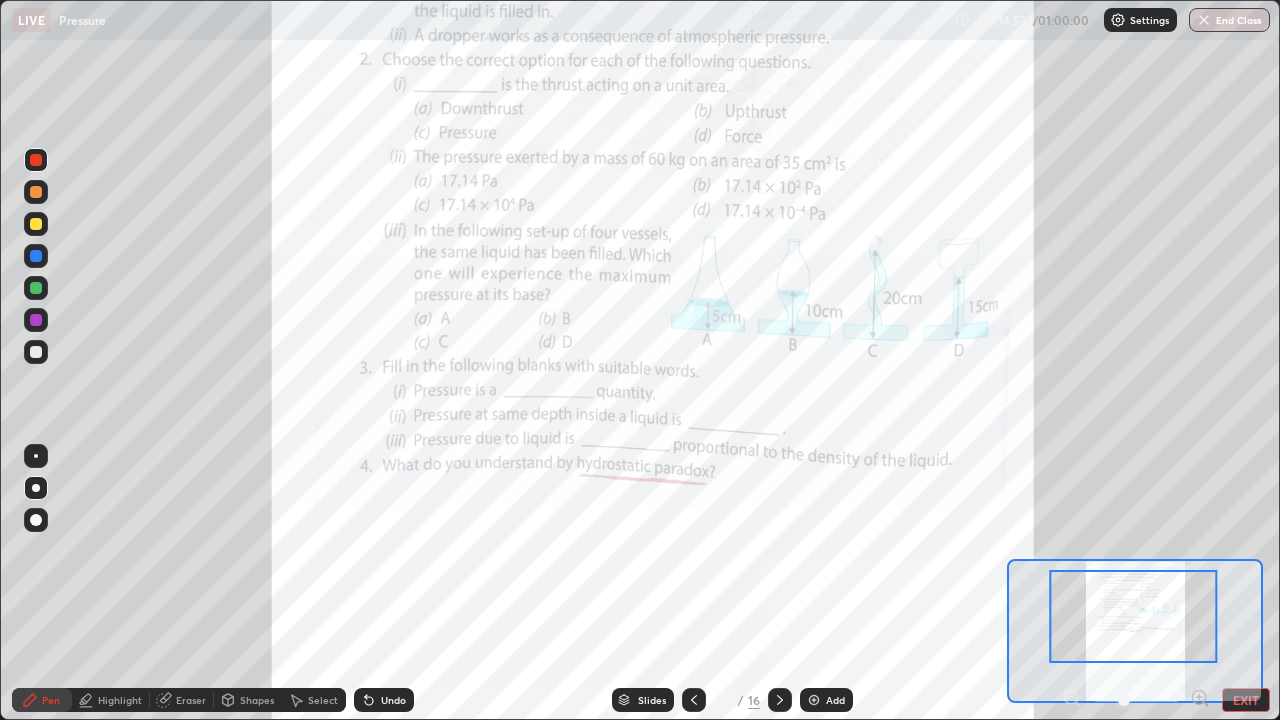 click on "Add" at bounding box center (826, 700) 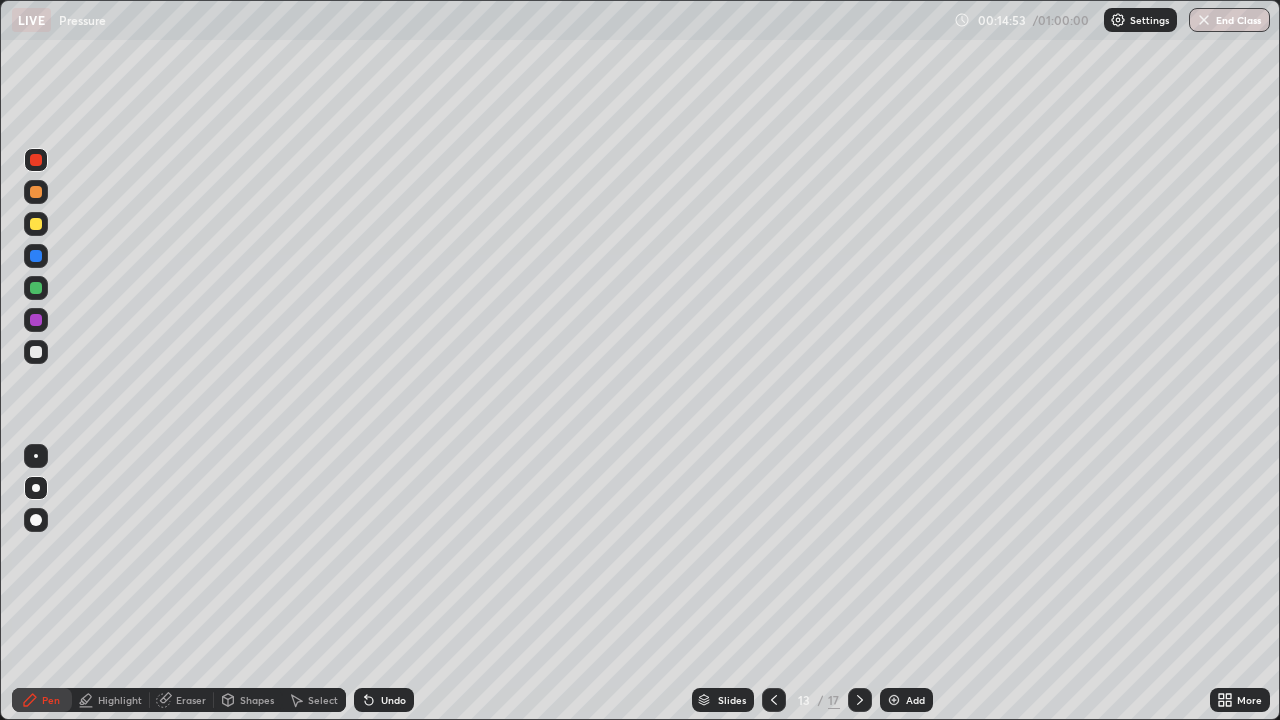 click at bounding box center [36, 192] 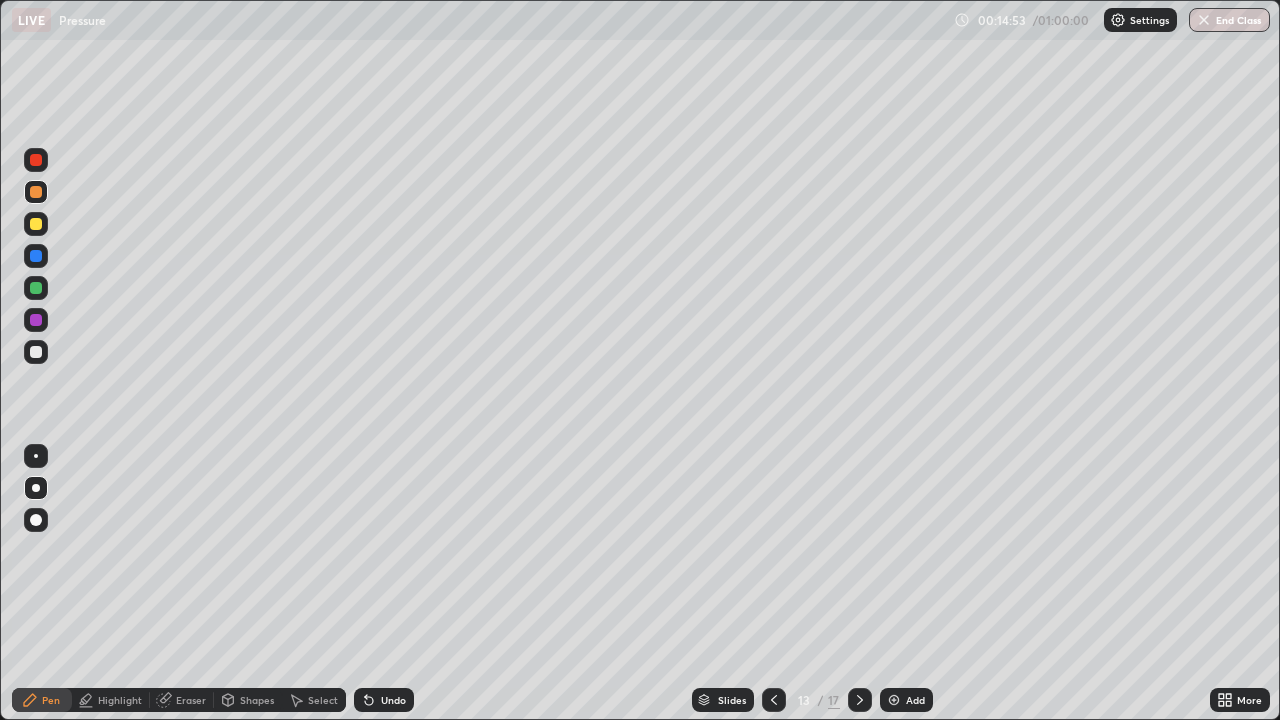 click at bounding box center (36, 224) 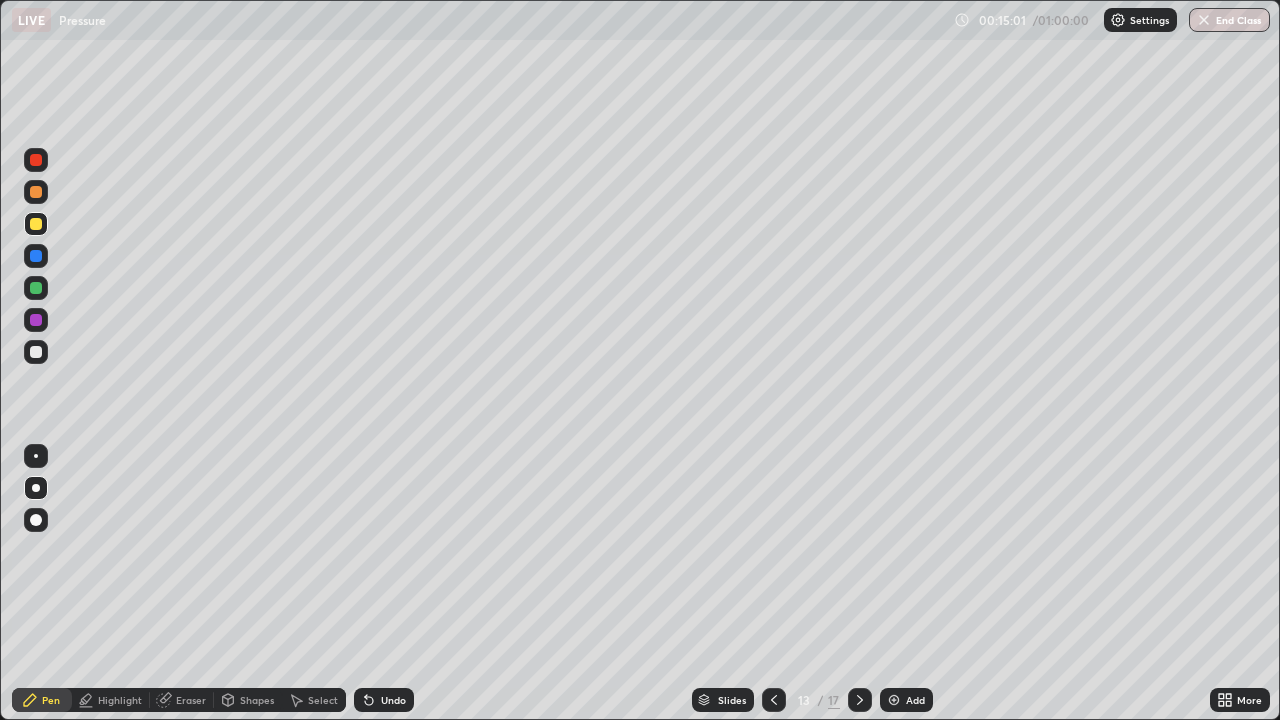 click on "Undo" at bounding box center [393, 700] 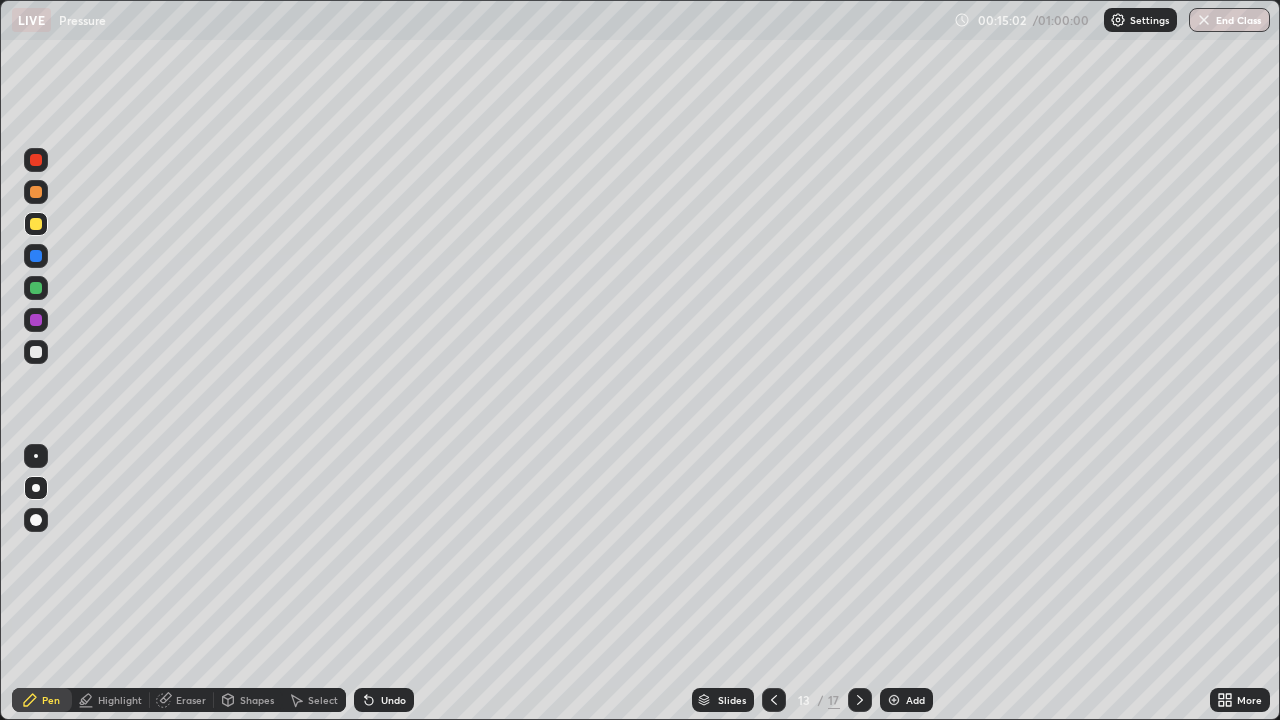 click on "Undo" at bounding box center [384, 700] 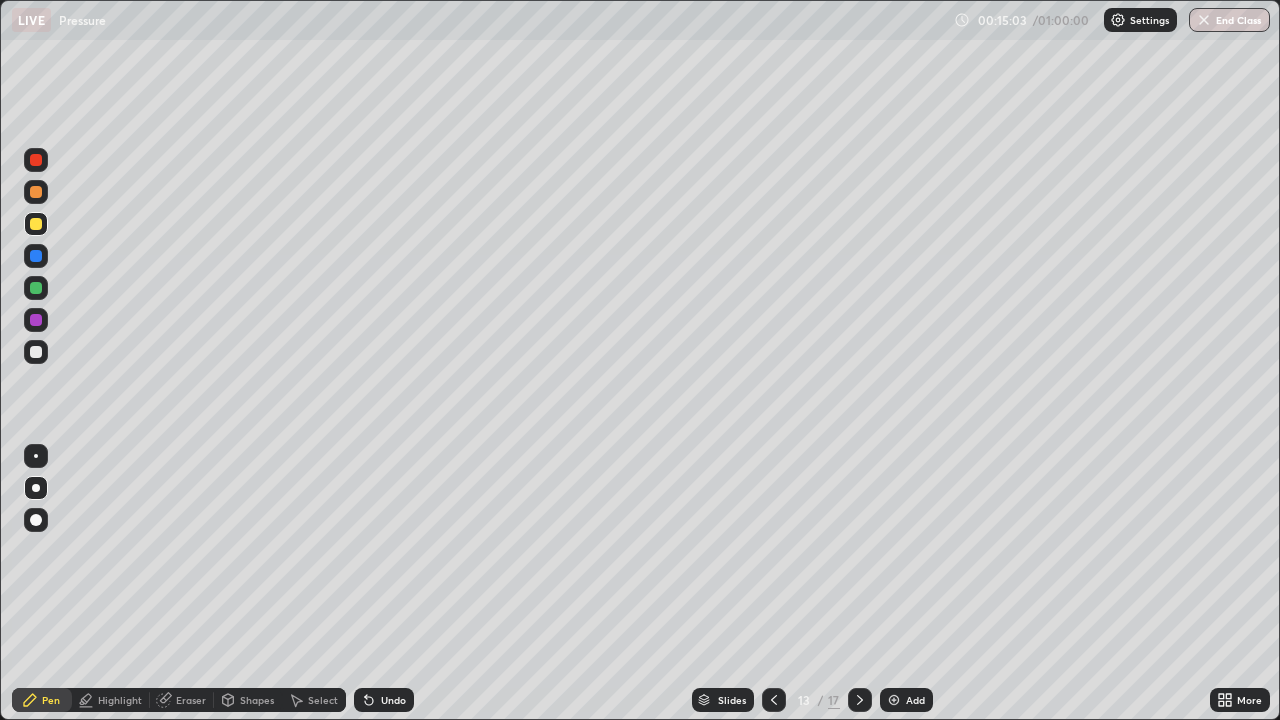click at bounding box center (36, 352) 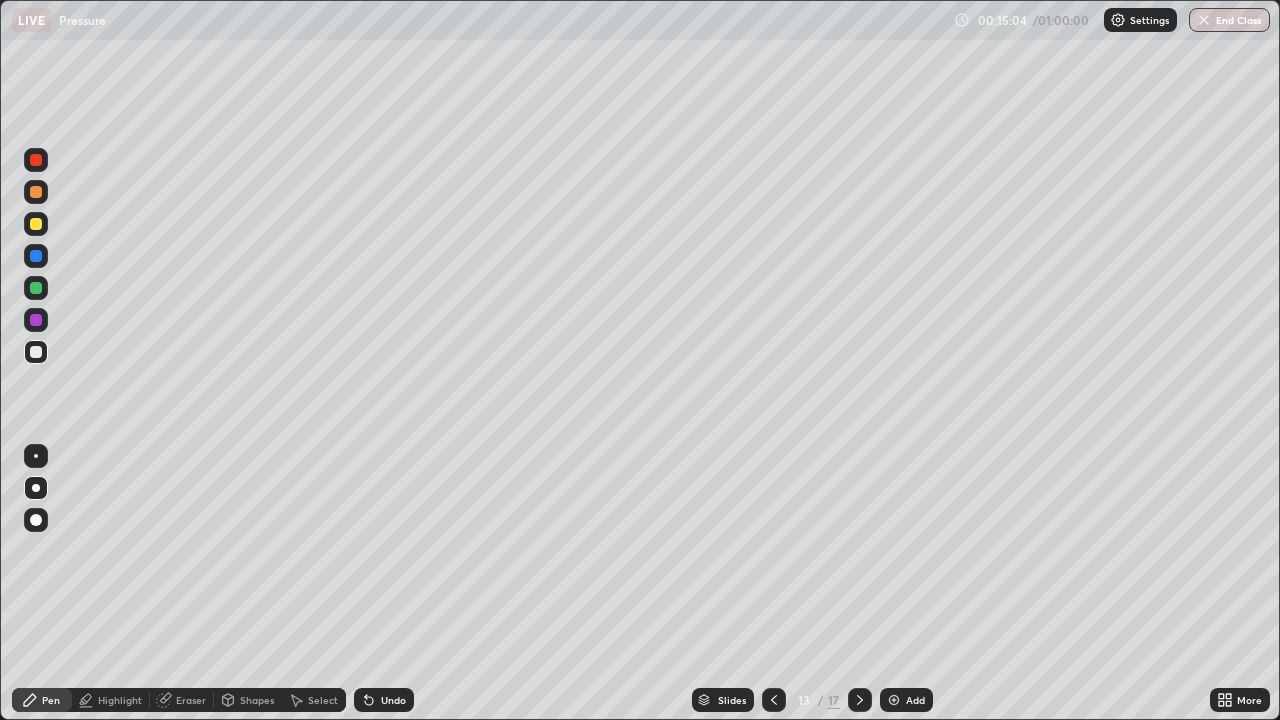click at bounding box center [36, 520] 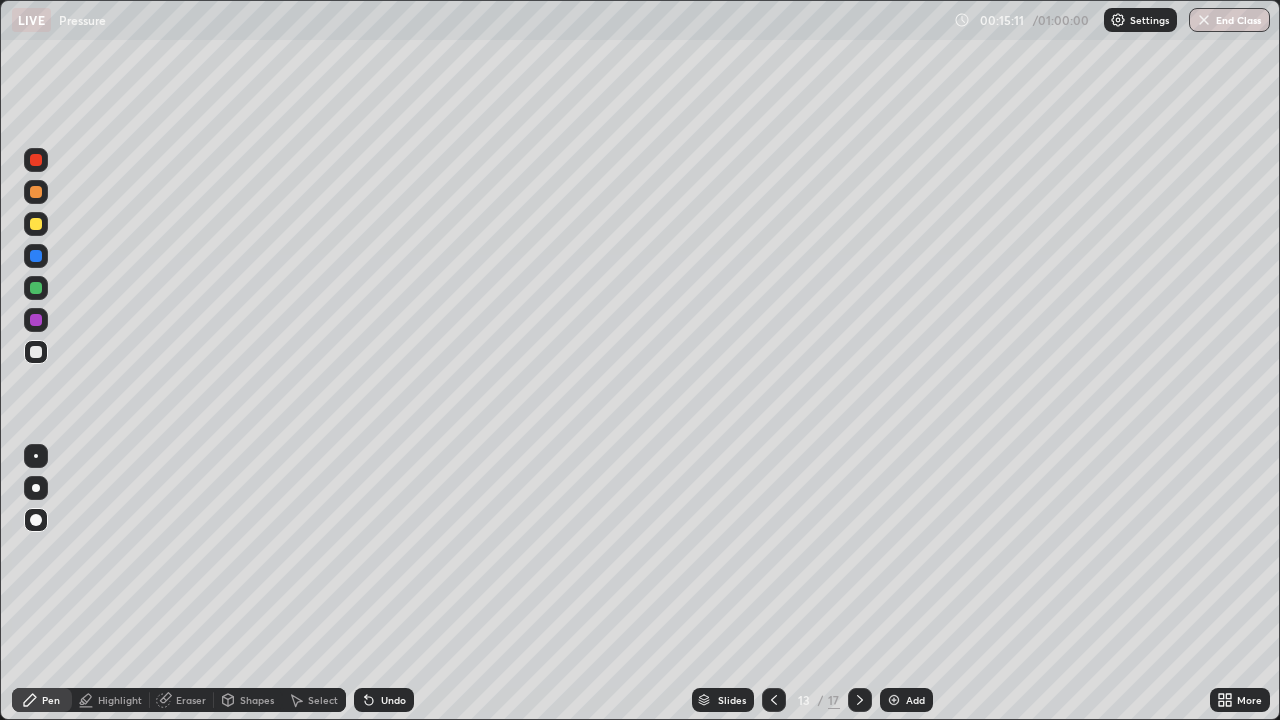 click on "Undo" at bounding box center (393, 700) 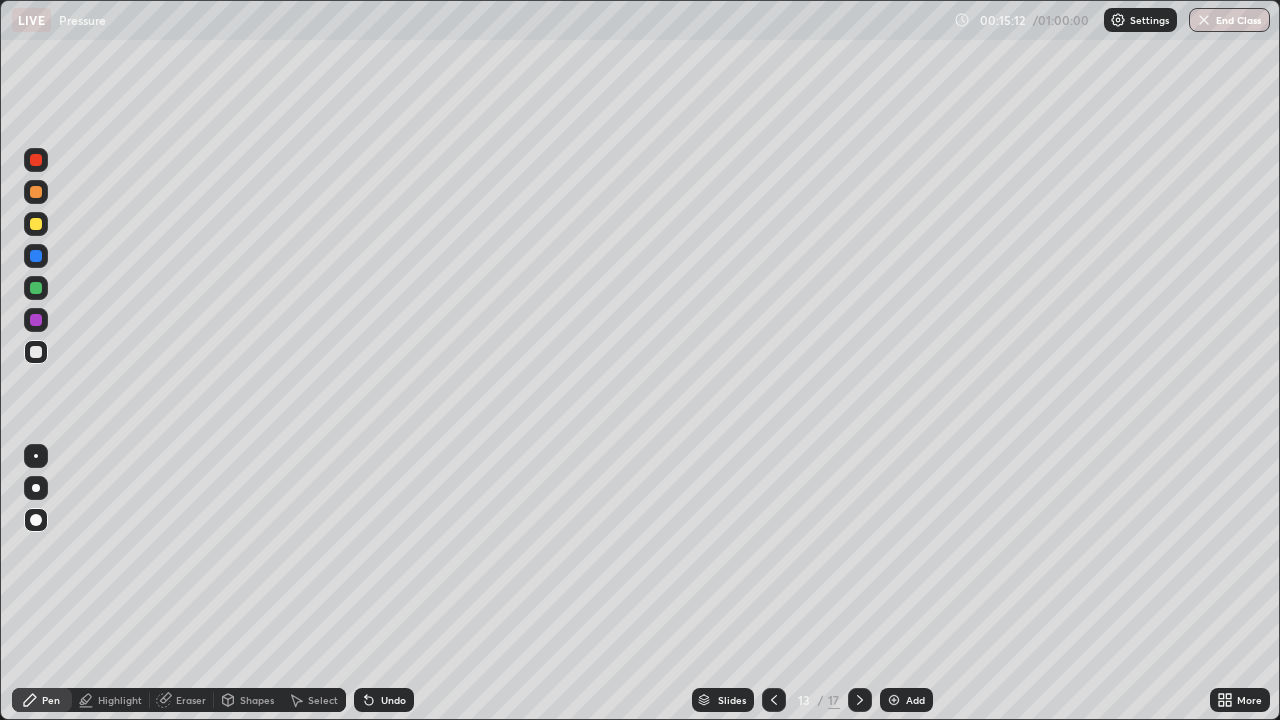 click on "Undo" at bounding box center [384, 700] 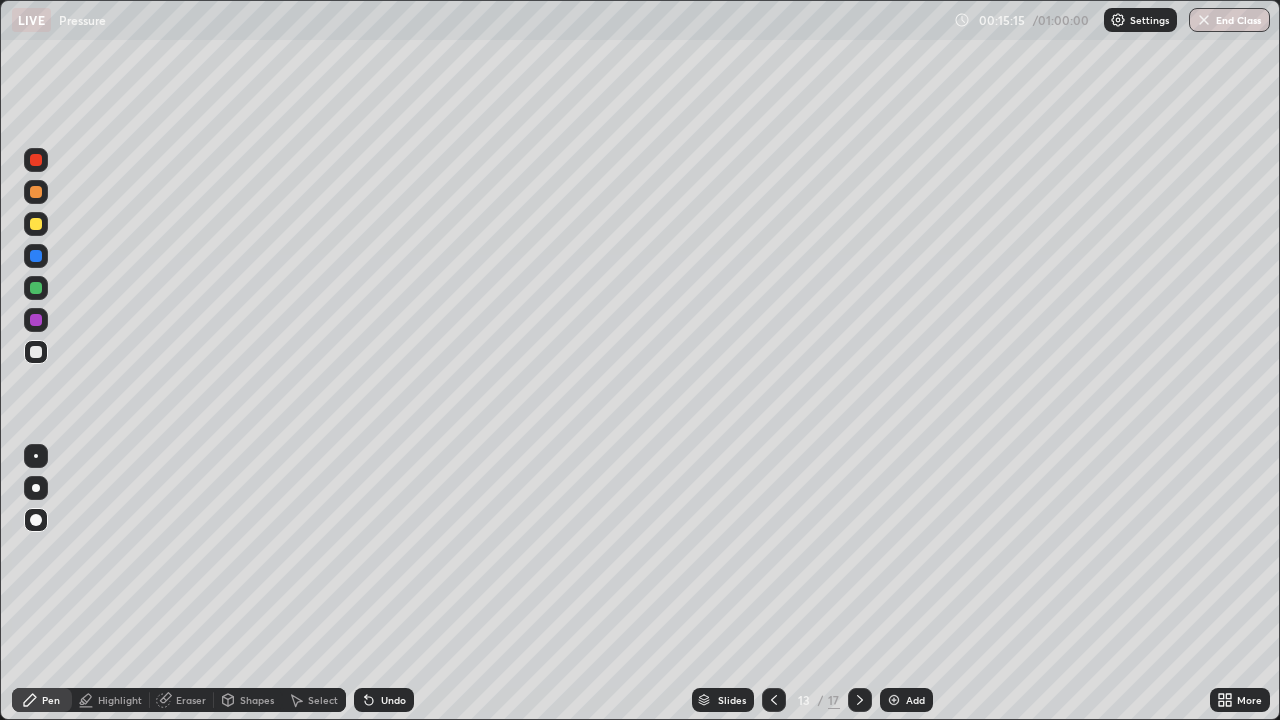 click at bounding box center (36, 288) 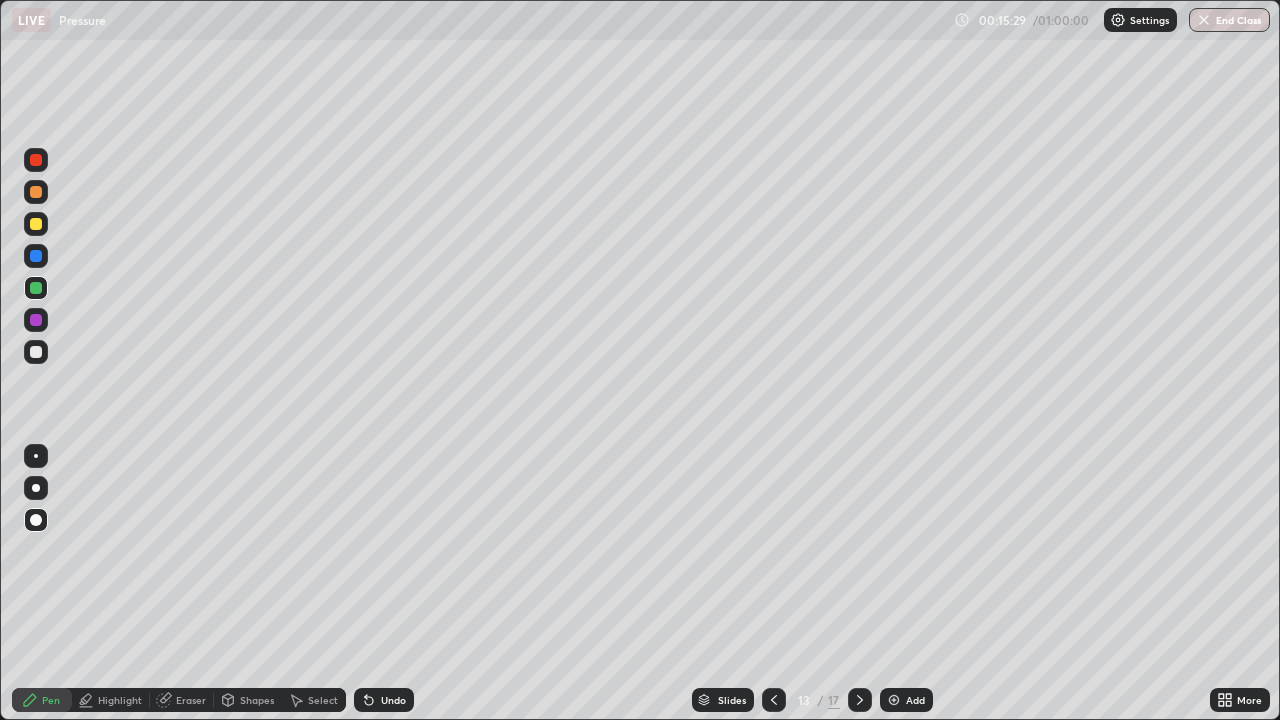 click on "Undo" at bounding box center (393, 700) 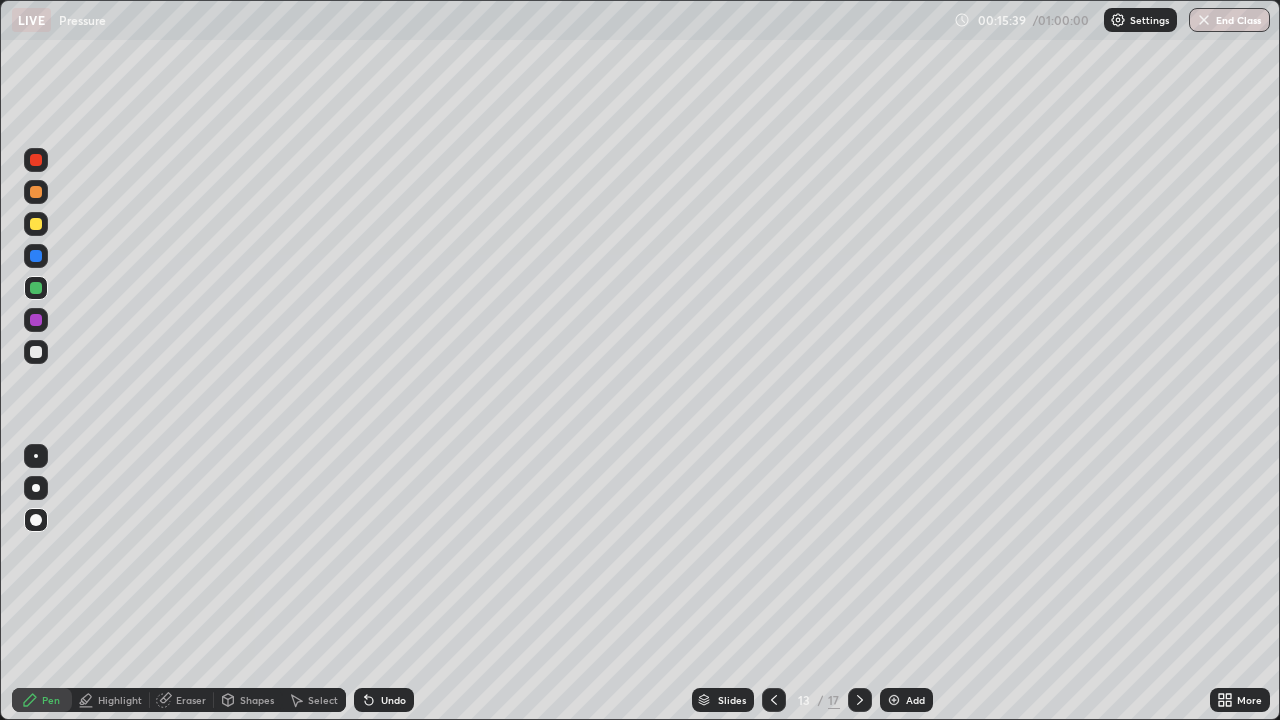 click at bounding box center [36, 320] 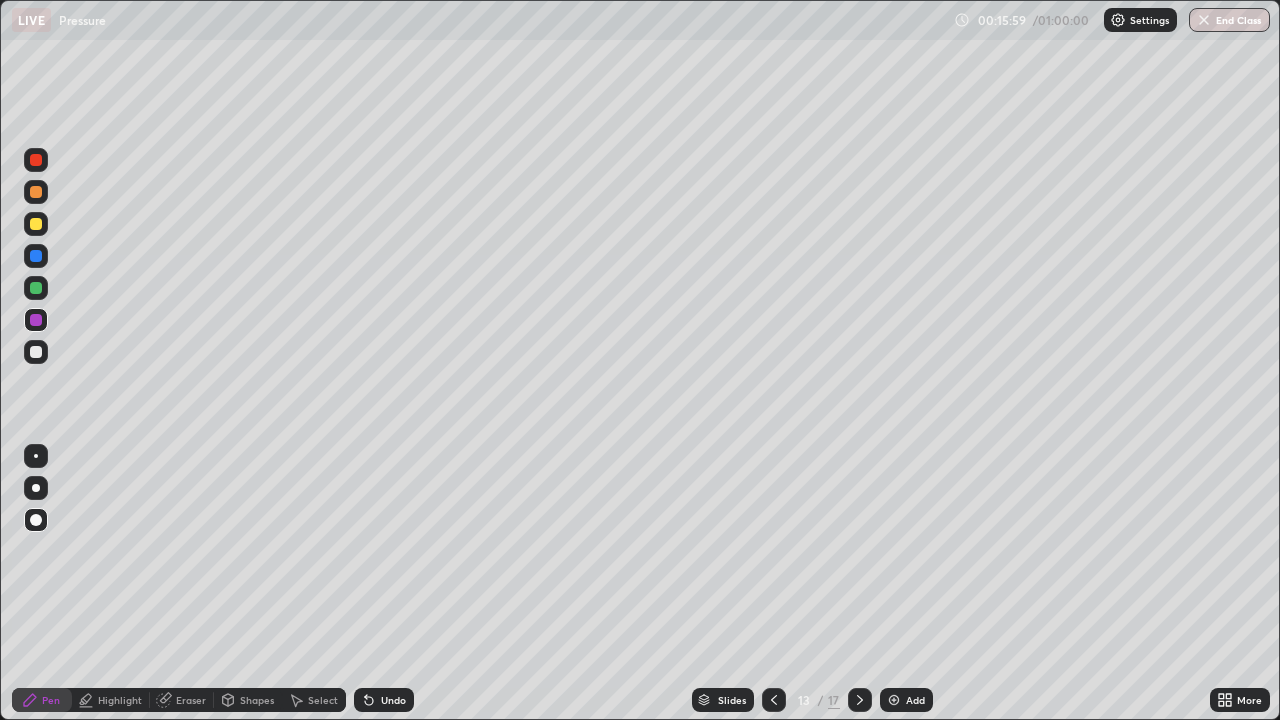 click at bounding box center [36, 352] 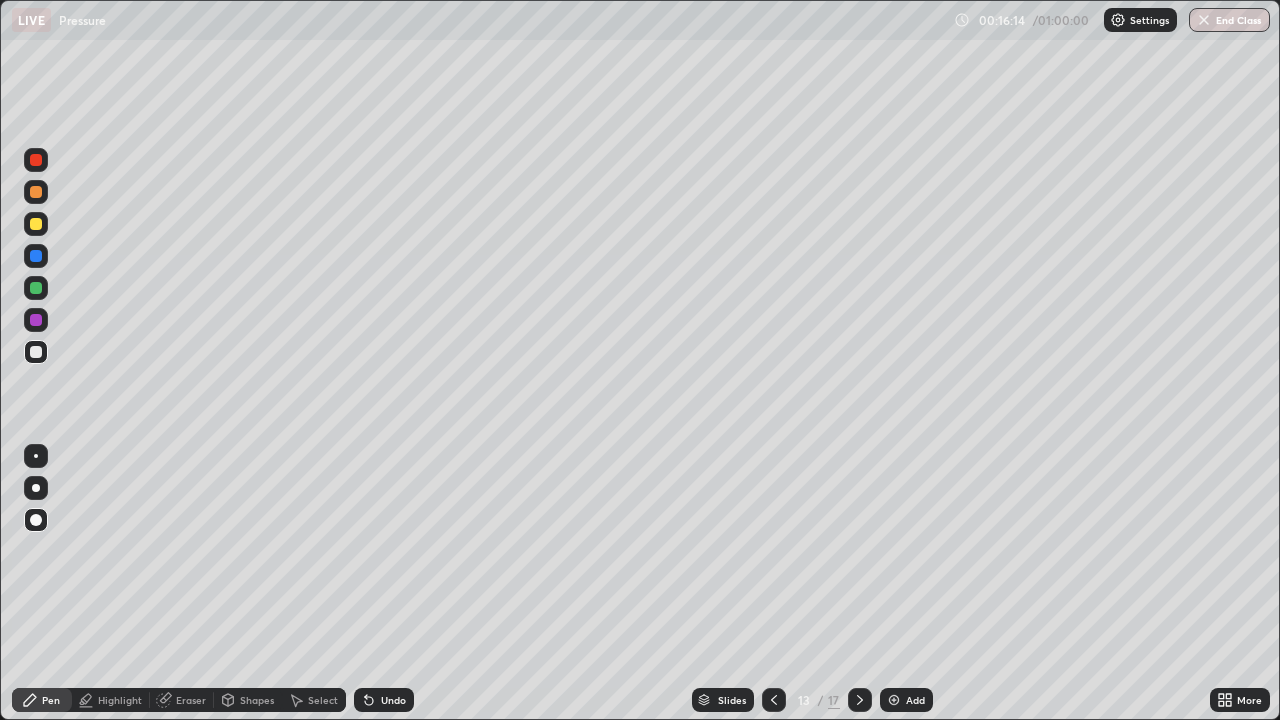 click at bounding box center [36, 256] 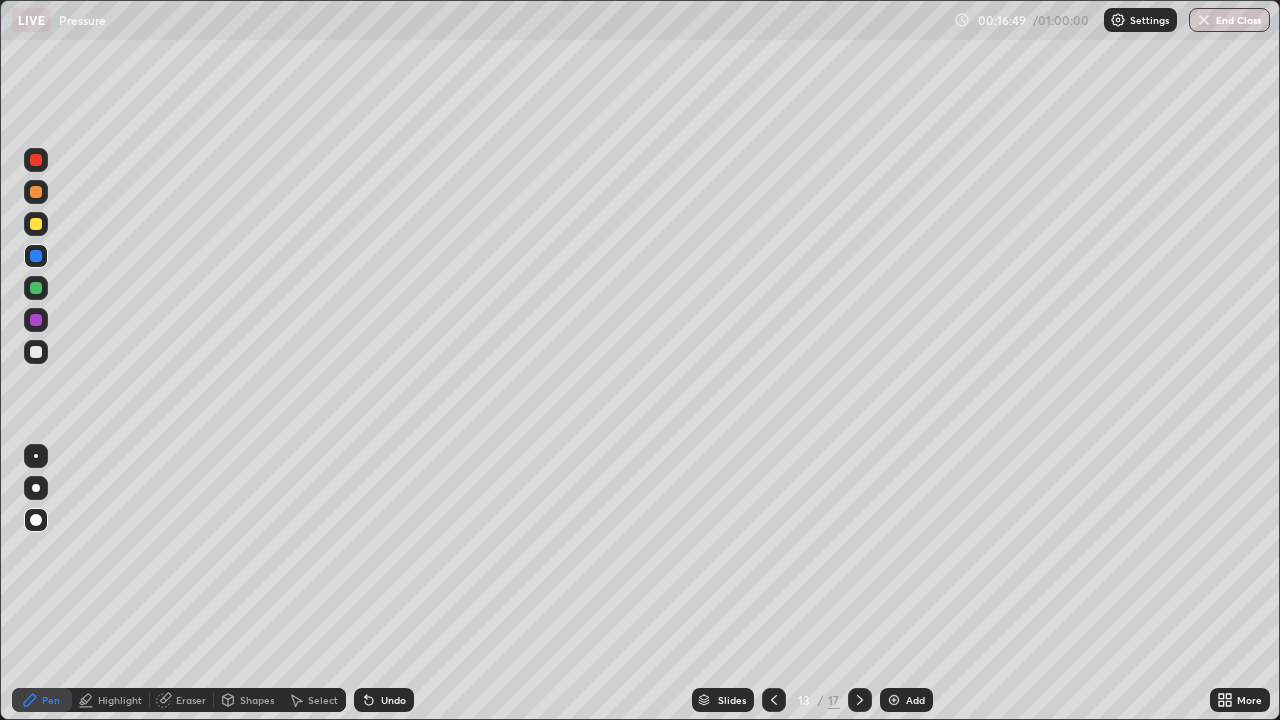 click 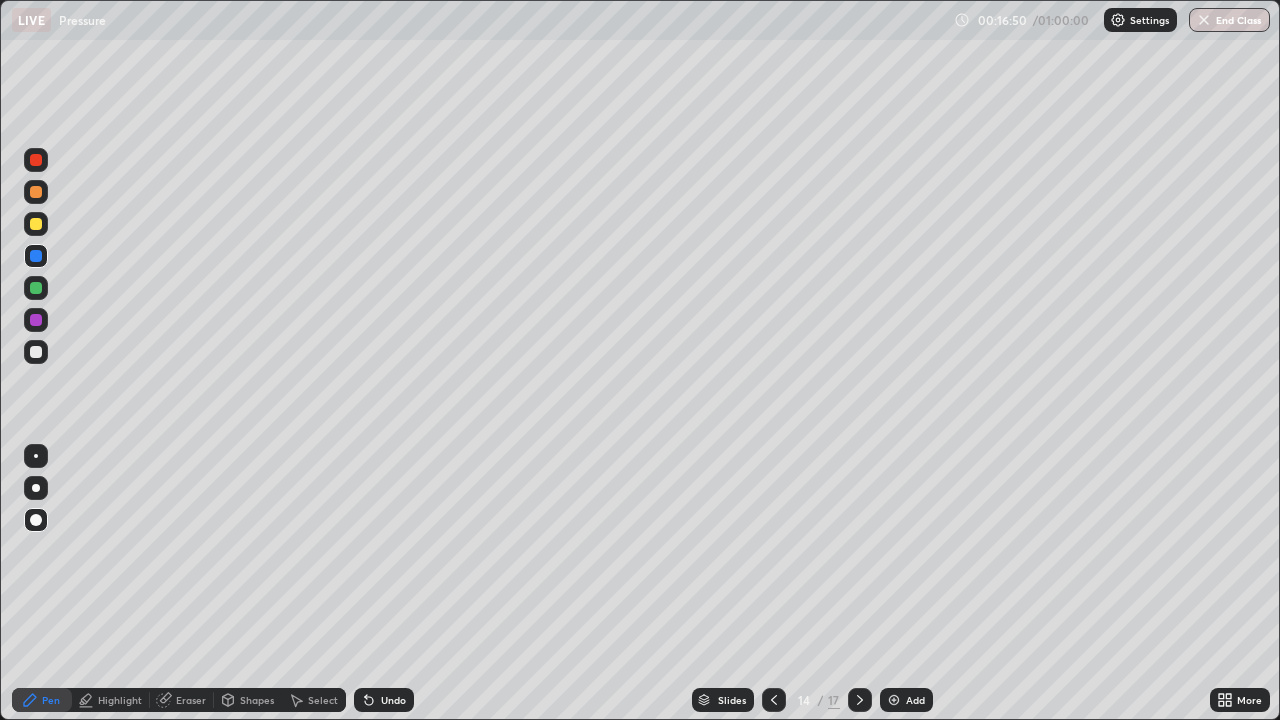 click 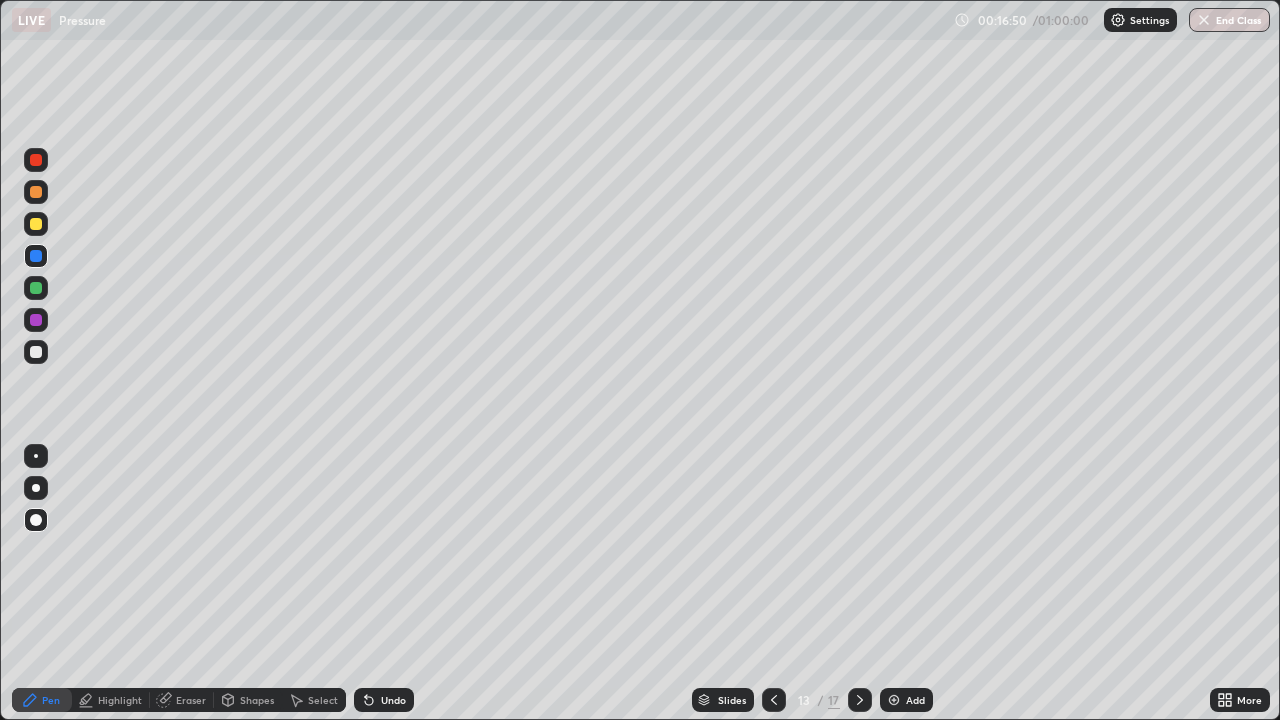 click 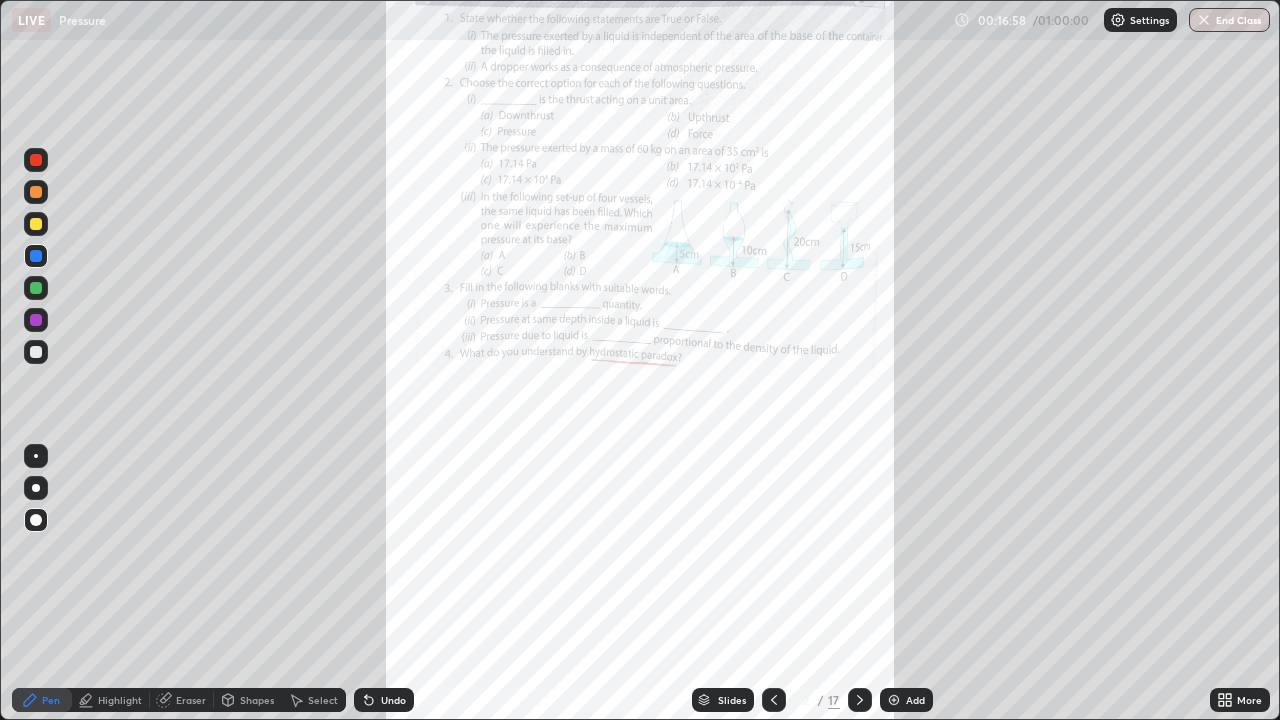 click 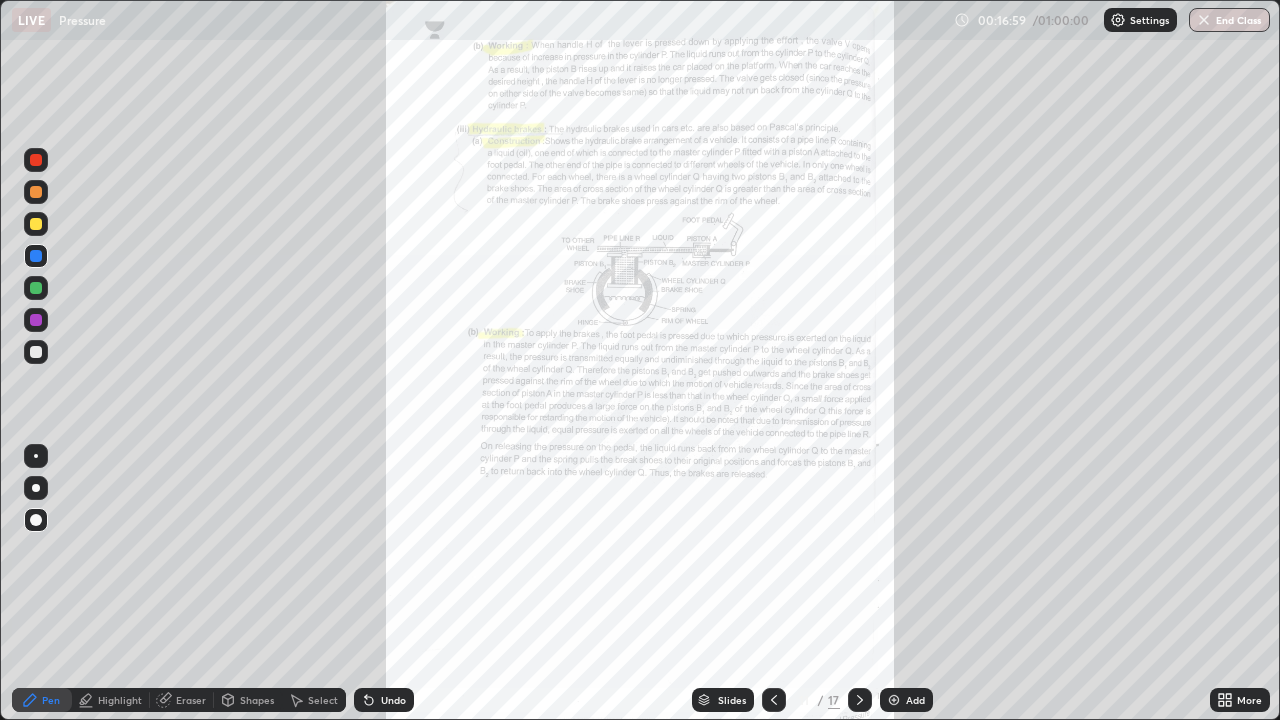 click 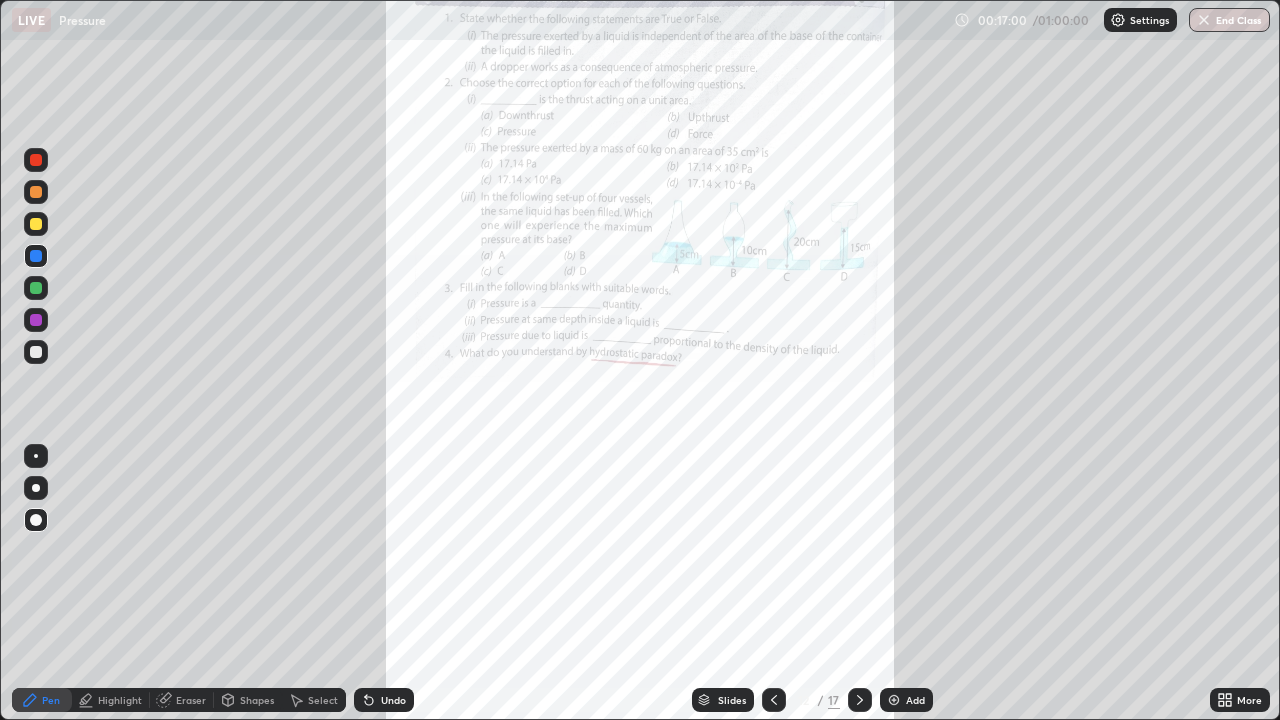 click 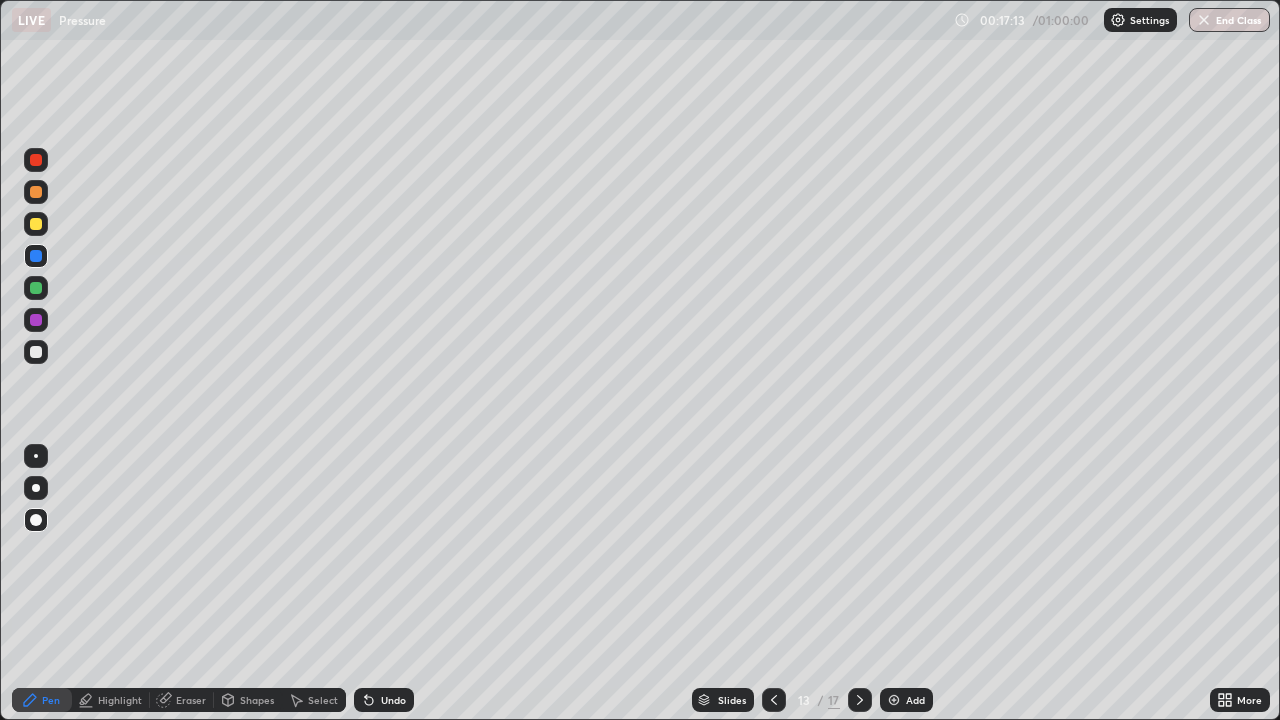 click at bounding box center (894, 700) 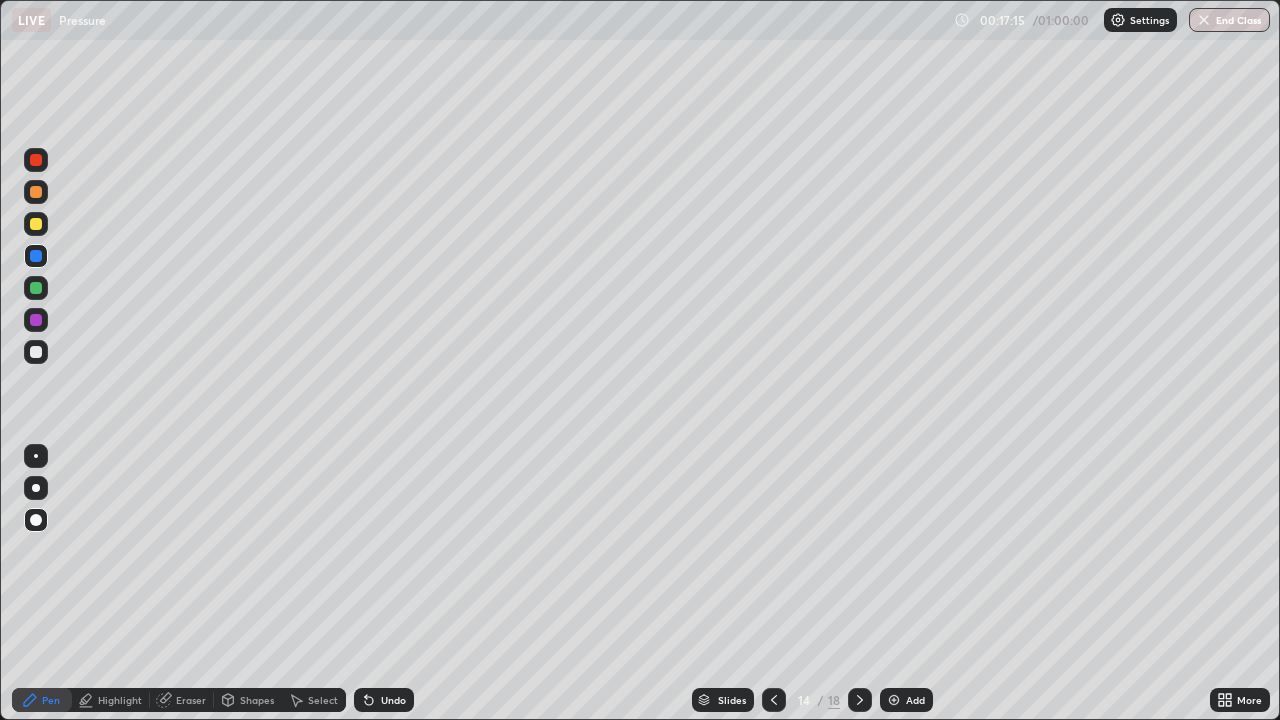 click at bounding box center [36, 224] 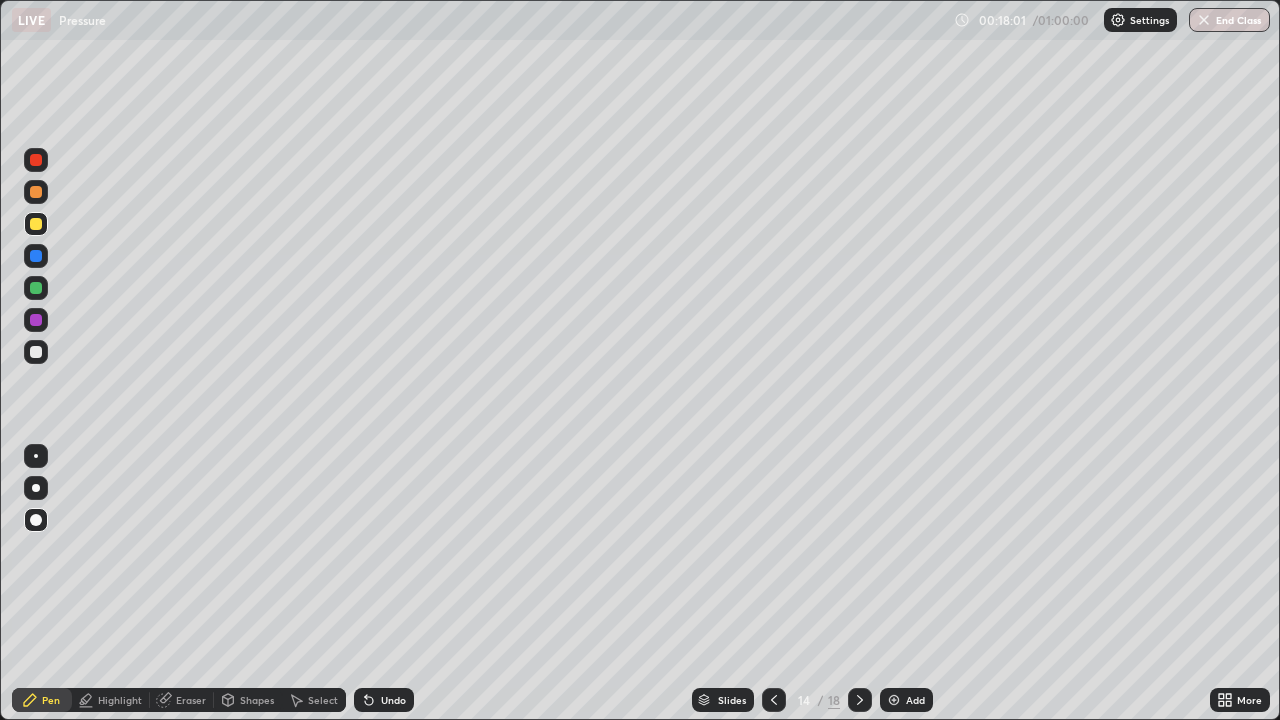 click on "Undo" at bounding box center (393, 700) 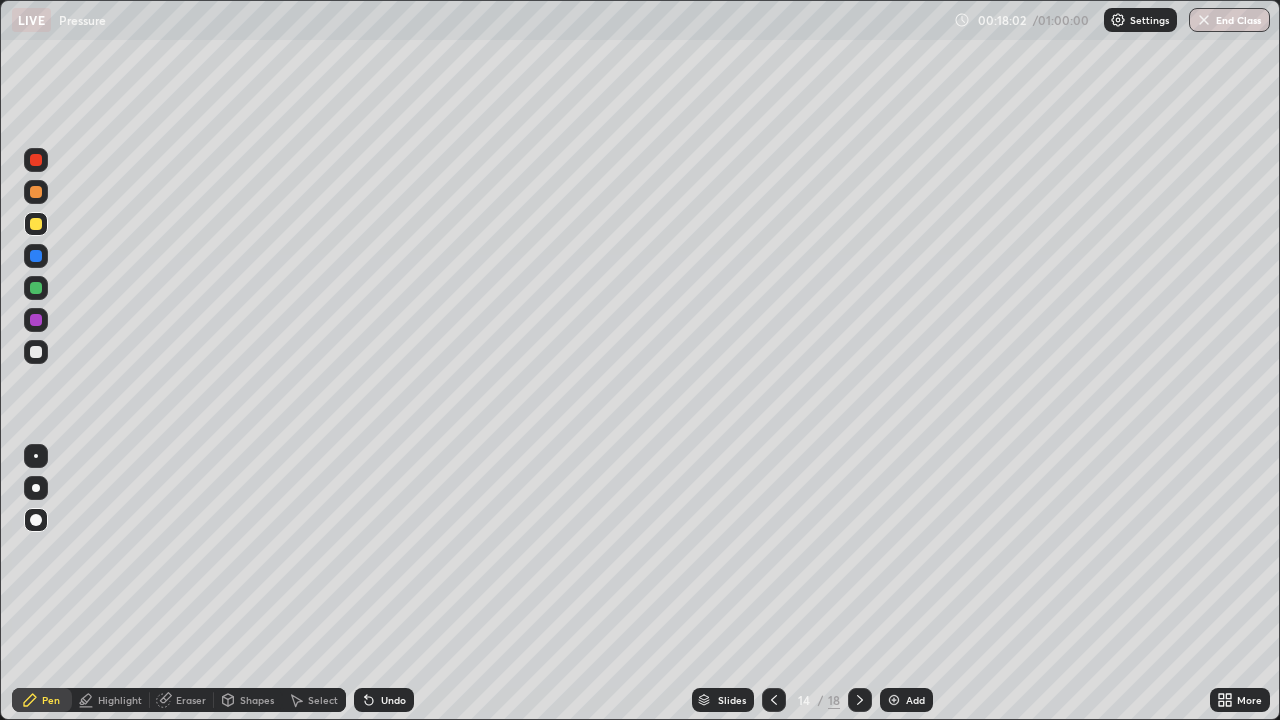 click on "Undo" at bounding box center (384, 700) 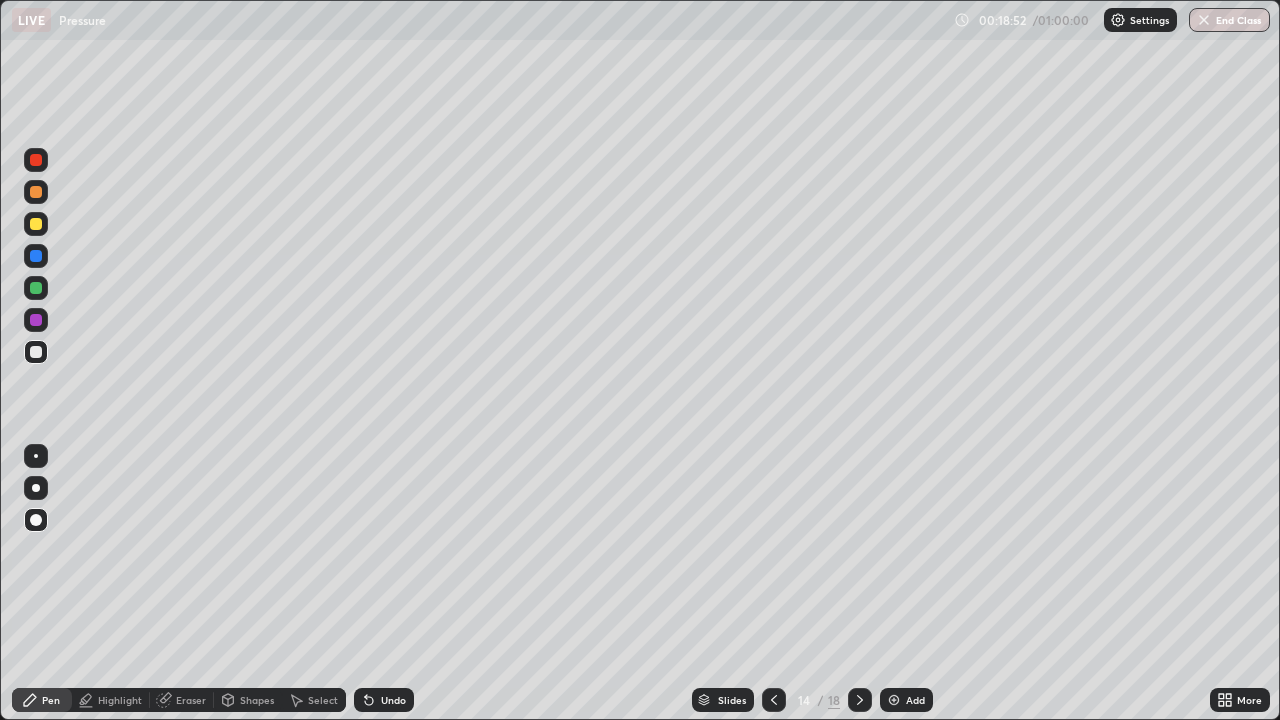 click at bounding box center [36, 320] 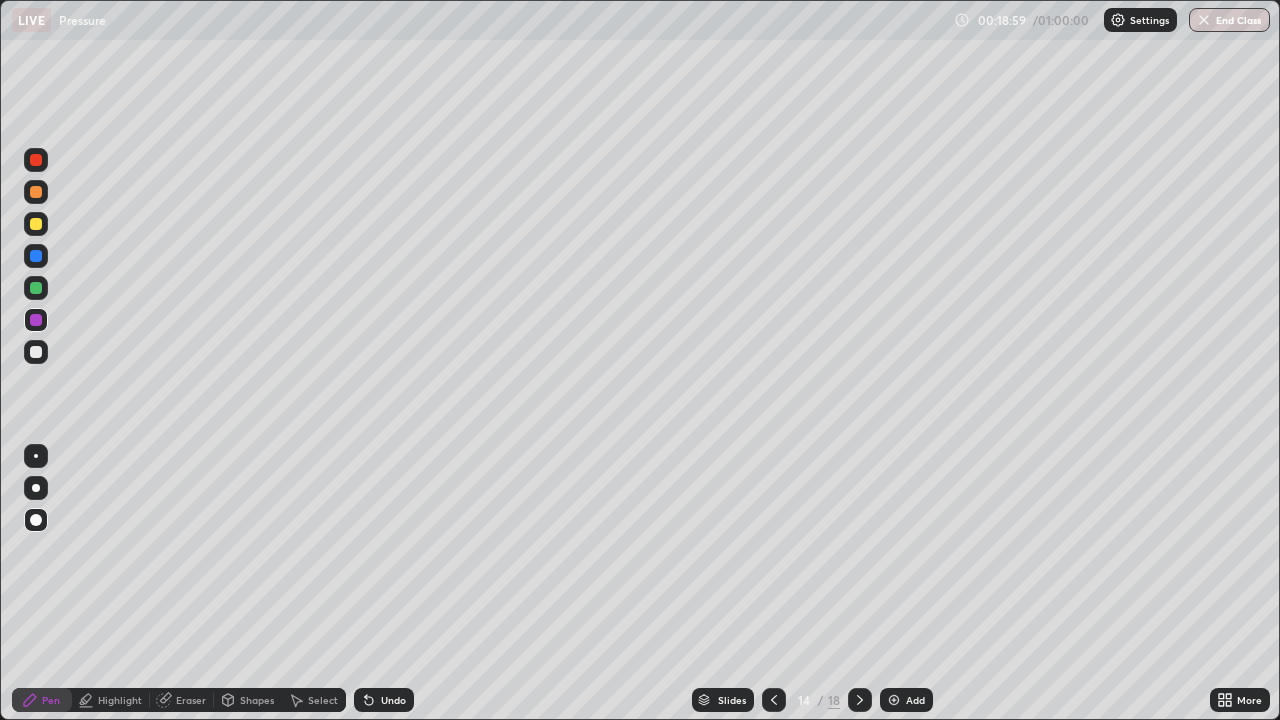 click at bounding box center [36, 256] 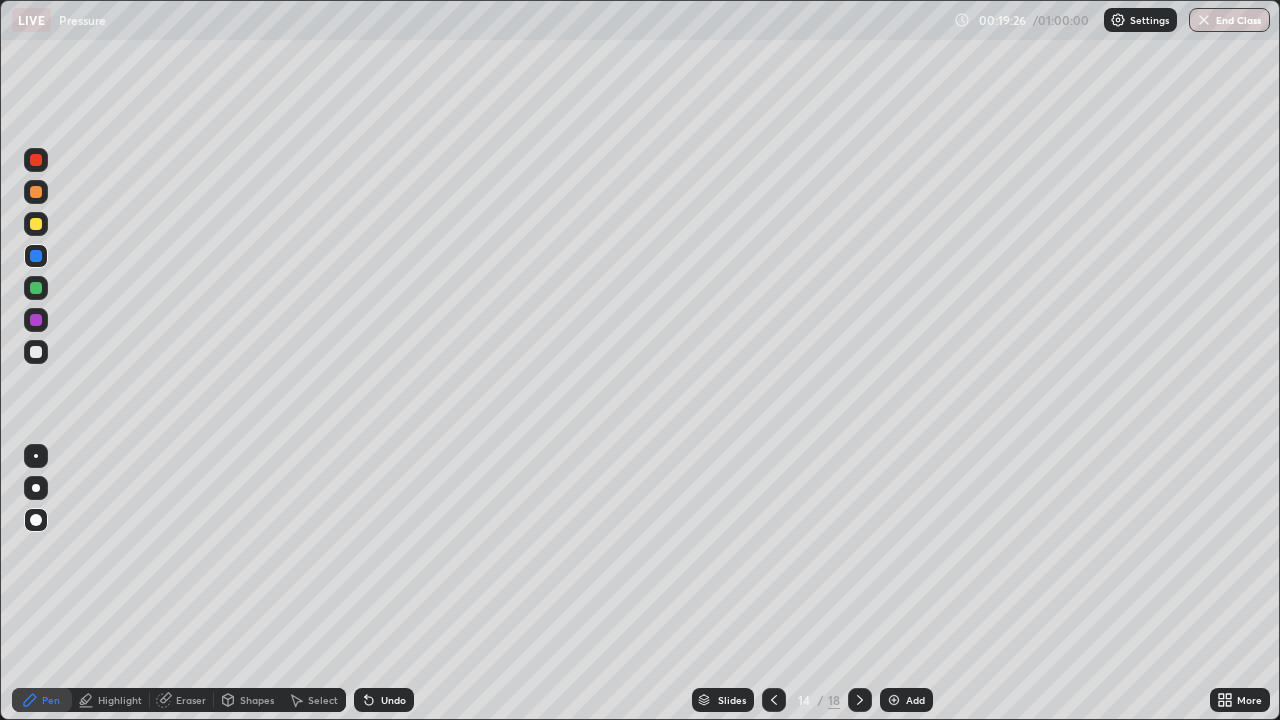 click at bounding box center [36, 288] 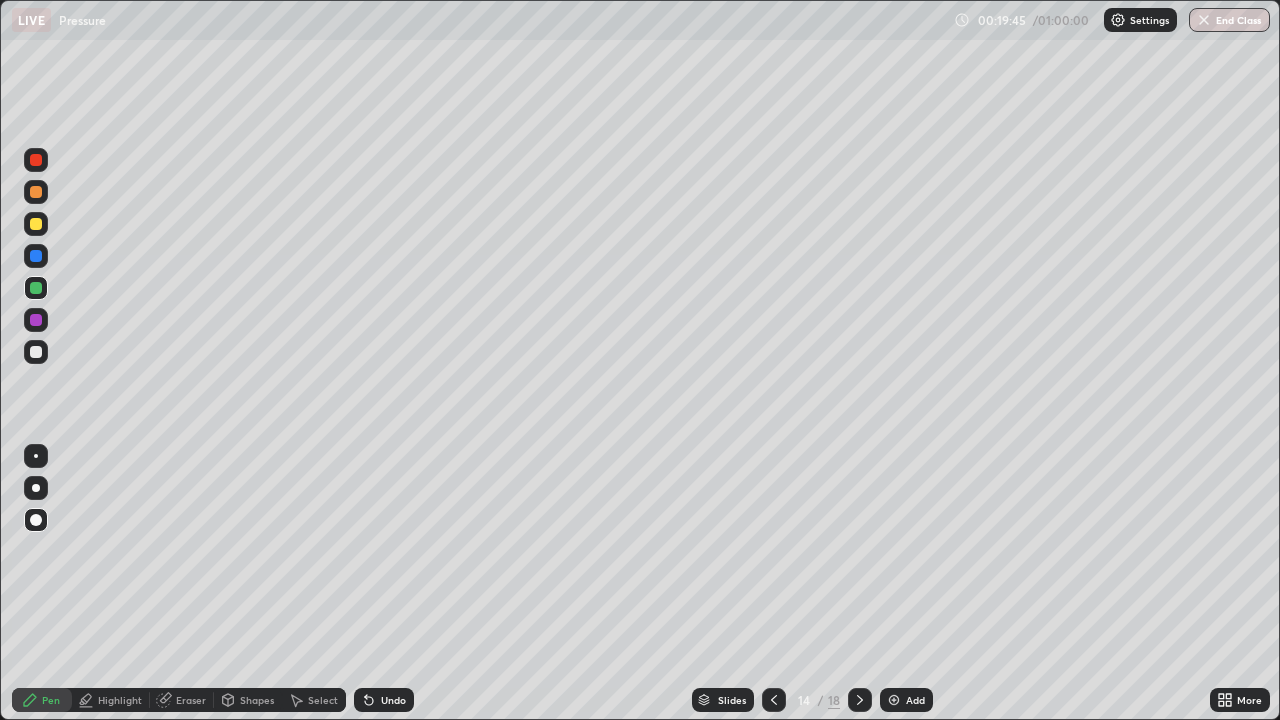 click at bounding box center (36, 224) 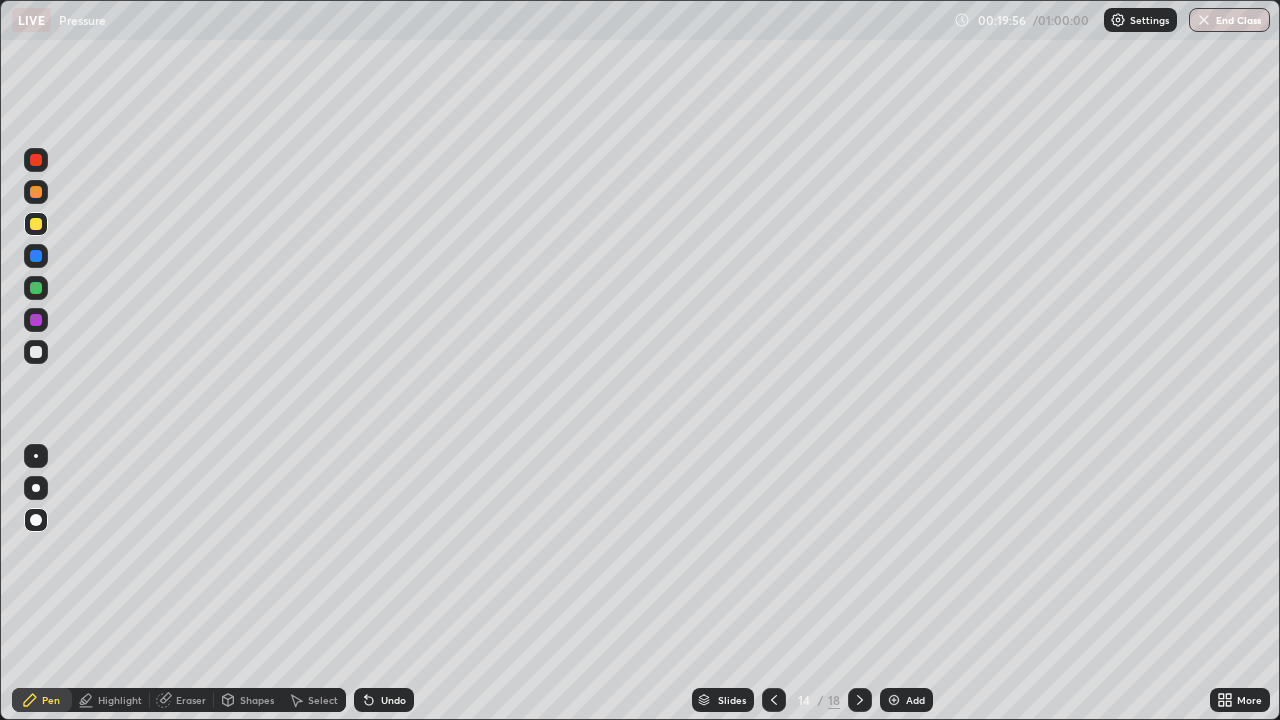 click on "Add" at bounding box center (906, 700) 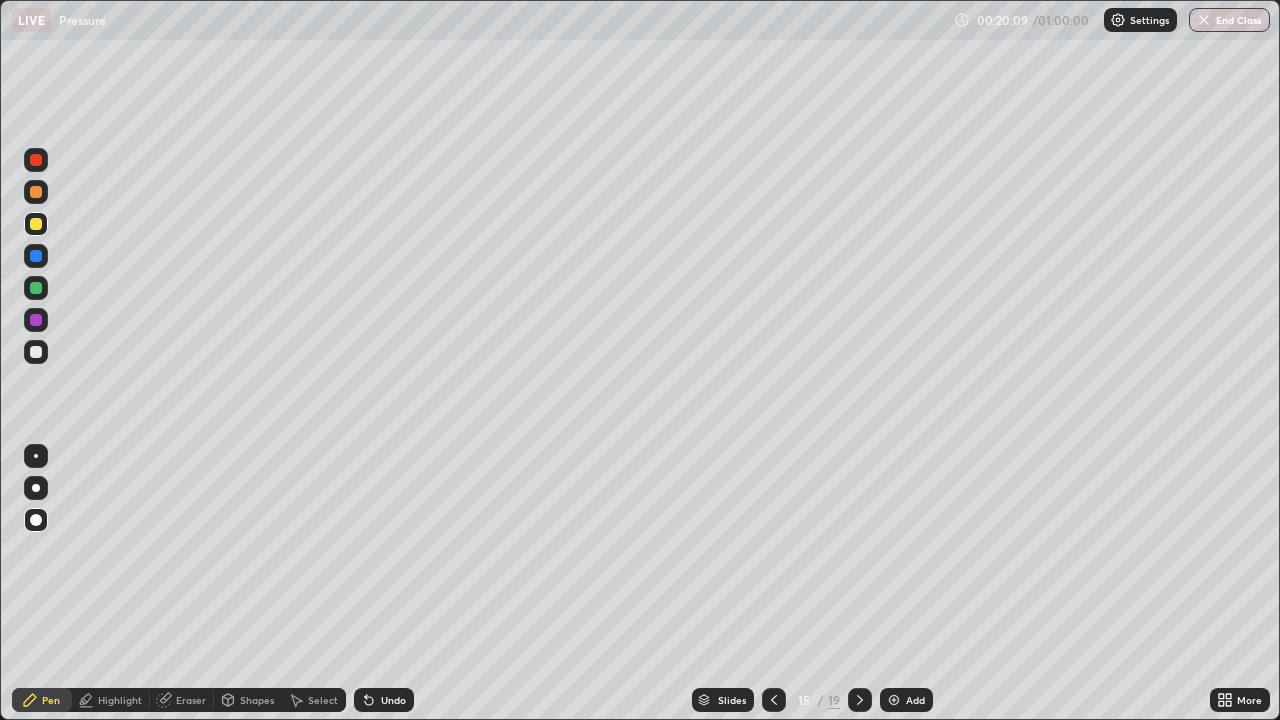click on "Shapes" at bounding box center [248, 700] 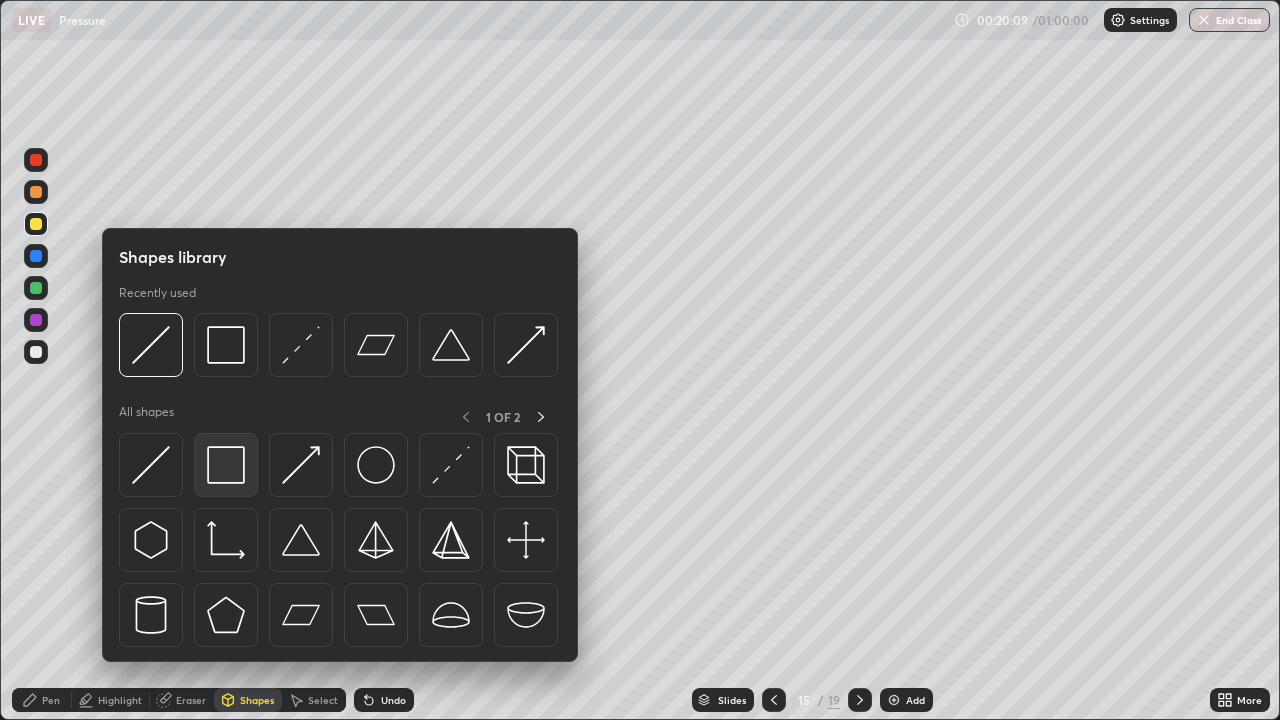 click at bounding box center (226, 465) 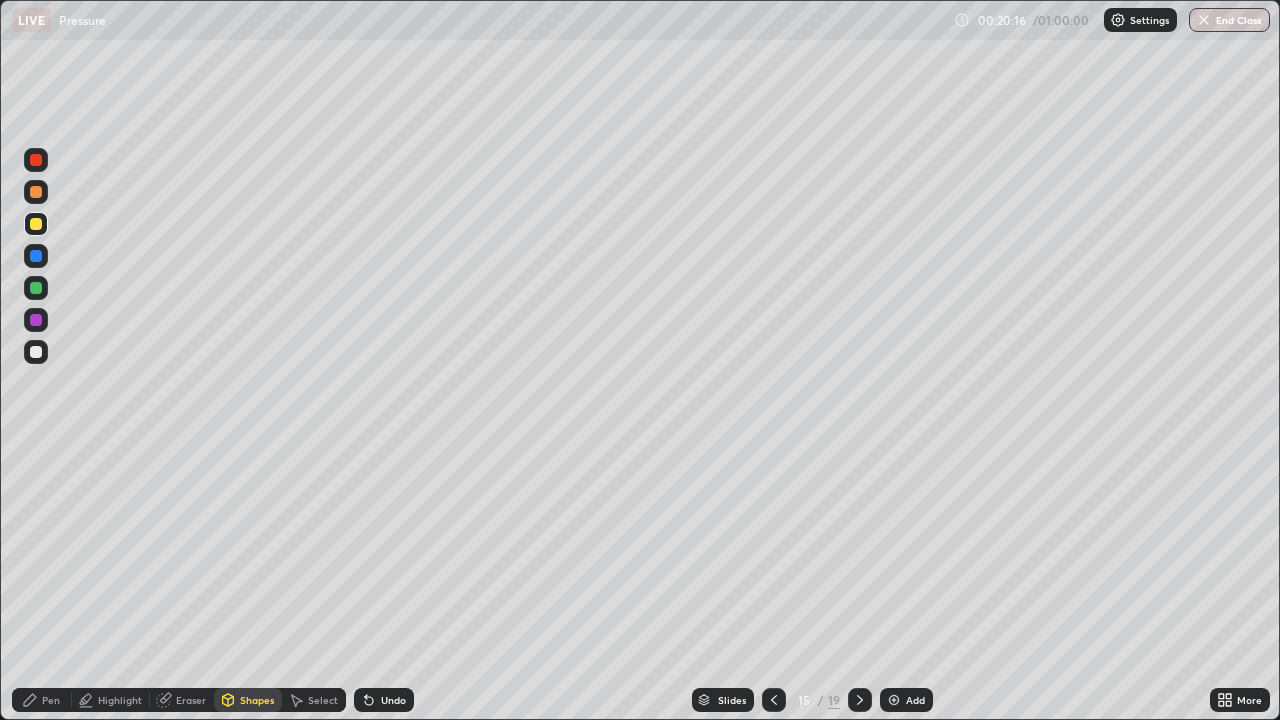 click on "Pen" at bounding box center [51, 700] 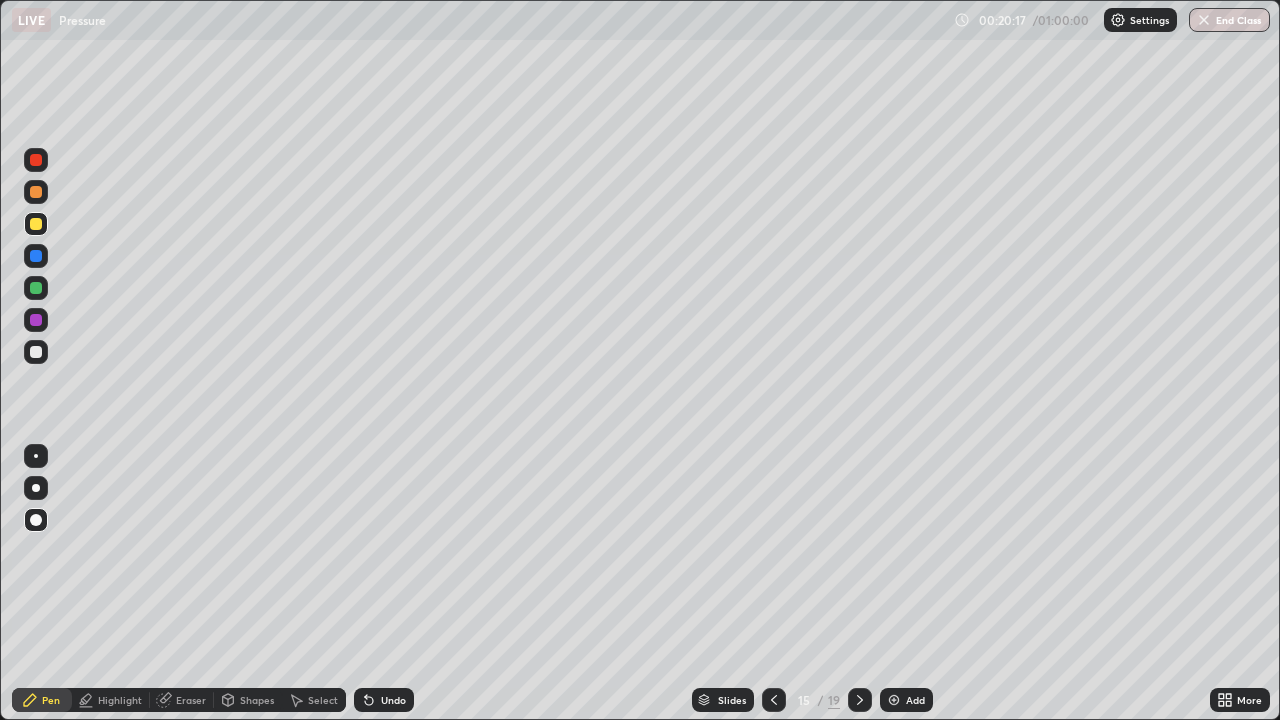 click at bounding box center [36, 352] 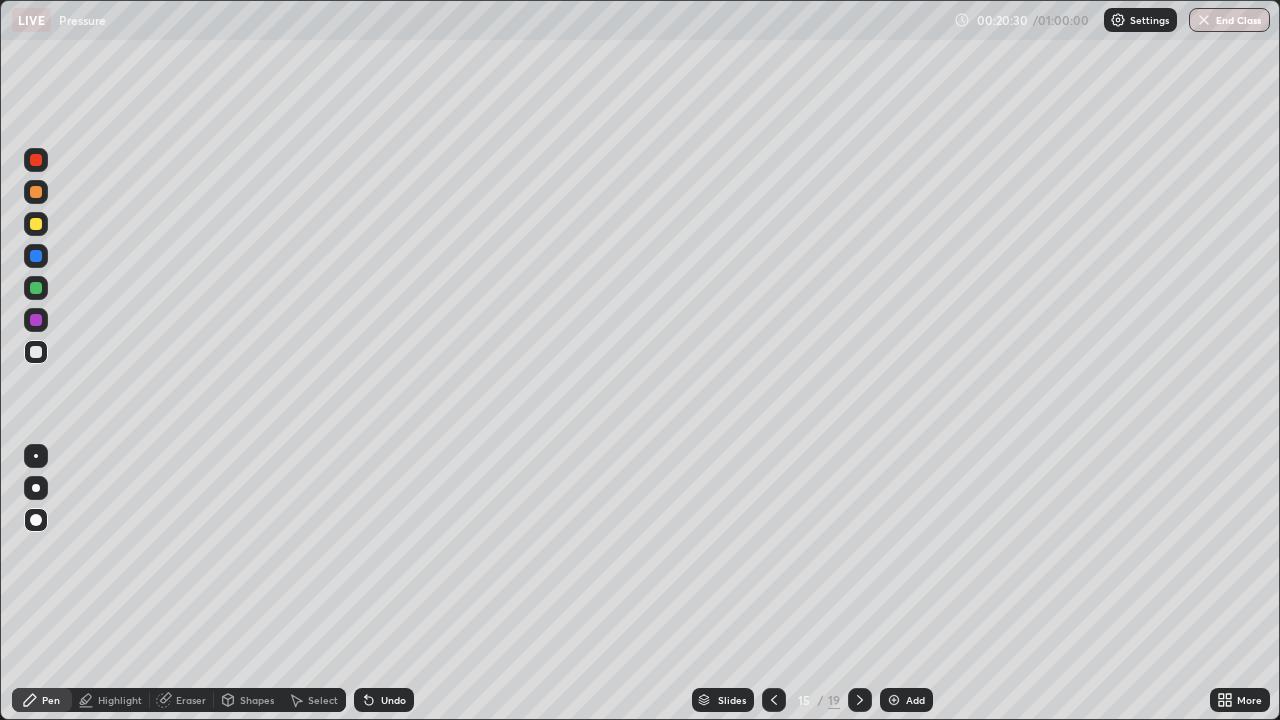 click at bounding box center (36, 288) 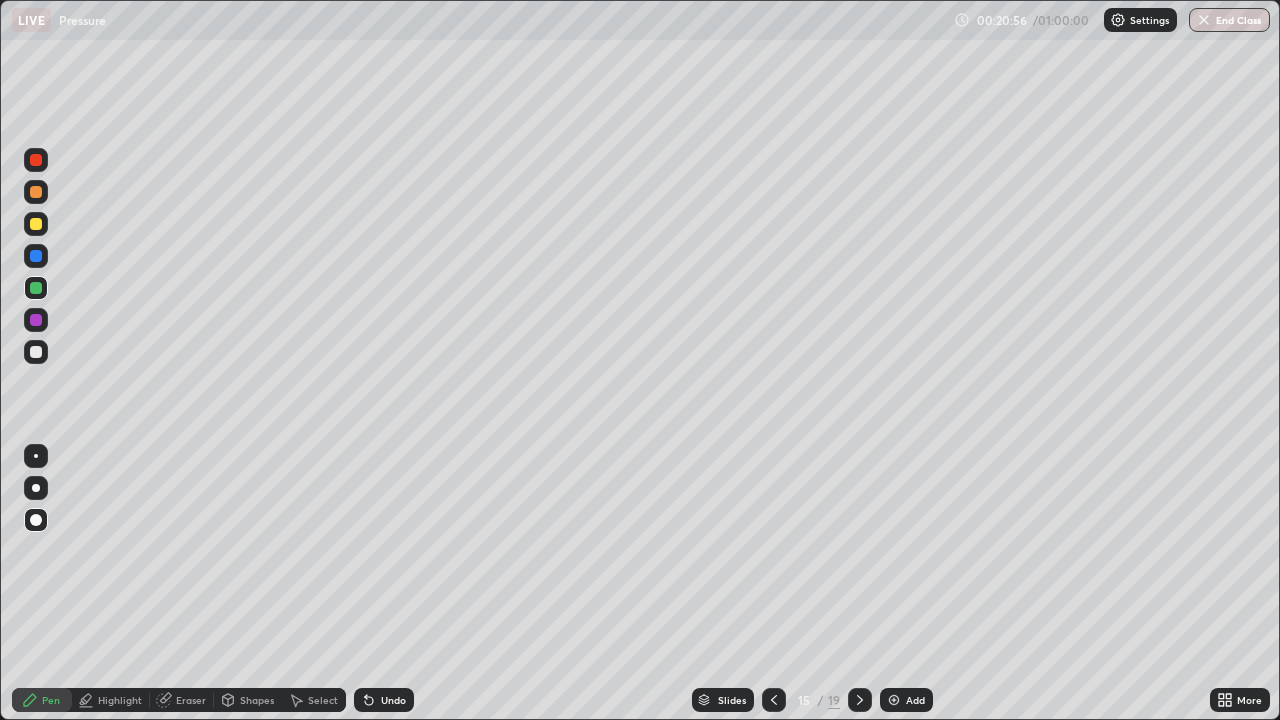 click at bounding box center [36, 320] 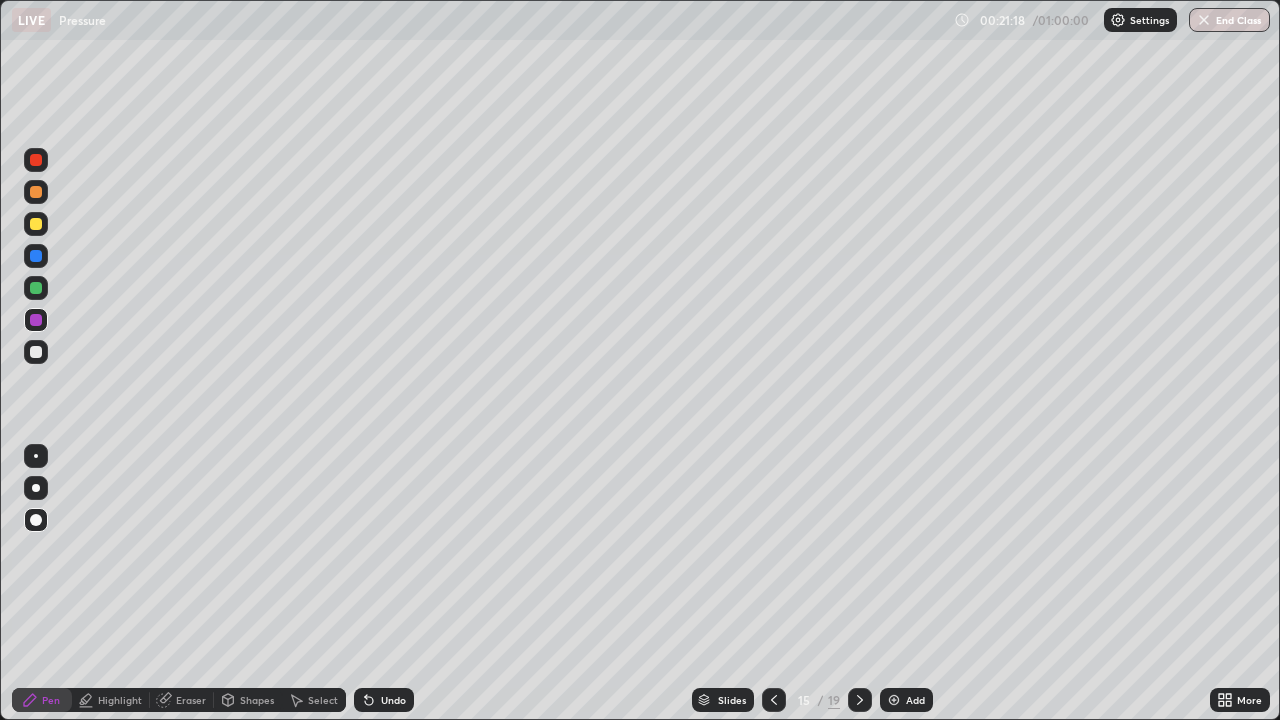 click at bounding box center [36, 288] 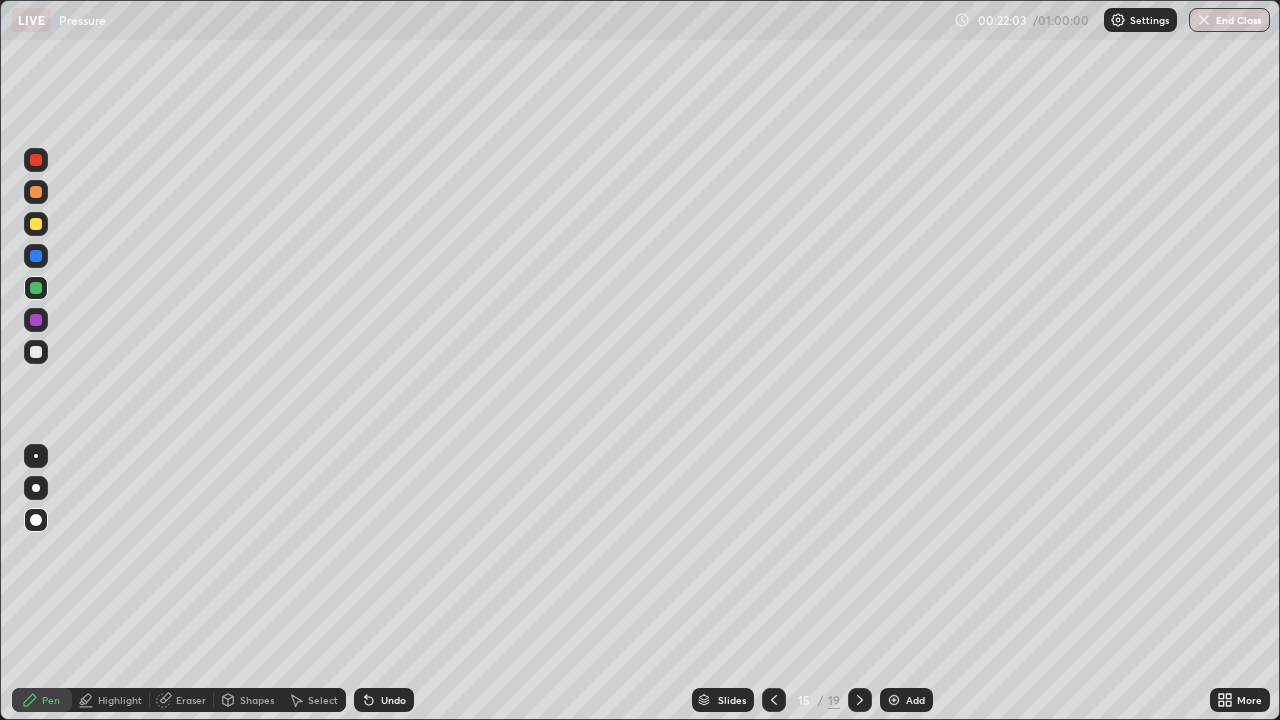 click at bounding box center (36, 224) 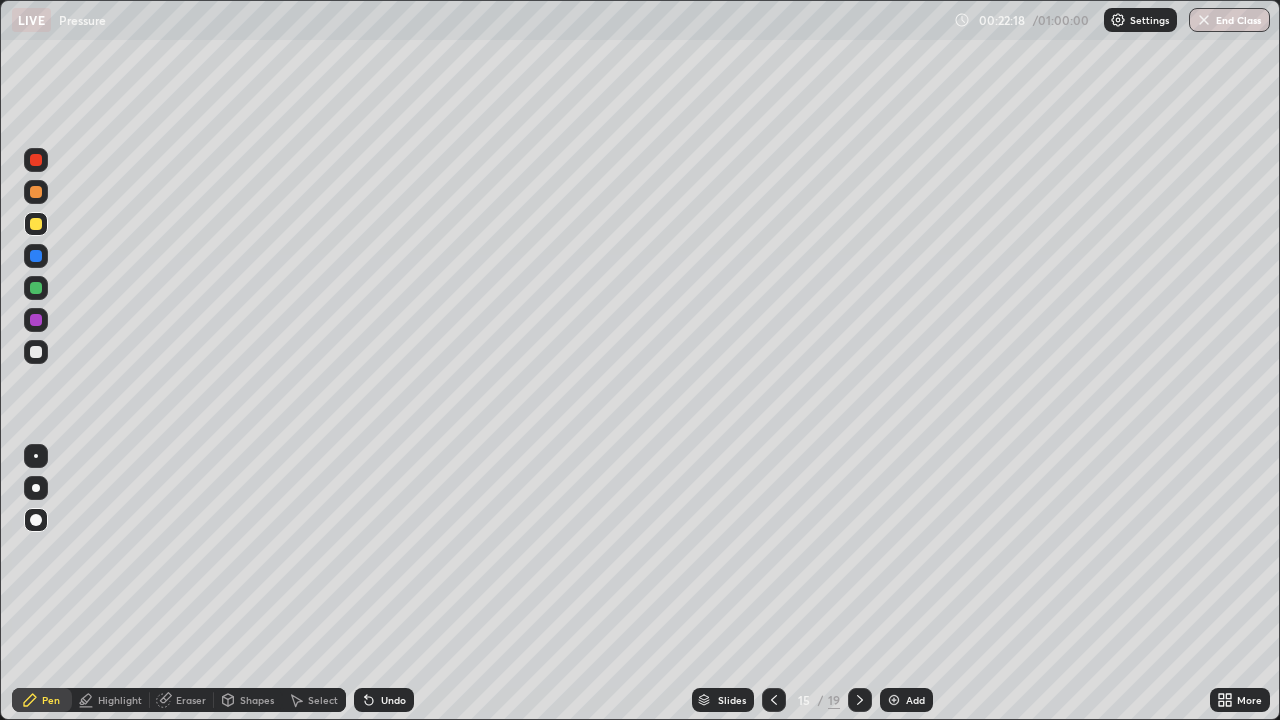 click at bounding box center (36, 256) 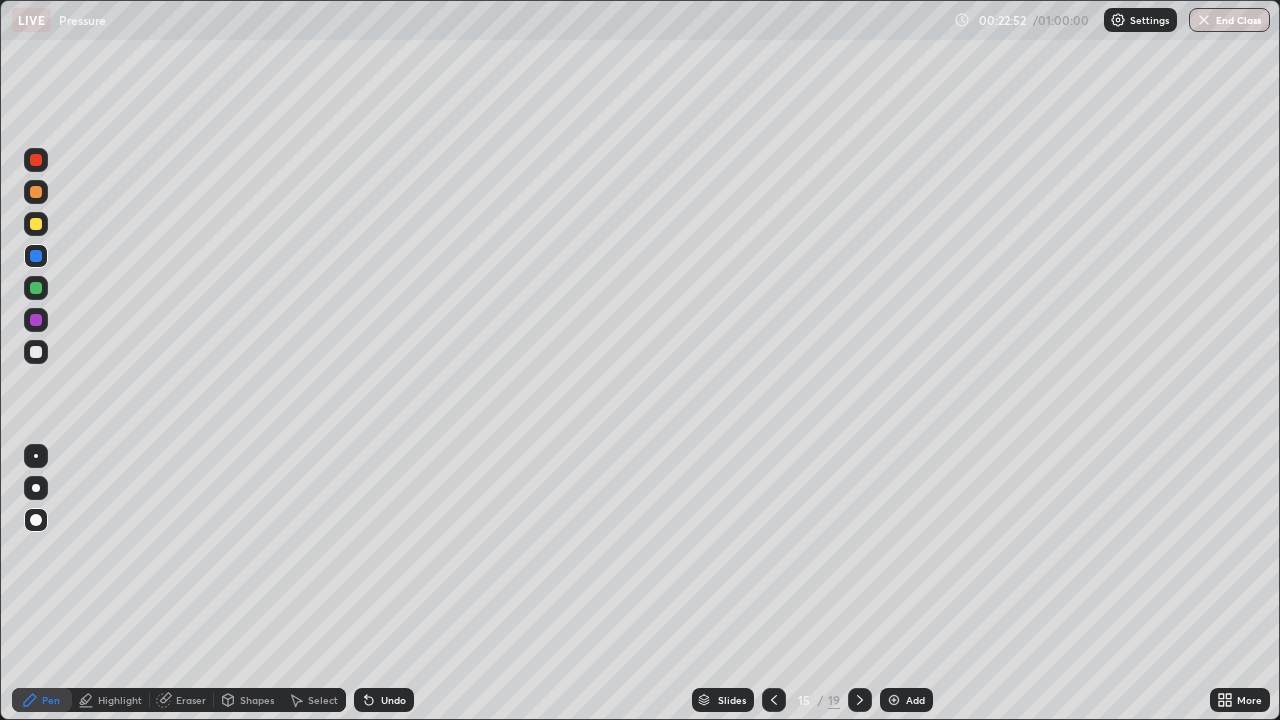 click at bounding box center [36, 224] 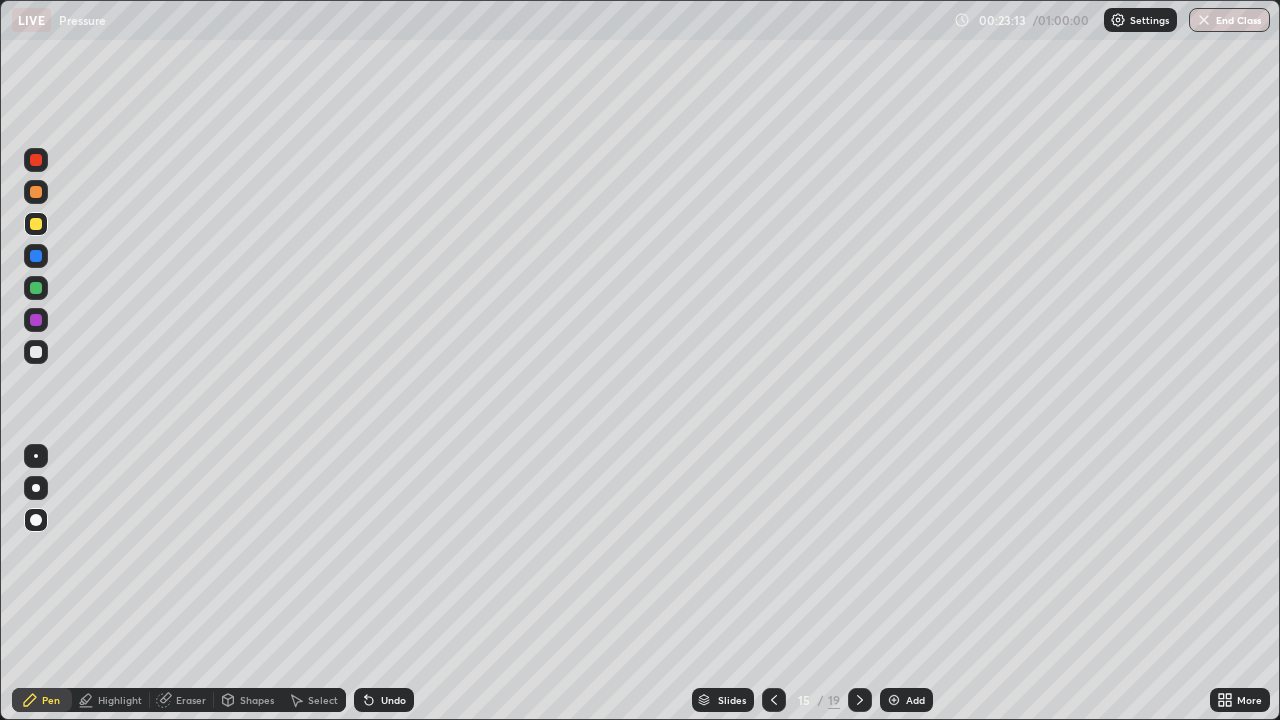click at bounding box center (36, 288) 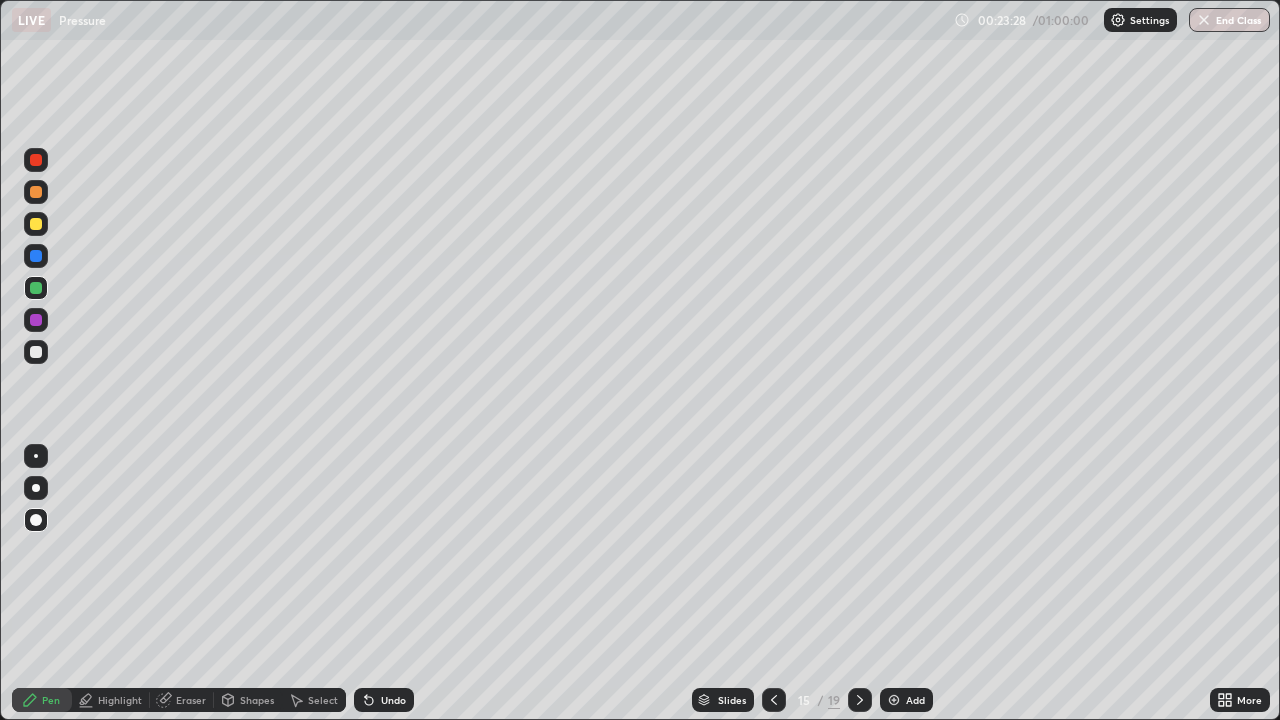 click on "Undo" at bounding box center [384, 700] 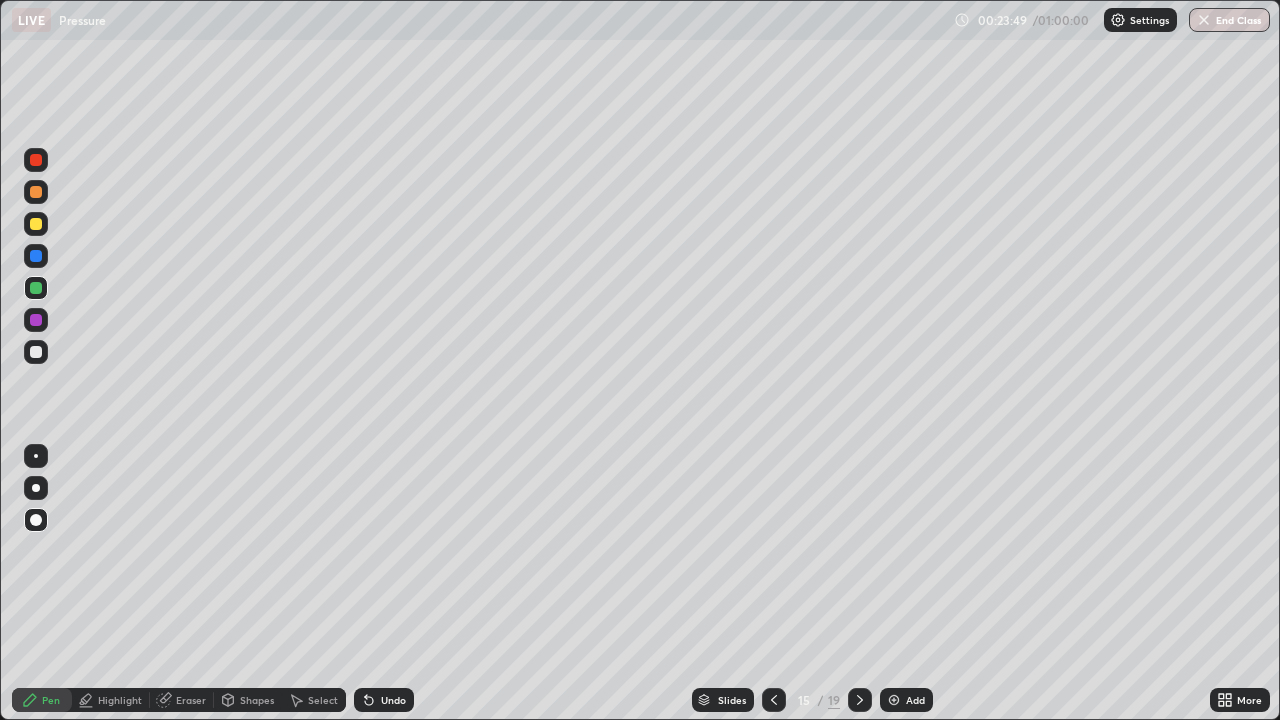 click at bounding box center (894, 700) 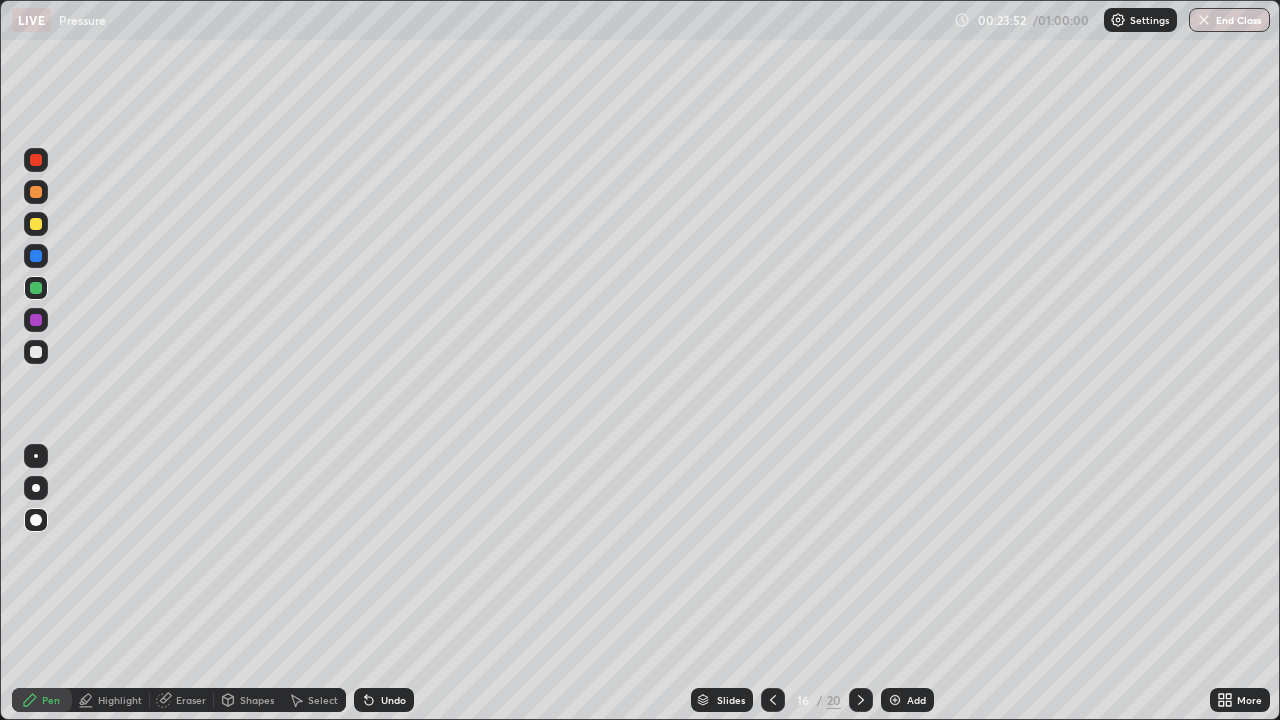 click at bounding box center [36, 224] 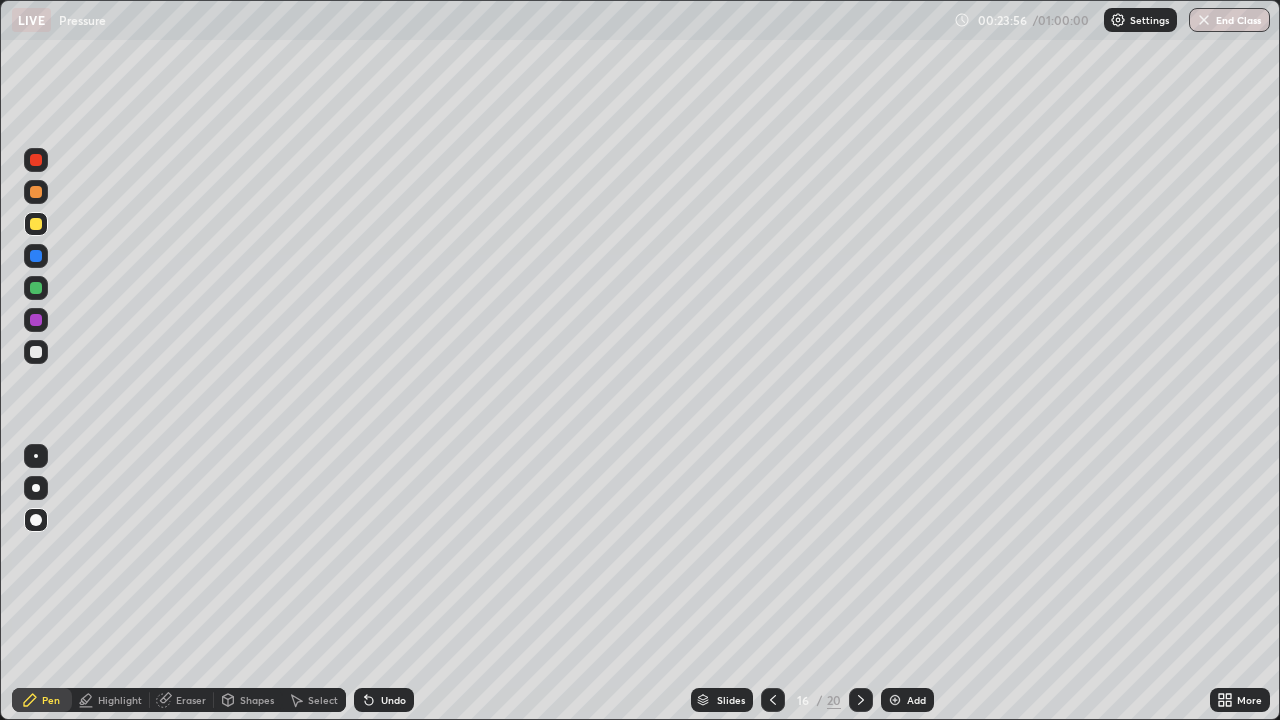 click at bounding box center (36, 288) 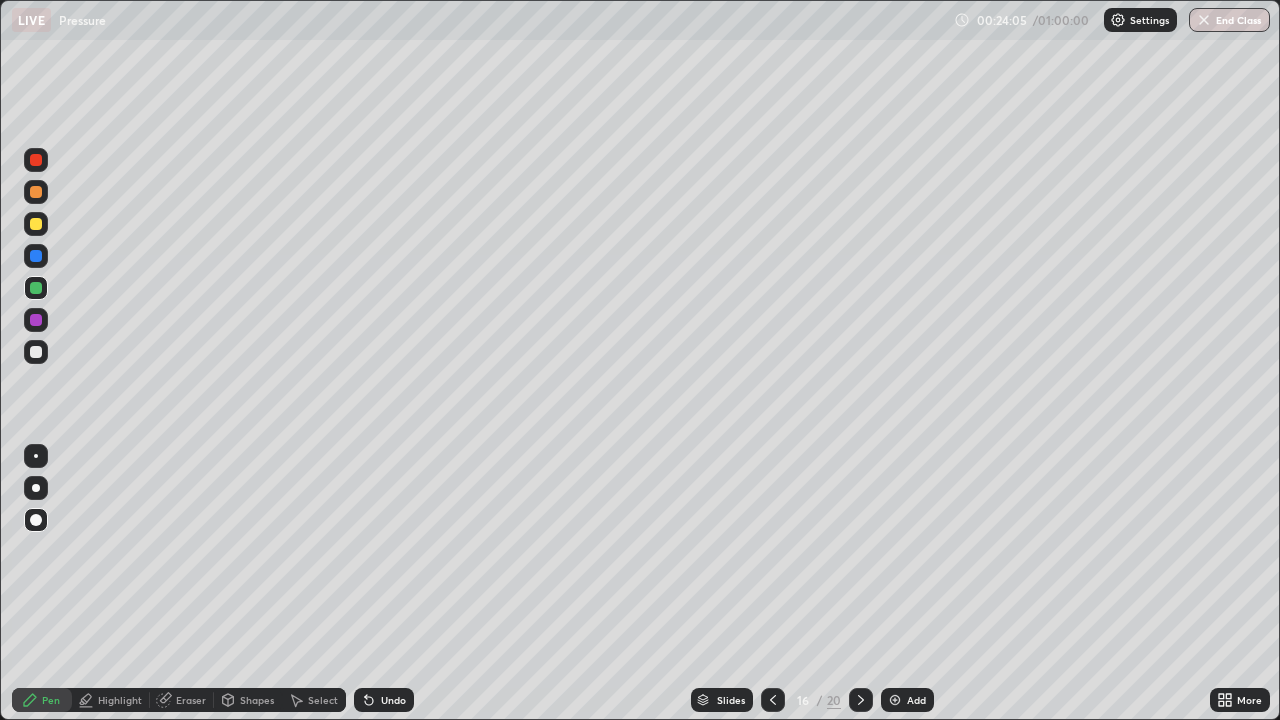 click at bounding box center (36, 256) 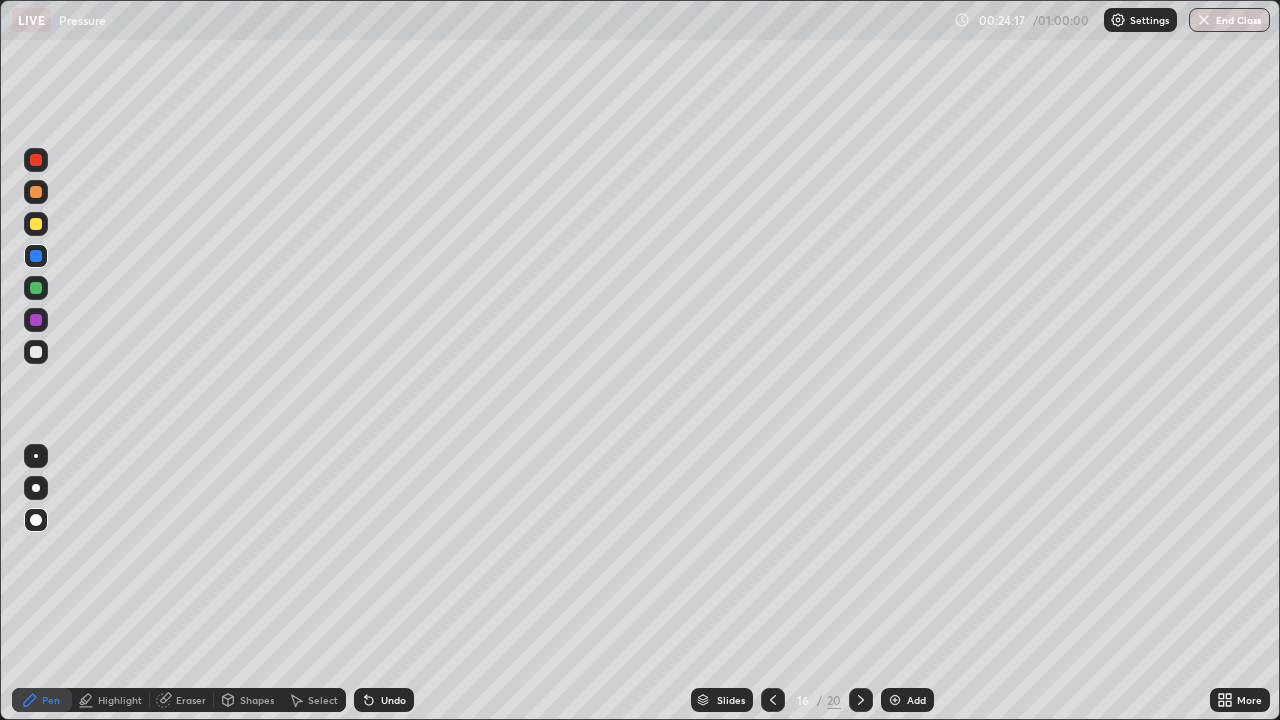 click at bounding box center (36, 352) 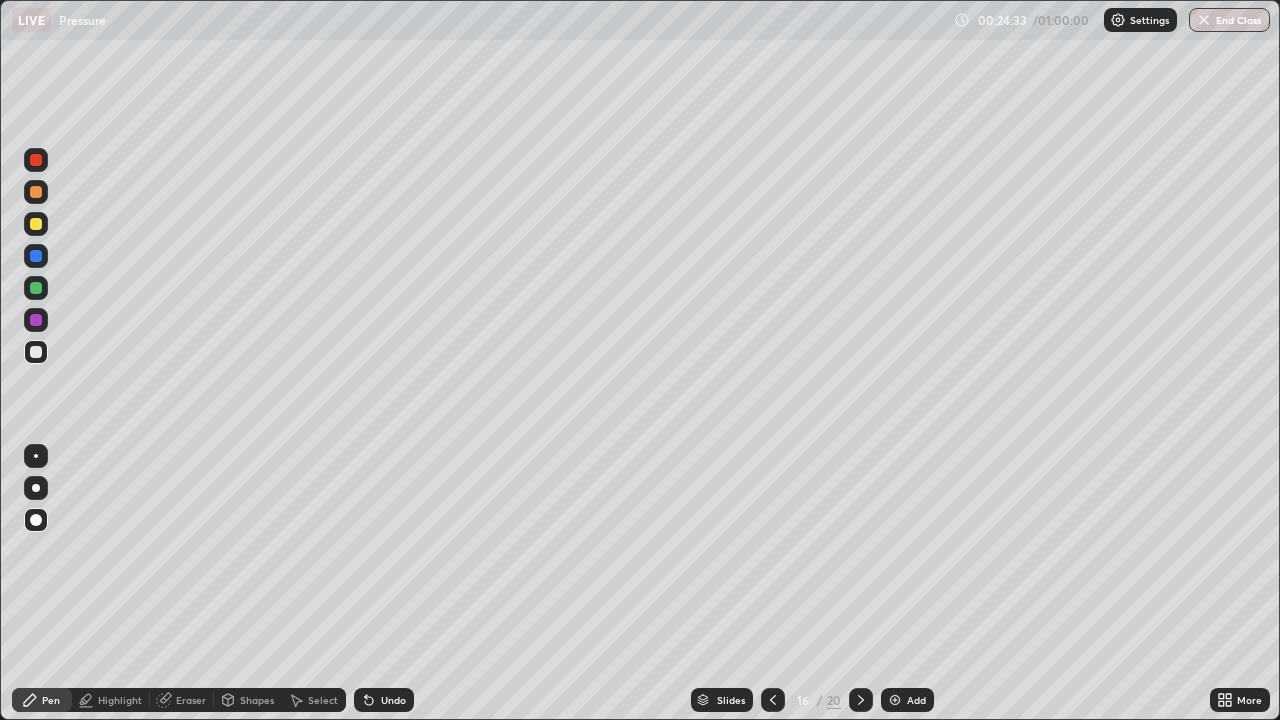 click at bounding box center (36, 288) 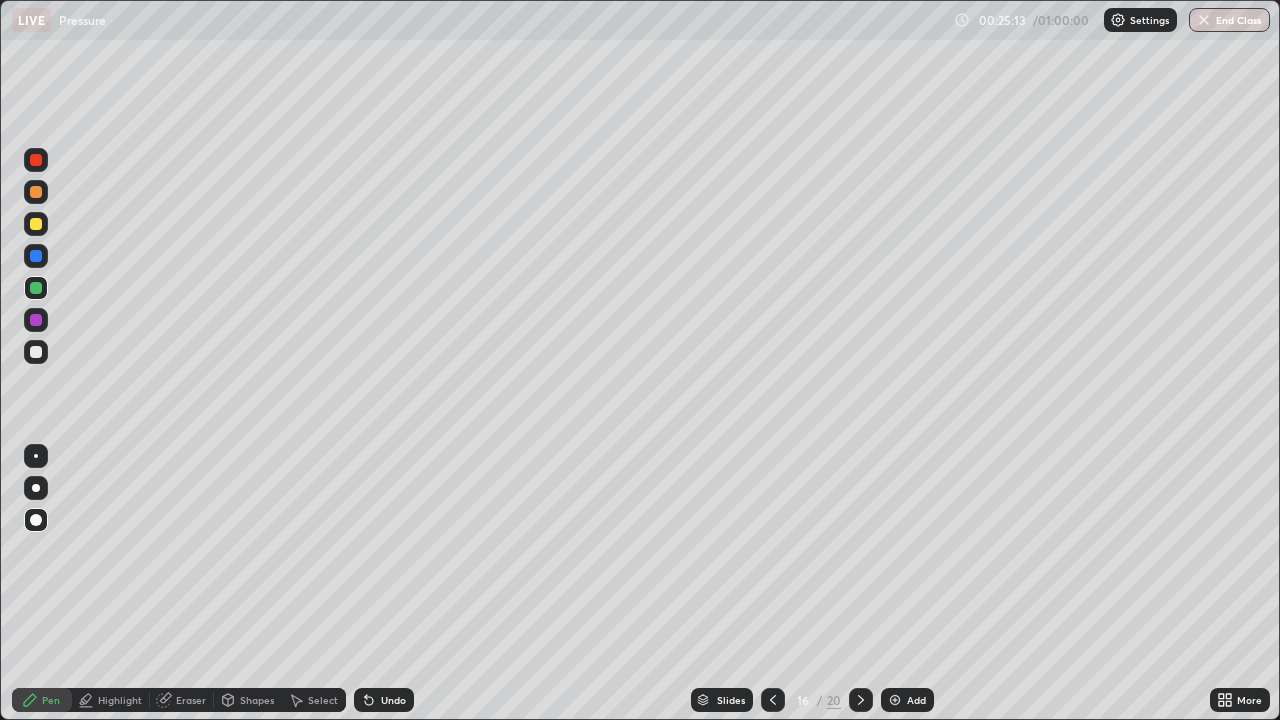 click at bounding box center [36, 320] 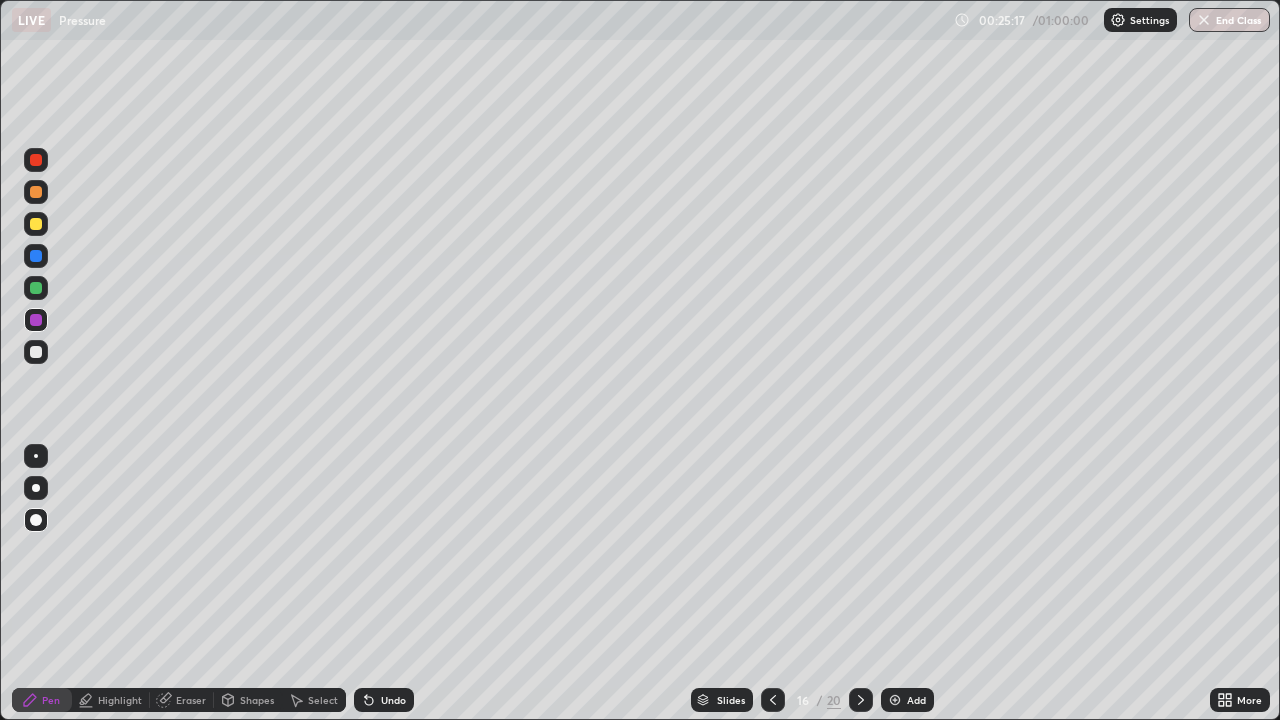click at bounding box center (36, 256) 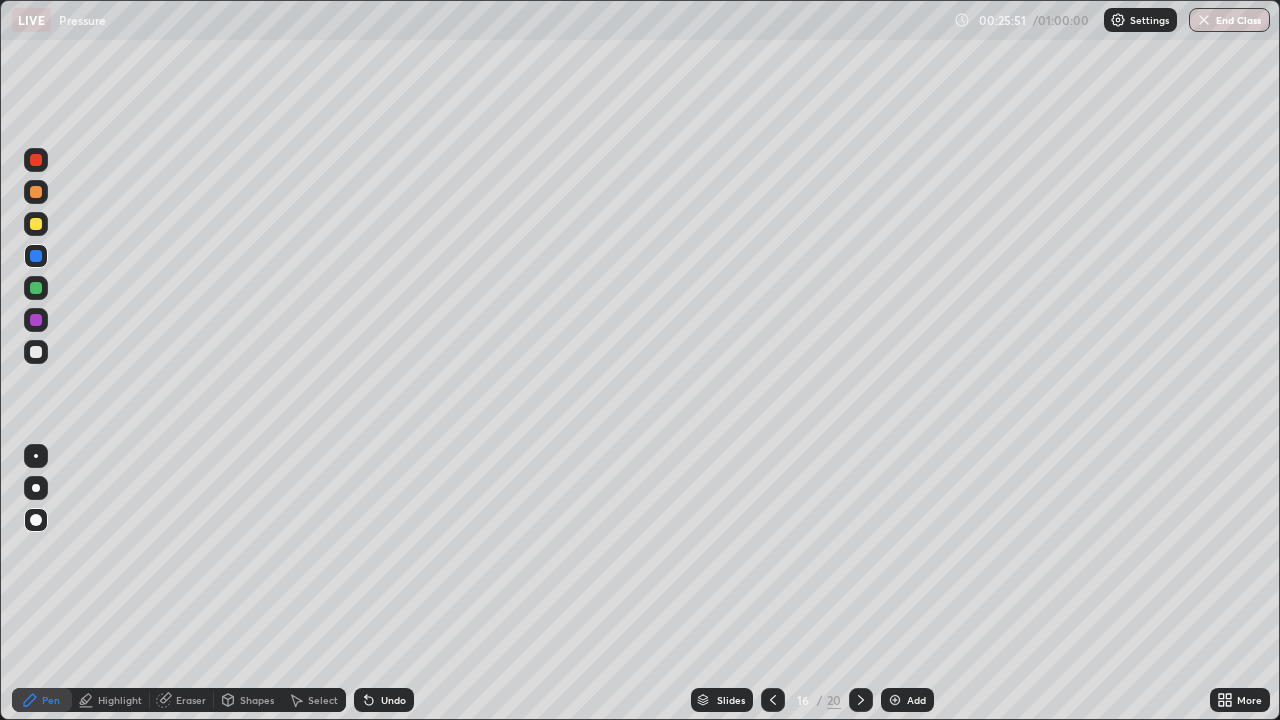 click at bounding box center [36, 288] 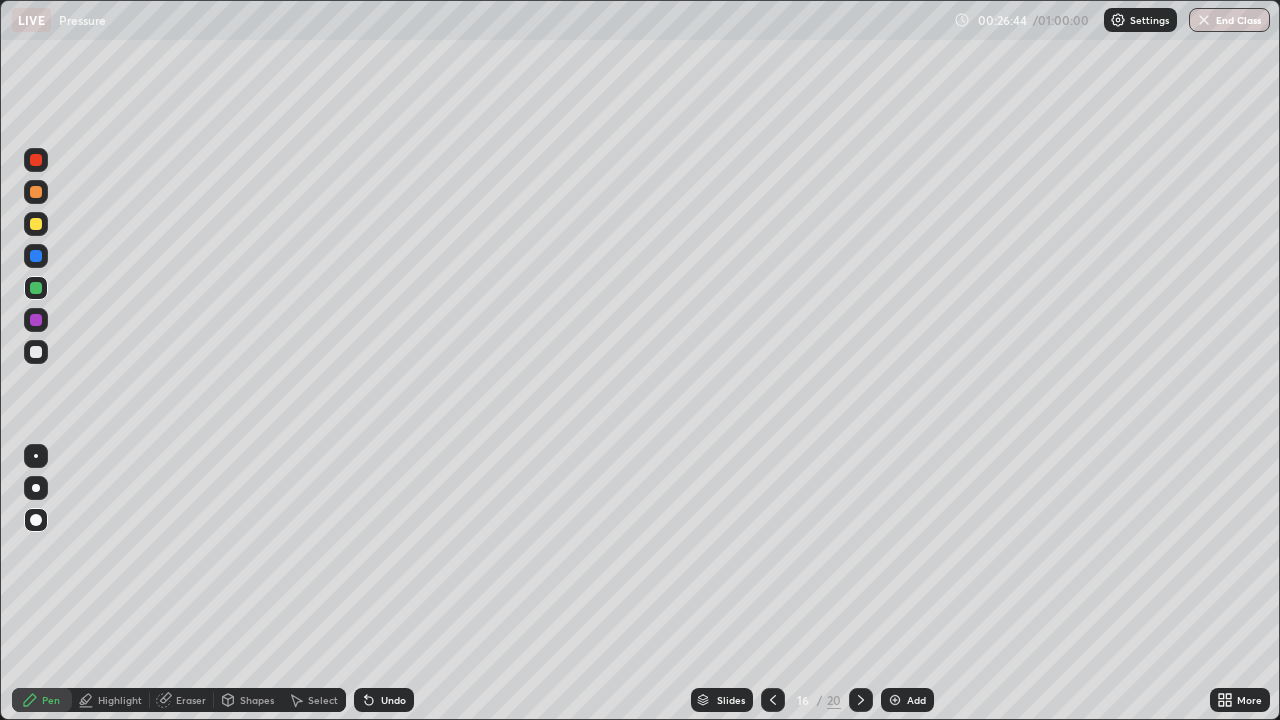 click at bounding box center [36, 224] 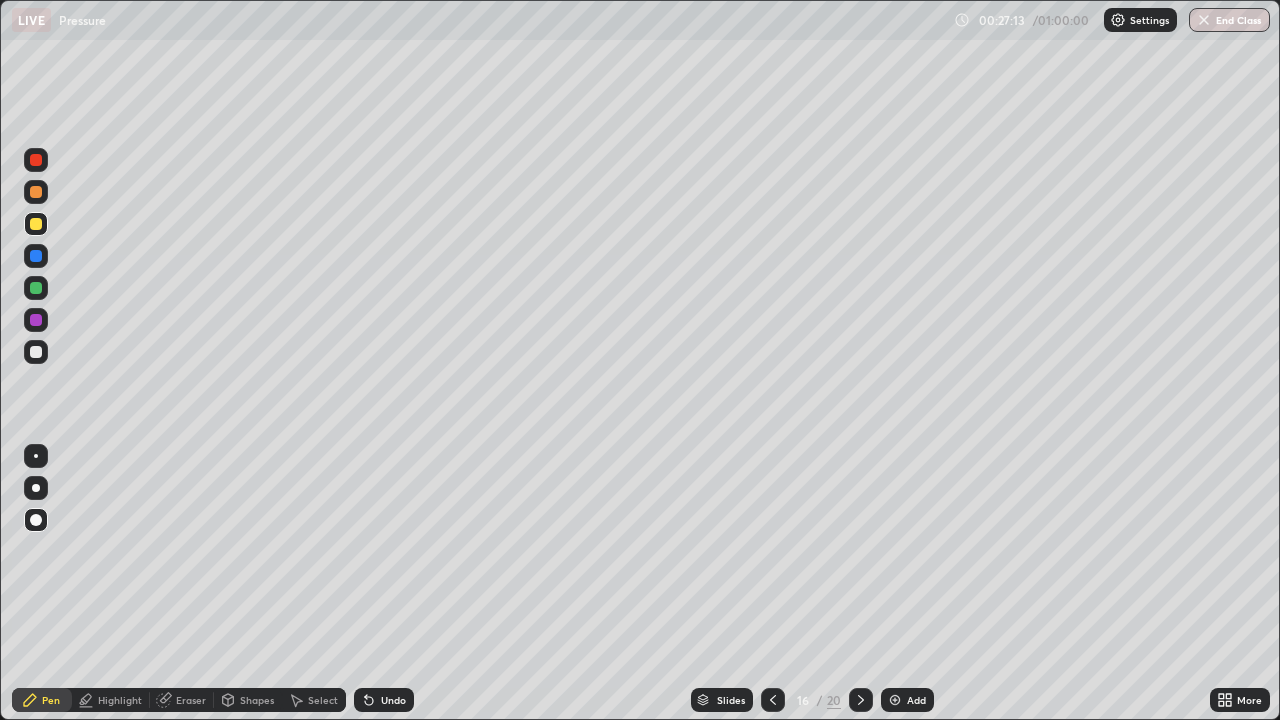 click at bounding box center [36, 256] 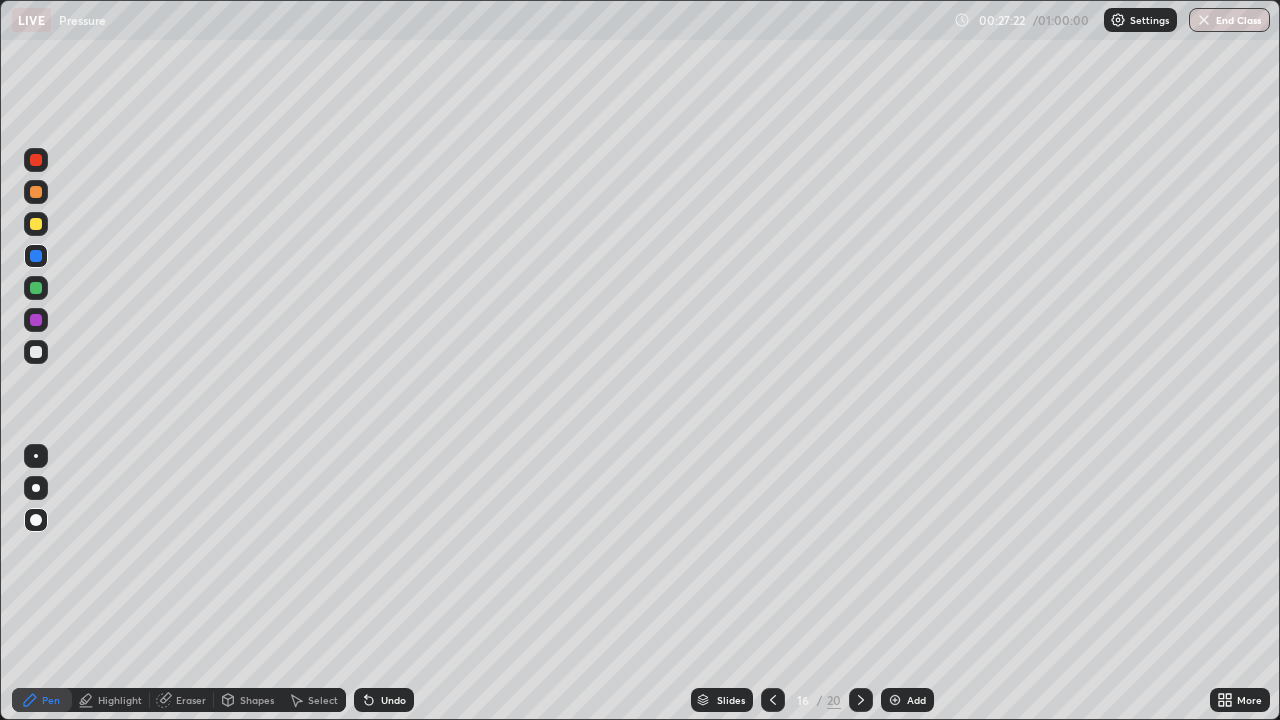 click at bounding box center (36, 288) 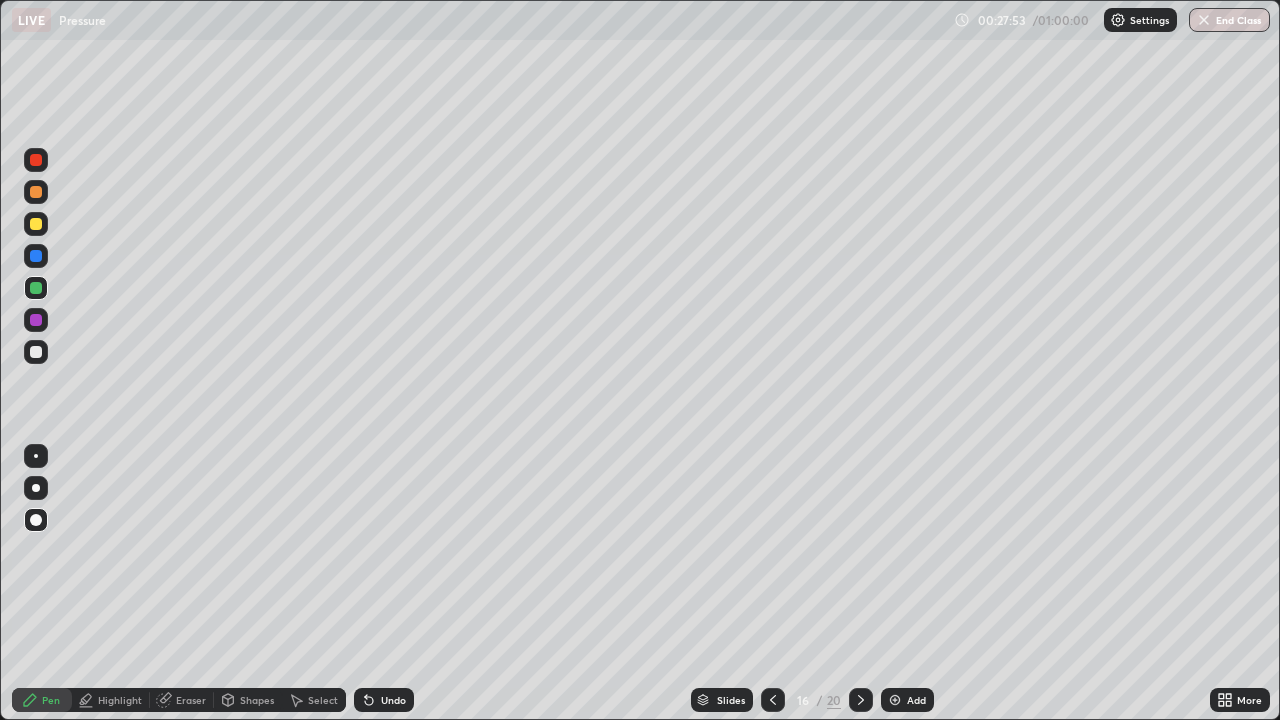 click at bounding box center (36, 224) 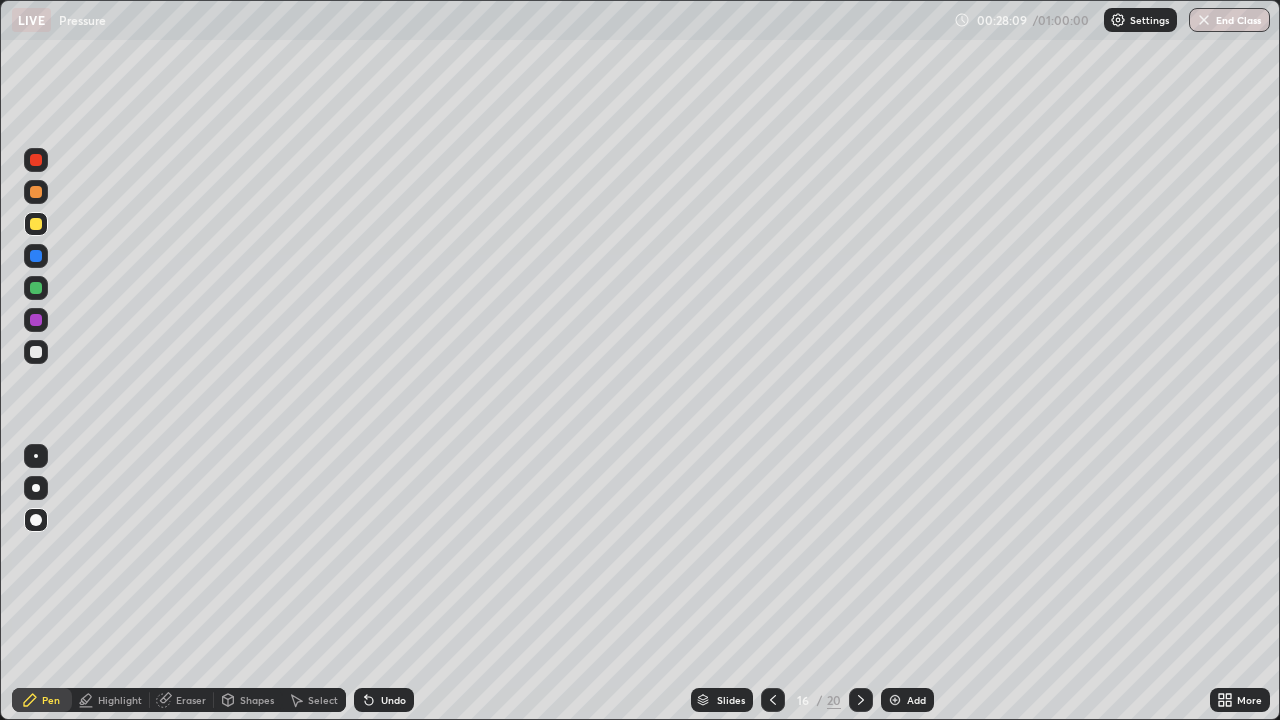 click at bounding box center [895, 700] 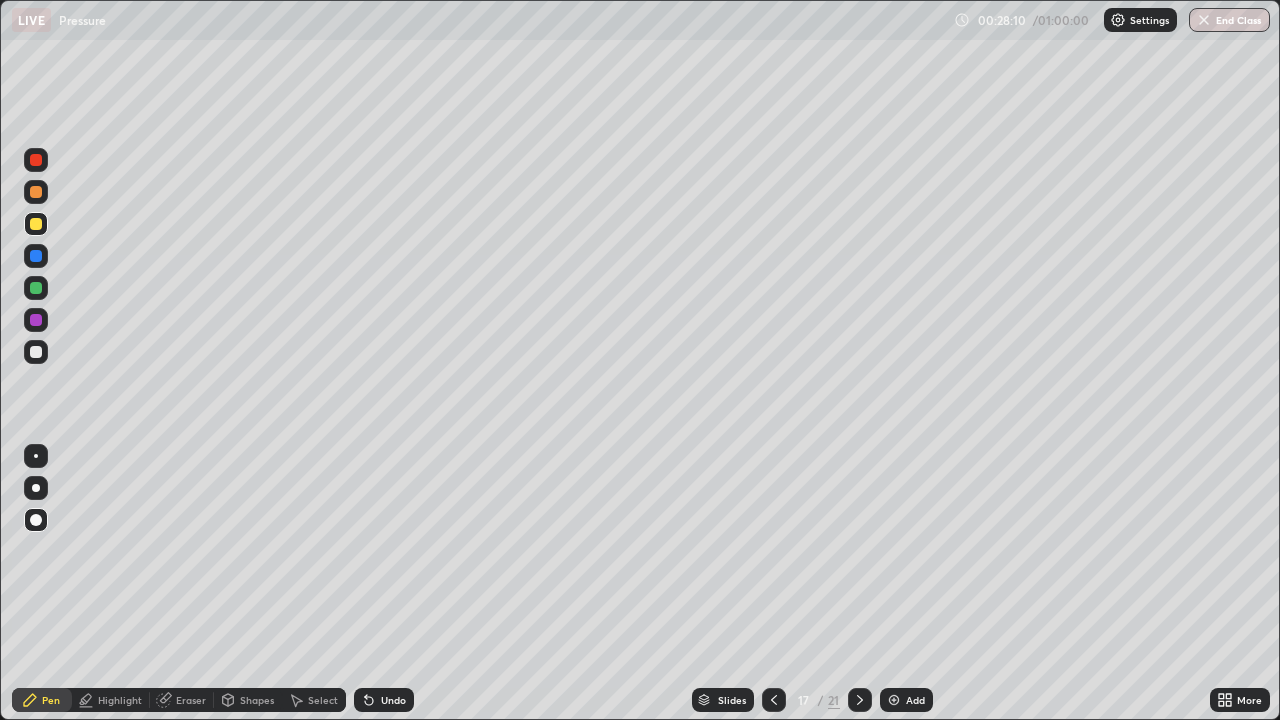 click at bounding box center (774, 700) 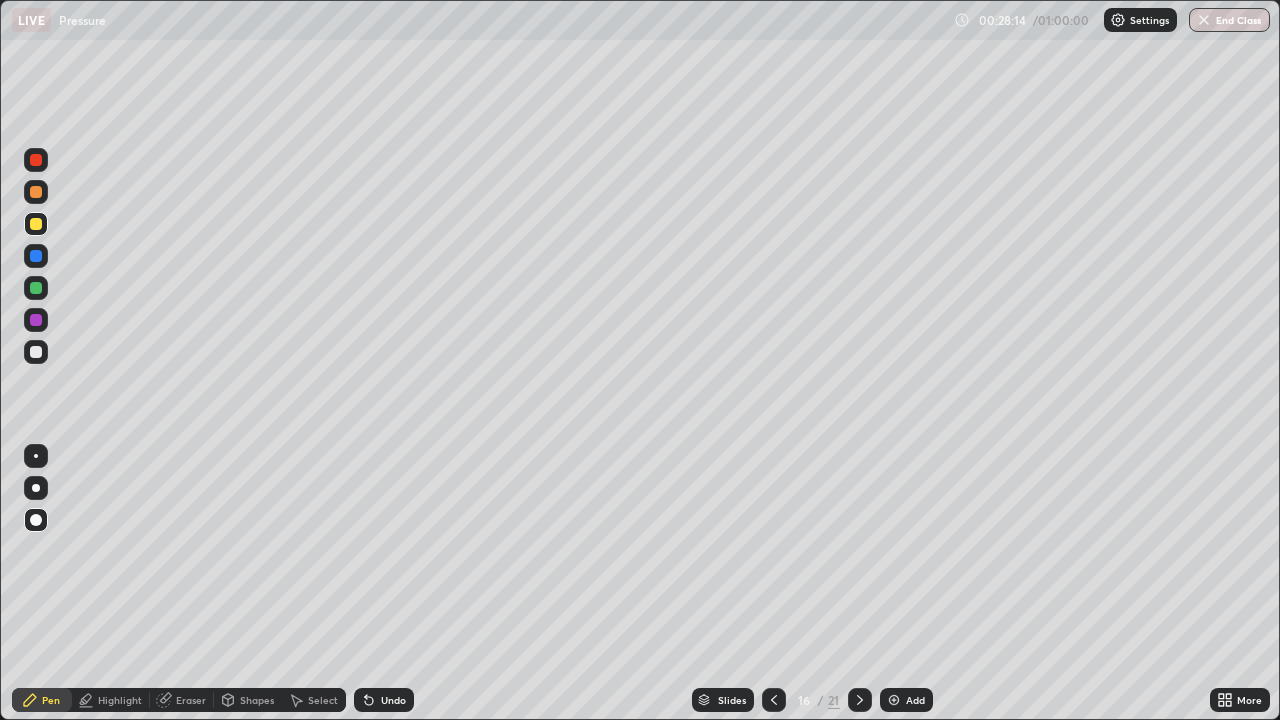 click 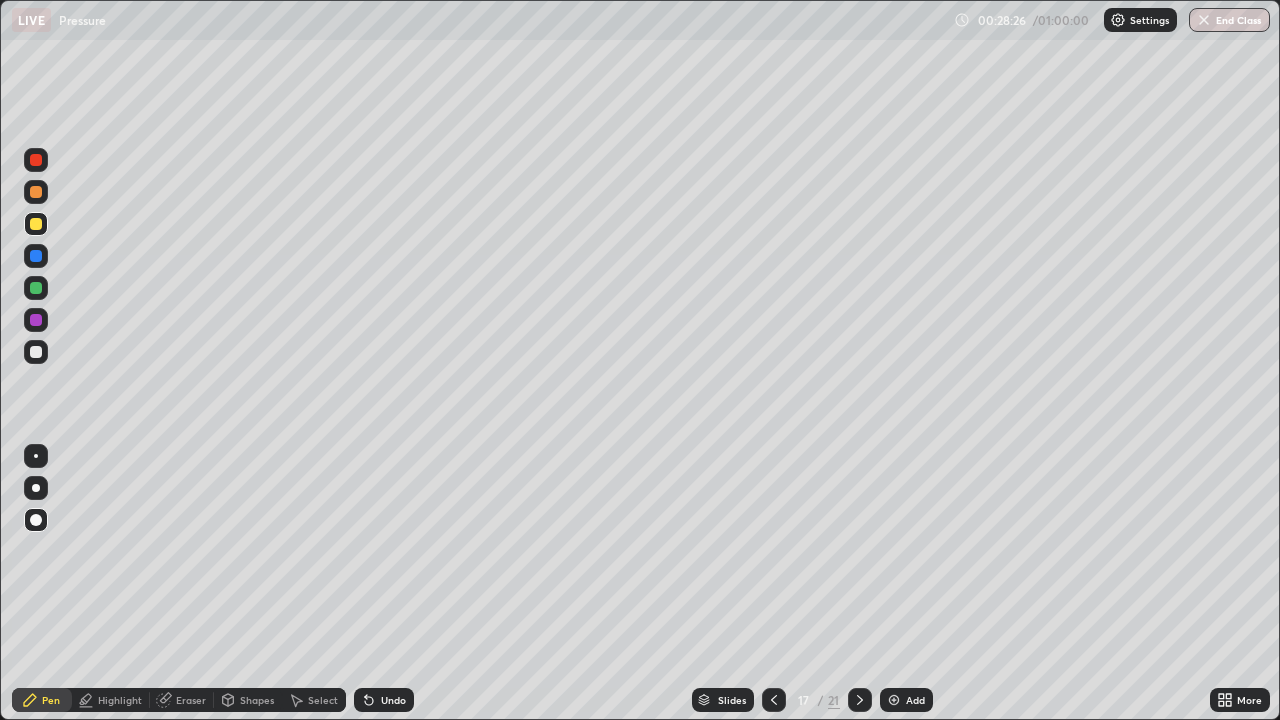 click at bounding box center (36, 352) 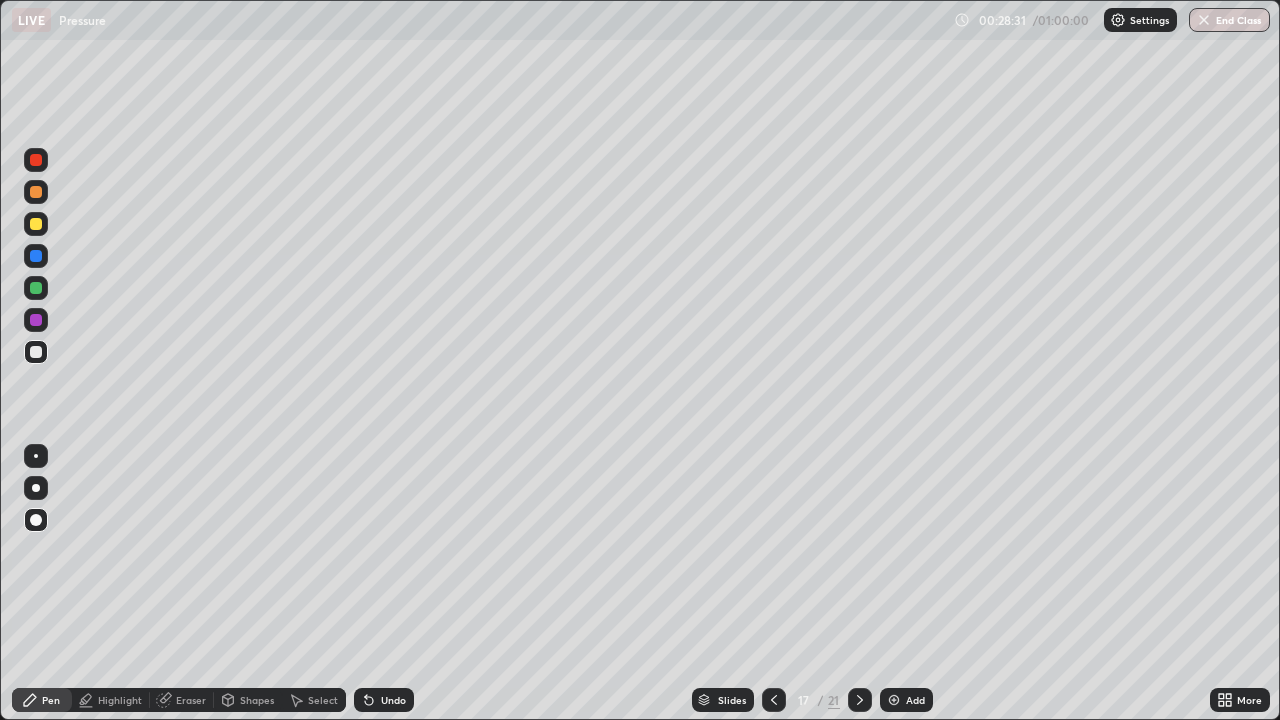 click at bounding box center [36, 320] 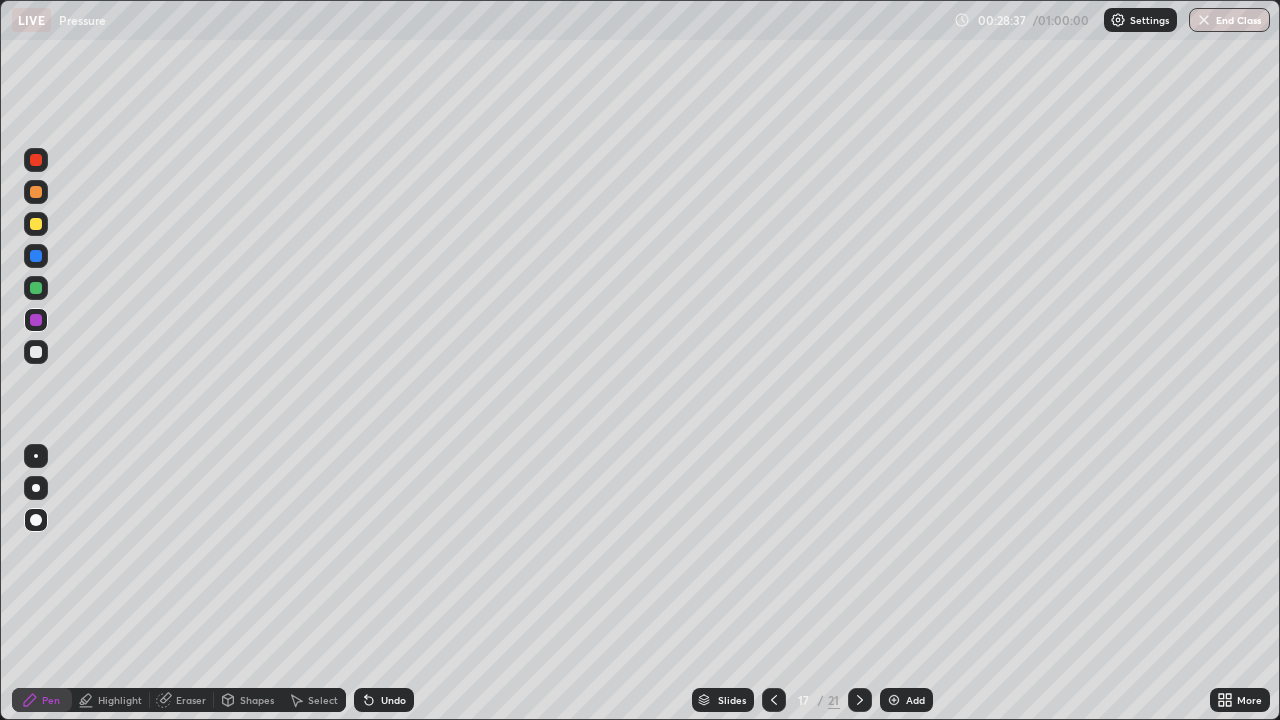 click at bounding box center (36, 288) 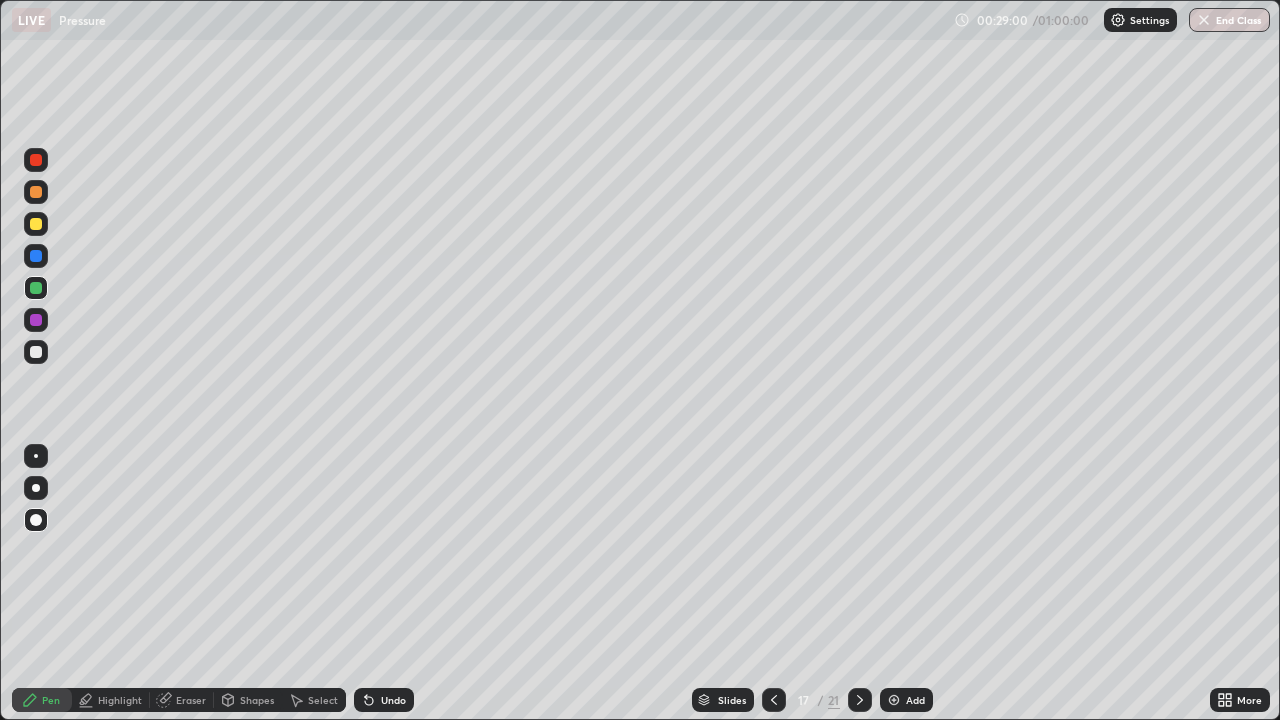 click at bounding box center [36, 256] 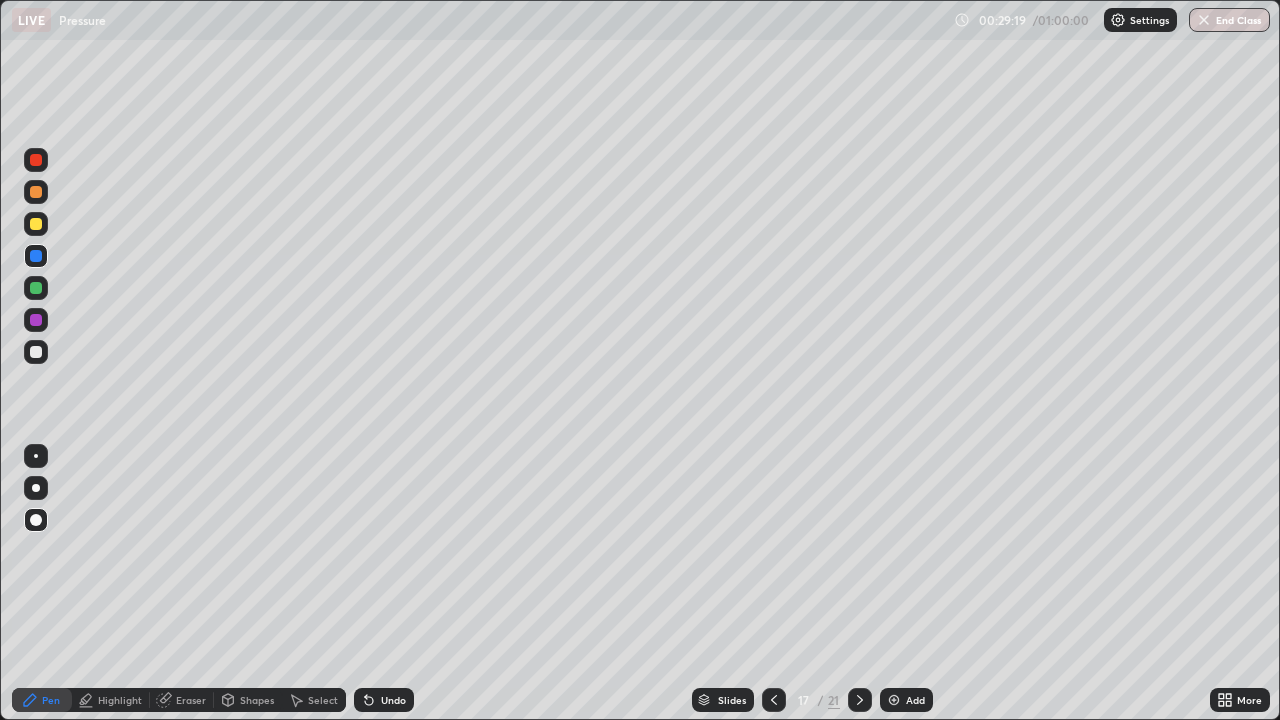 click at bounding box center [36, 224] 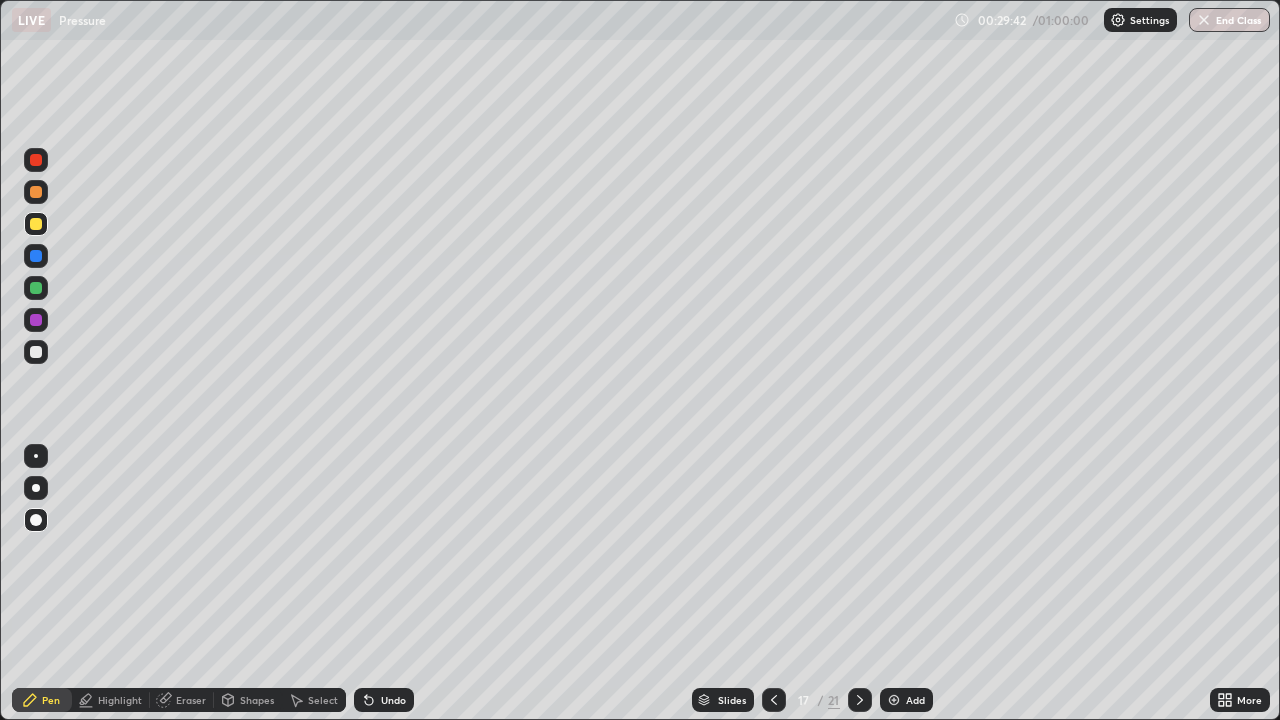 click at bounding box center (36, 352) 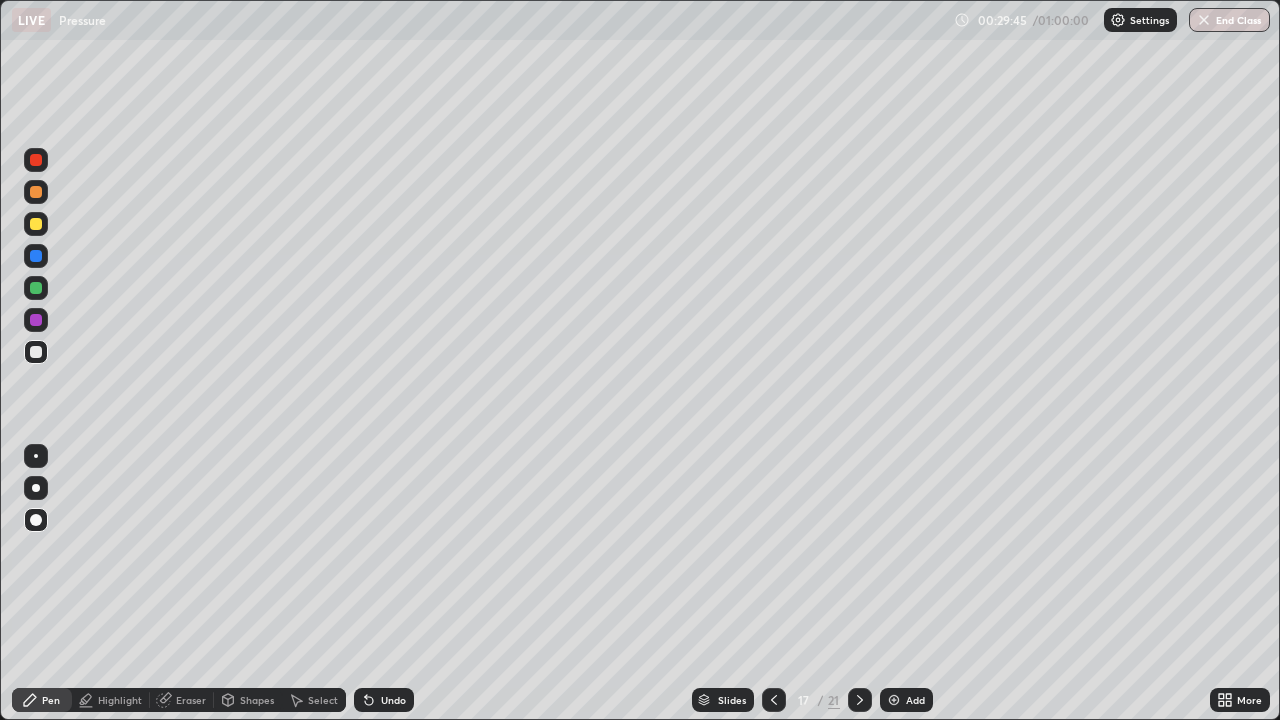 click on "Undo" at bounding box center (393, 700) 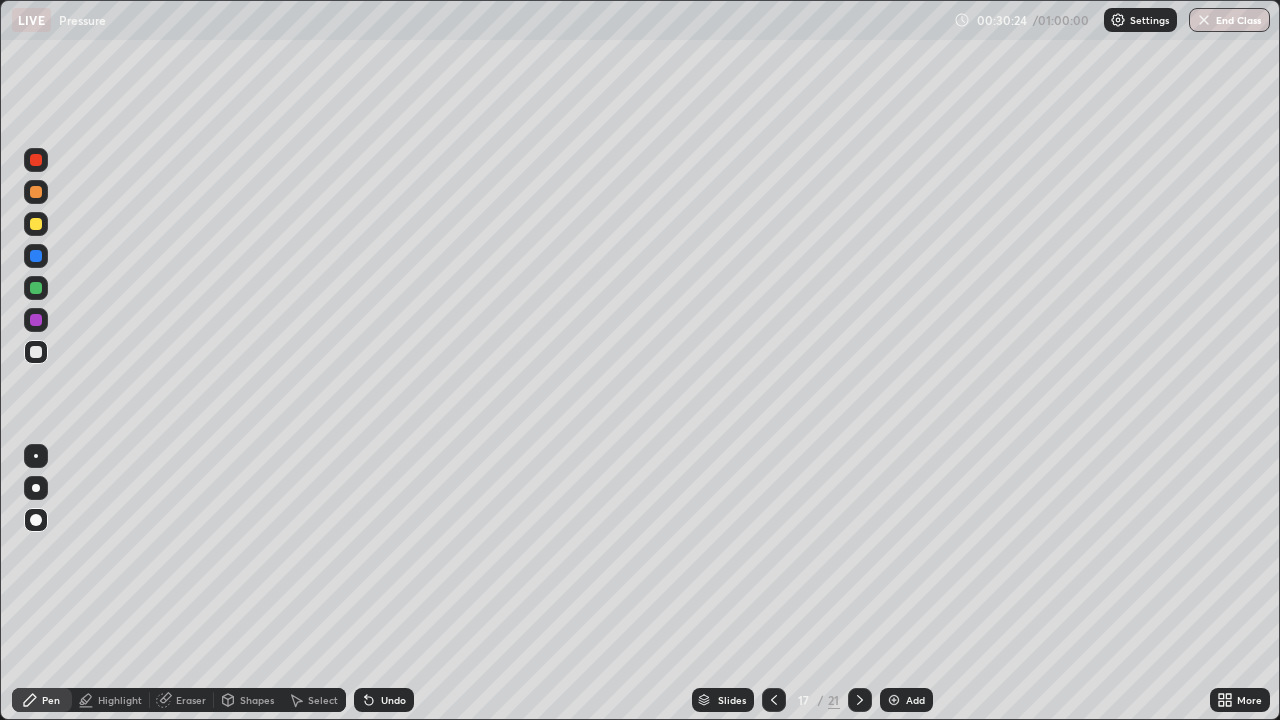 click at bounding box center [36, 256] 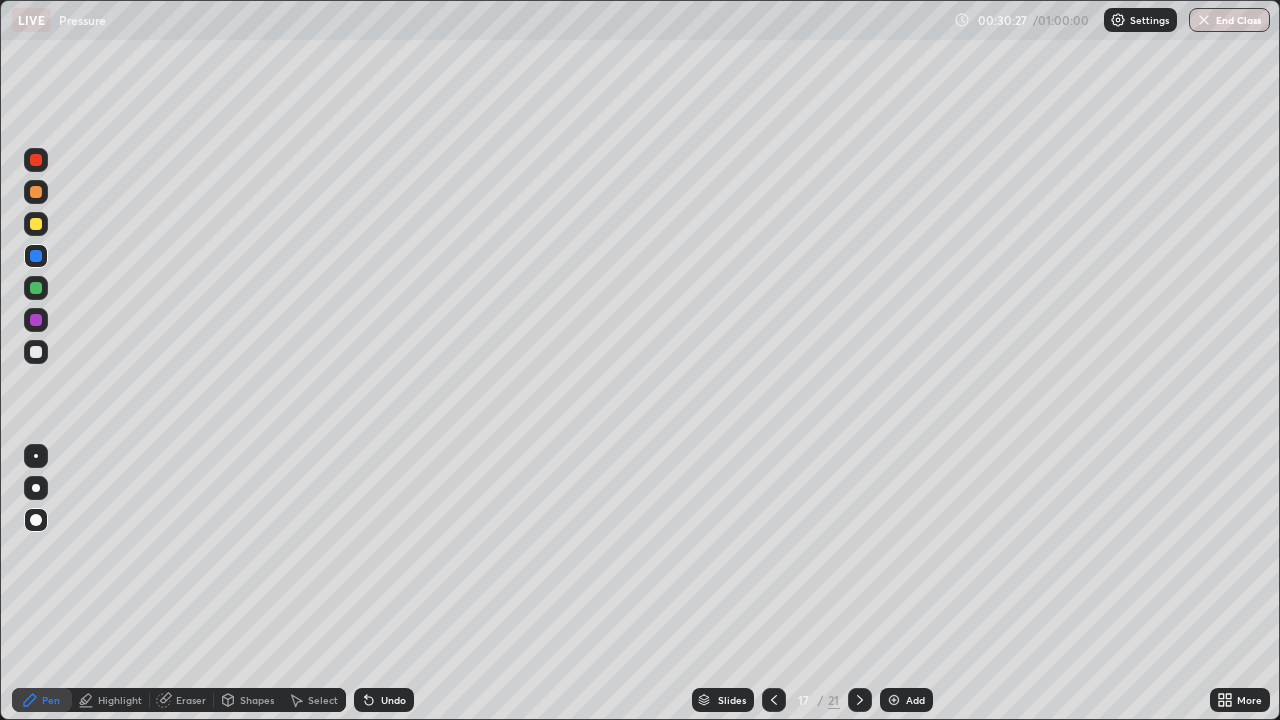 click on "Add" at bounding box center (915, 700) 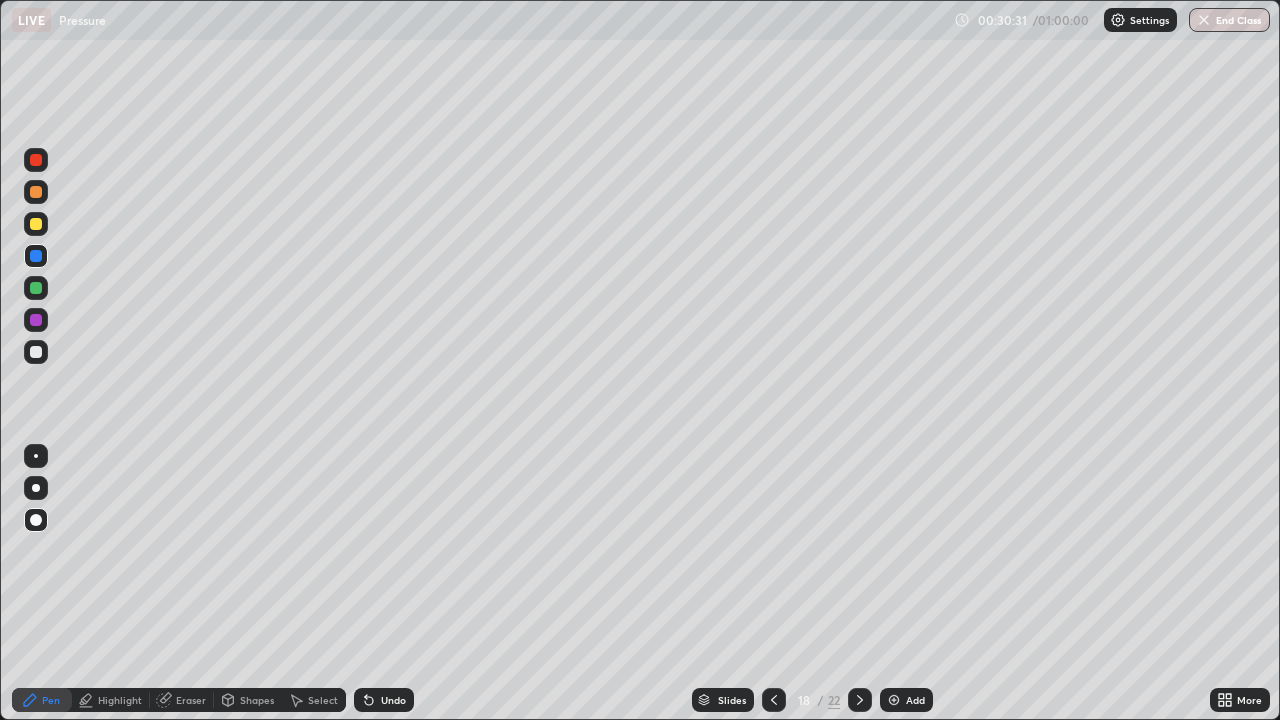click at bounding box center [36, 224] 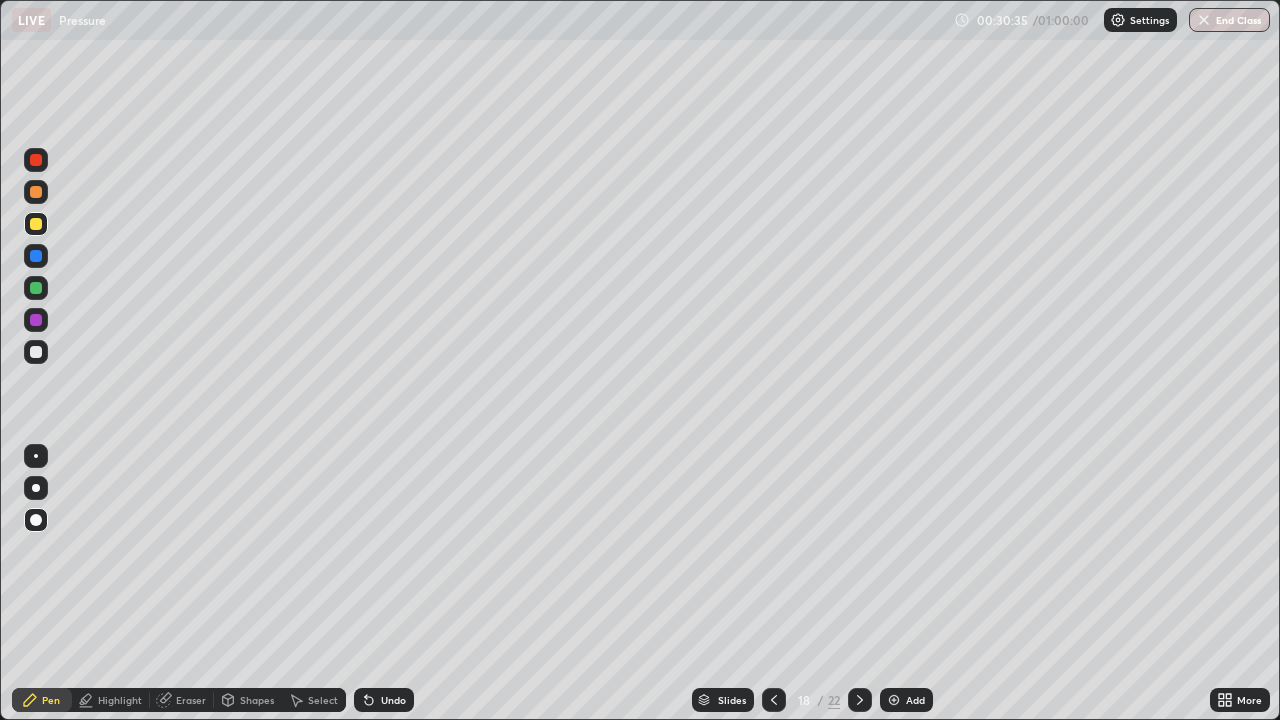 click at bounding box center [36, 160] 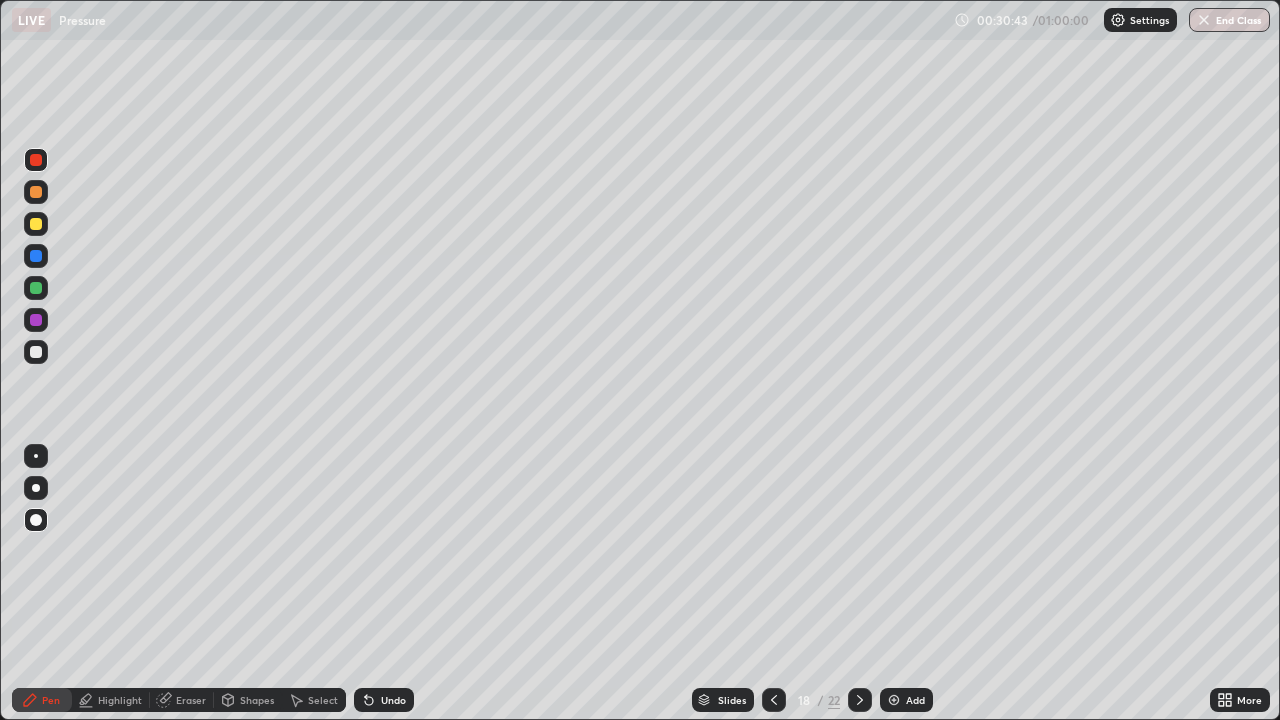 click at bounding box center (36, 352) 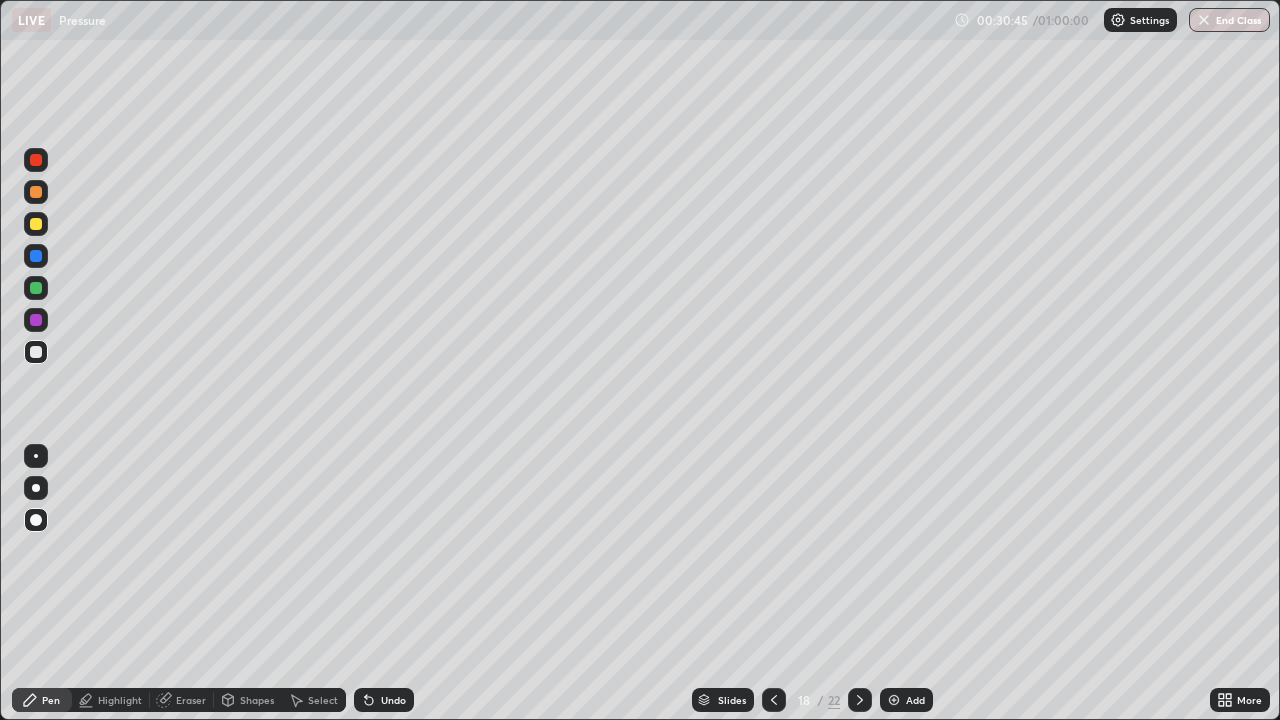 click 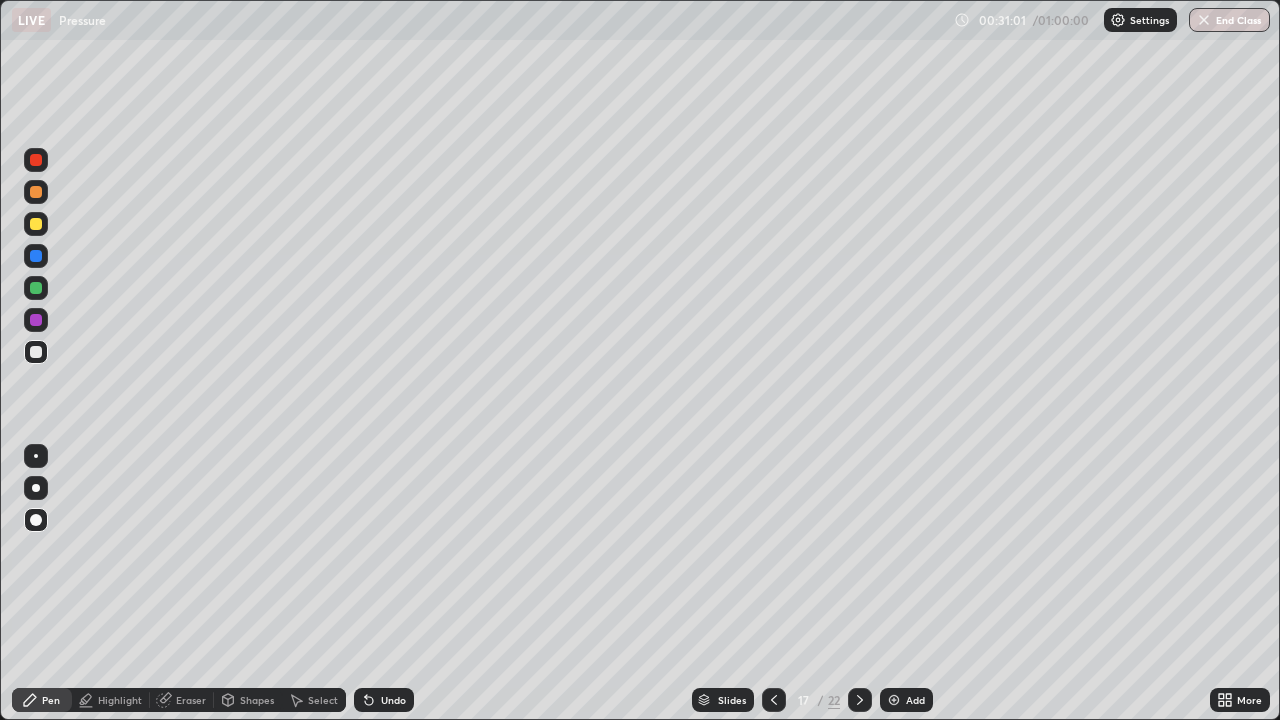 click 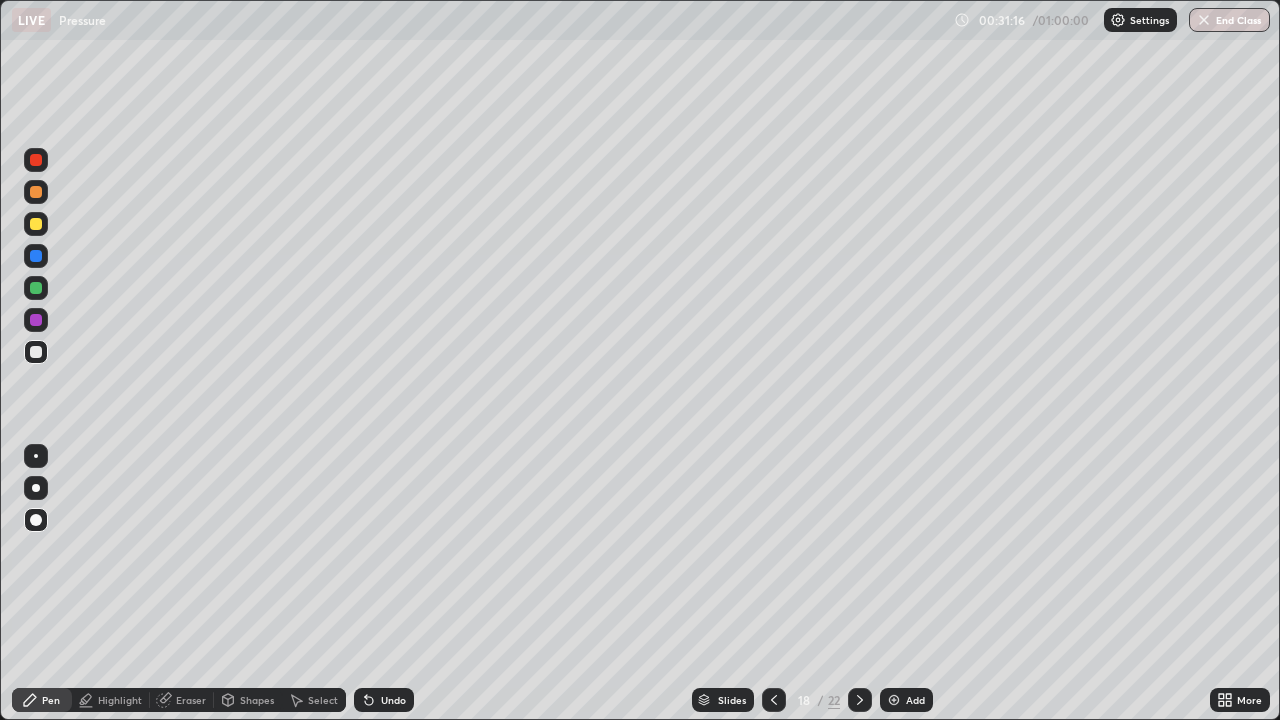 click 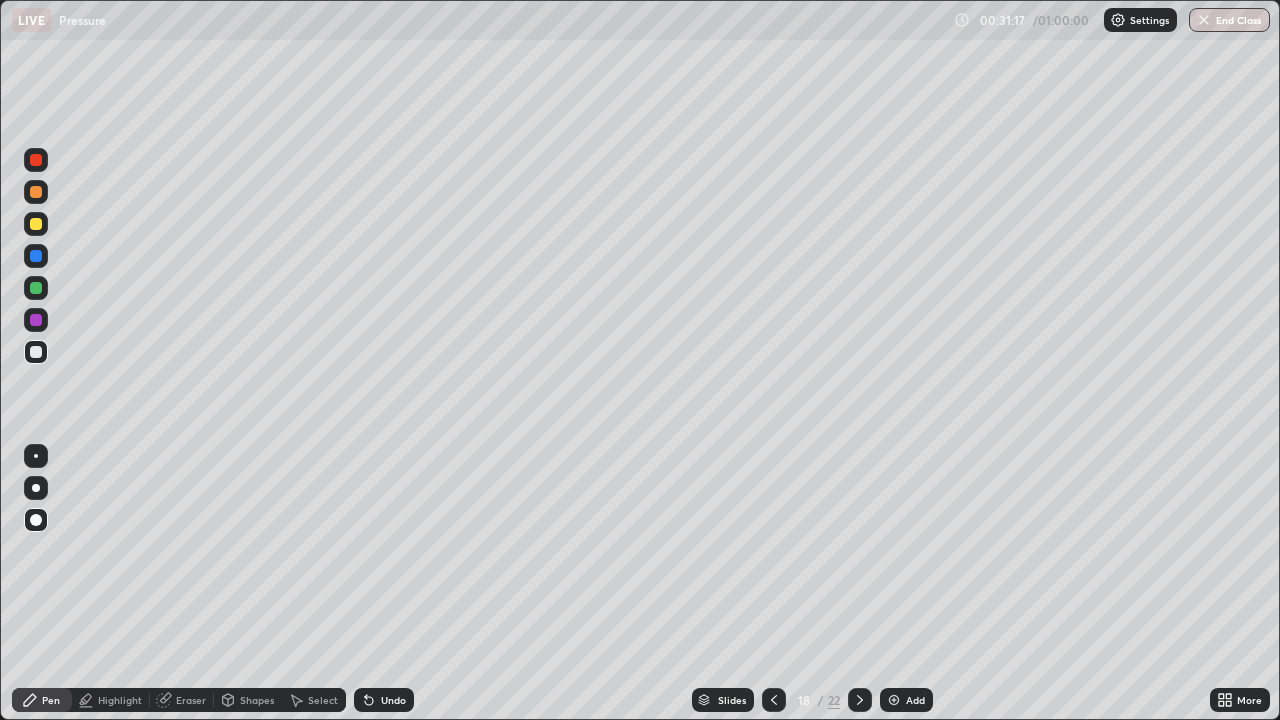 click at bounding box center [36, 320] 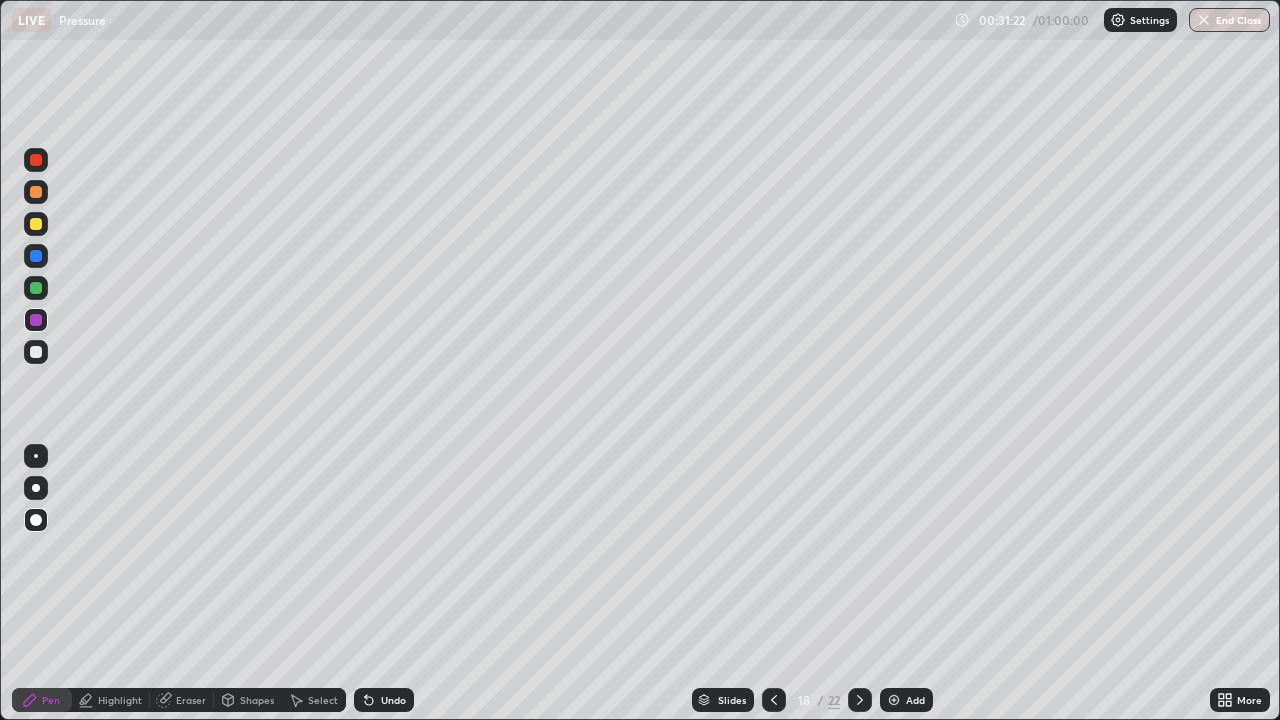 click at bounding box center [36, 288] 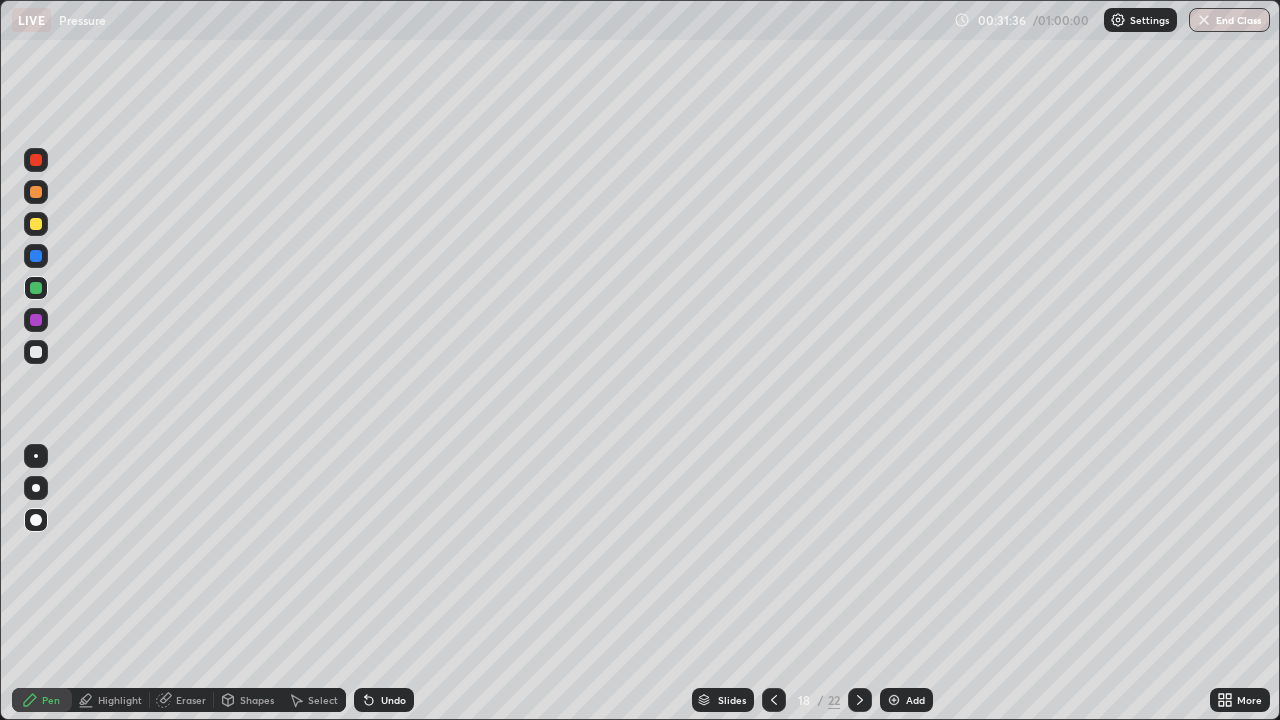 click at bounding box center [36, 256] 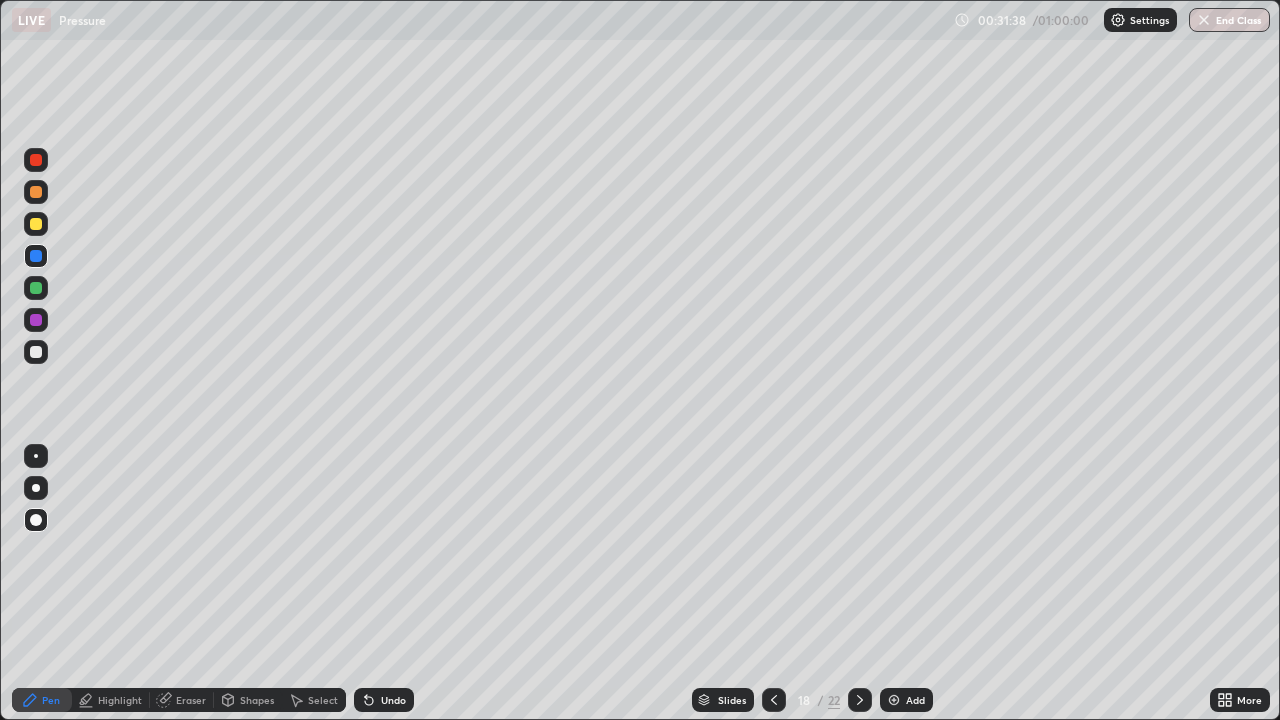 click at bounding box center [36, 320] 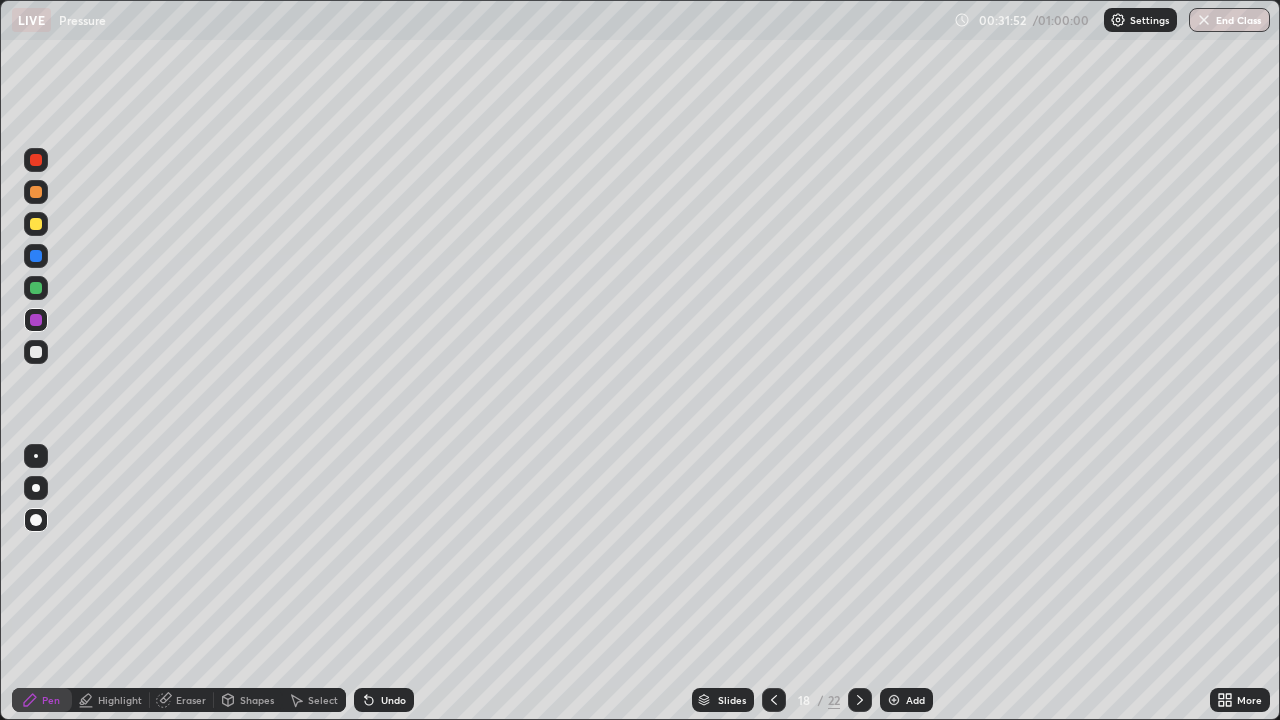 click at bounding box center [36, 288] 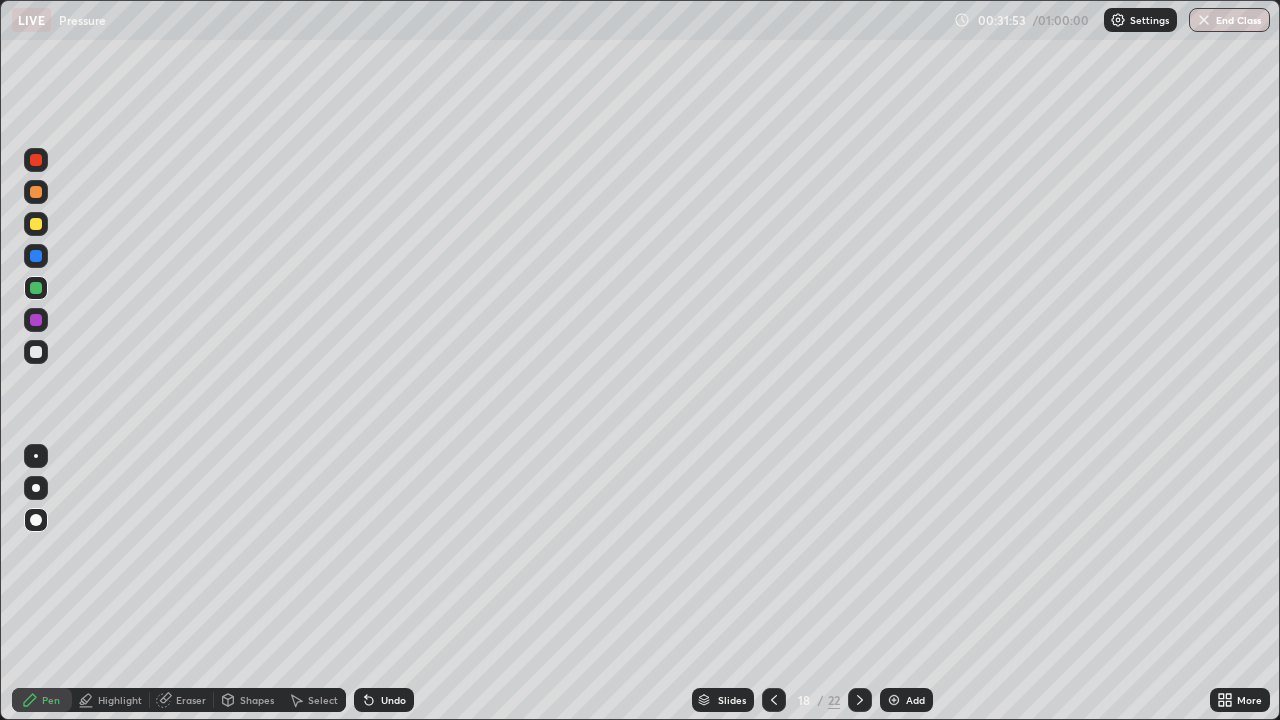 click at bounding box center [36, 256] 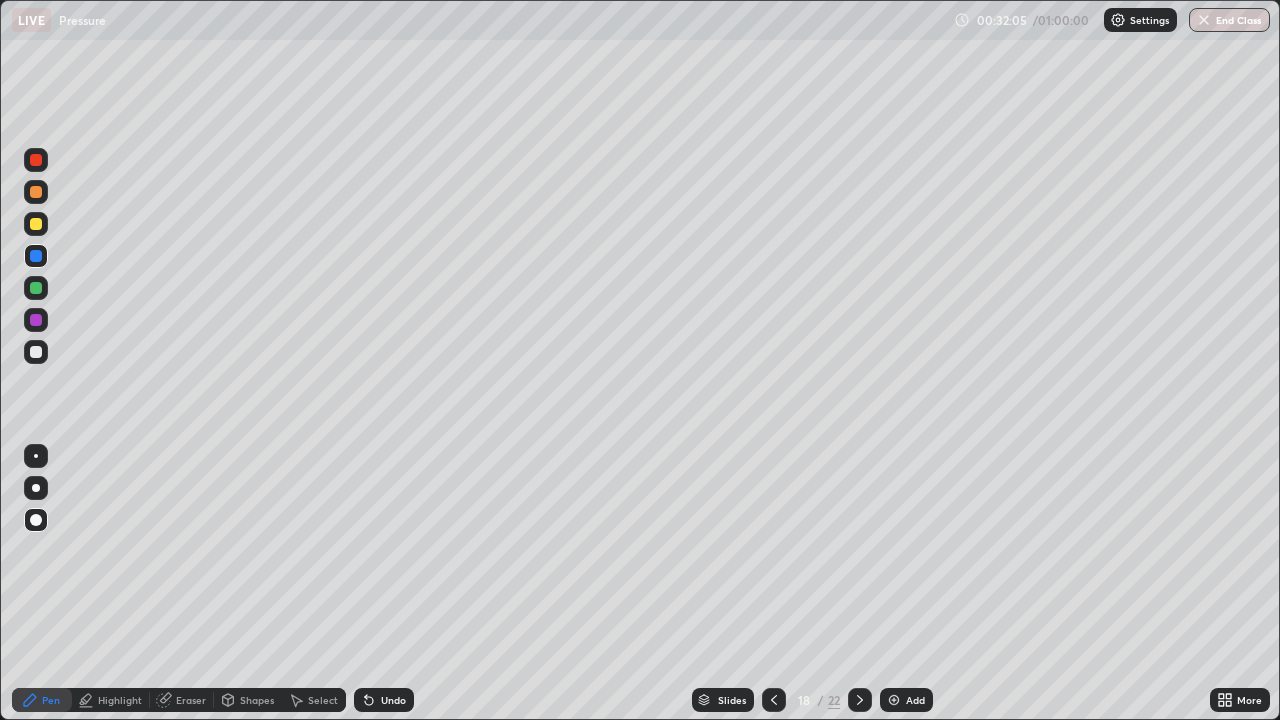 click at bounding box center (36, 352) 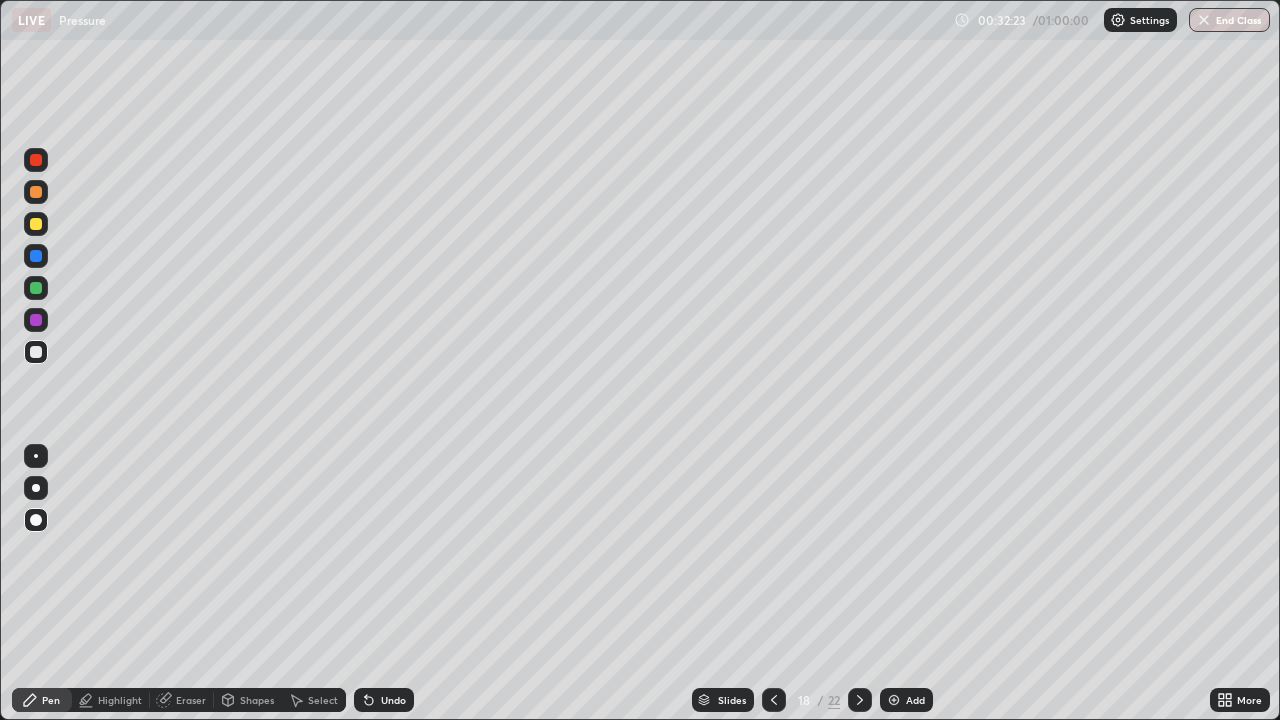 click at bounding box center [36, 224] 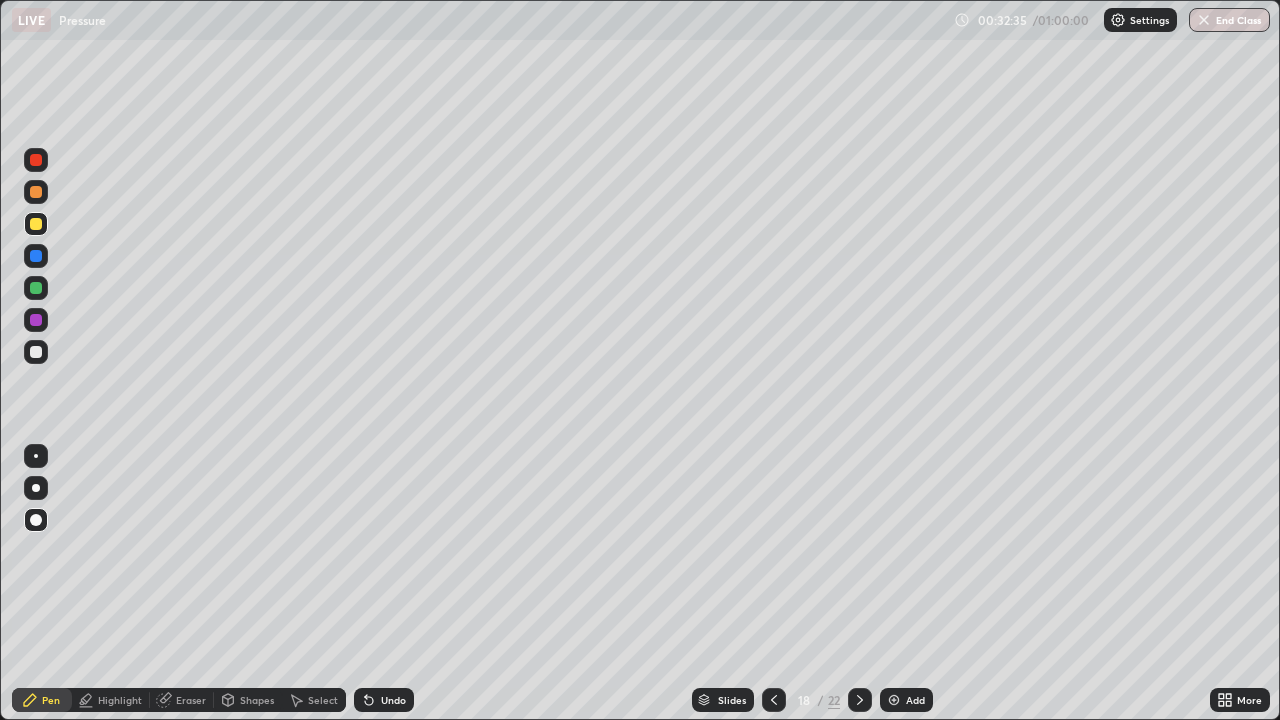 click at bounding box center [36, 192] 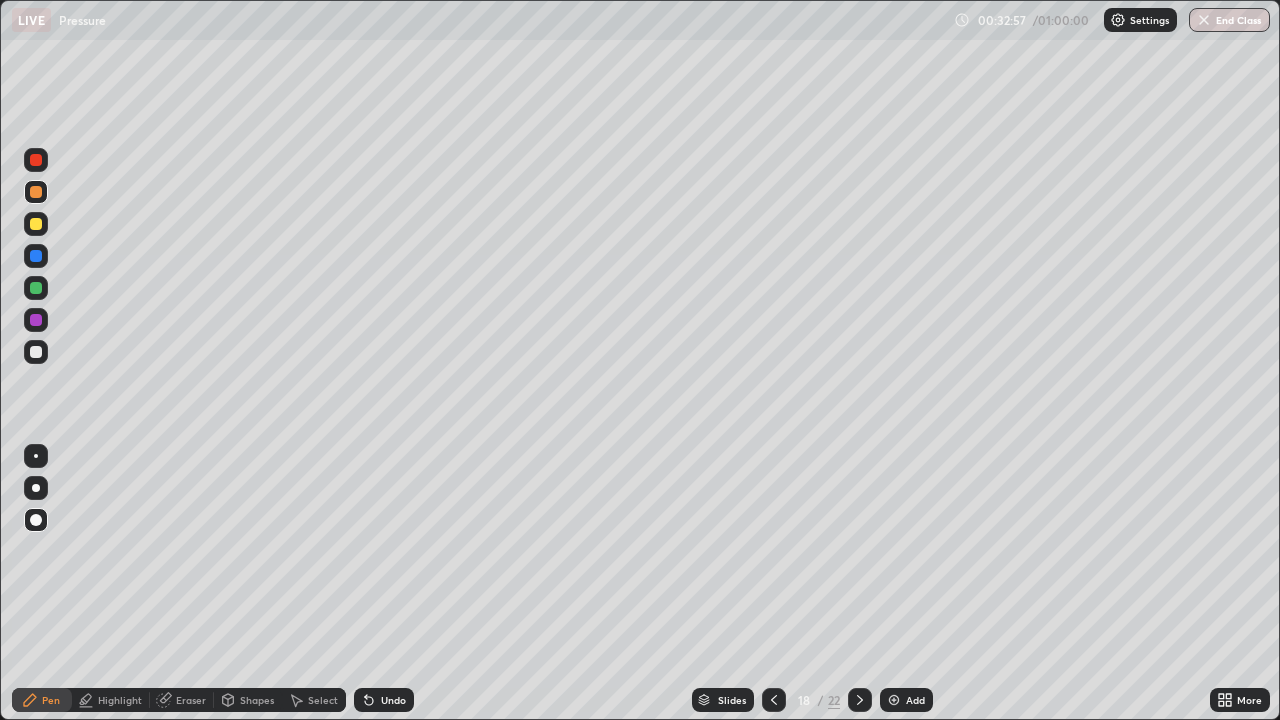 click at bounding box center (36, 288) 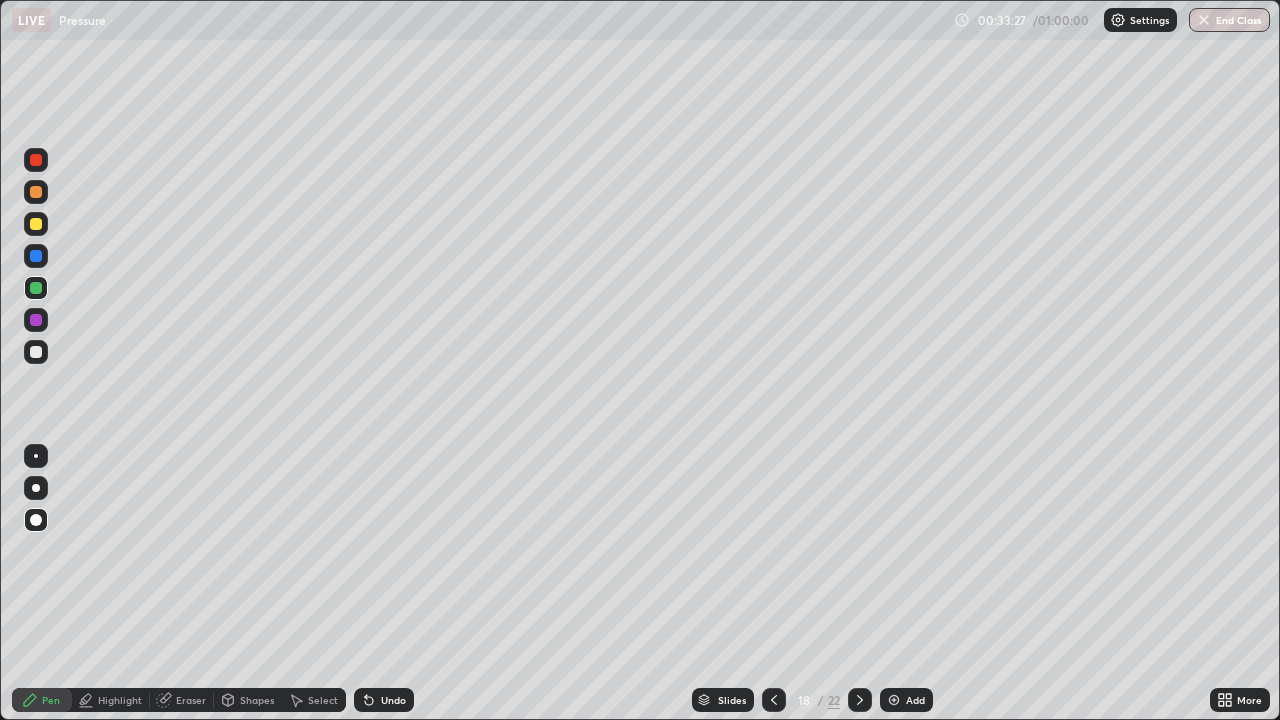 click at bounding box center [36, 160] 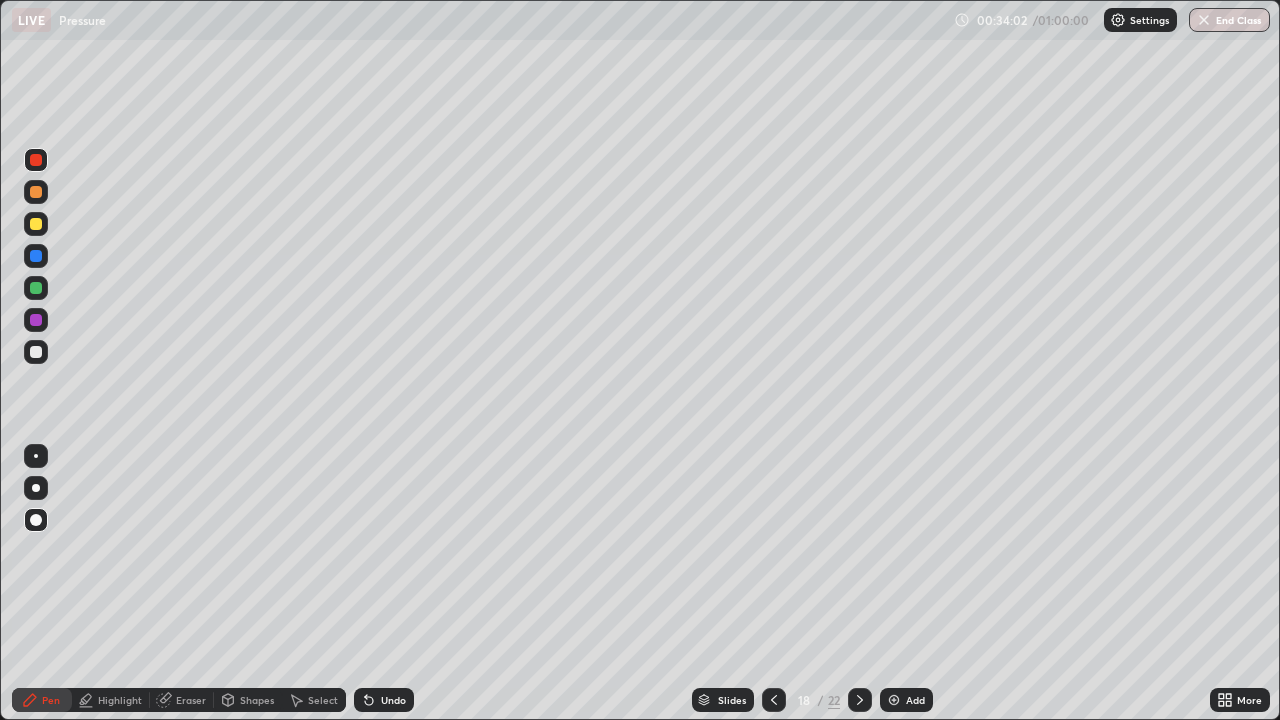 click on "Eraser" at bounding box center [191, 700] 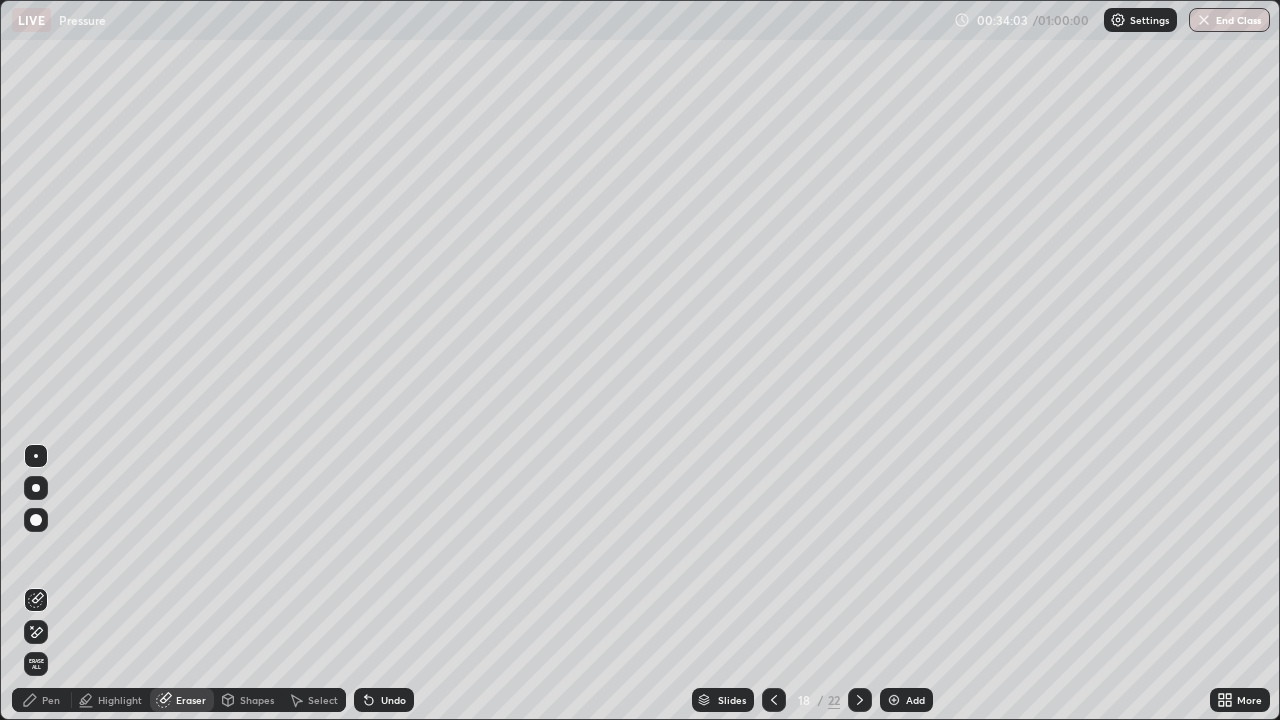 click 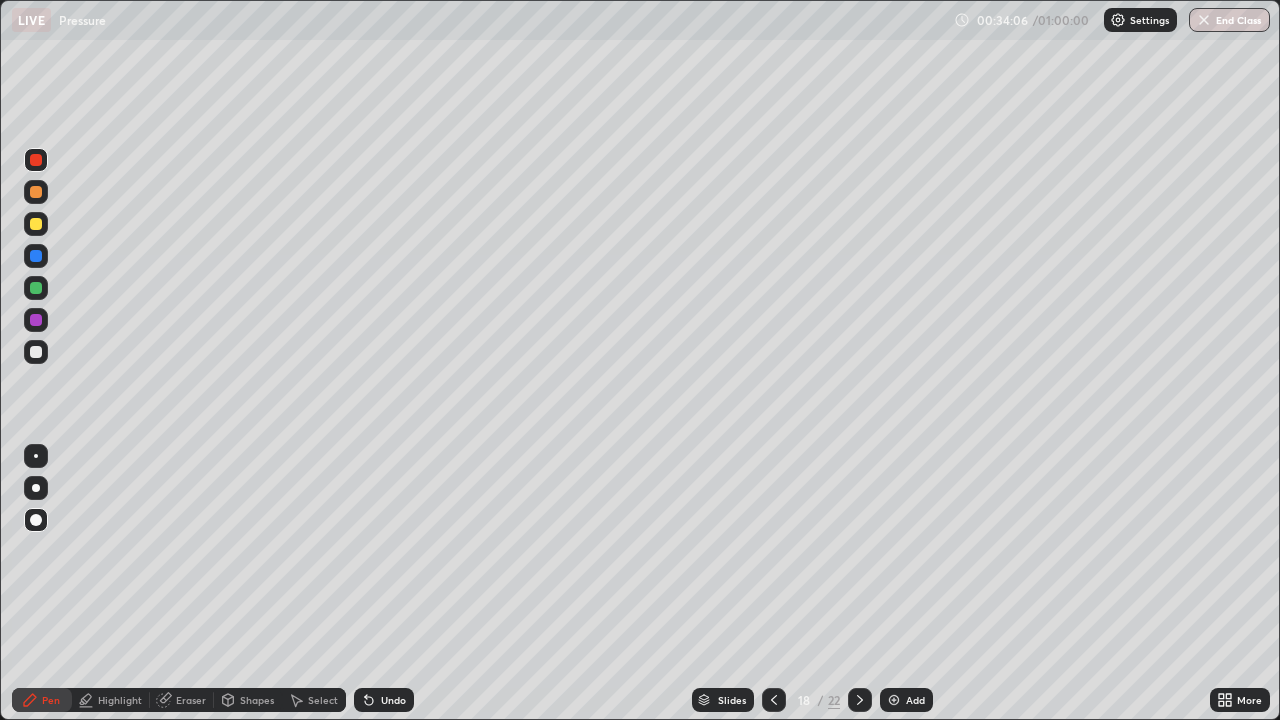 click on "Eraser" at bounding box center [182, 700] 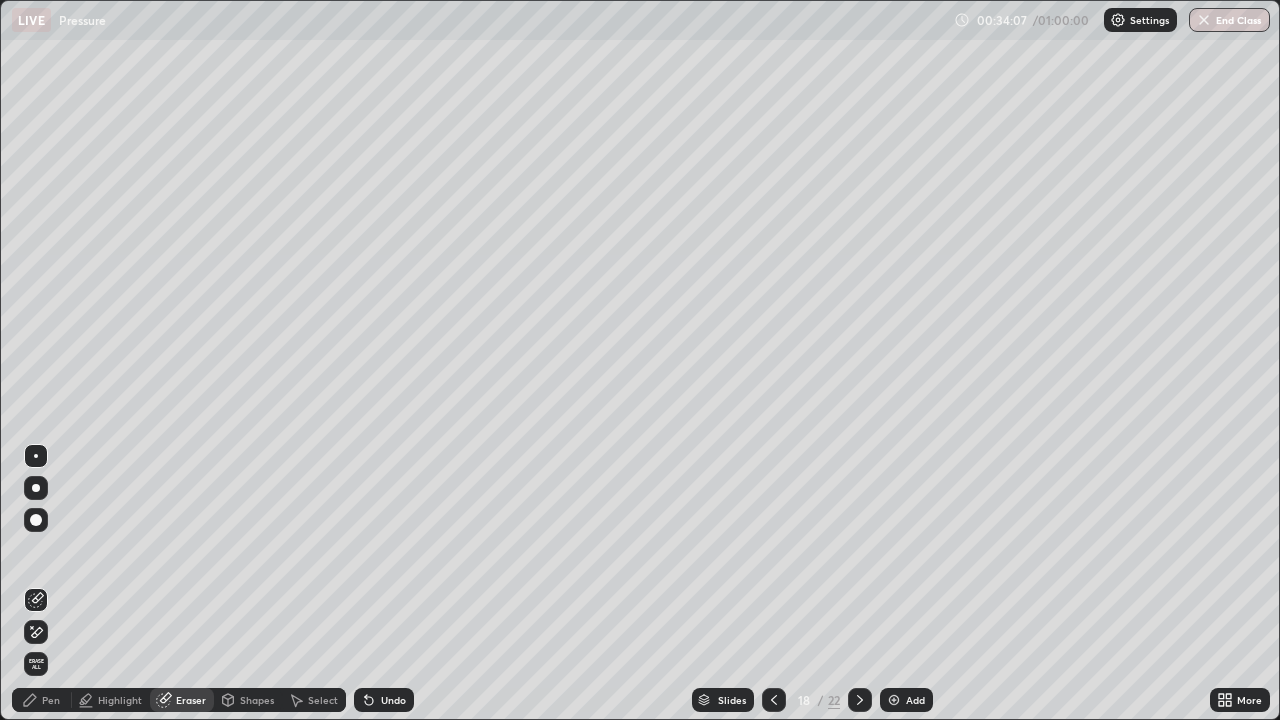 click at bounding box center (36, 520) 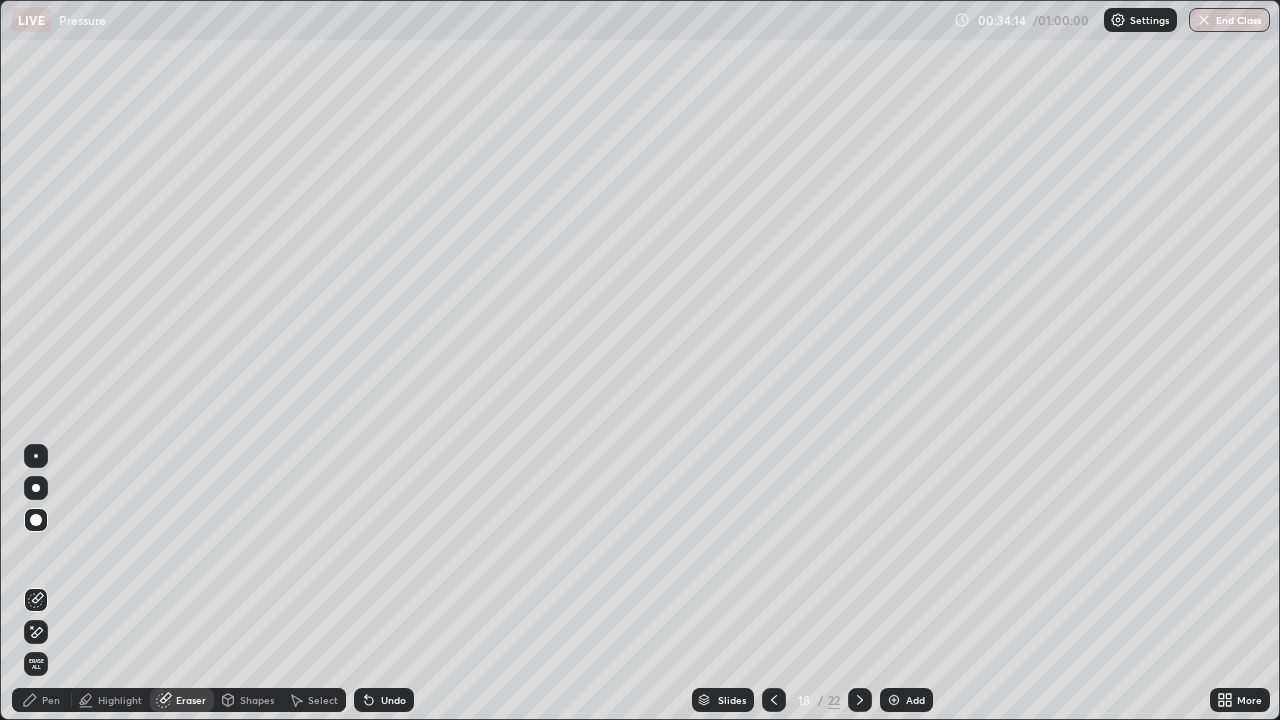 click on "Pen" at bounding box center [51, 700] 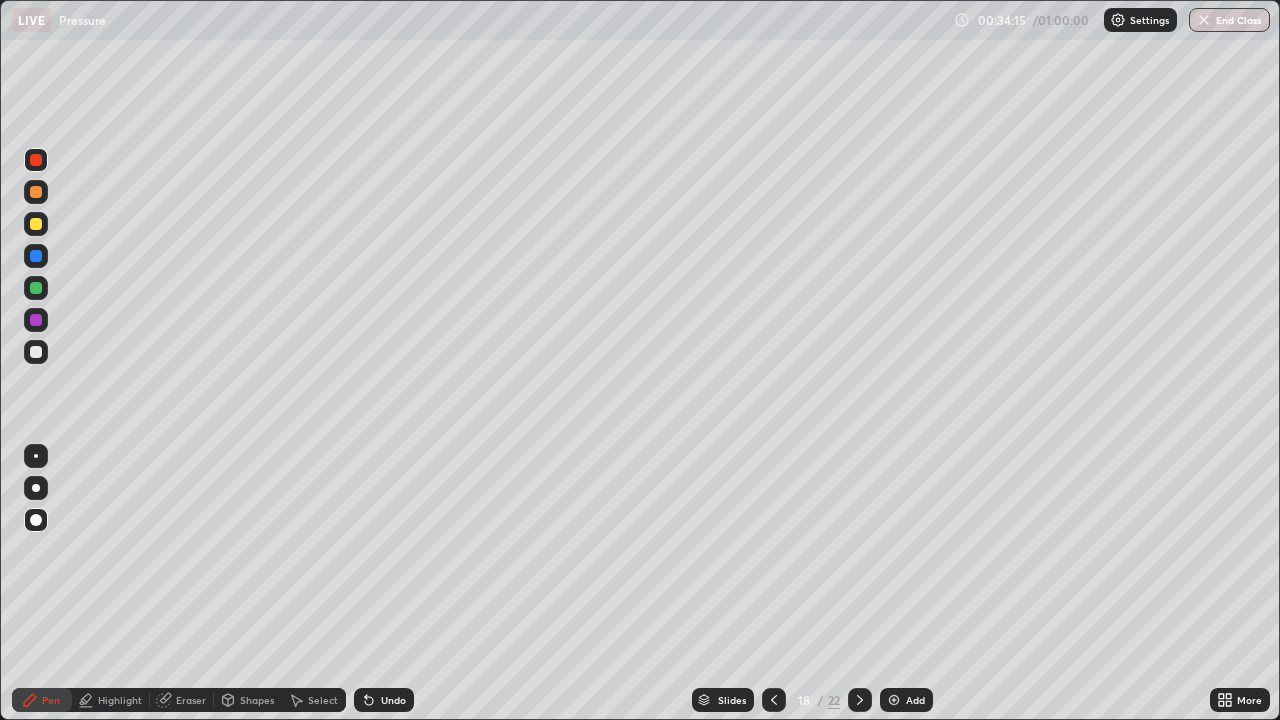 click at bounding box center [36, 352] 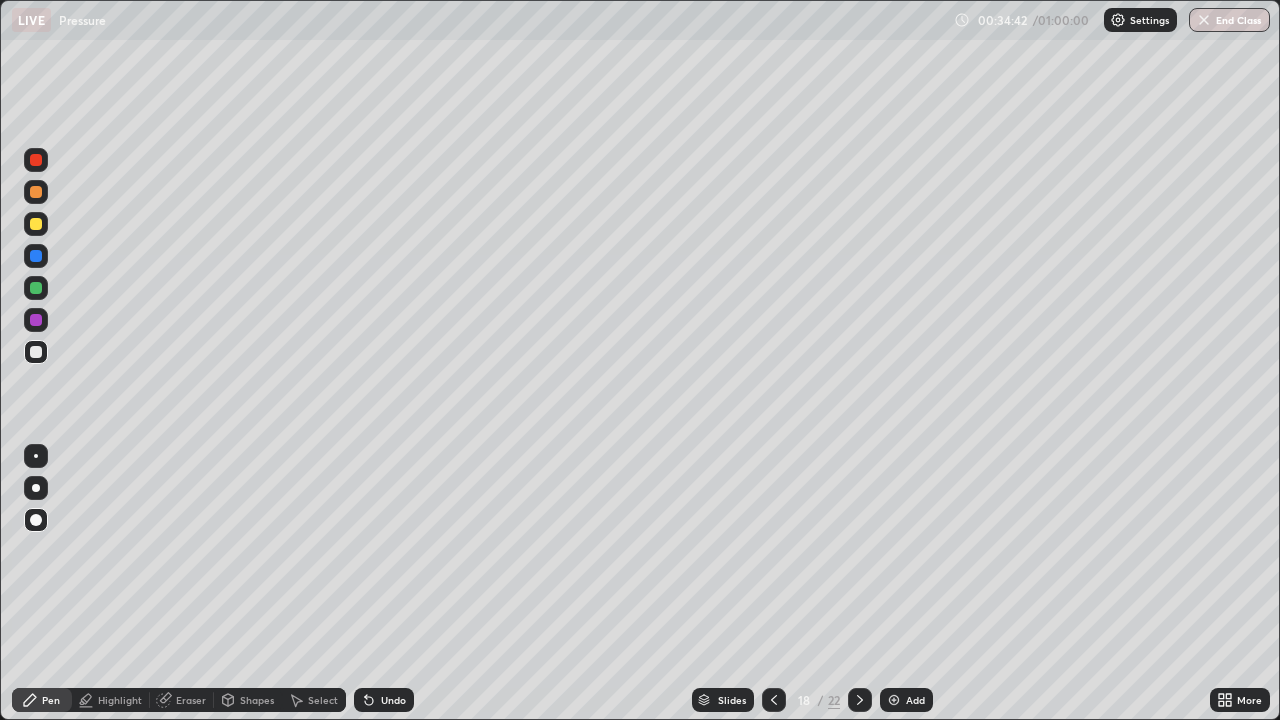 click on "Eraser" at bounding box center [191, 700] 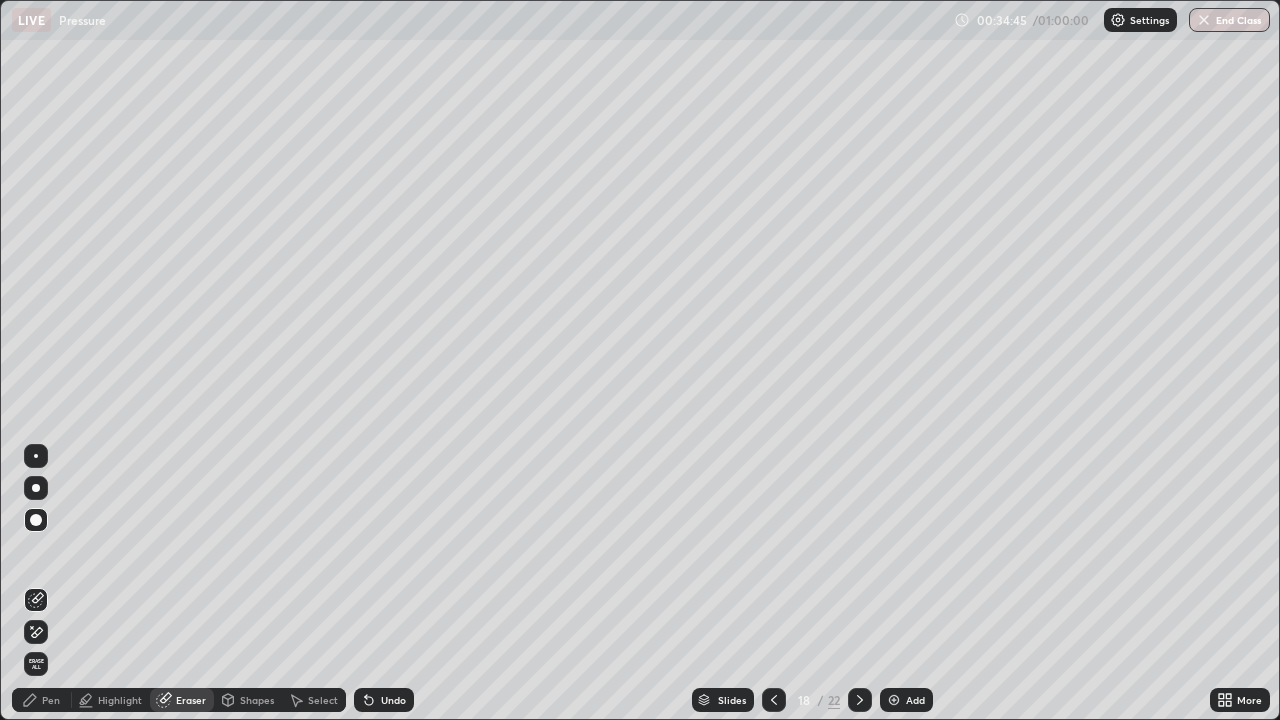 click on "Pen" at bounding box center [51, 700] 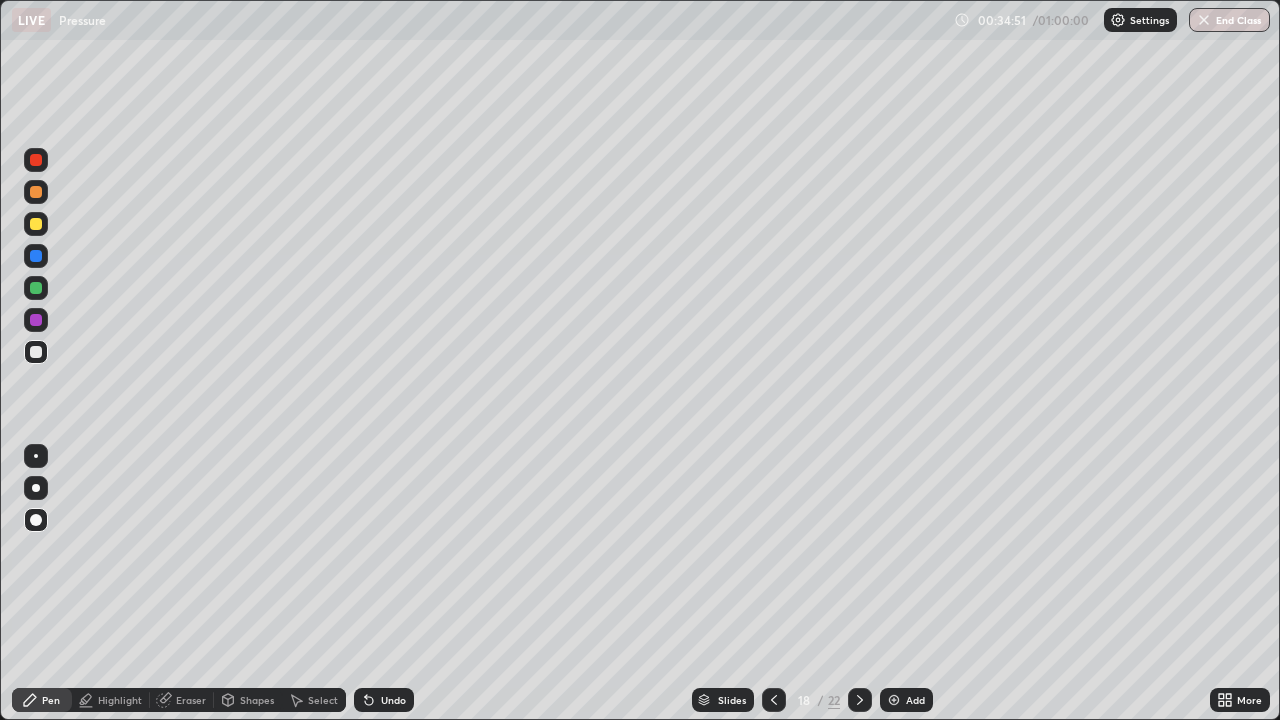 click at bounding box center (36, 256) 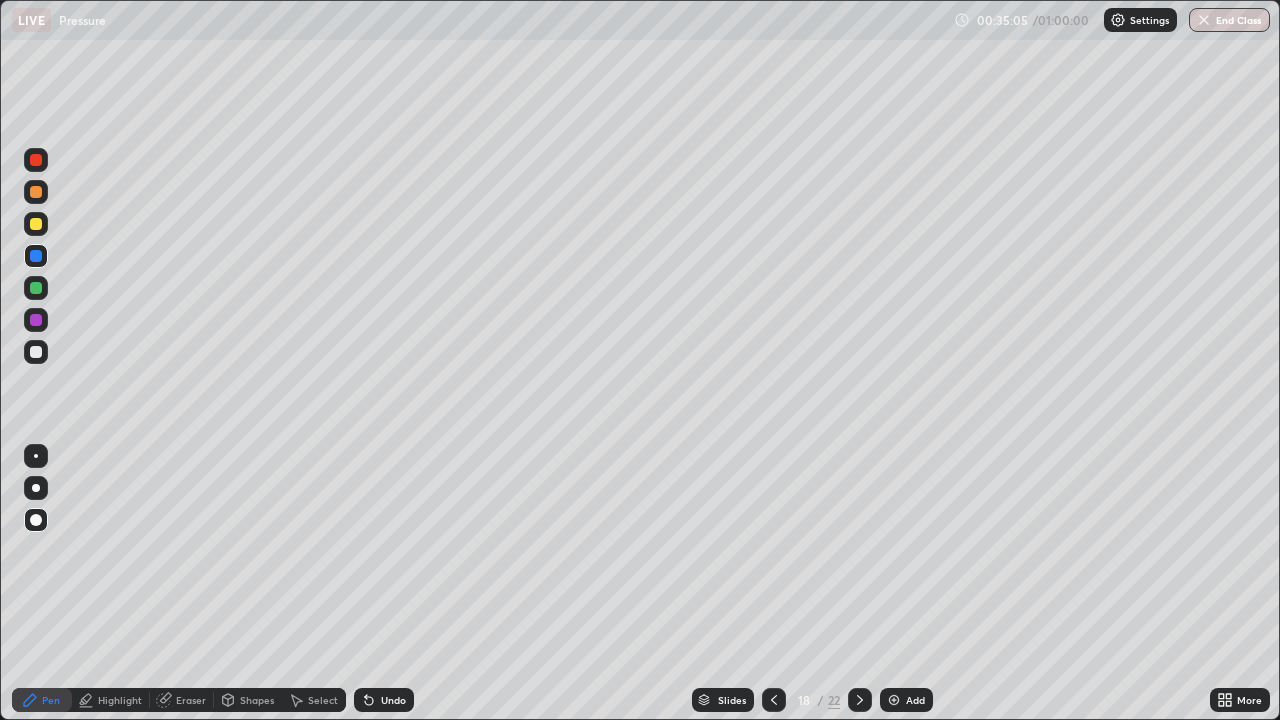 click at bounding box center [36, 288] 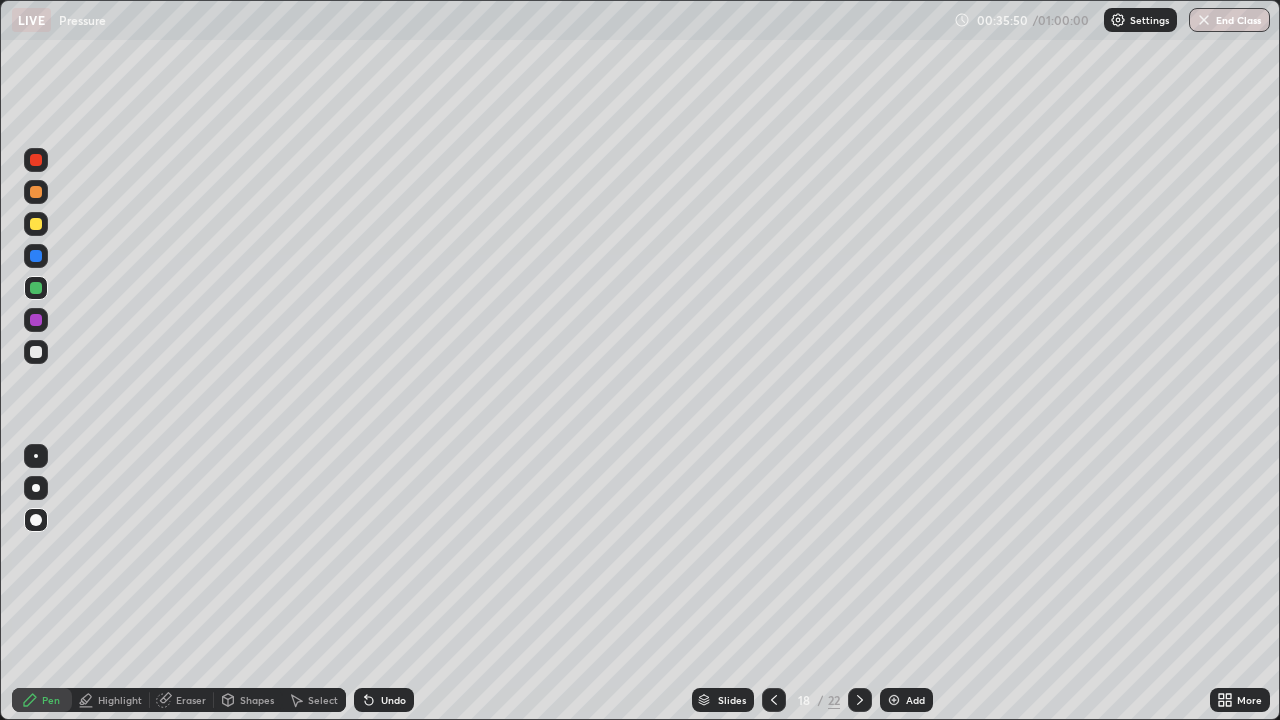 click on "Undo" at bounding box center (393, 700) 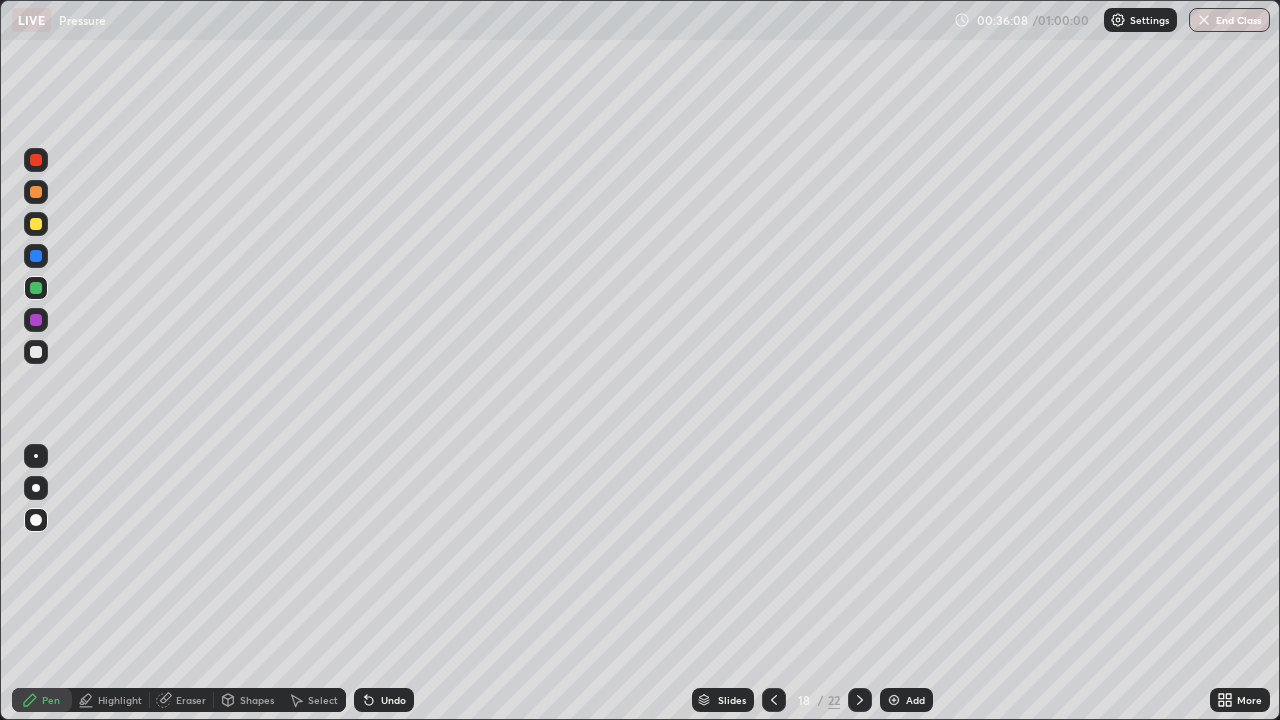 click on "Shapes" at bounding box center (257, 700) 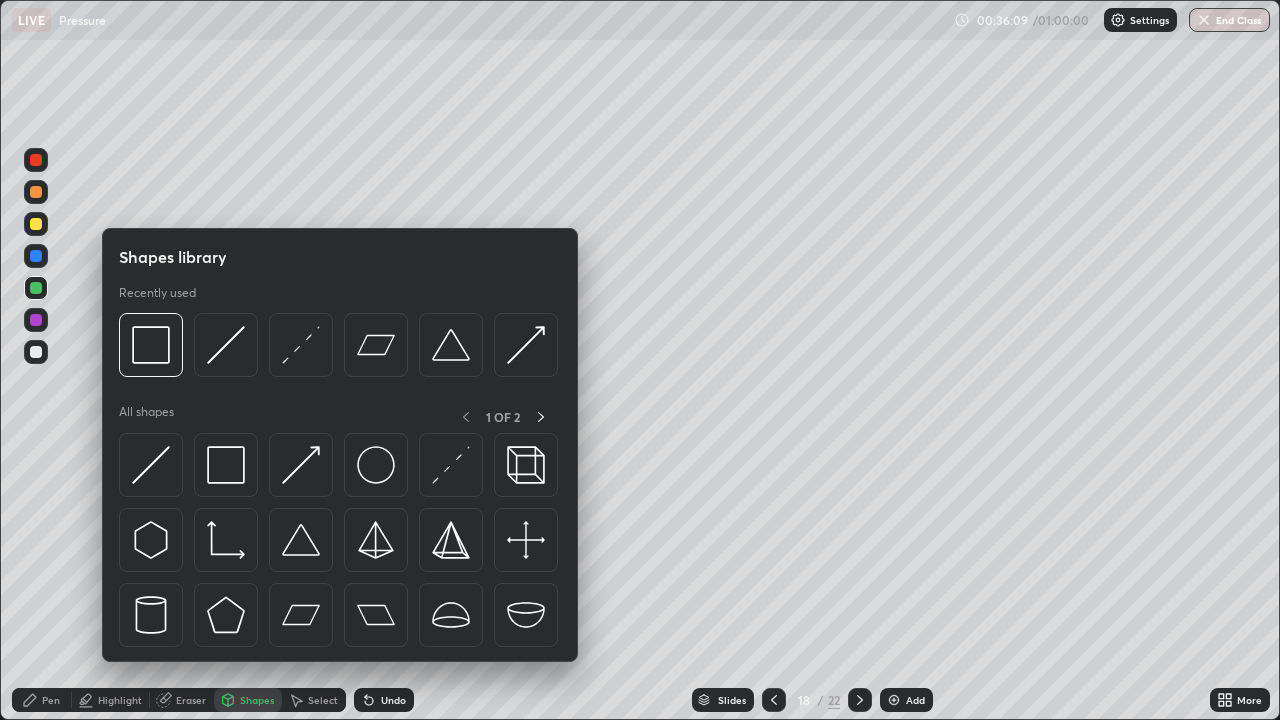click on "Select" at bounding box center (323, 700) 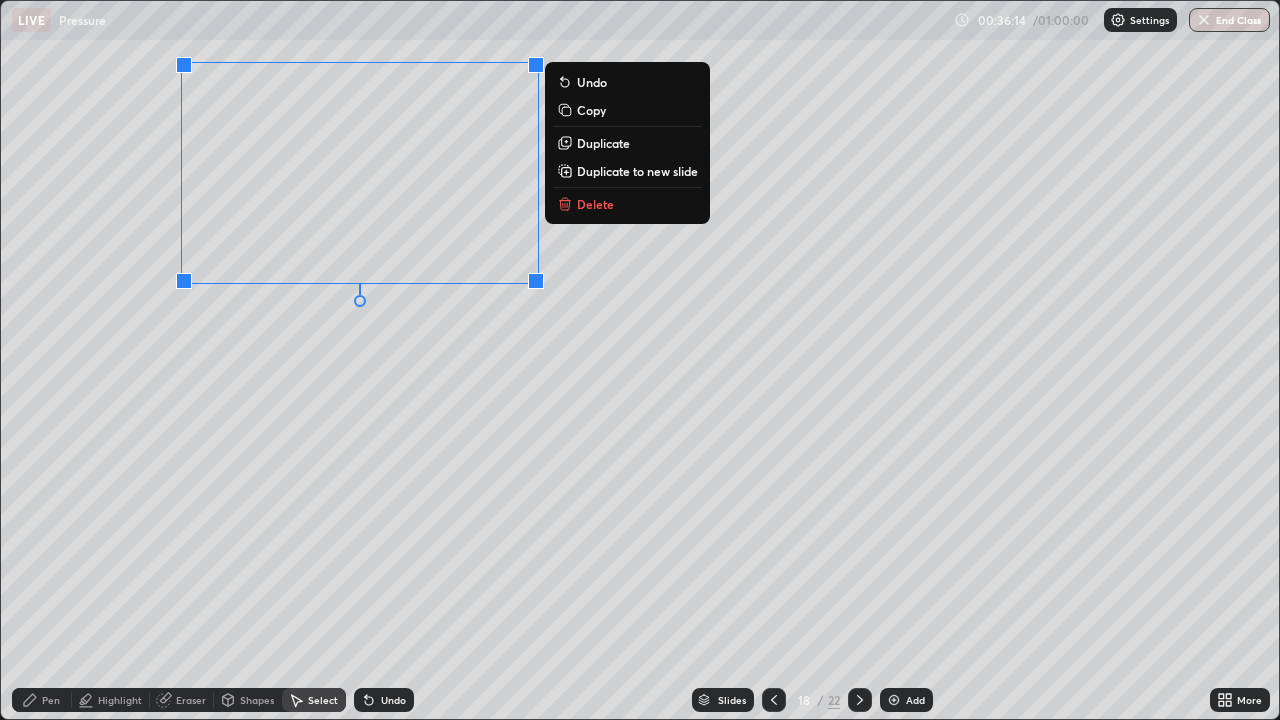 click on "Duplicate to new slide" at bounding box center (637, 171) 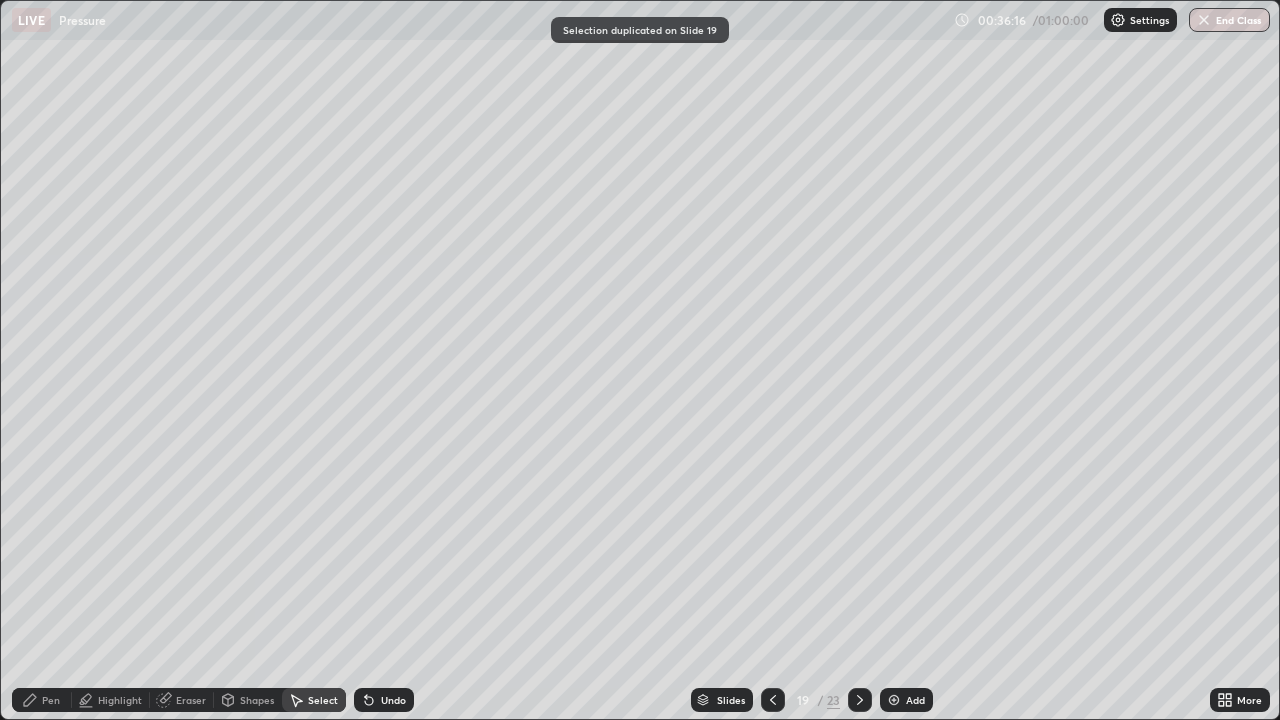 click on "Pen" at bounding box center (42, 700) 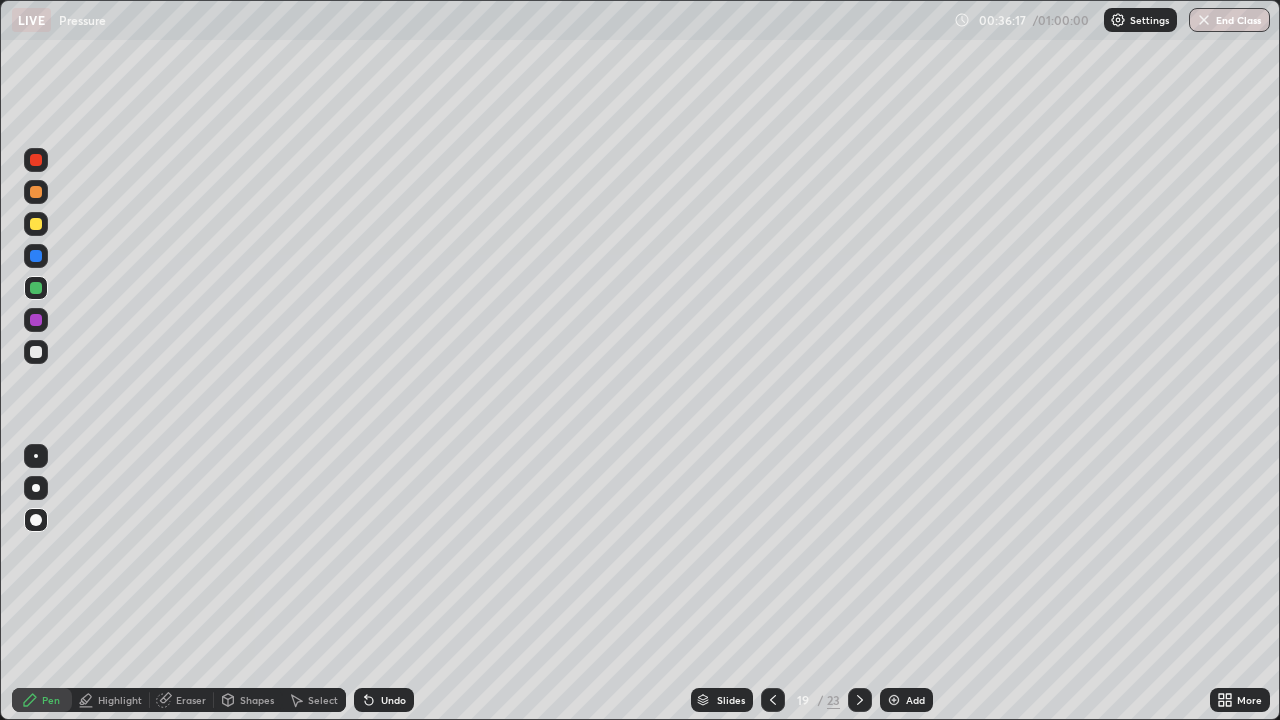 click at bounding box center [36, 320] 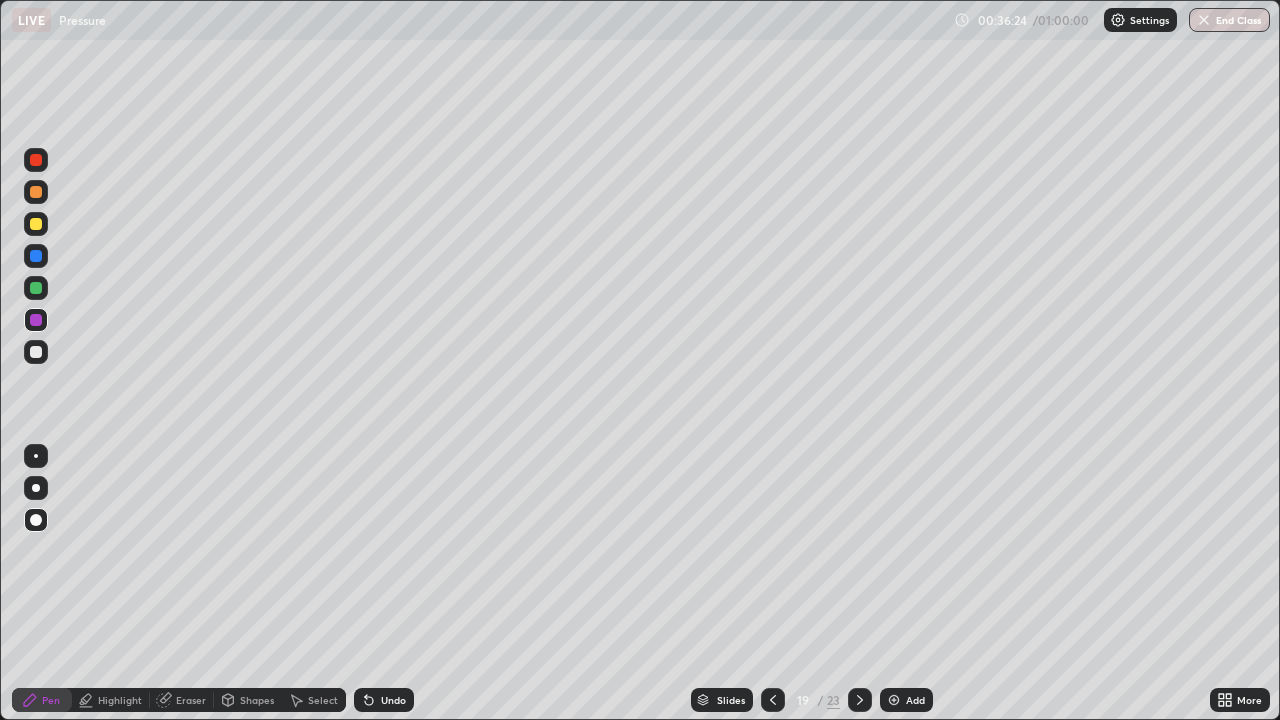 click at bounding box center (36, 352) 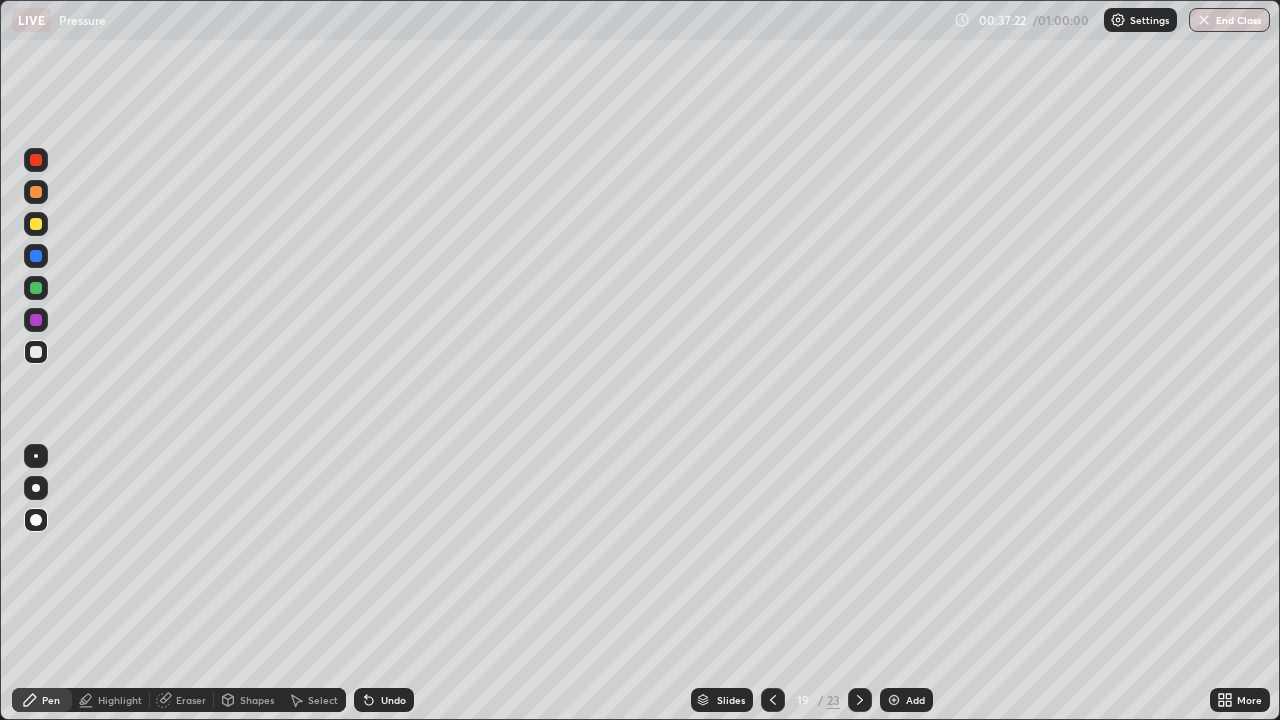 click at bounding box center [36, 288] 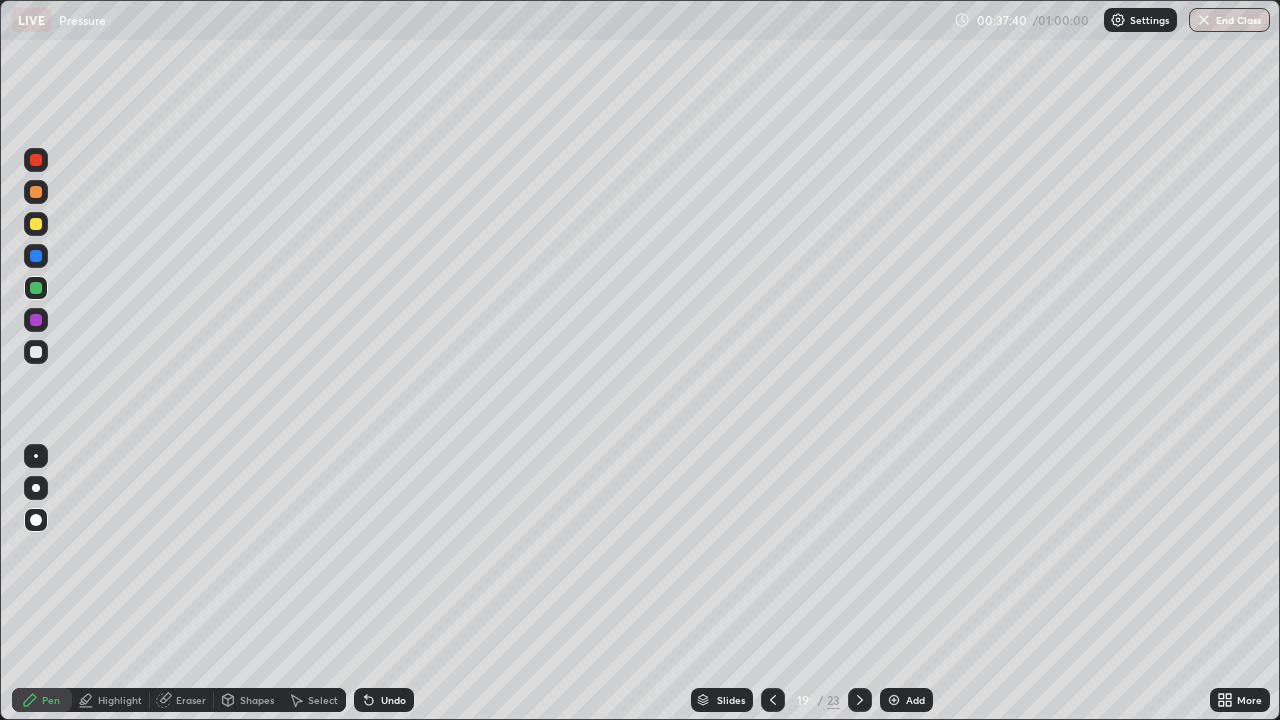 click at bounding box center (36, 256) 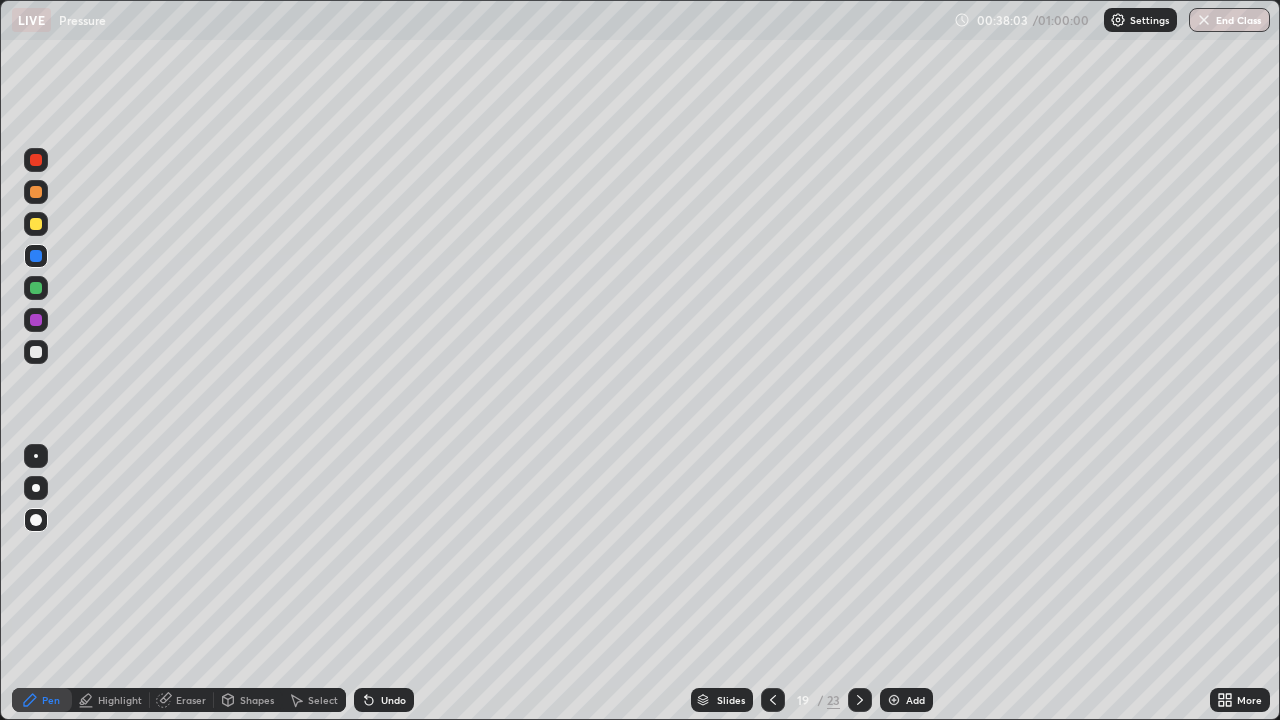 click 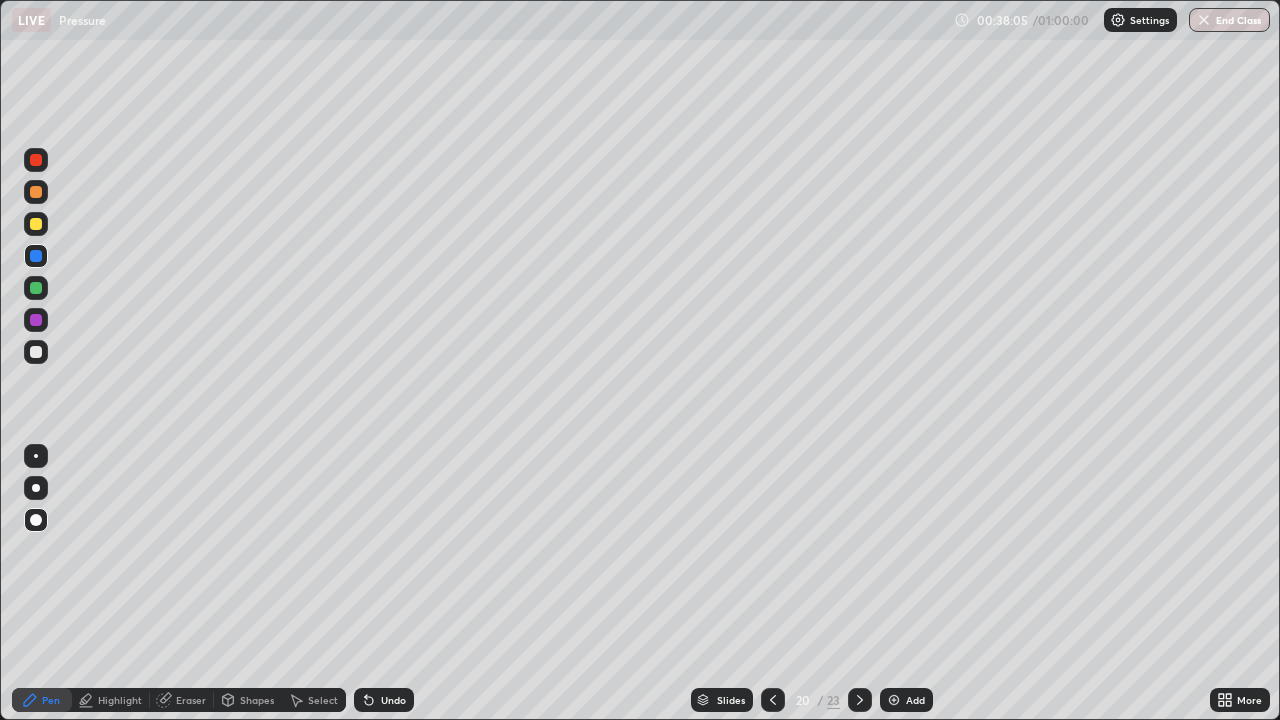 click 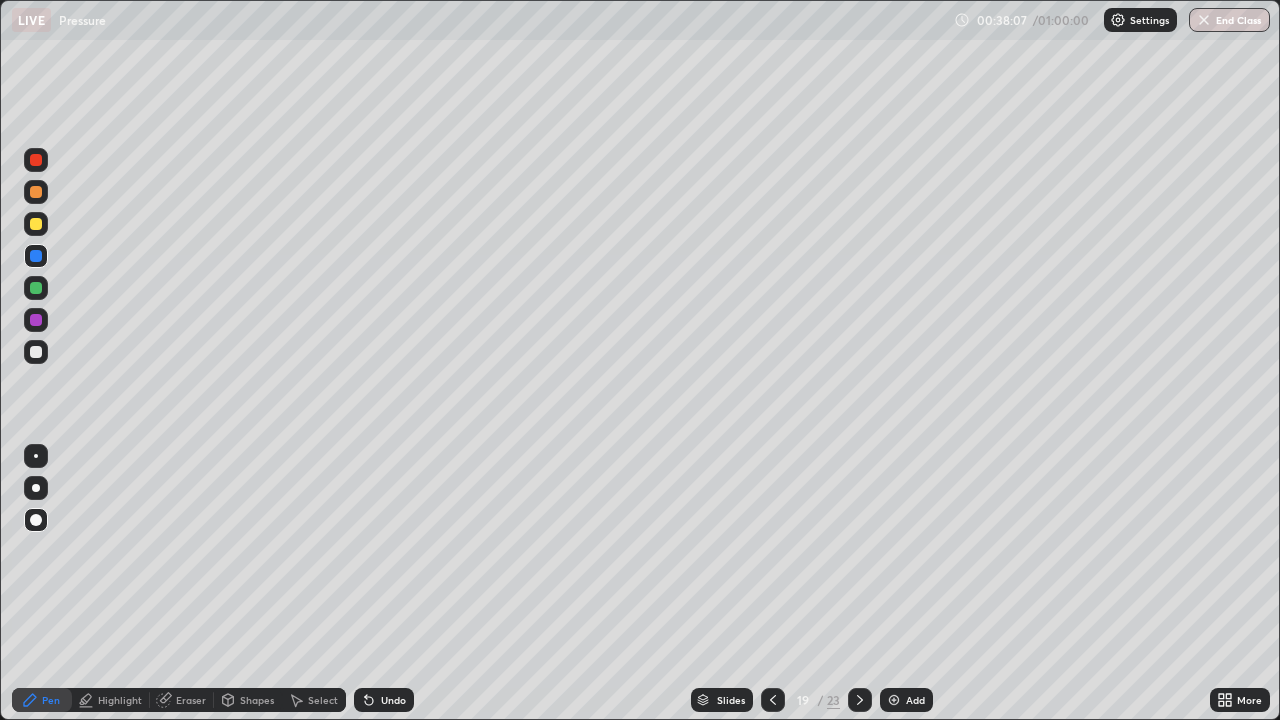 click at bounding box center (36, 288) 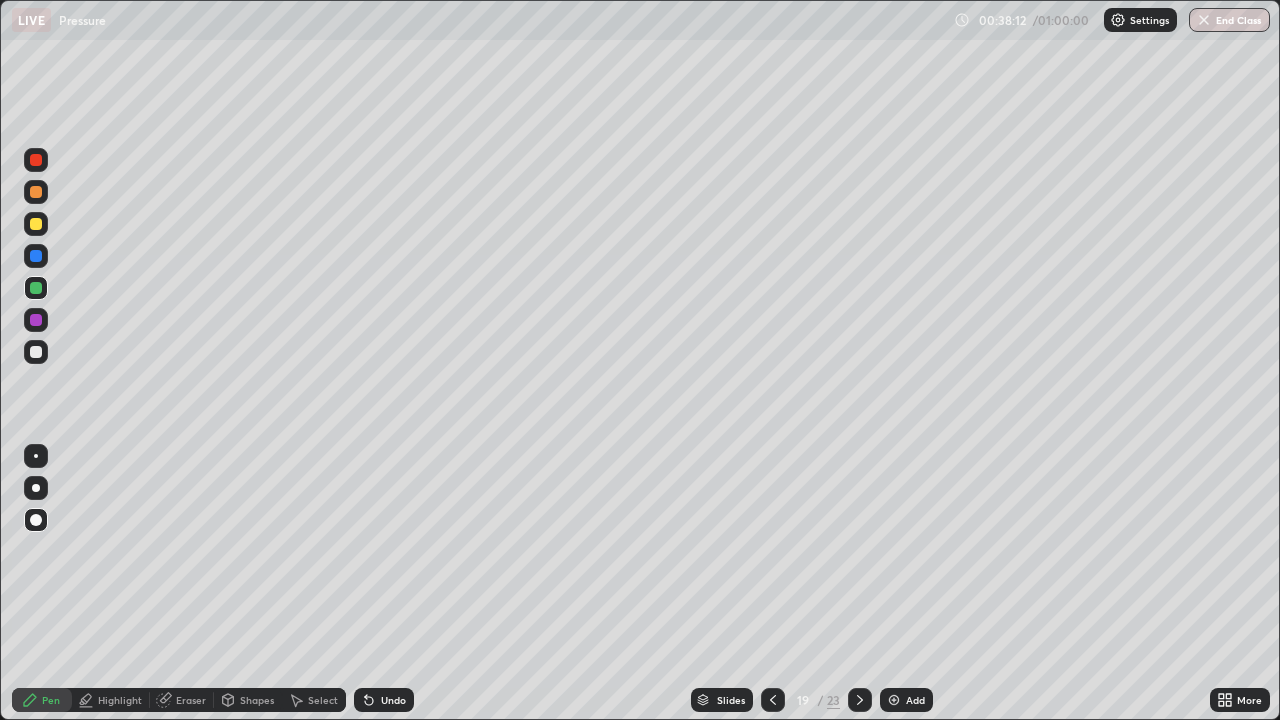 click at bounding box center (36, 224) 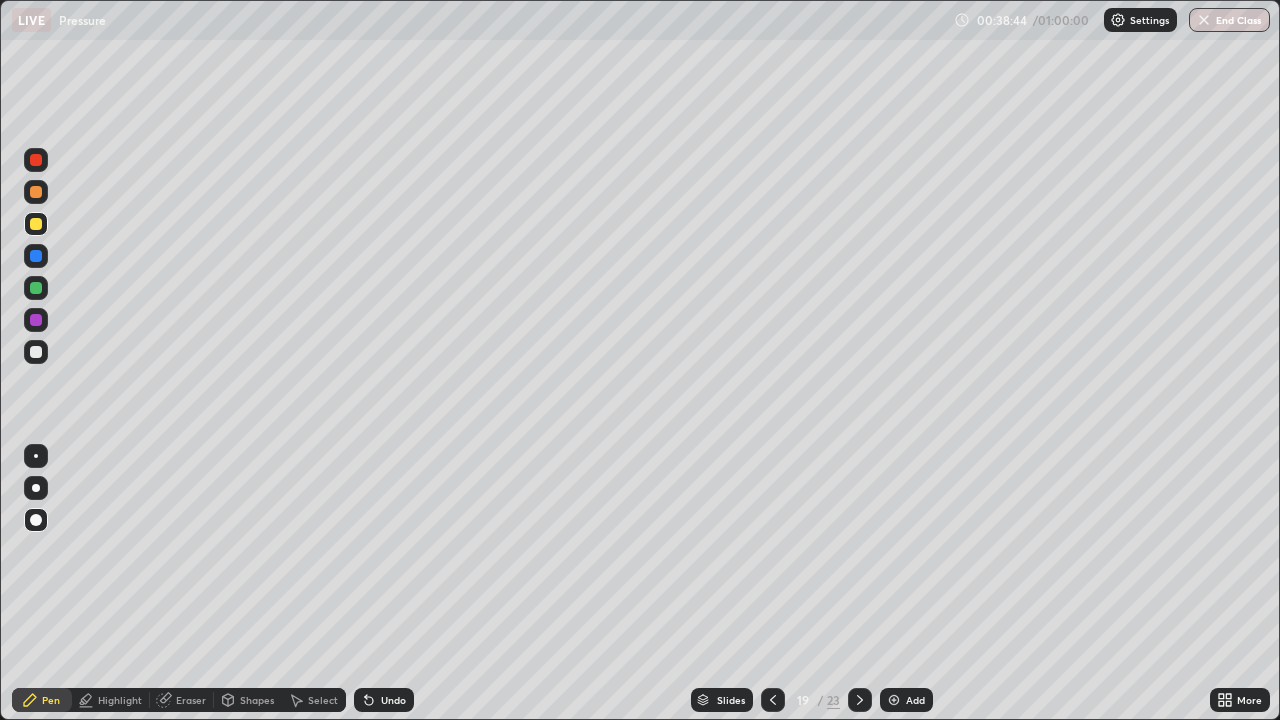 click on "Slides" at bounding box center (731, 700) 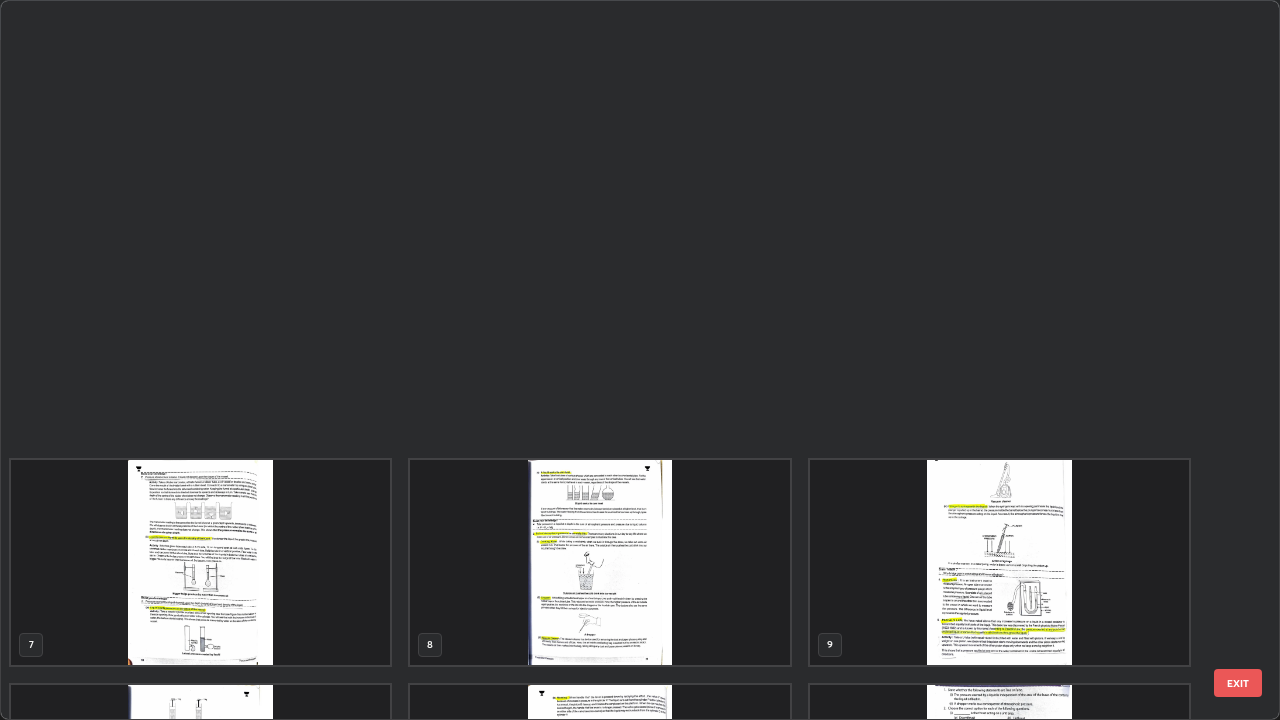 scroll, scrollTop: 854, scrollLeft: 0, axis: vertical 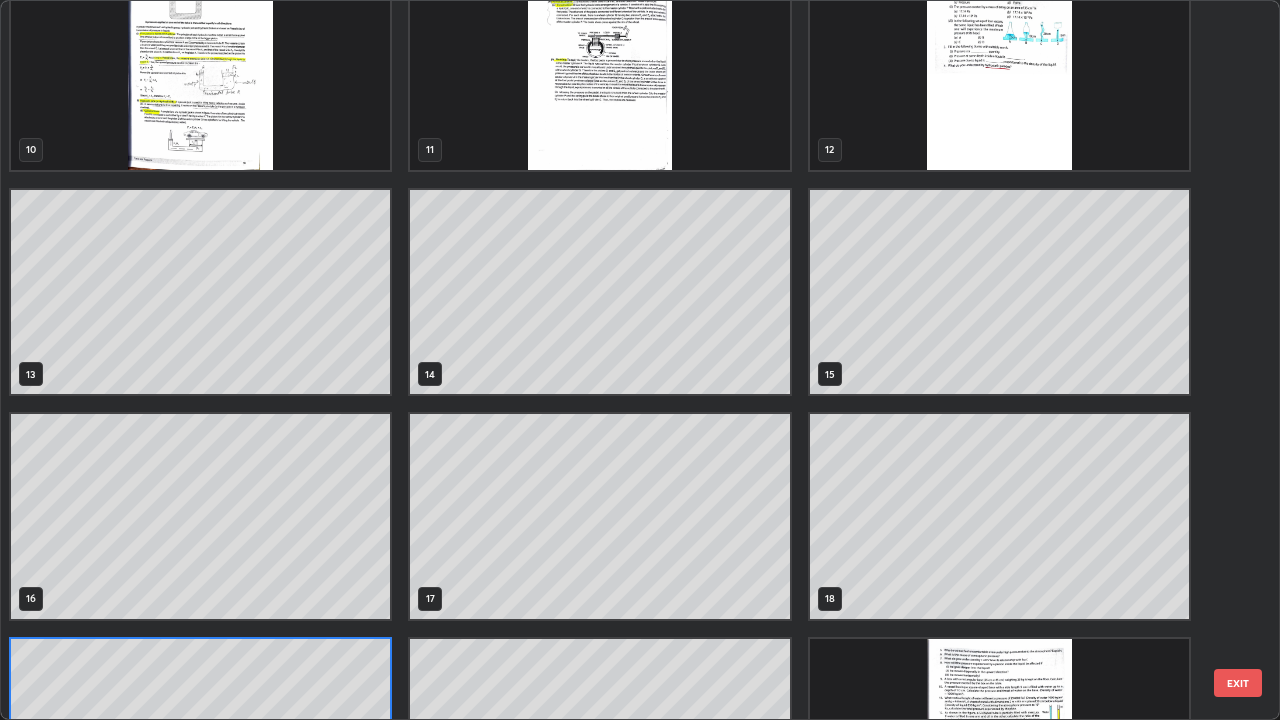 click at bounding box center [999, 67] 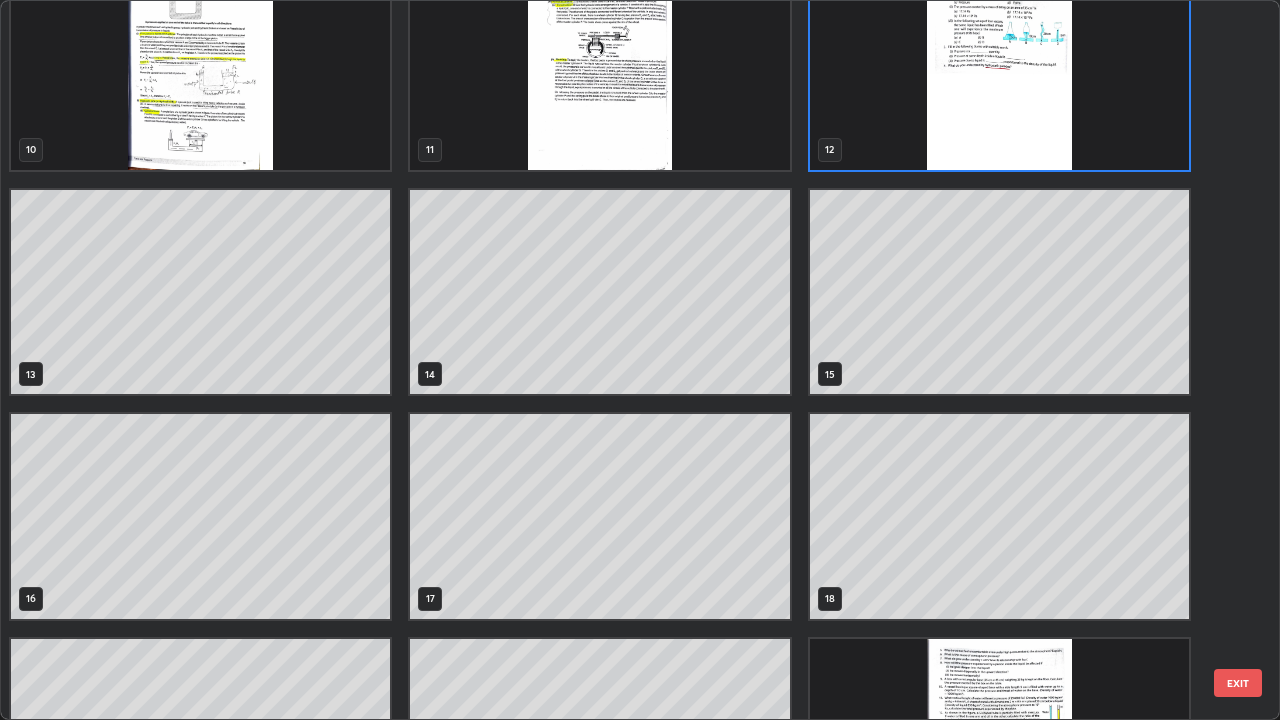 click on "10 11 12 13 14 15 16 17 18 19 20 21 22 23" at bounding box center [622, 360] 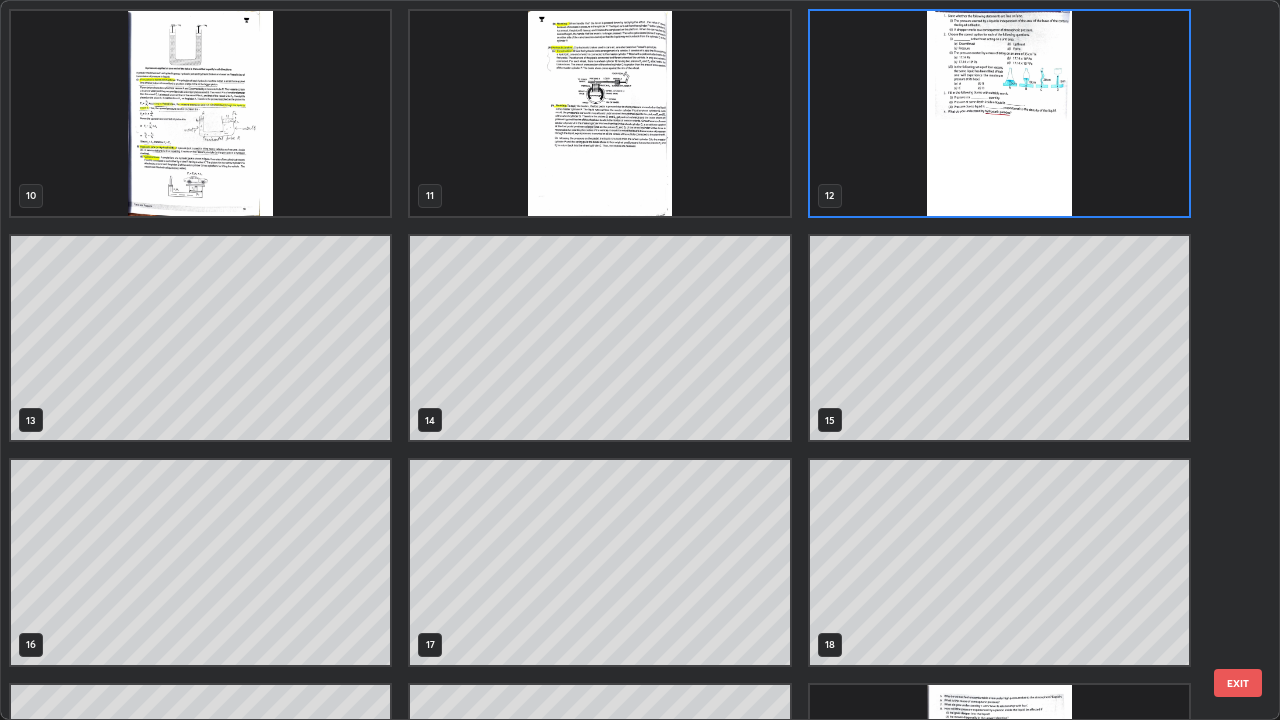 click at bounding box center [999, 113] 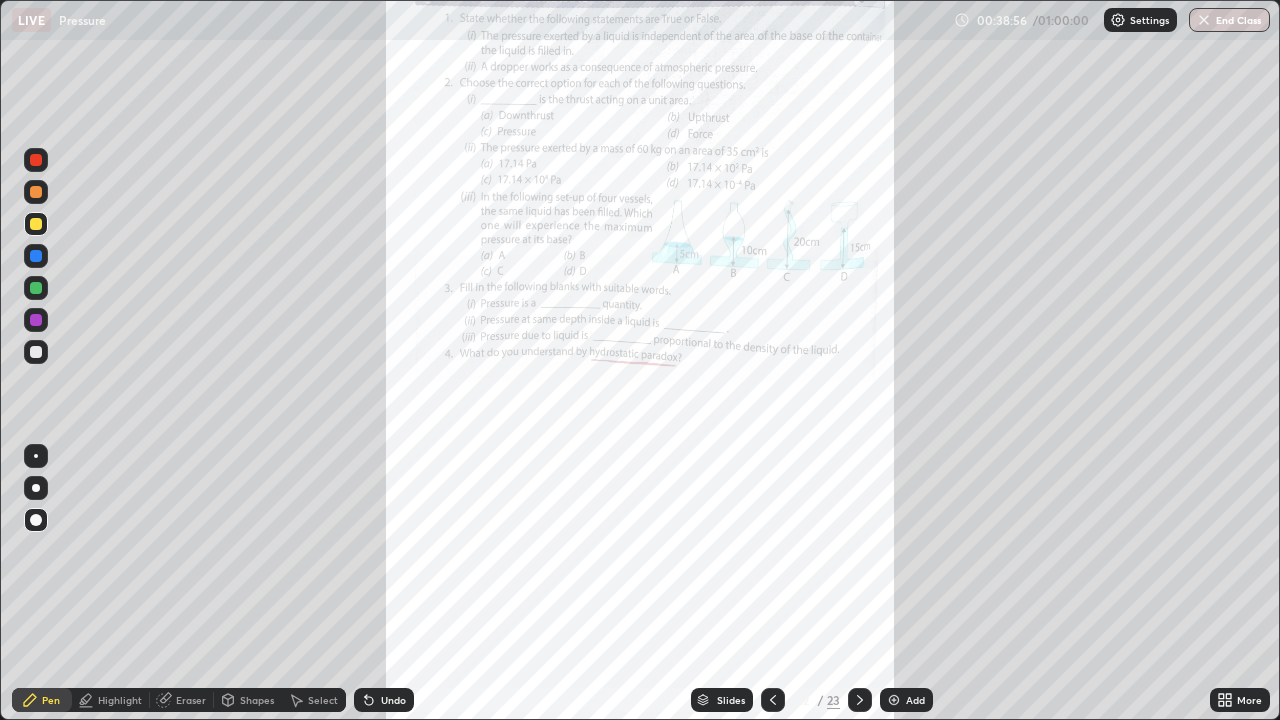 click 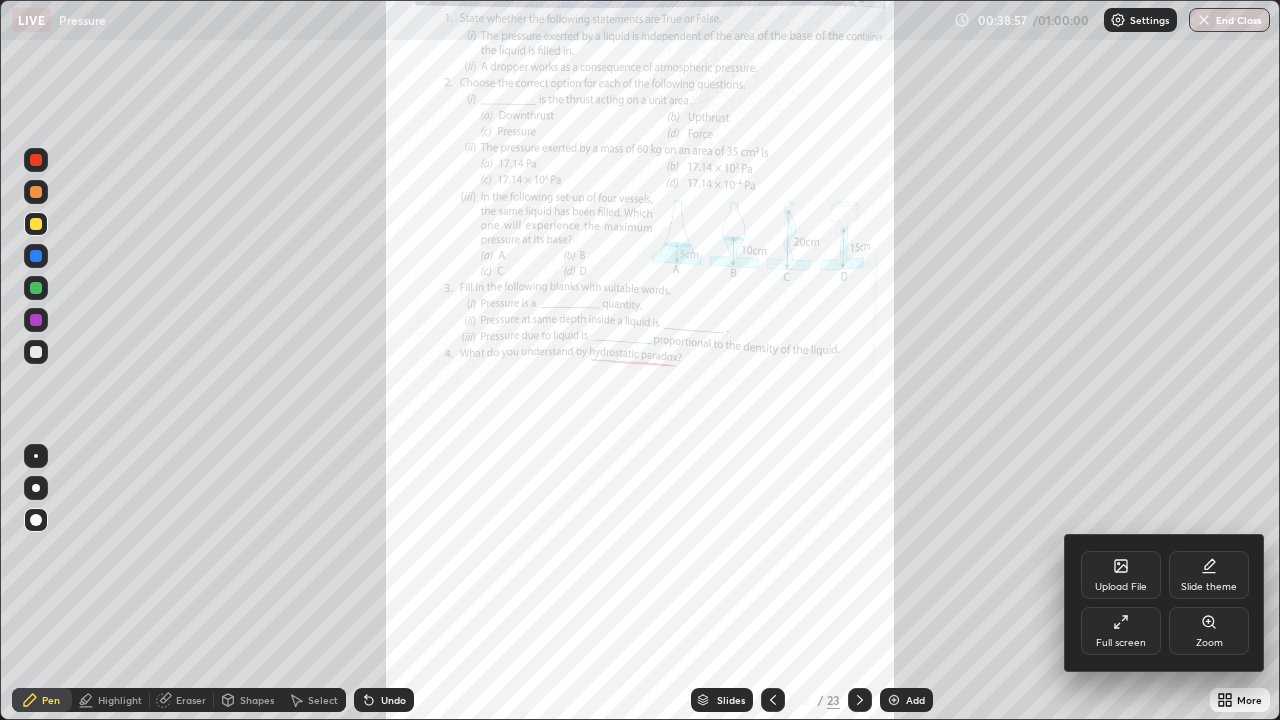 click on "Zoom" at bounding box center [1209, 643] 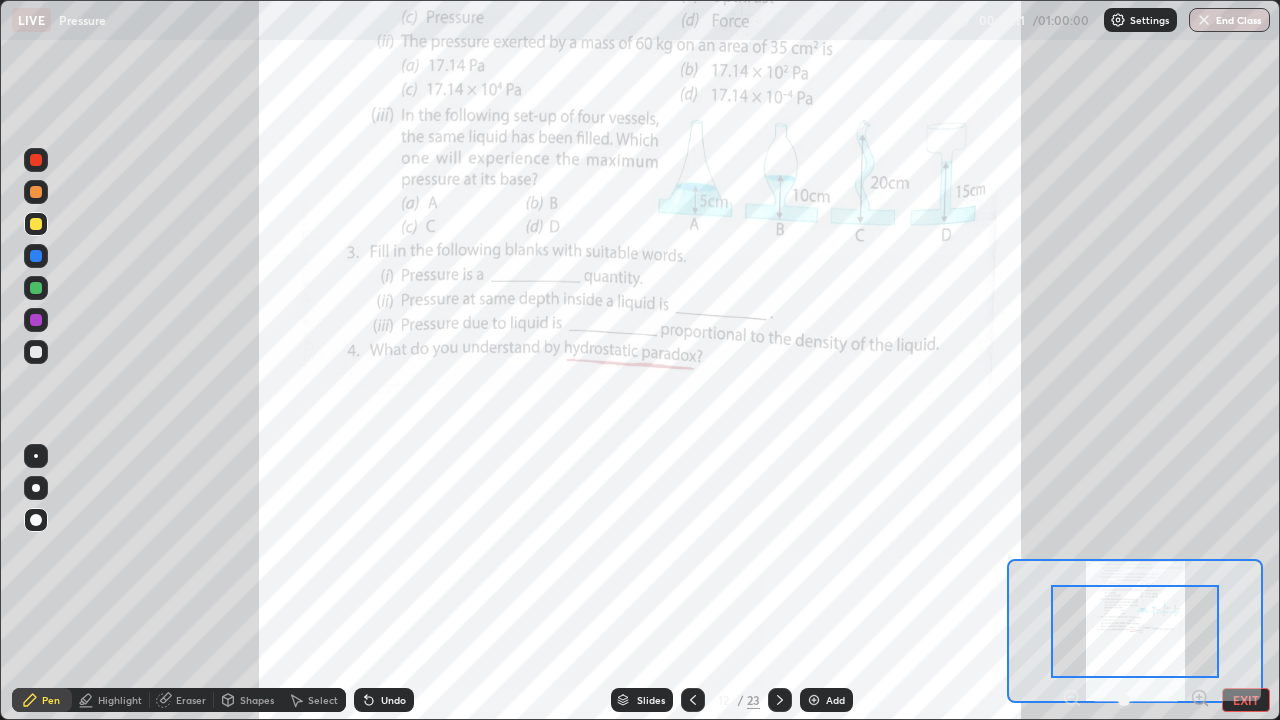 click at bounding box center [36, 160] 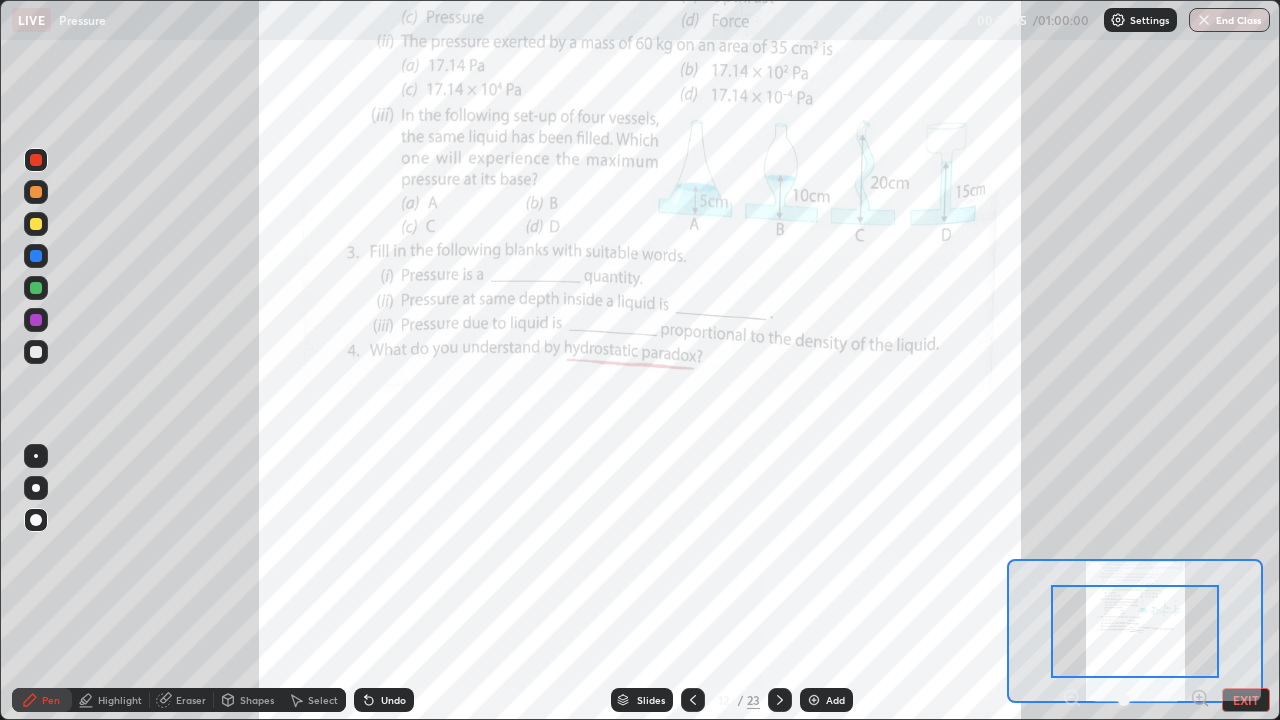 click on "Undo" at bounding box center (393, 700) 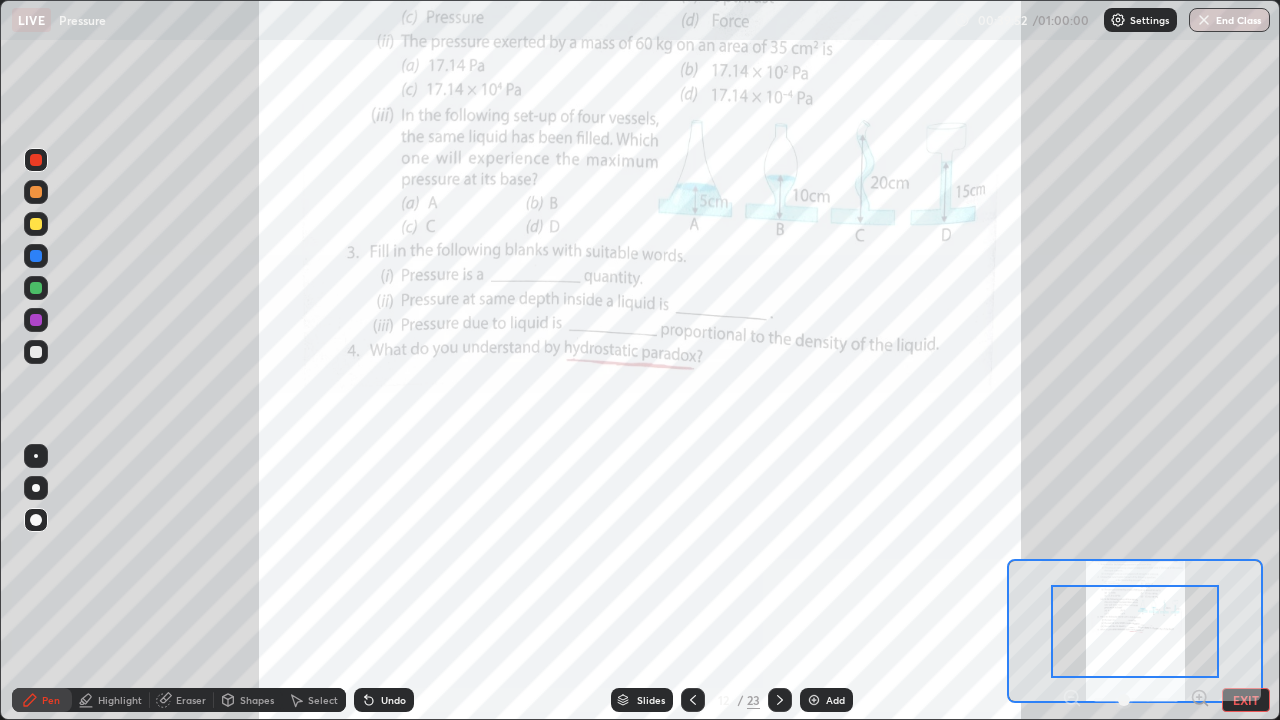 click at bounding box center [36, 160] 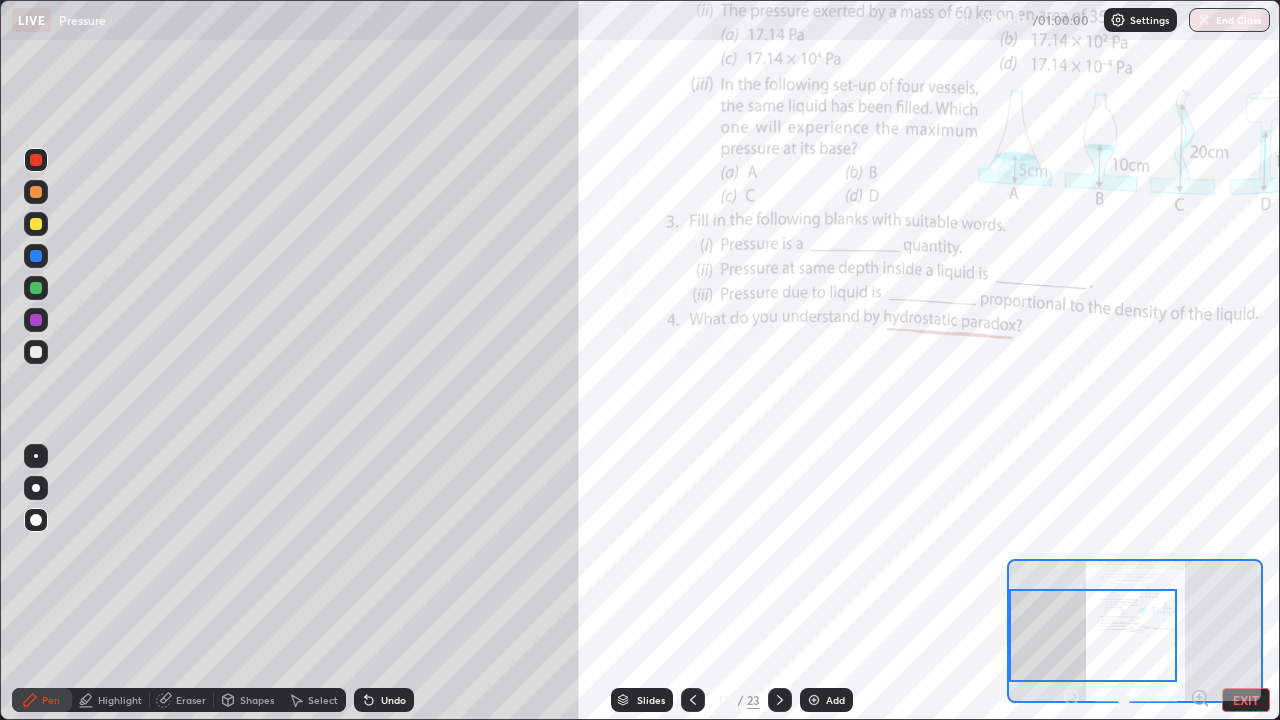 click at bounding box center [36, 256] 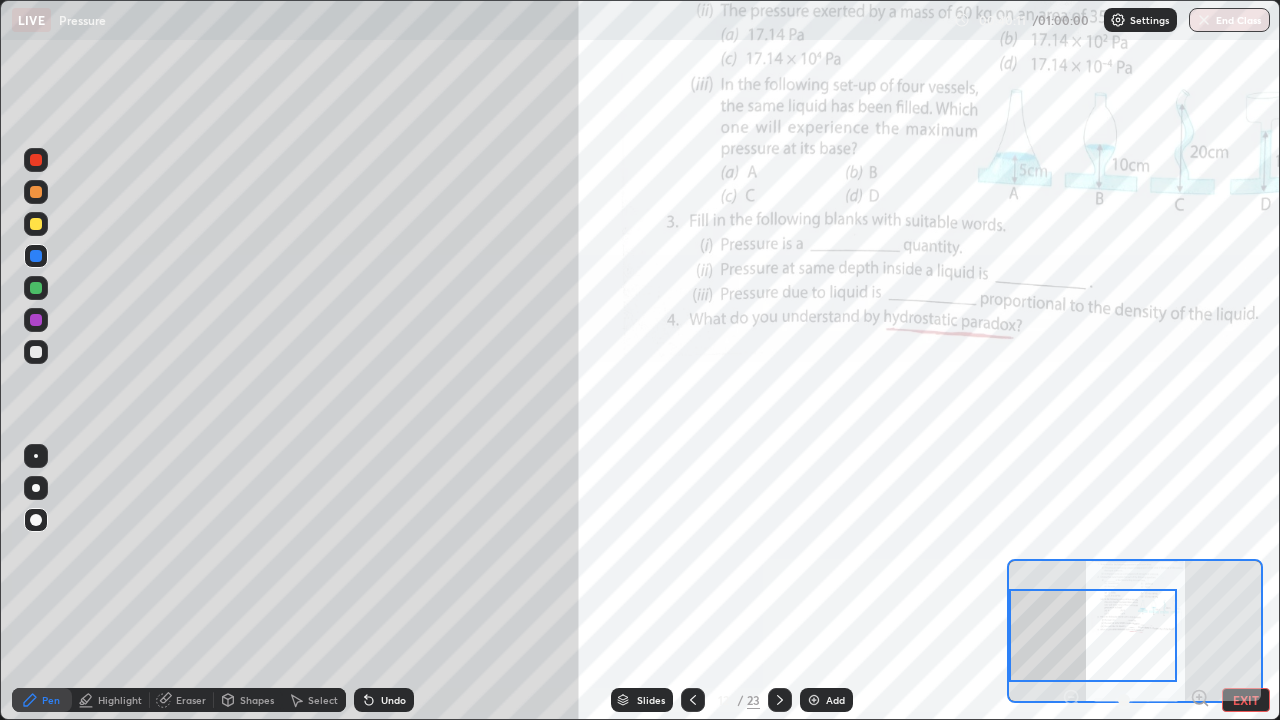 click at bounding box center (36, 224) 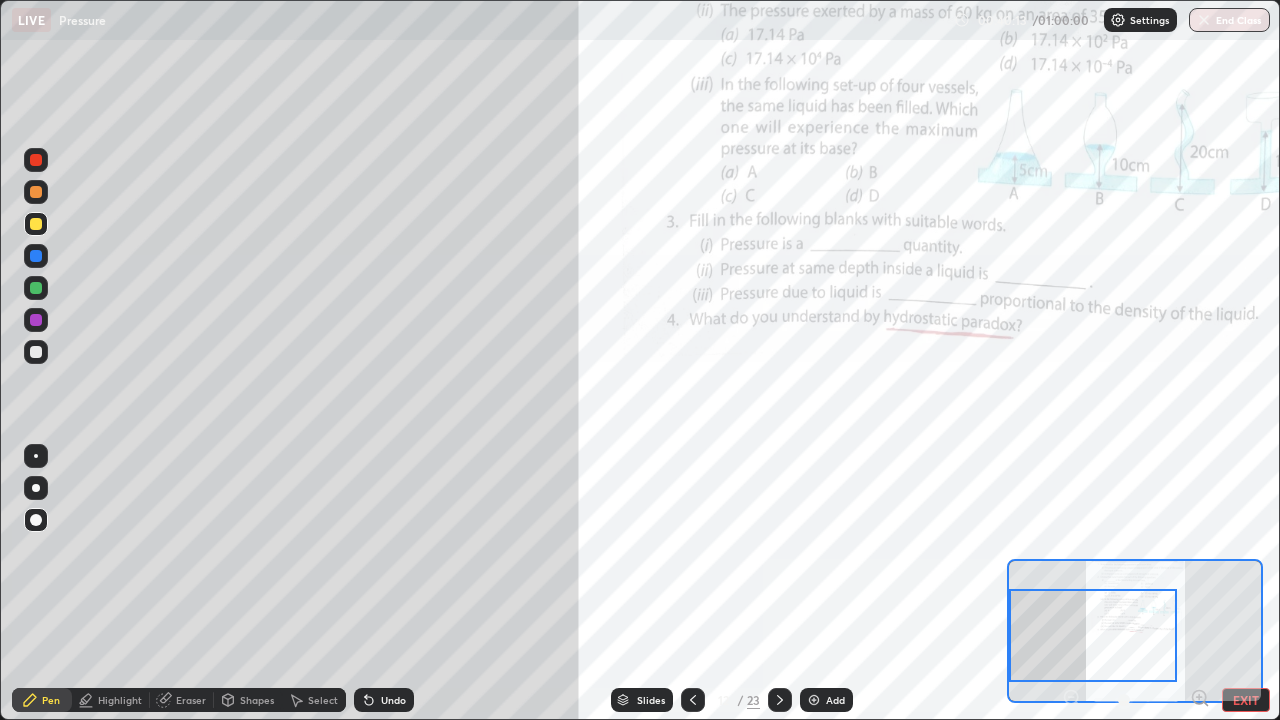 click at bounding box center (36, 320) 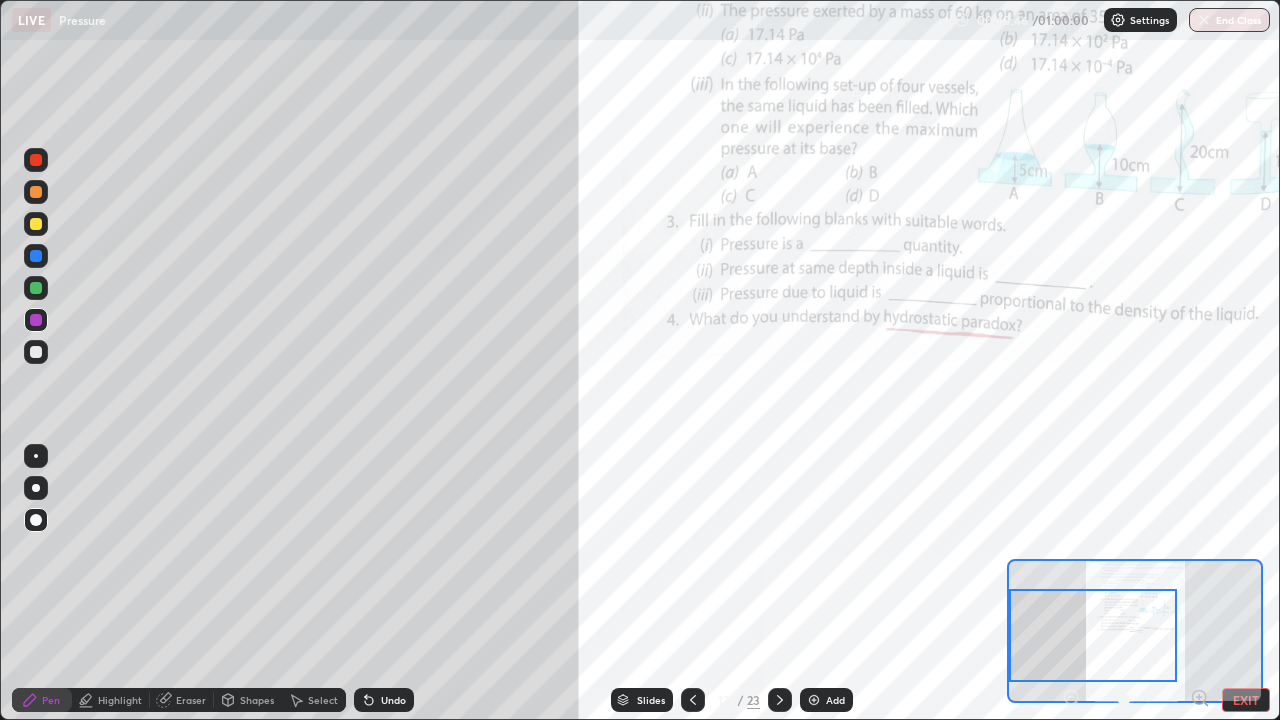 click at bounding box center [780, 700] 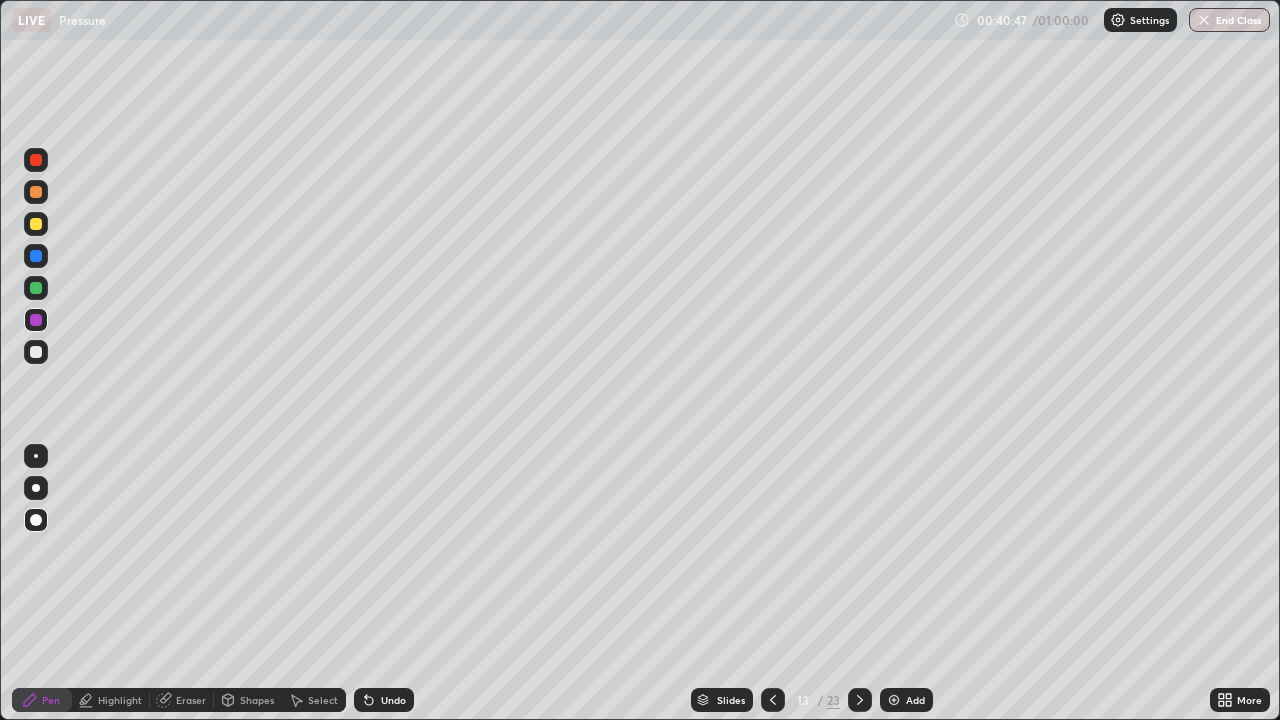 click 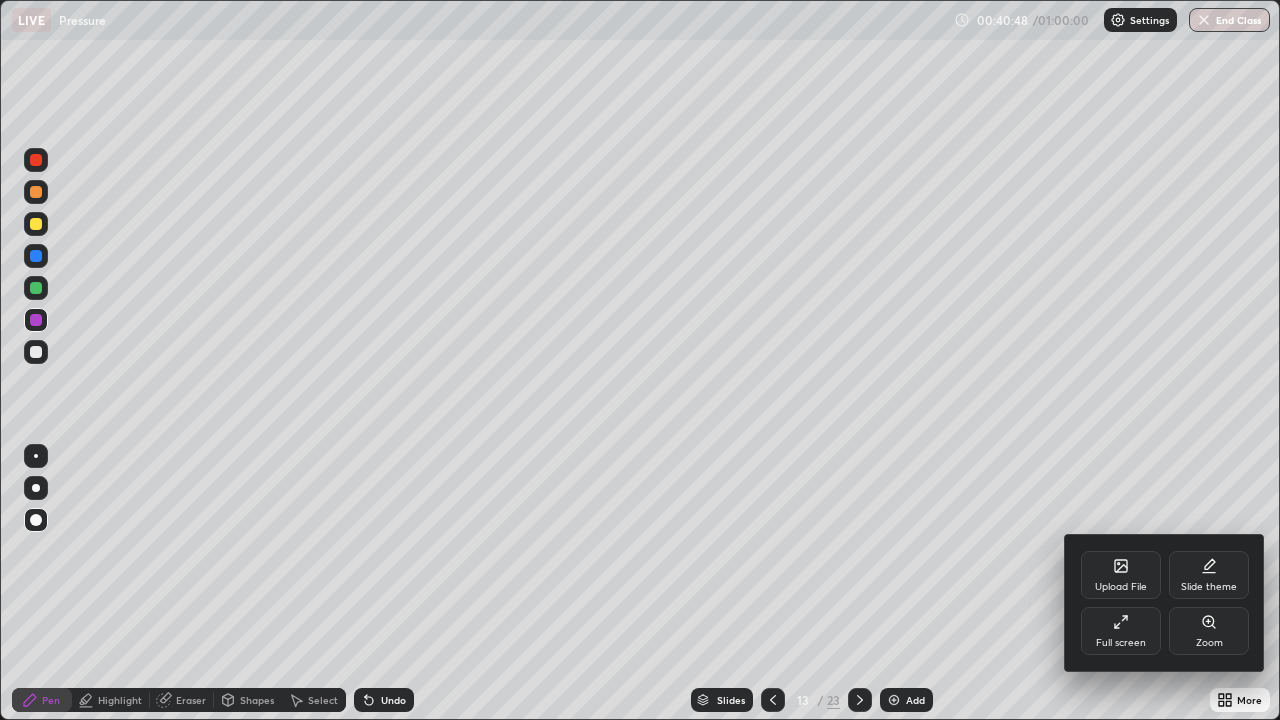 click at bounding box center [640, 360] 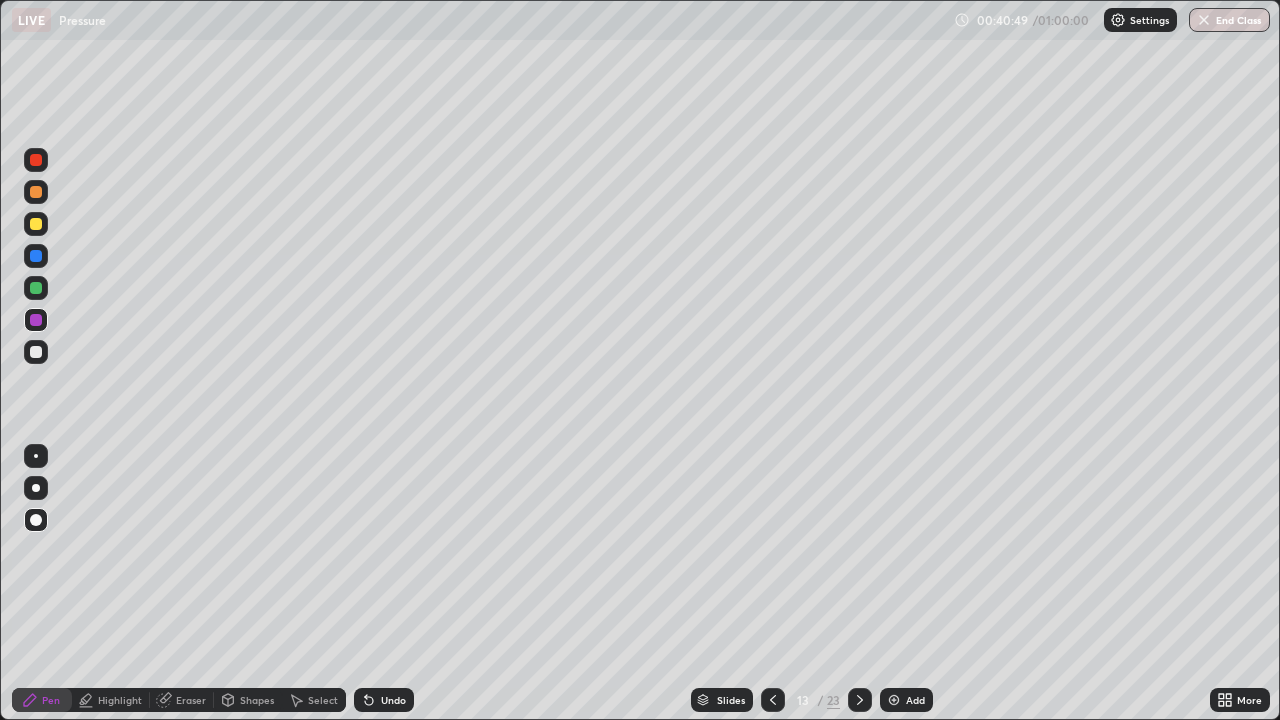 click on "Slides" at bounding box center [731, 700] 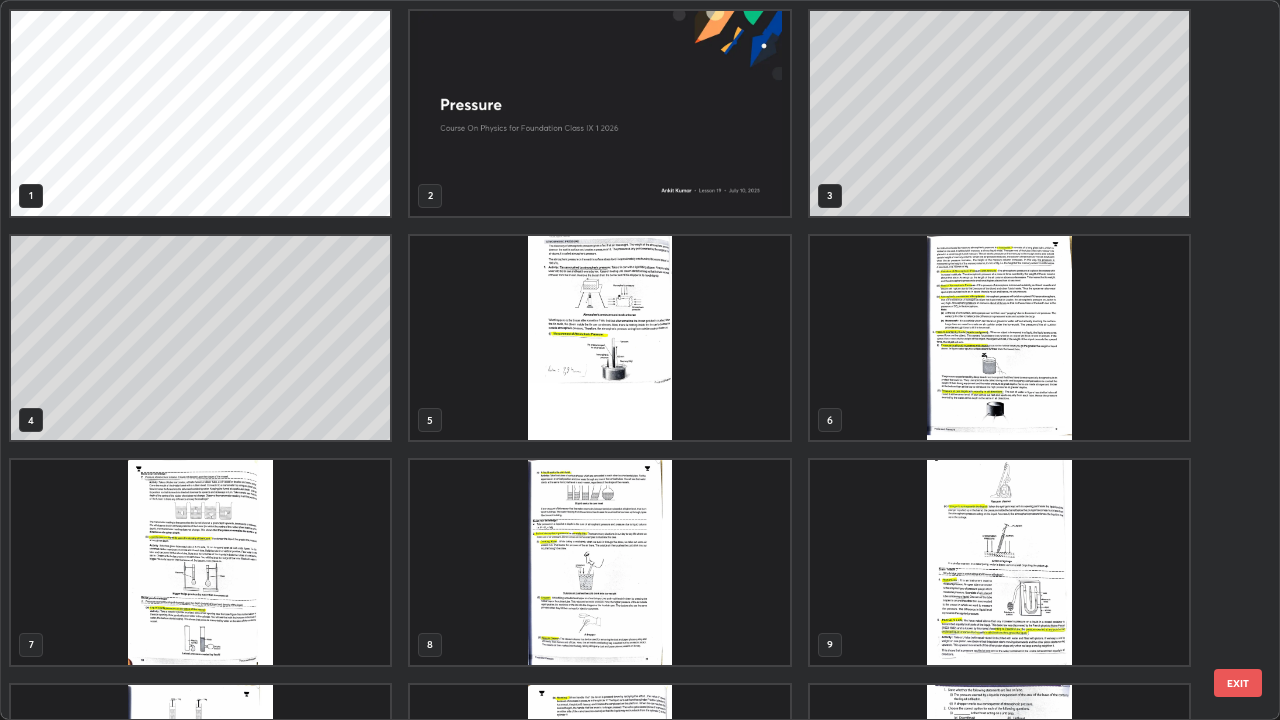 scroll, scrollTop: 405, scrollLeft: 0, axis: vertical 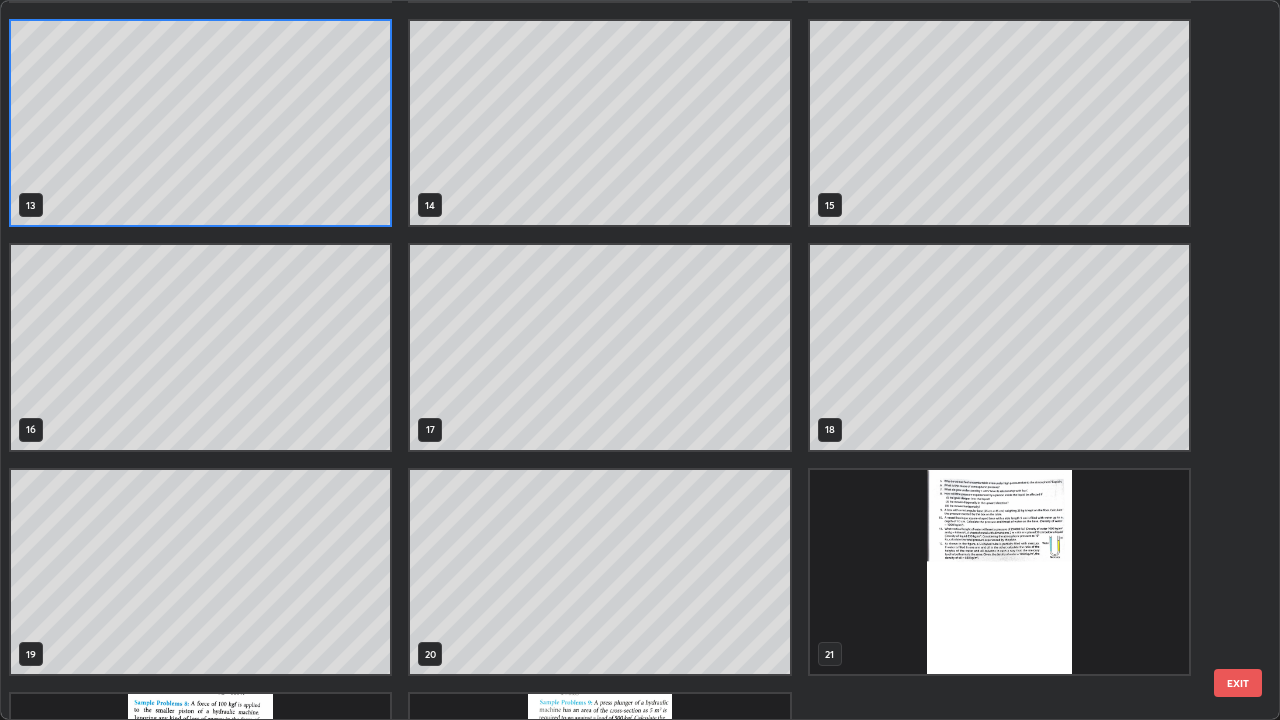 click at bounding box center [999, 572] 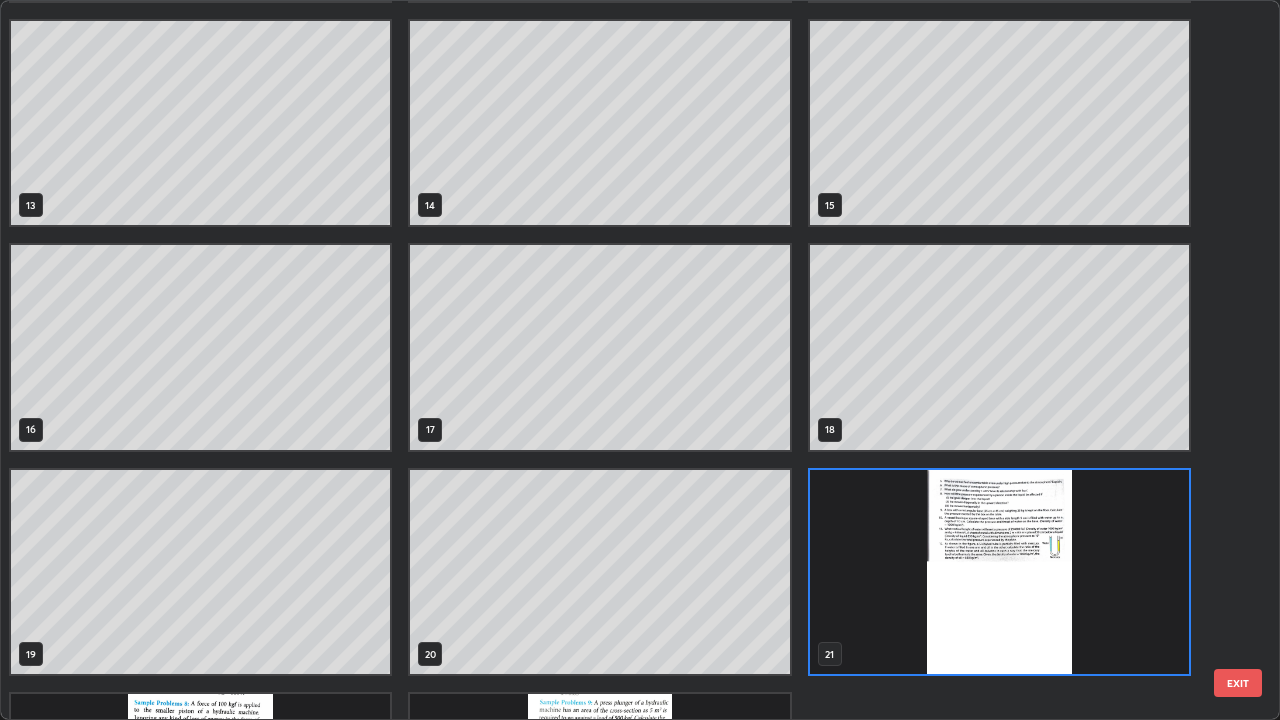 click at bounding box center (999, 572) 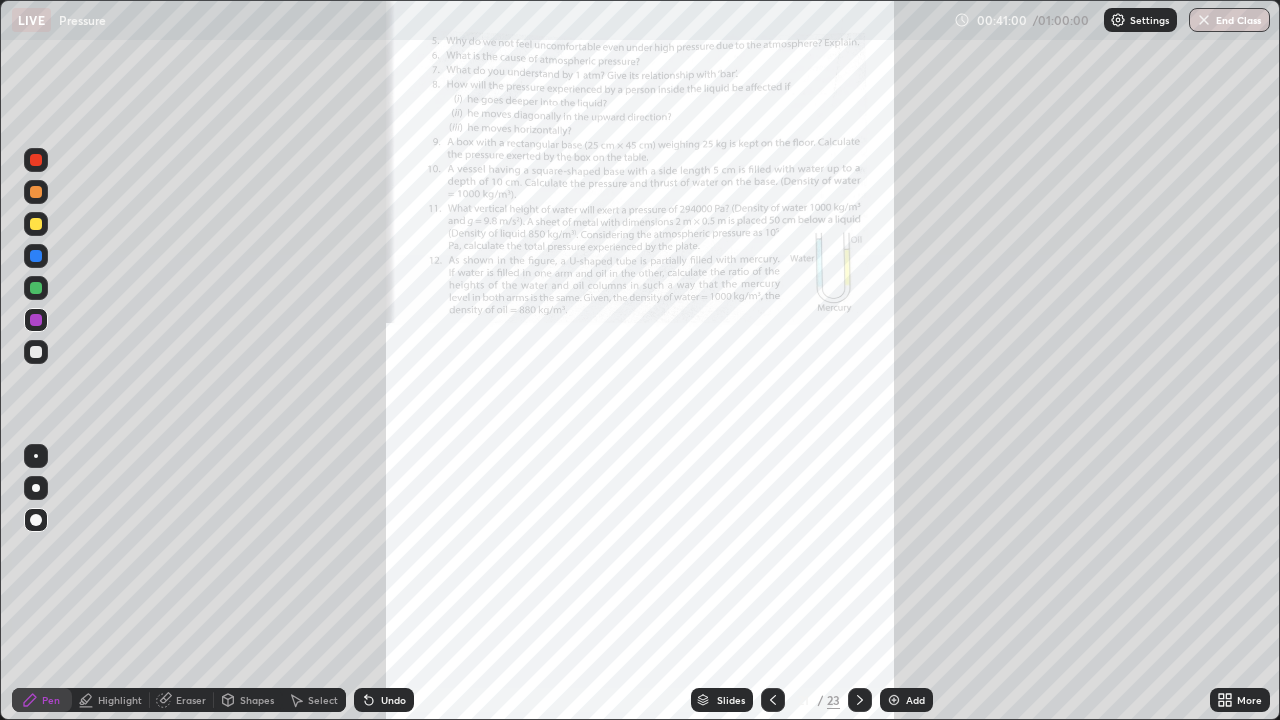 click 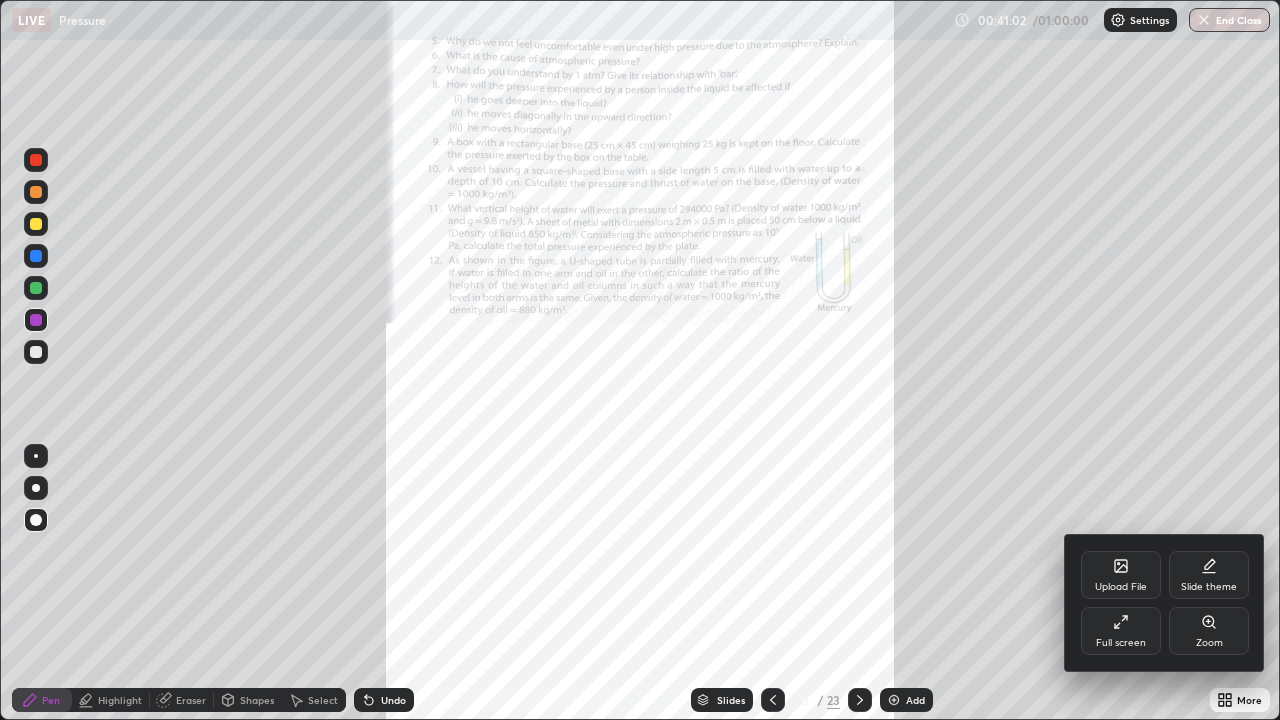 click on "Zoom" at bounding box center [1209, 643] 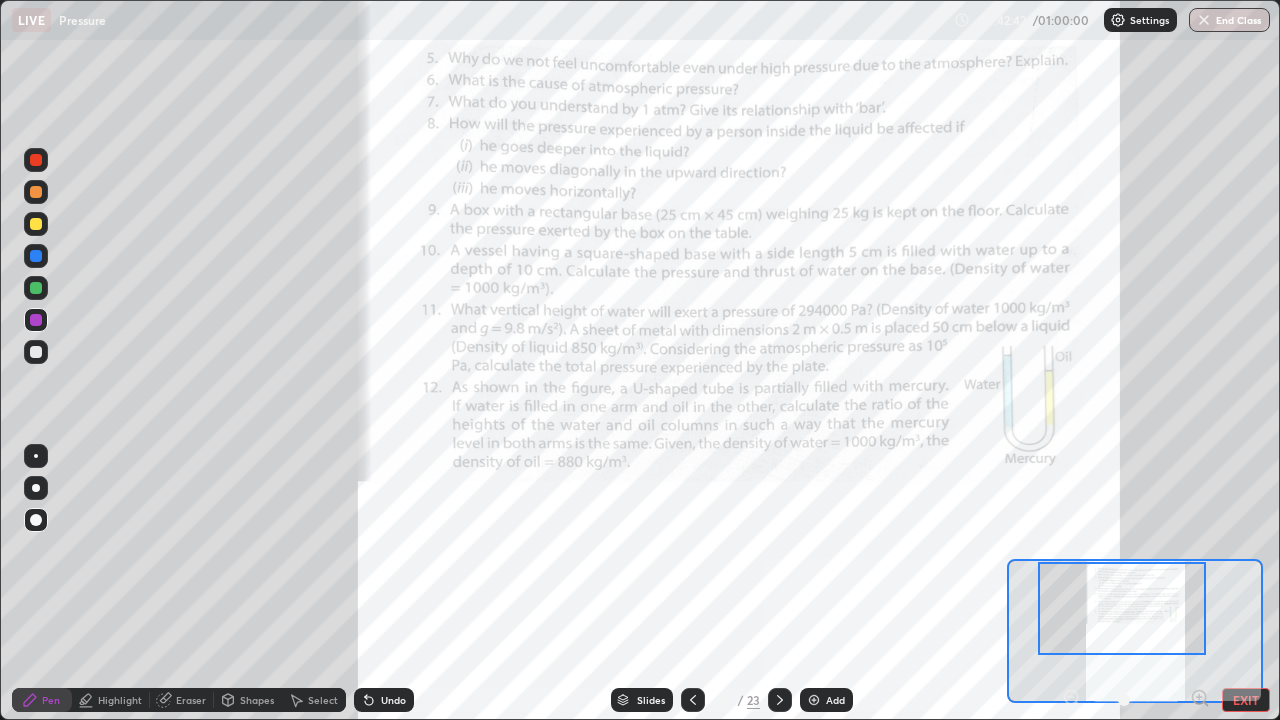 click on "Slides" at bounding box center [651, 700] 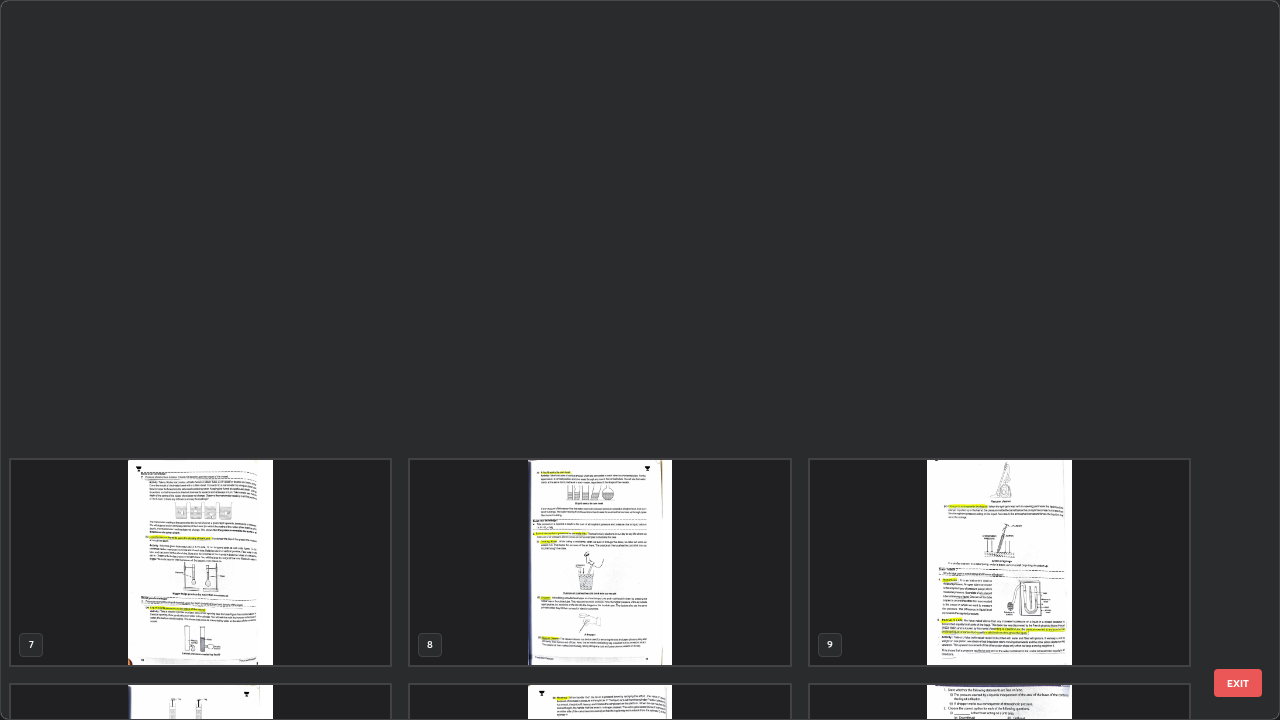 scroll, scrollTop: 854, scrollLeft: 0, axis: vertical 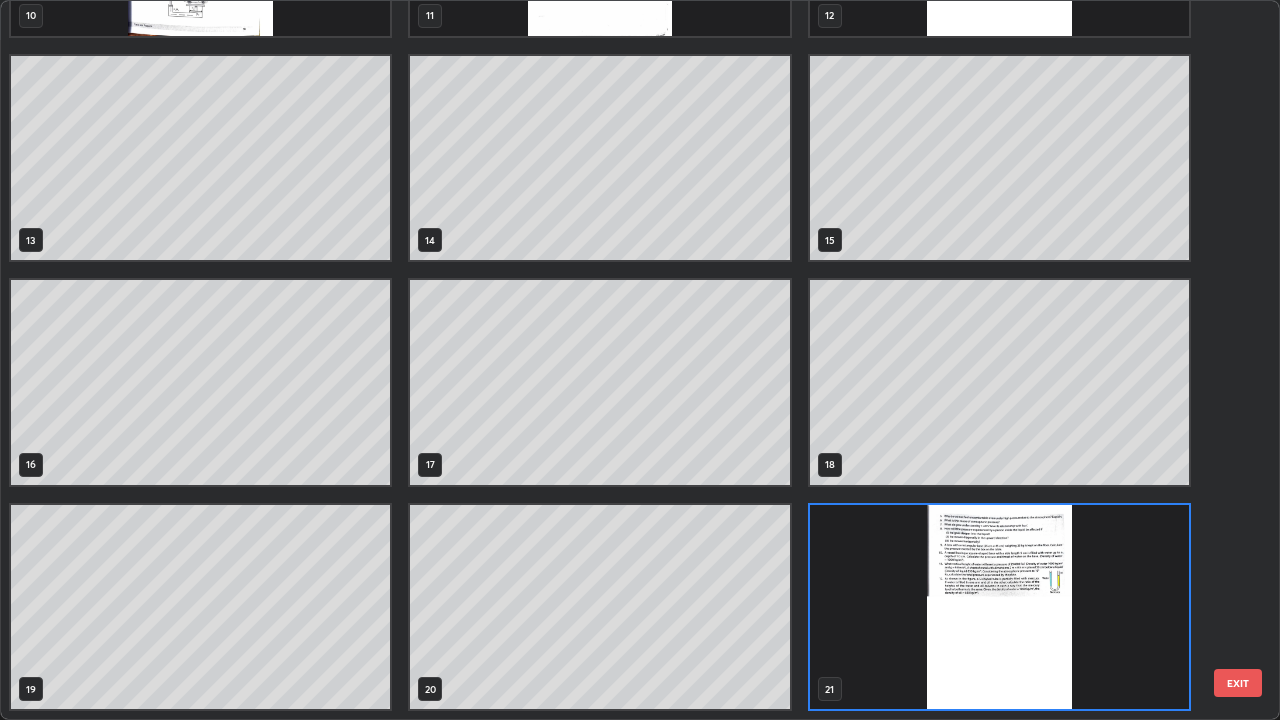 click at bounding box center (999, 607) 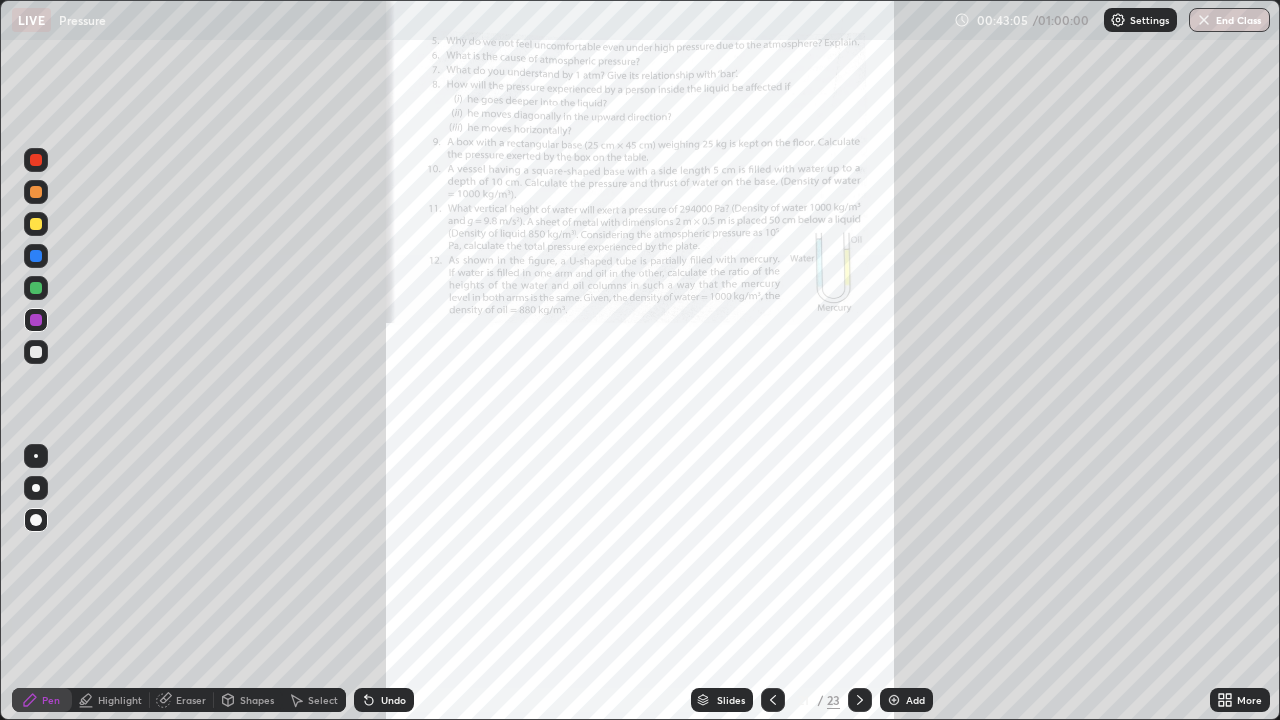 click at bounding box center [999, 607] 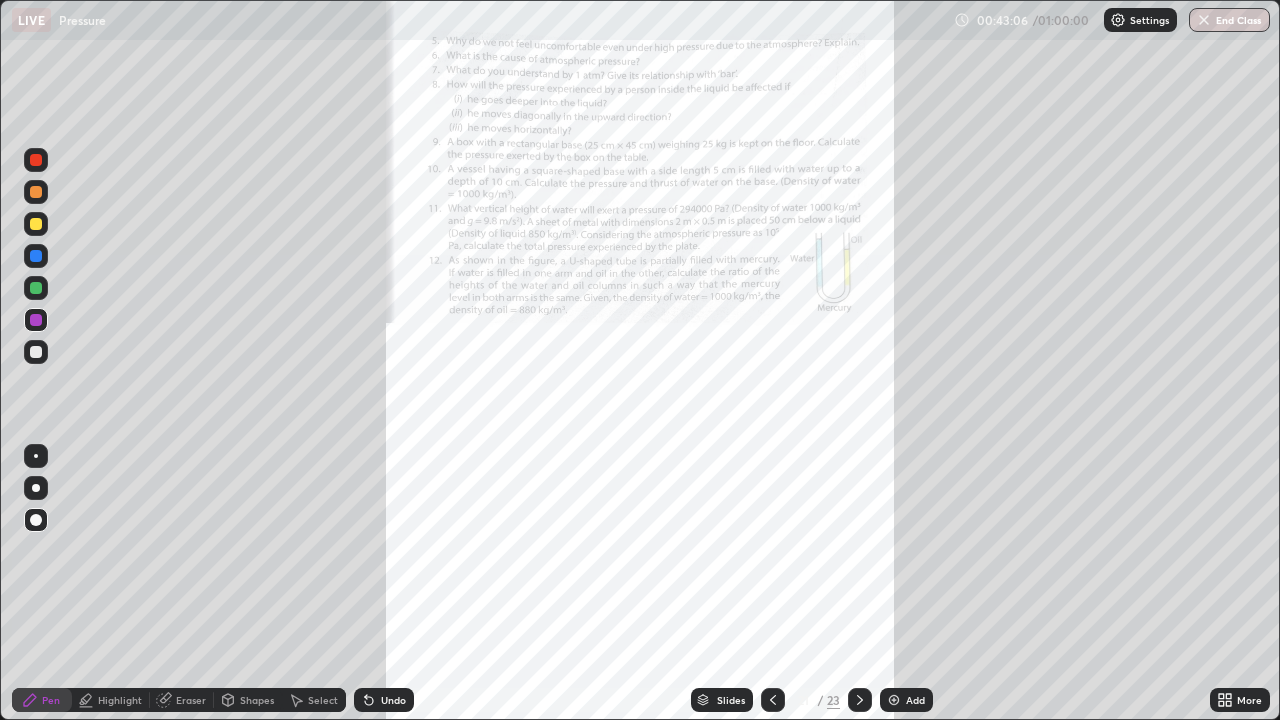 click at bounding box center (999, 607) 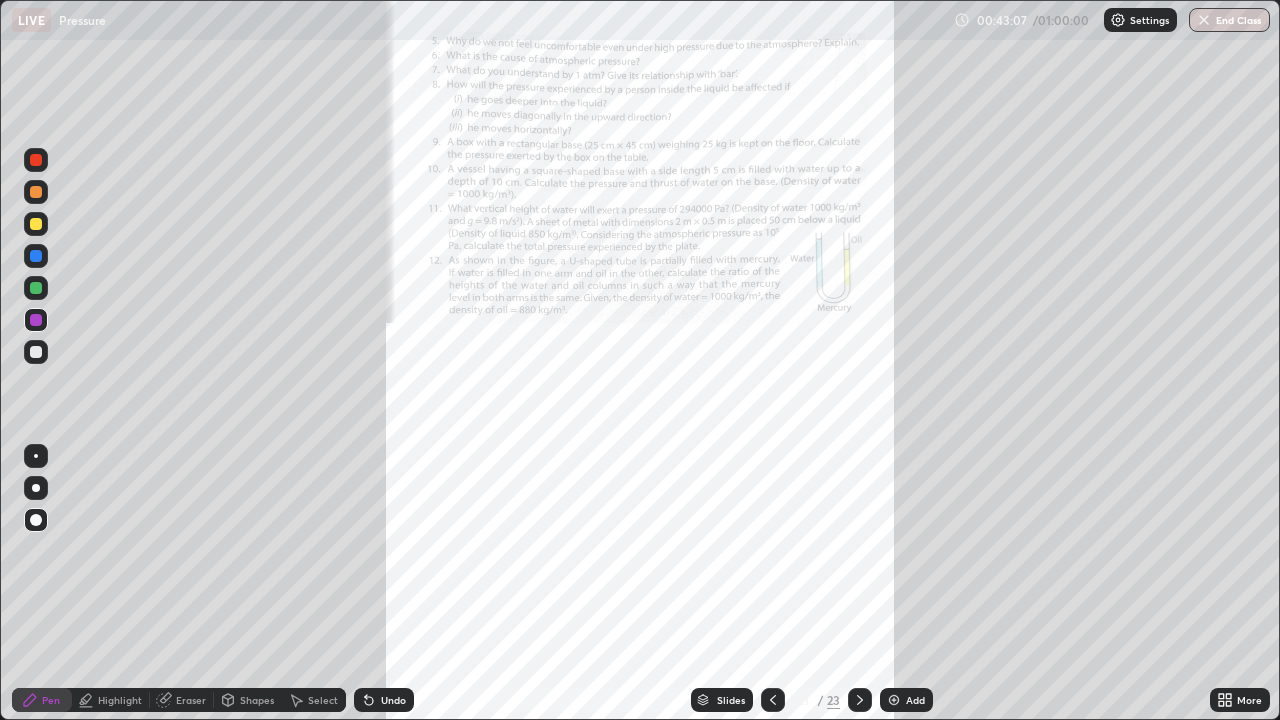 click 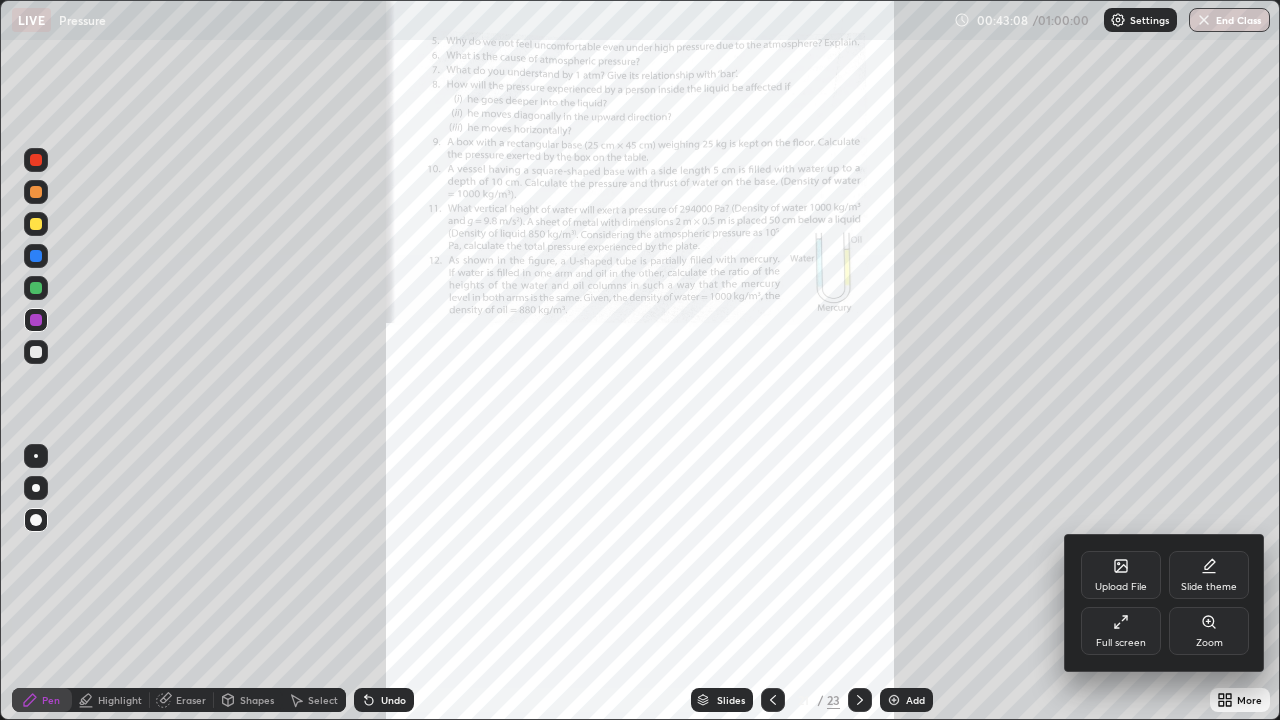 click 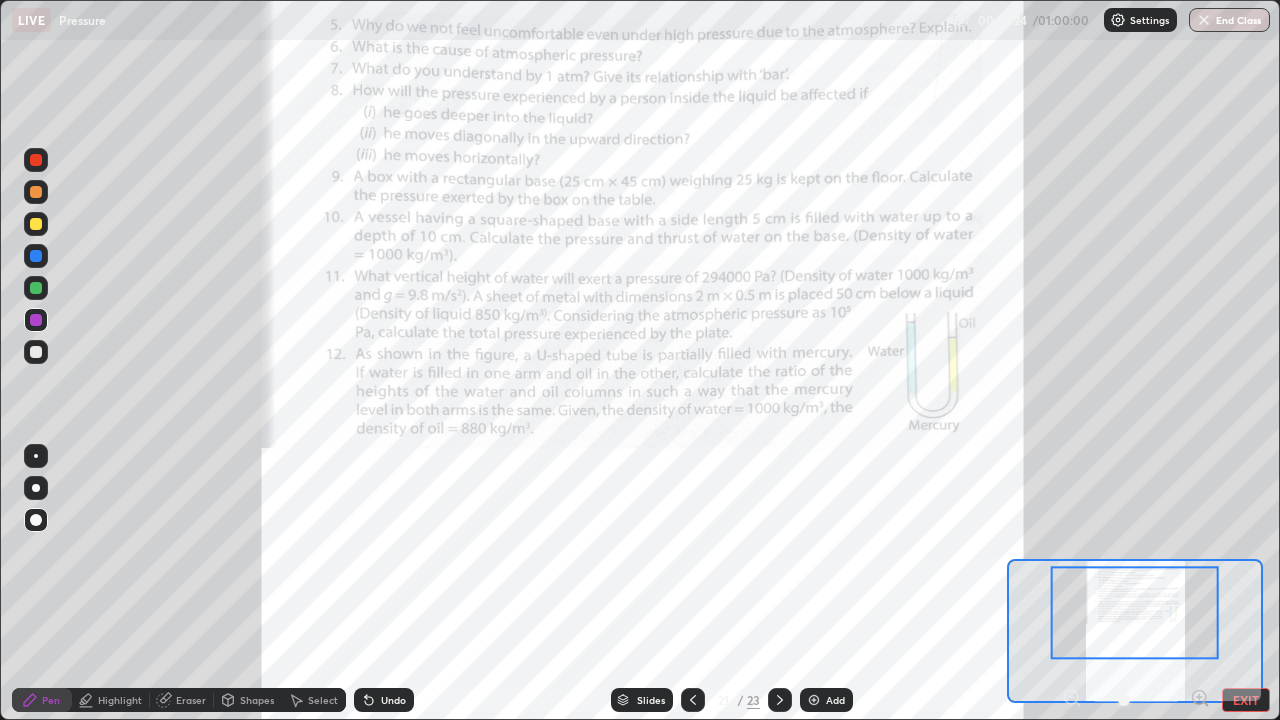 click on "Shapes" at bounding box center [257, 700] 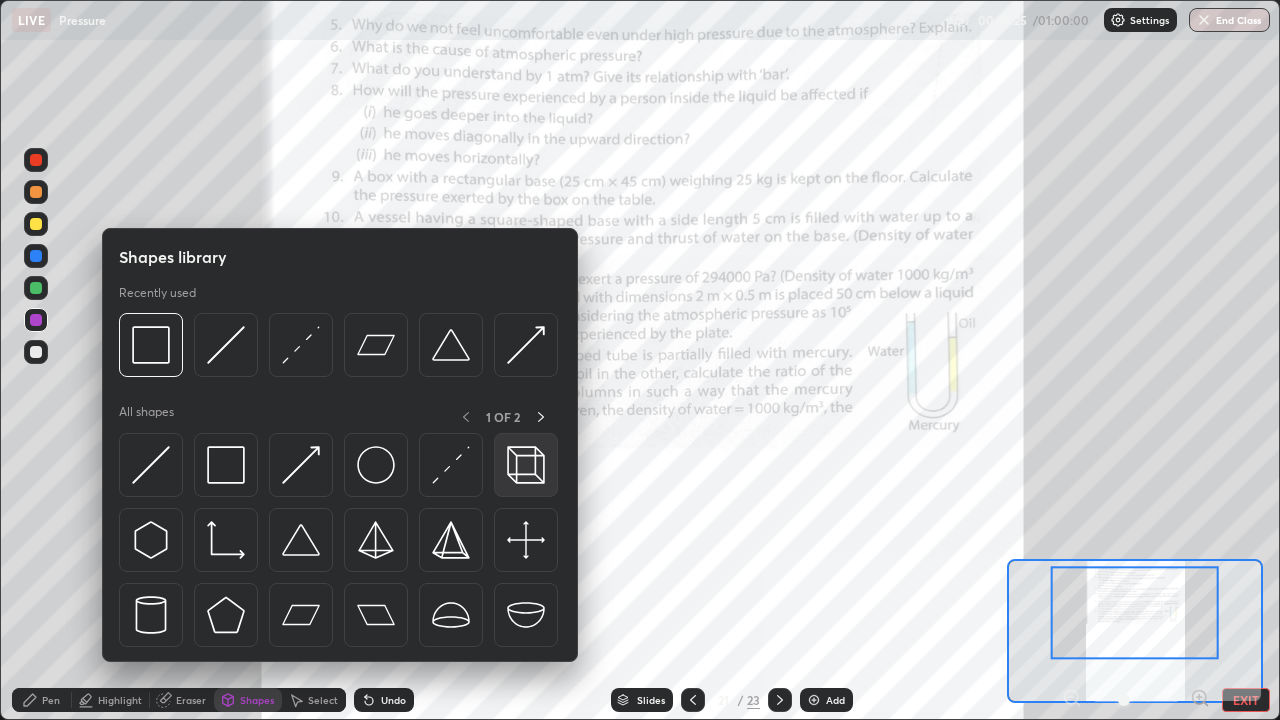 click at bounding box center (526, 465) 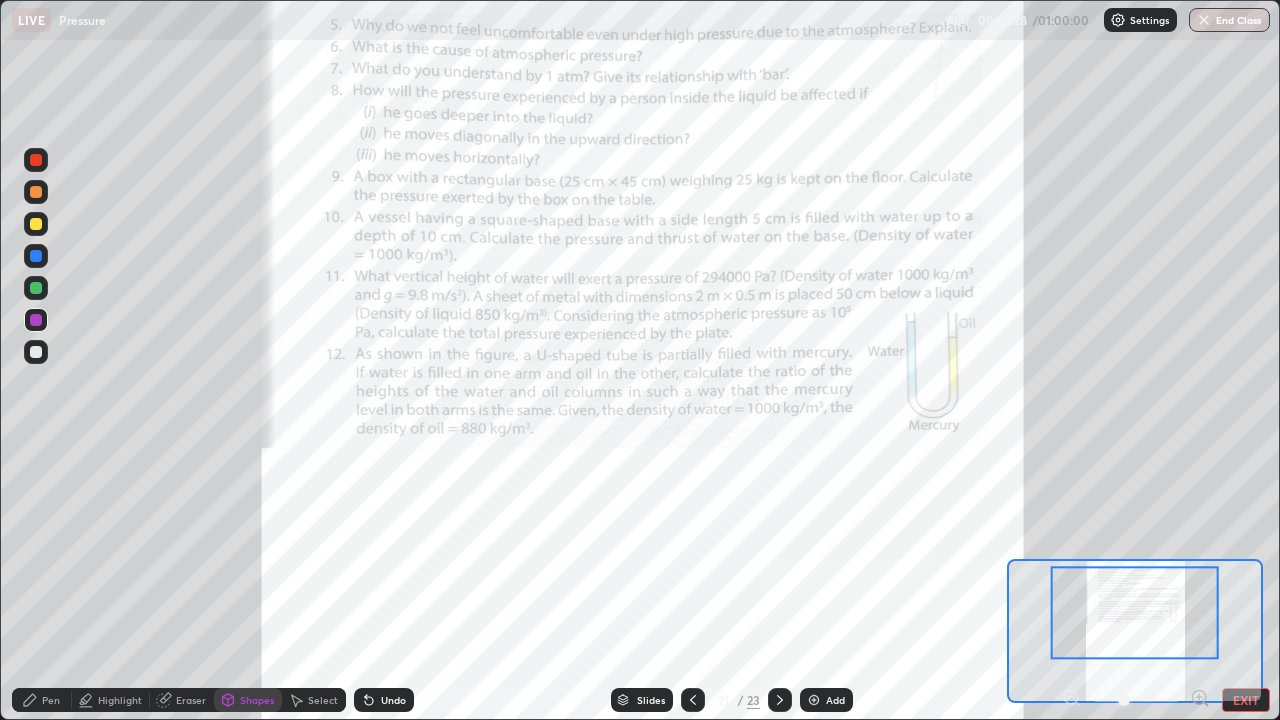 click at bounding box center (36, 160) 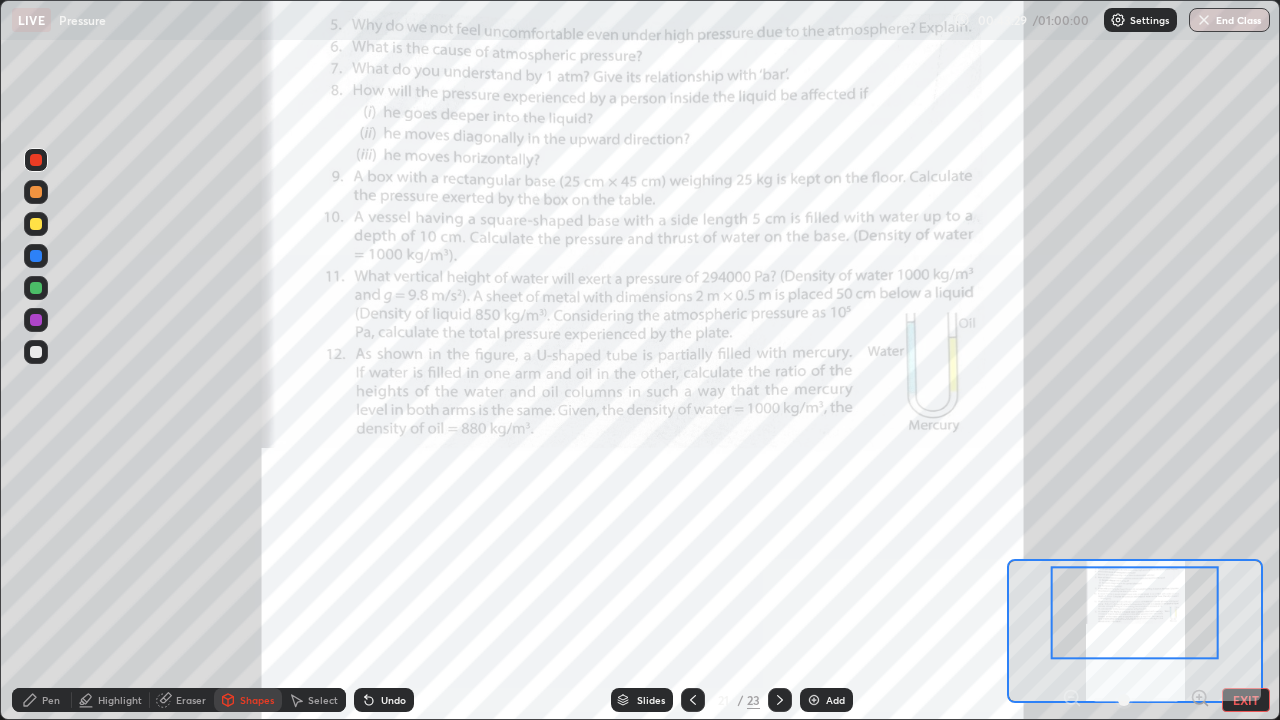 click on "Shapes" at bounding box center [257, 700] 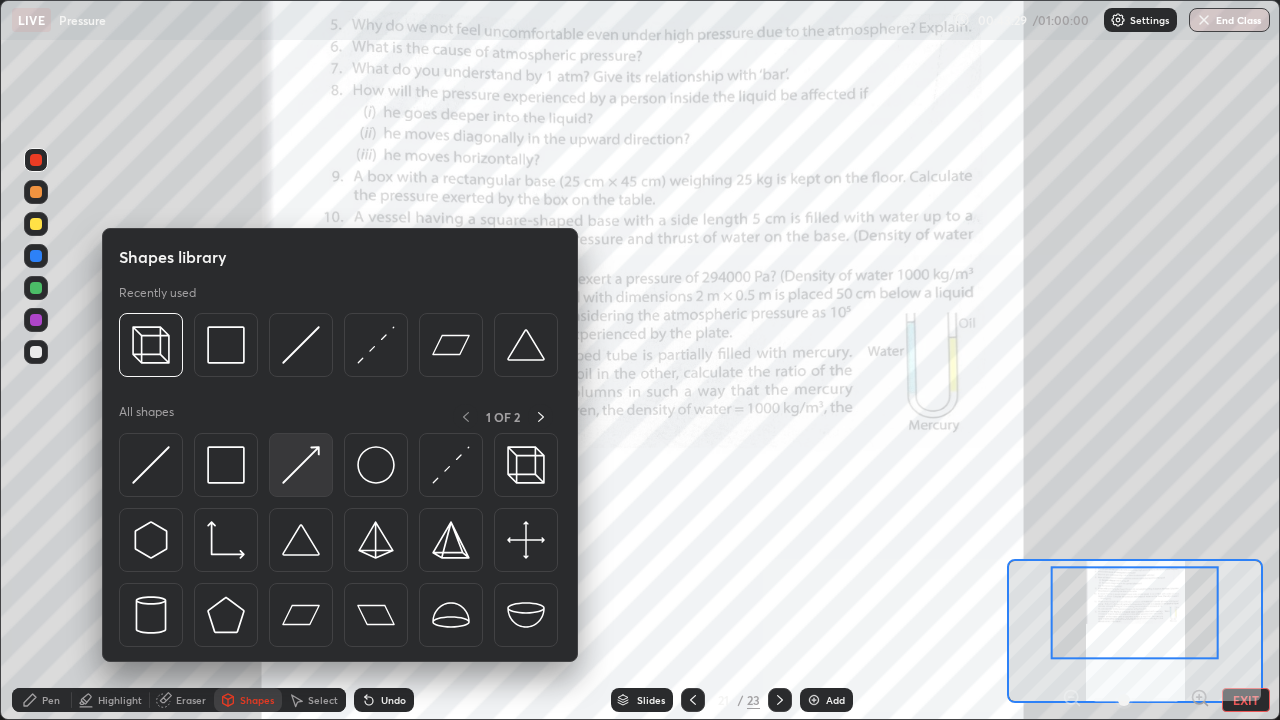 click at bounding box center [301, 465] 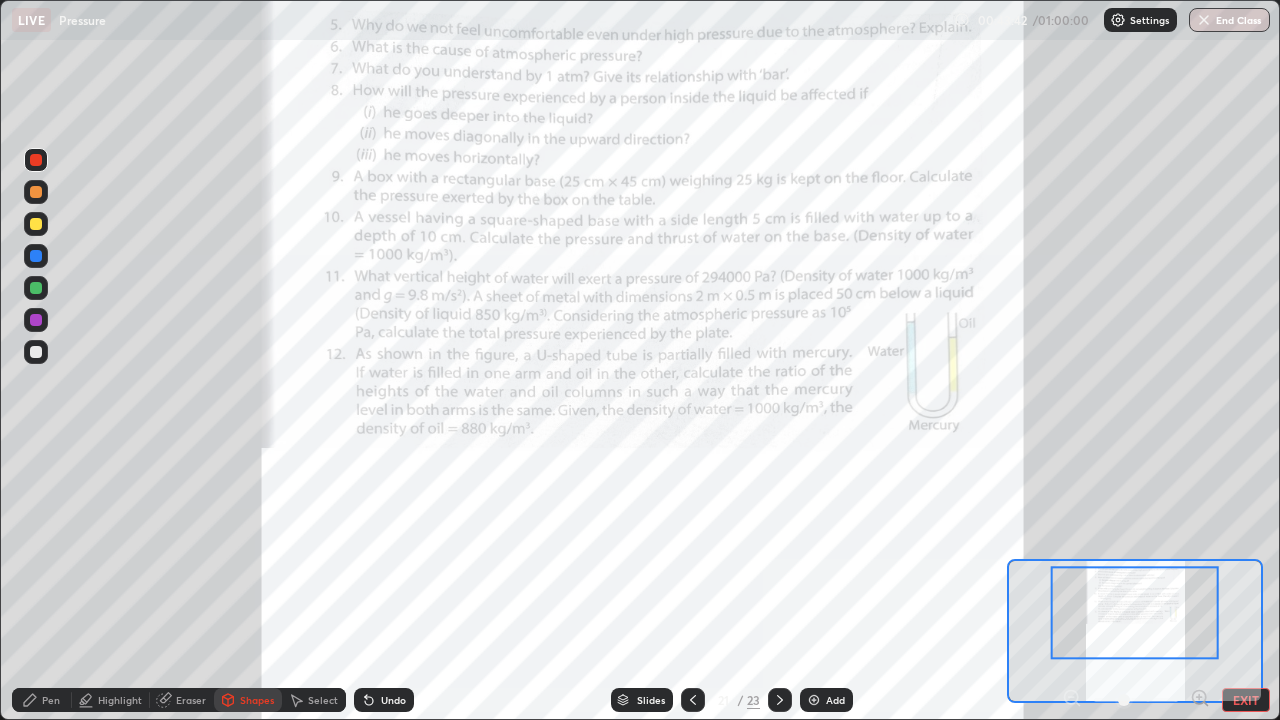 click on "Pen" at bounding box center [51, 700] 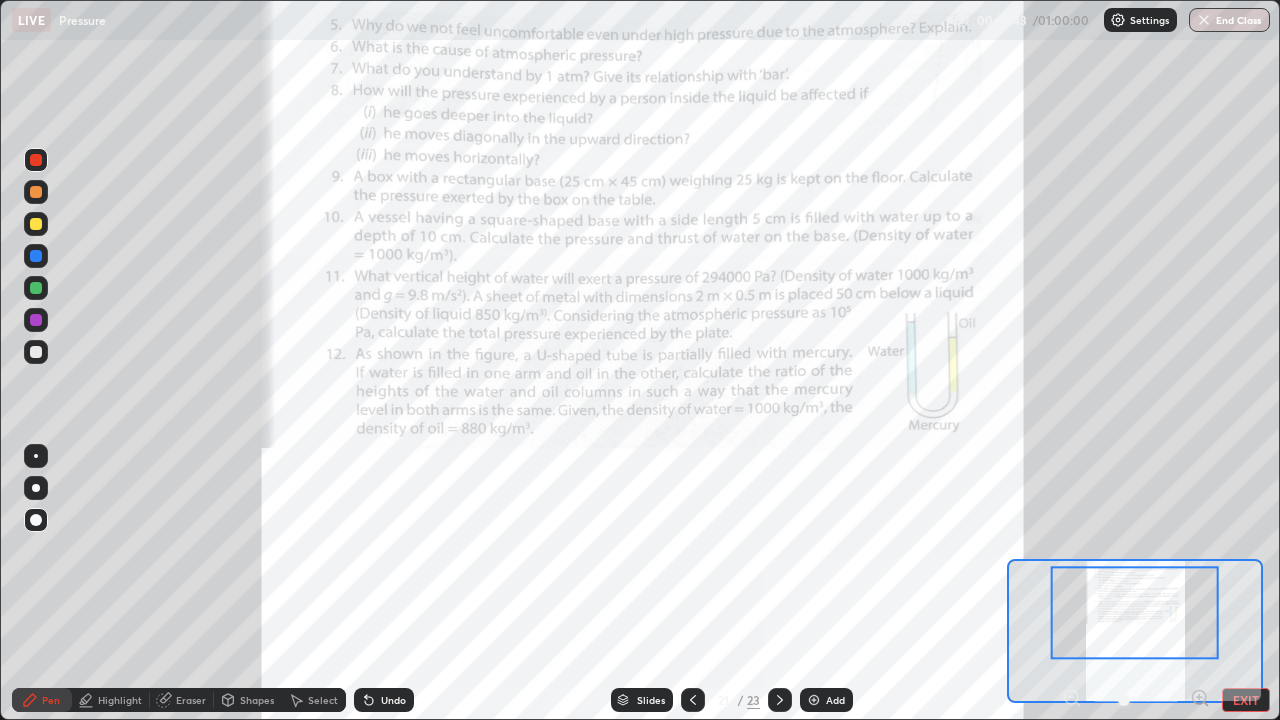 click at bounding box center (36, 456) 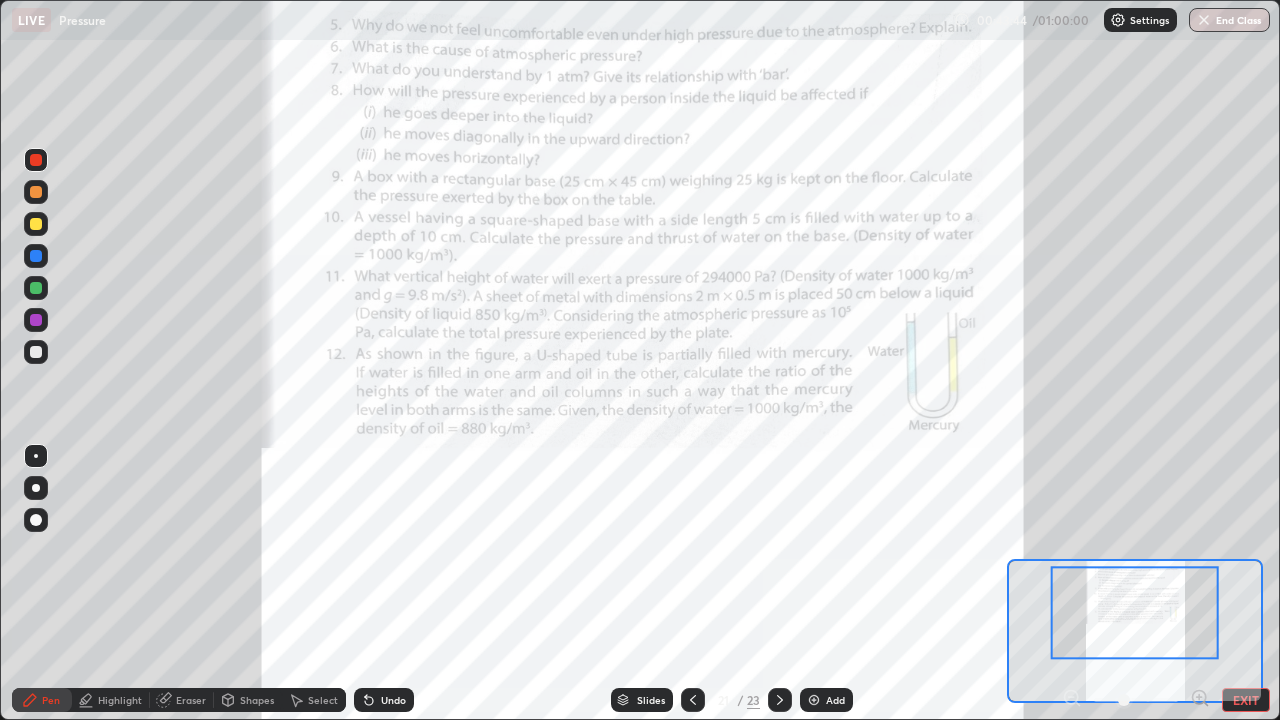 click at bounding box center (36, 288) 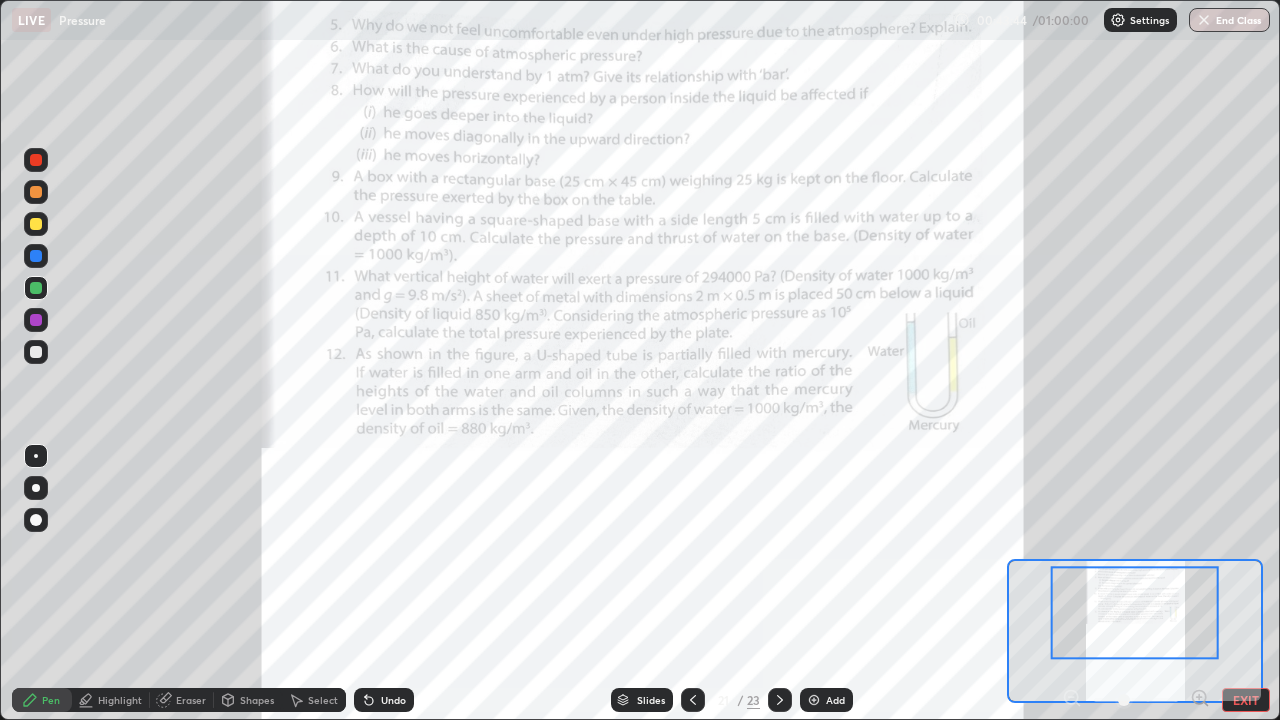 click at bounding box center [36, 488] 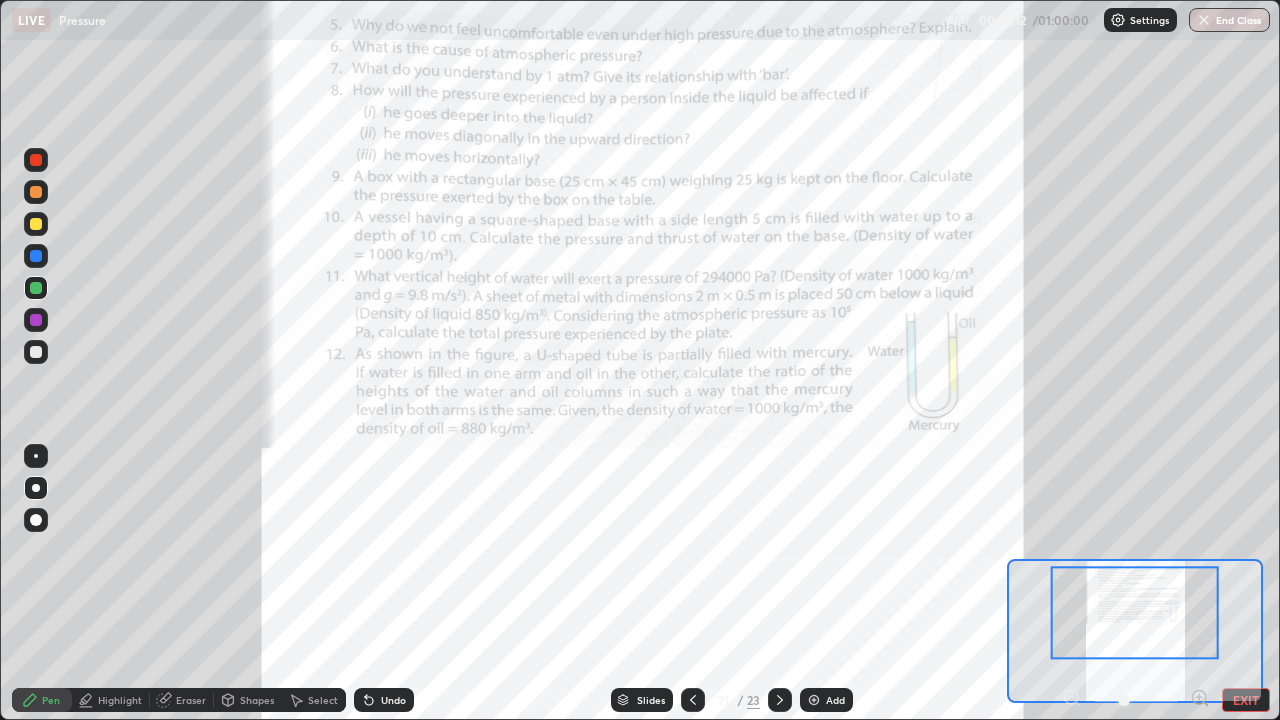click at bounding box center [36, 256] 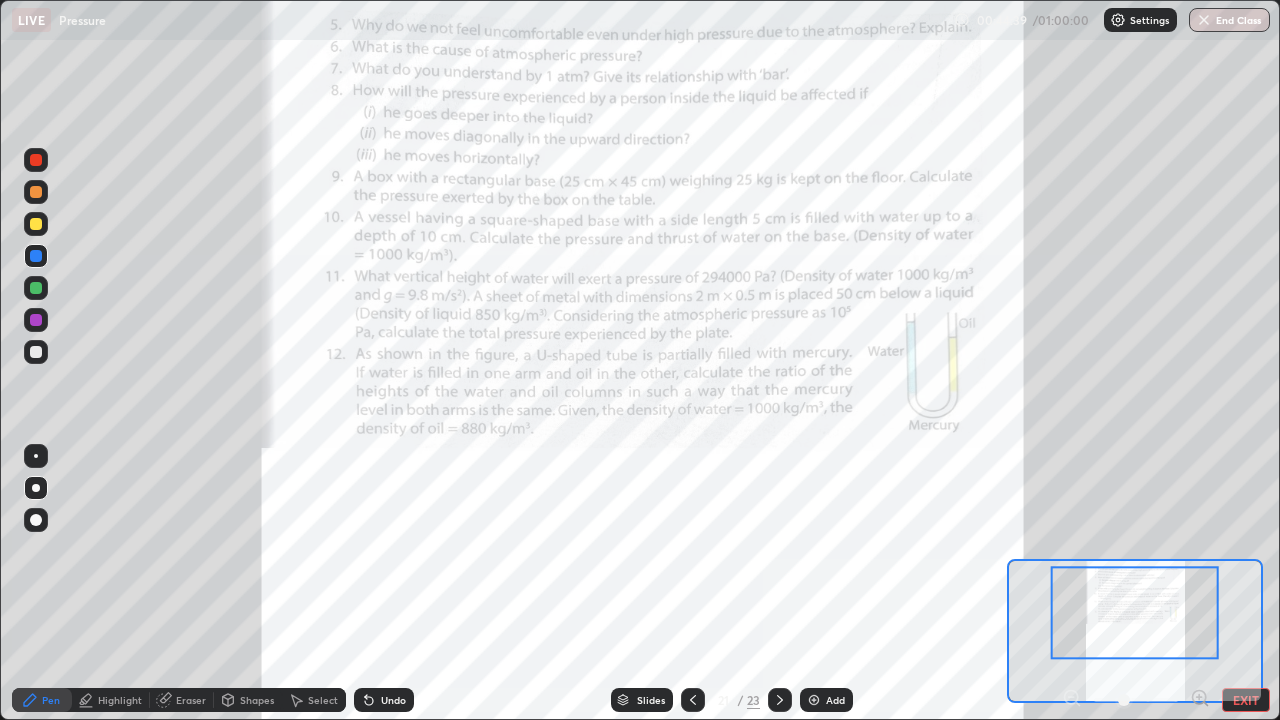 click at bounding box center [36, 160] 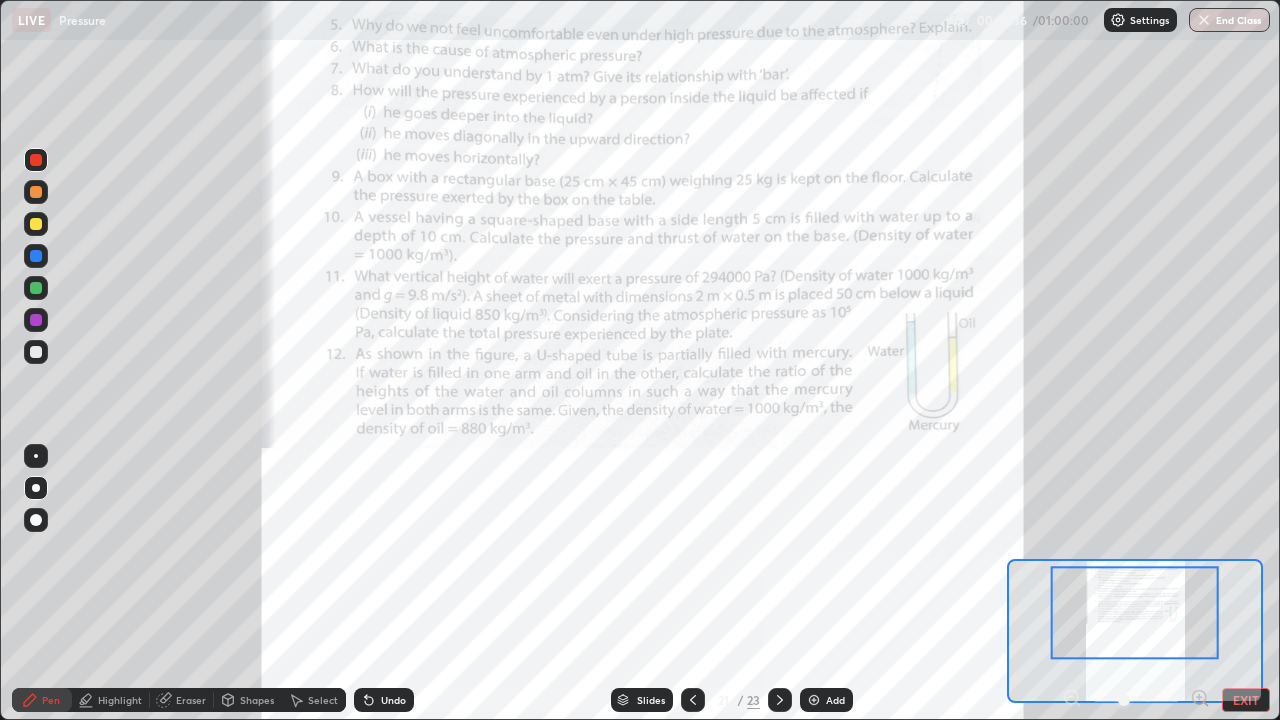 click on "Select" at bounding box center [323, 700] 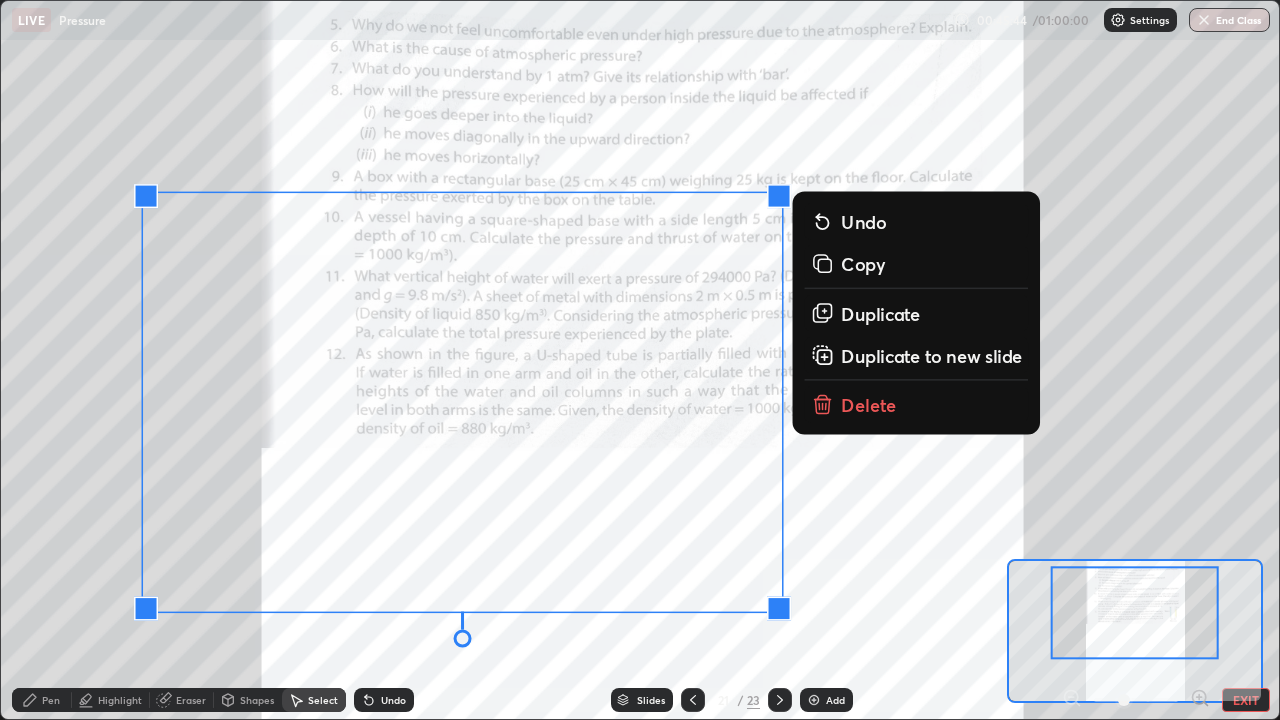 click on "0 ° Undo Copy Duplicate Duplicate to new slide Delete" at bounding box center (642, 503) 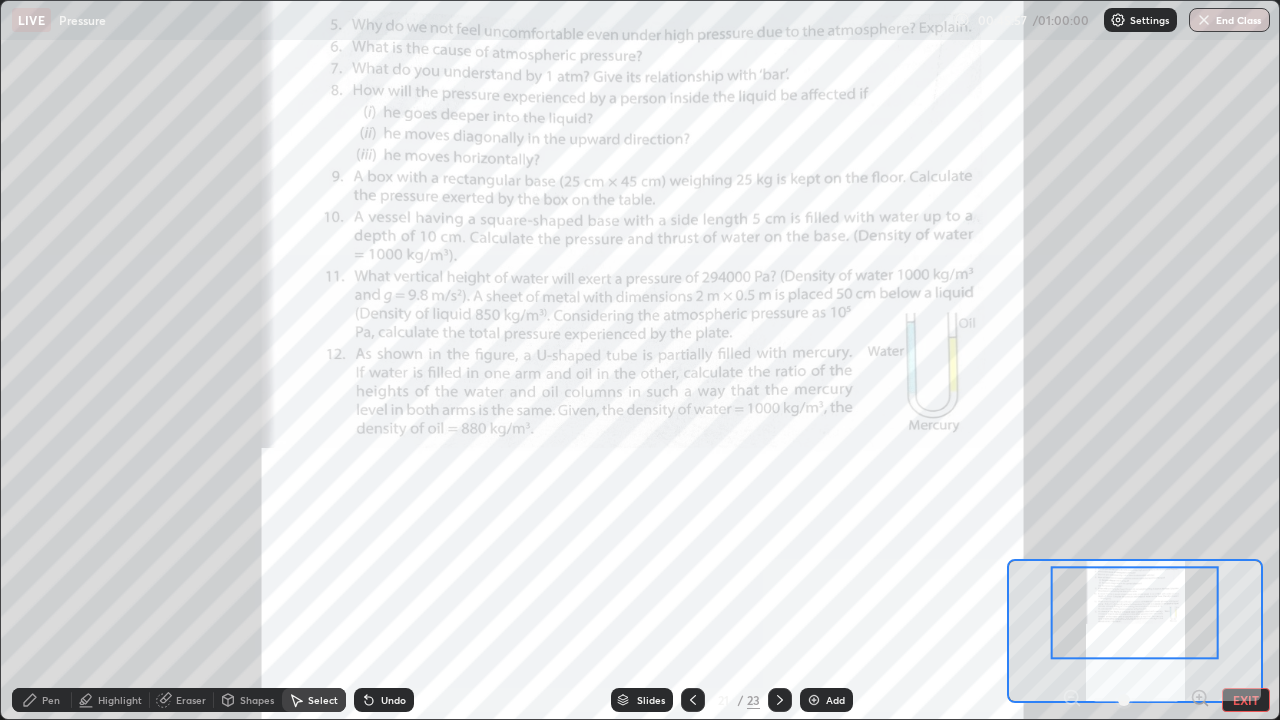 click 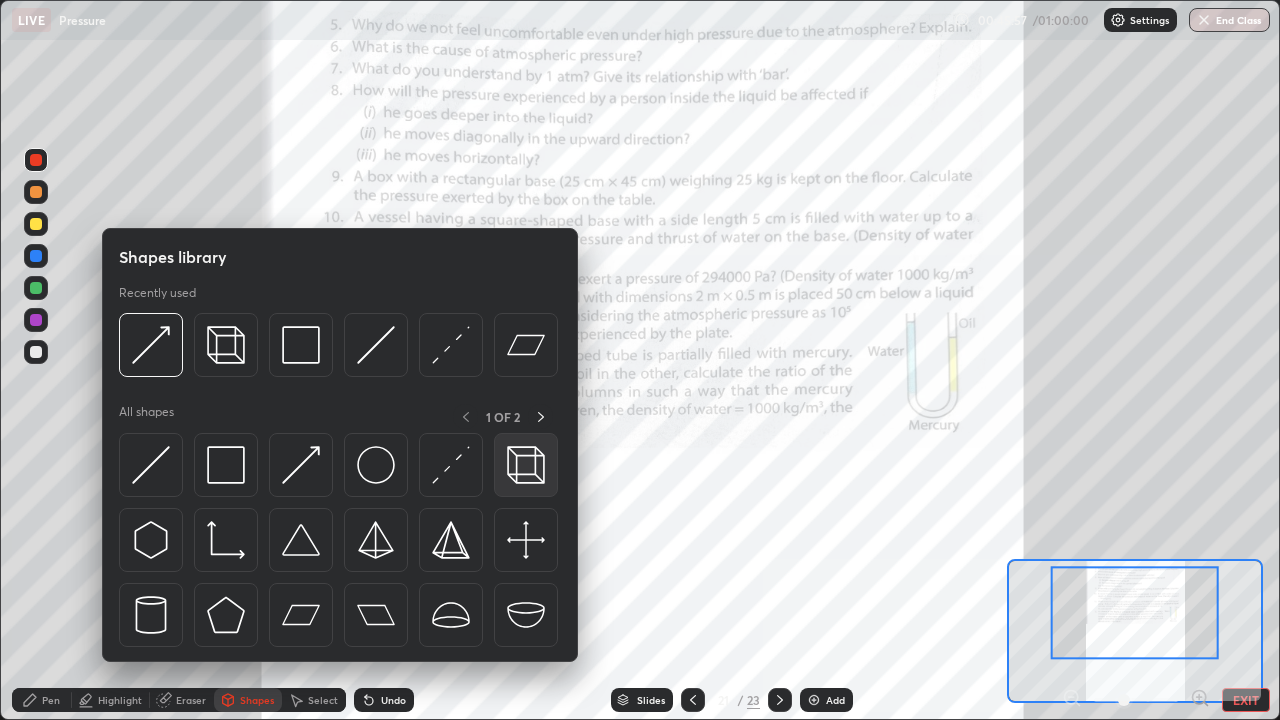 click at bounding box center (526, 465) 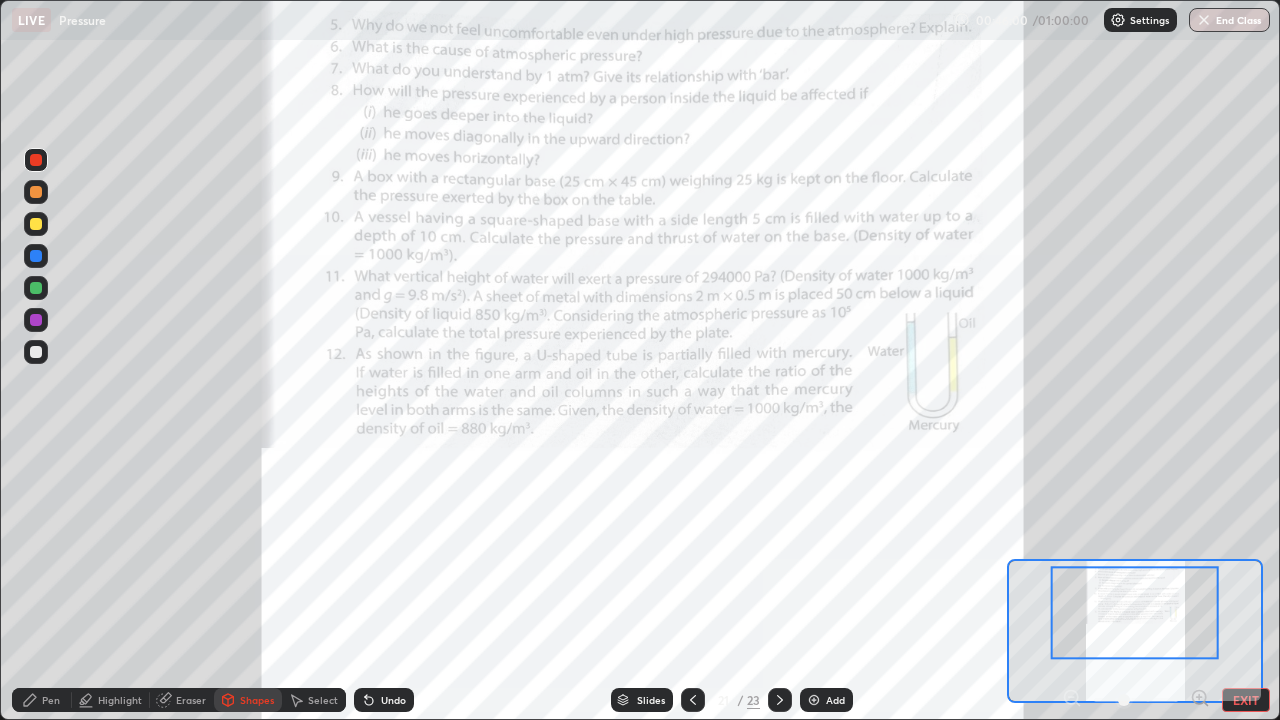 click at bounding box center [36, 288] 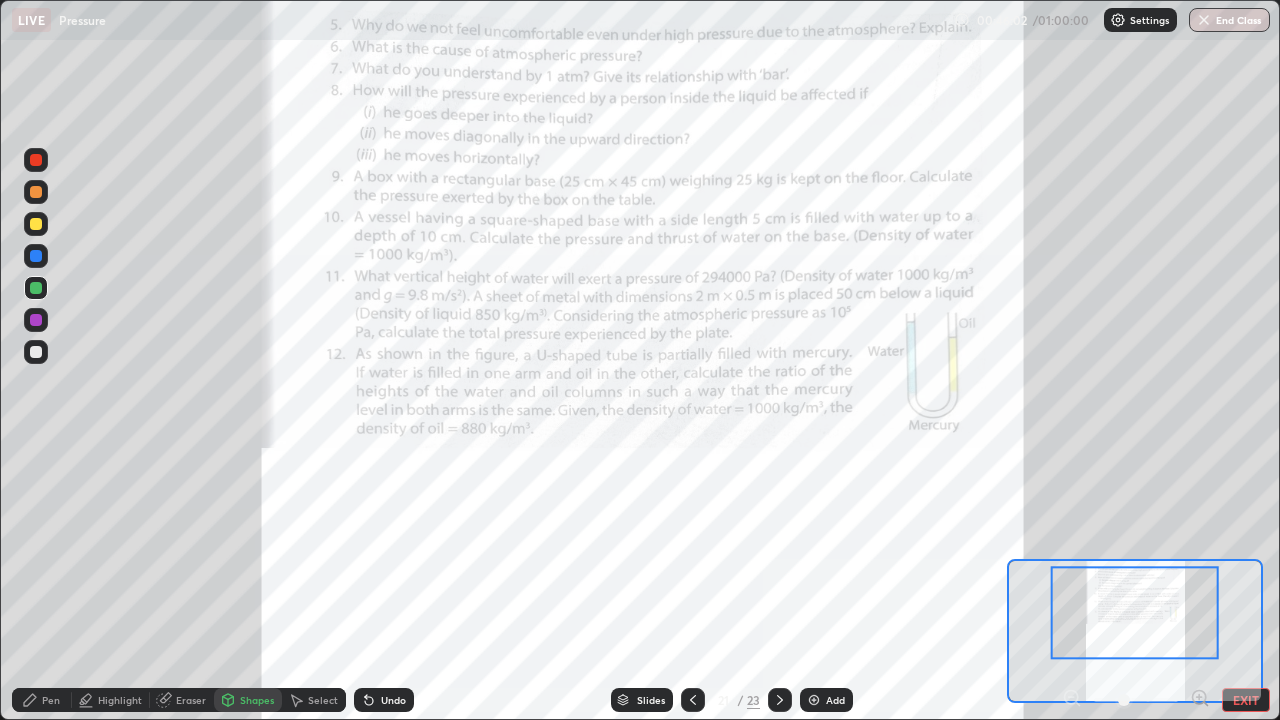click 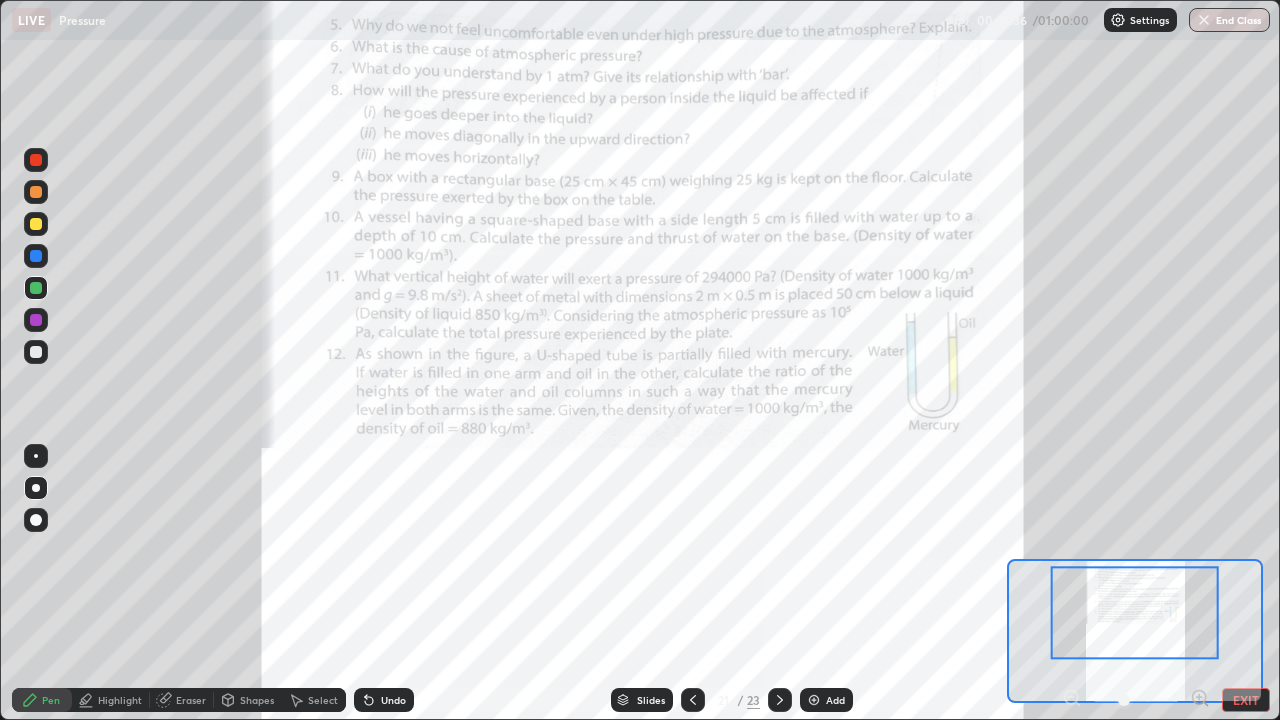 click on "Add" at bounding box center [826, 700] 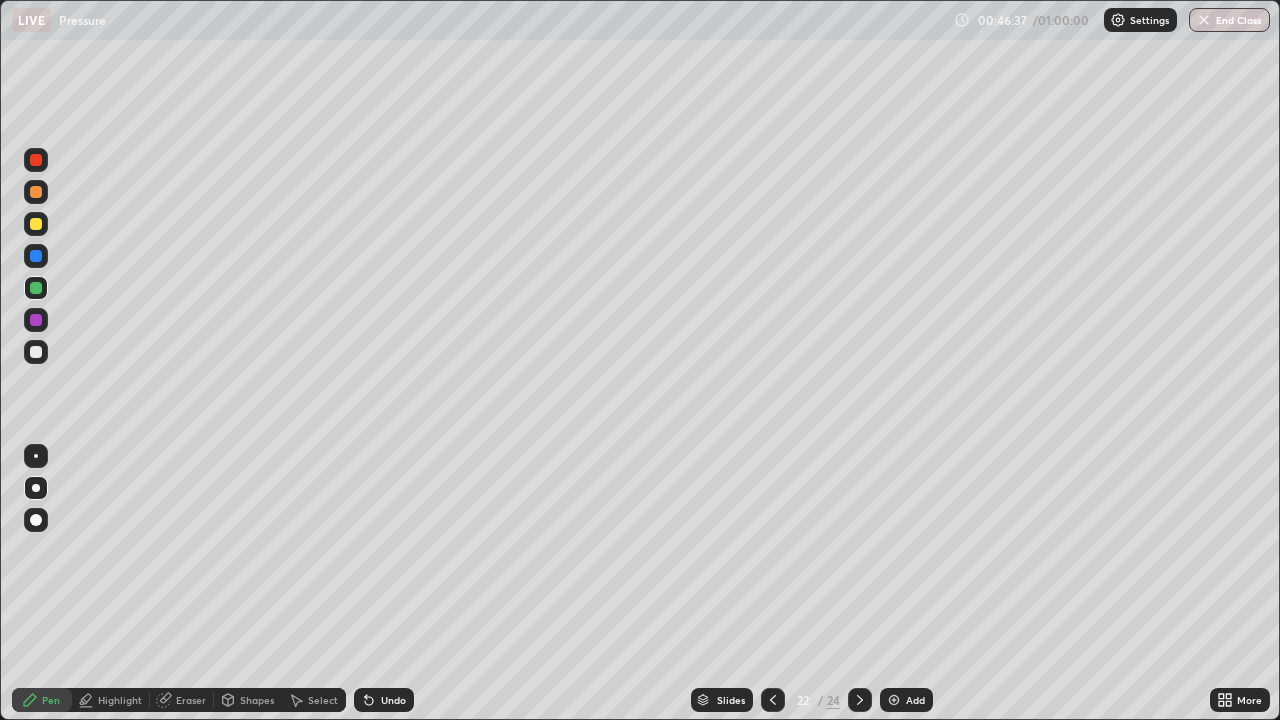click on "Shapes" at bounding box center [257, 700] 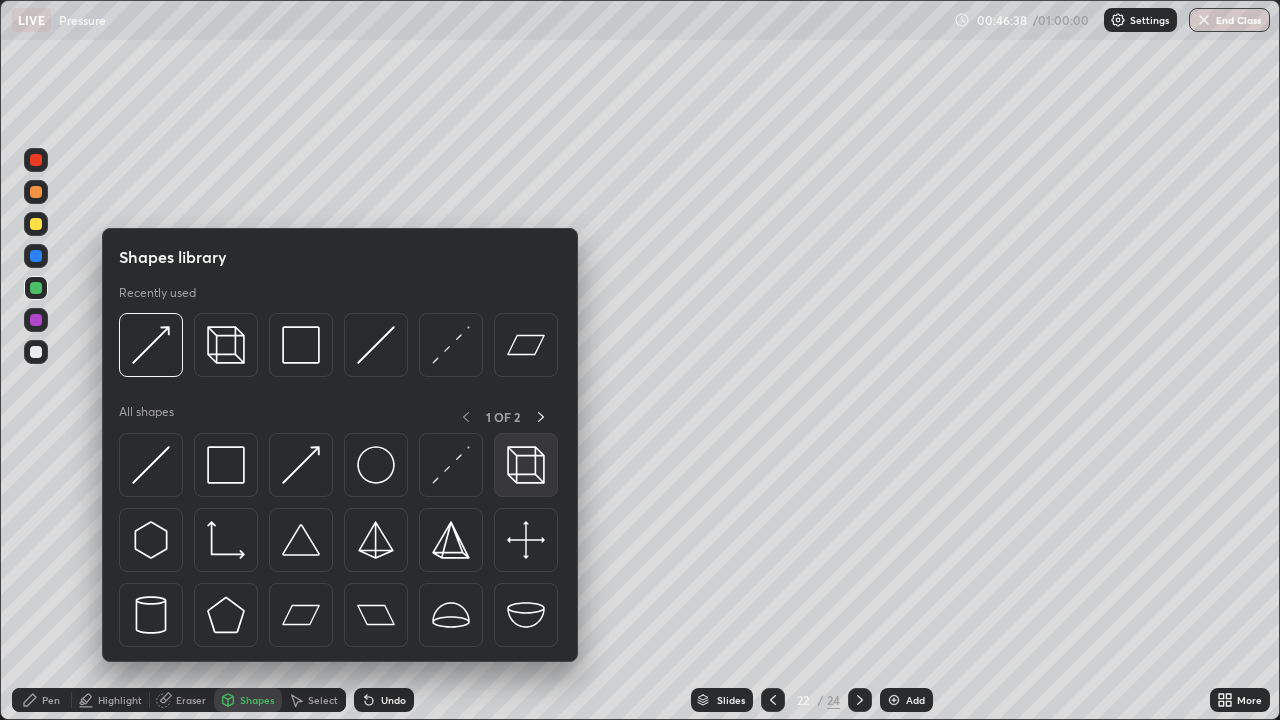 click at bounding box center (526, 465) 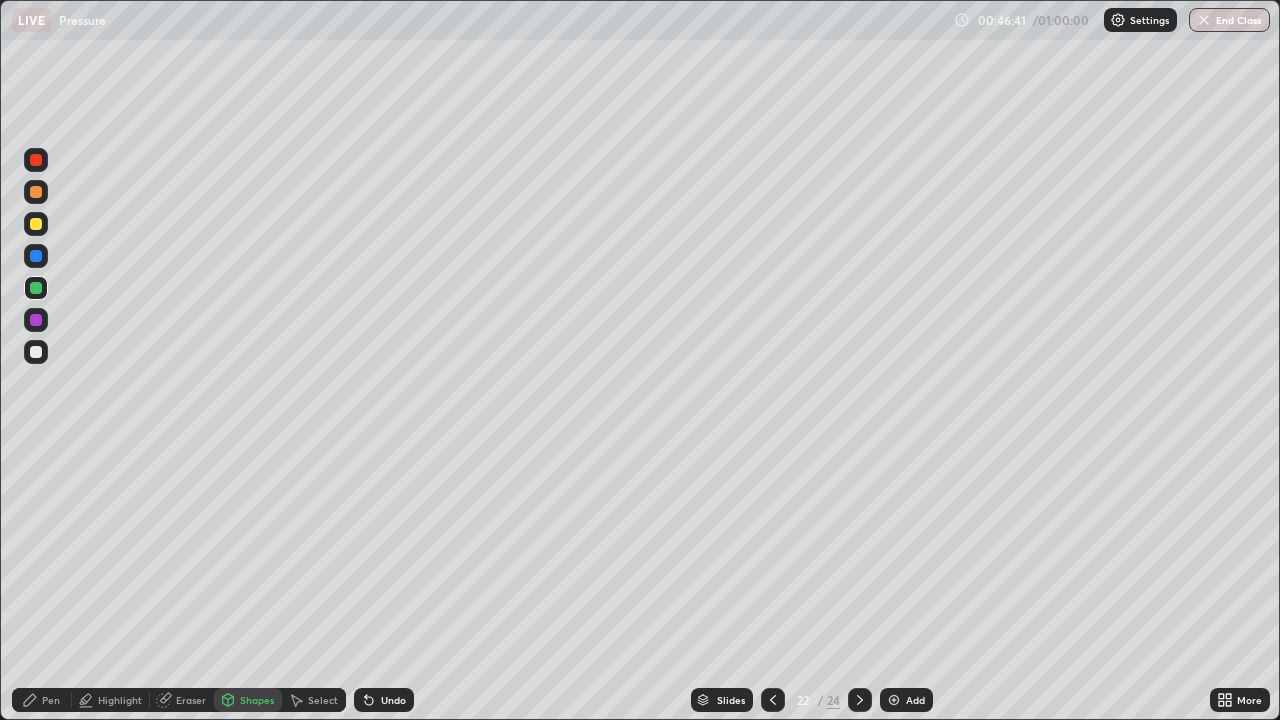 click on "Shapes" at bounding box center (248, 700) 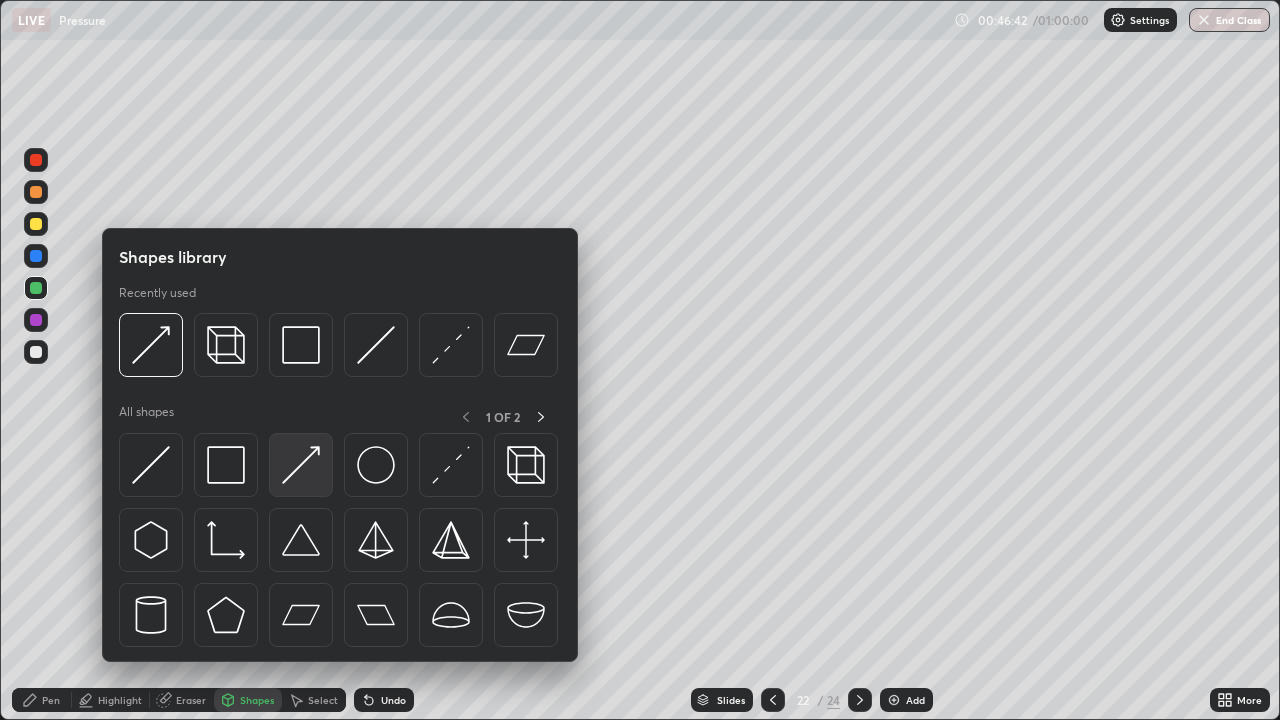 click at bounding box center [301, 465] 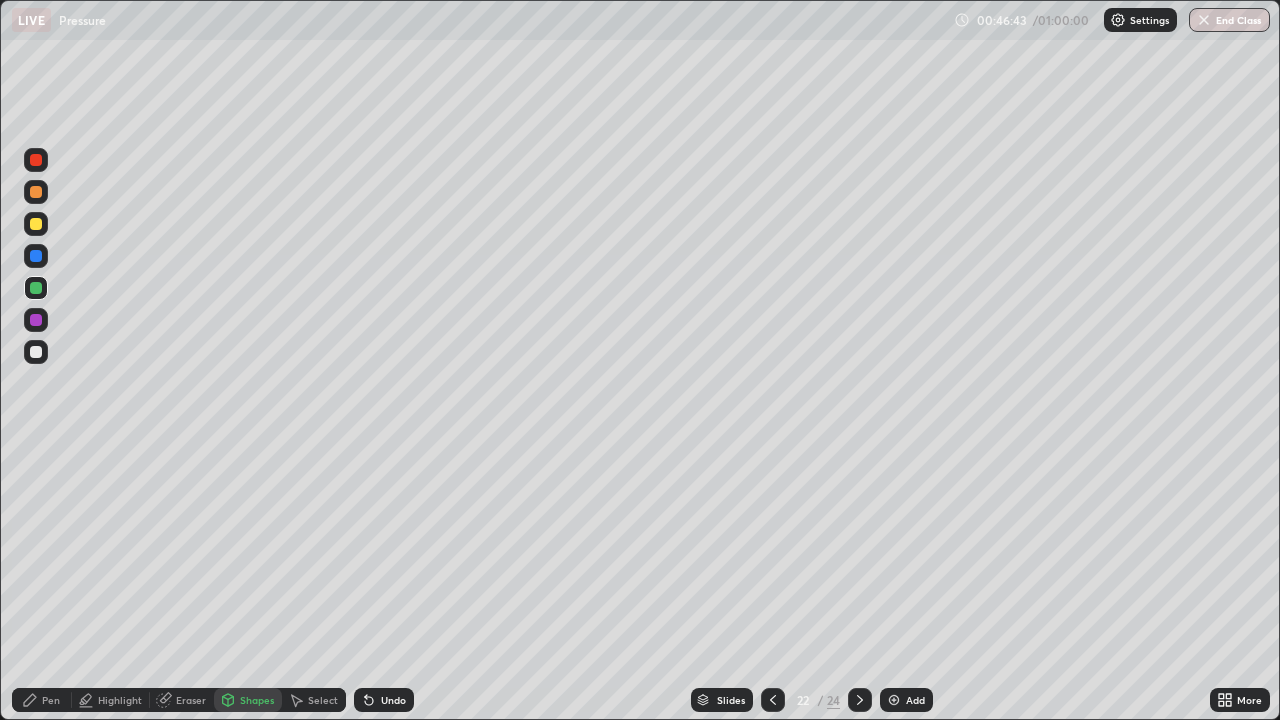 click at bounding box center [36, 160] 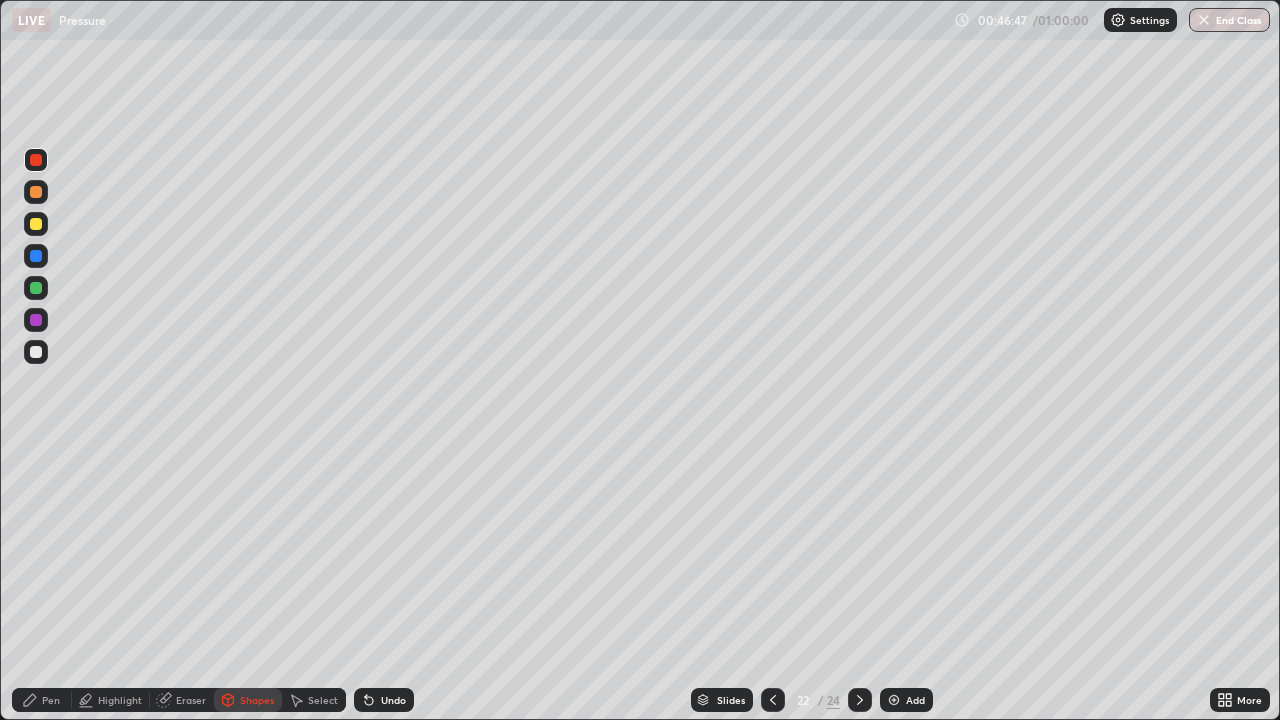 click at bounding box center [36, 256] 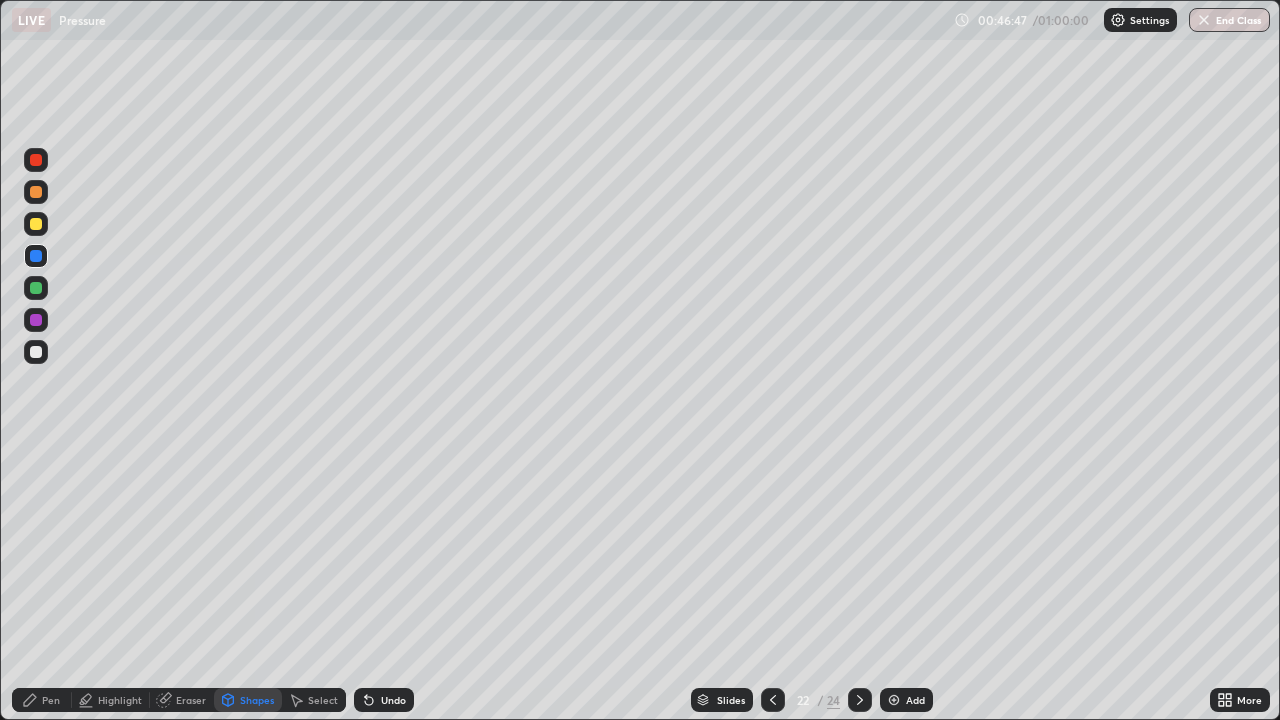 click on "Shapes" at bounding box center [257, 700] 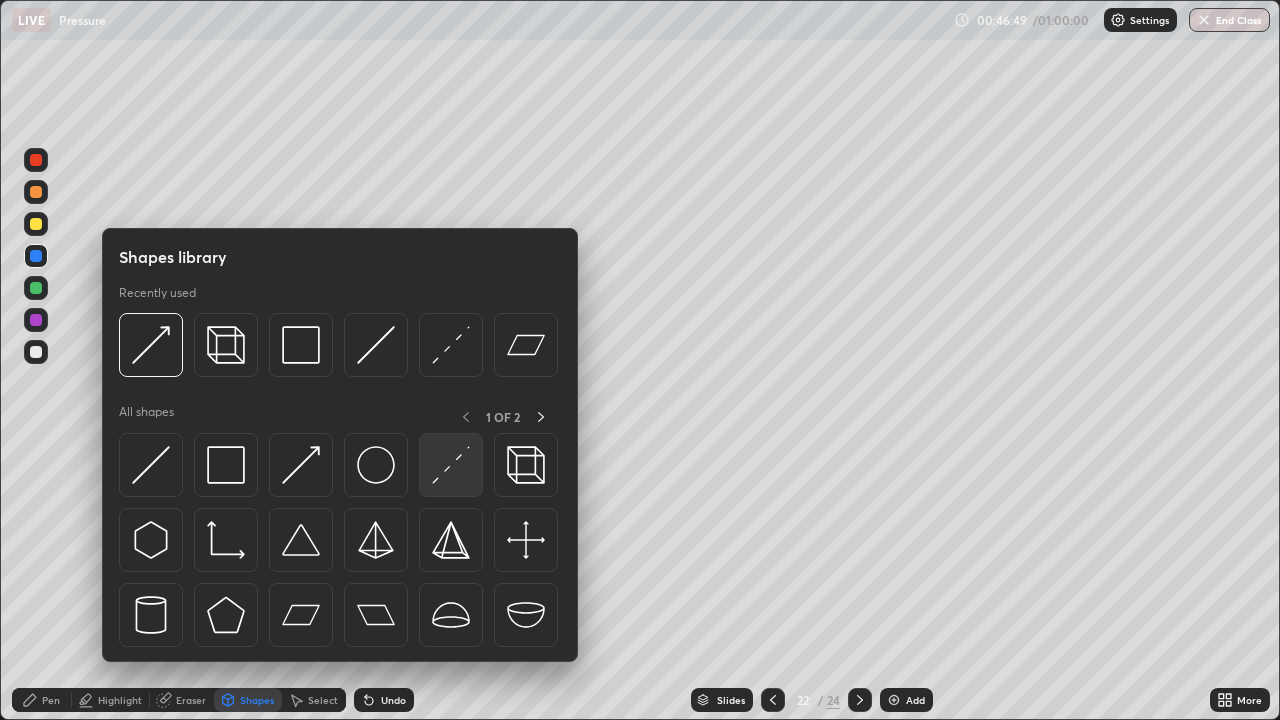 click at bounding box center (451, 465) 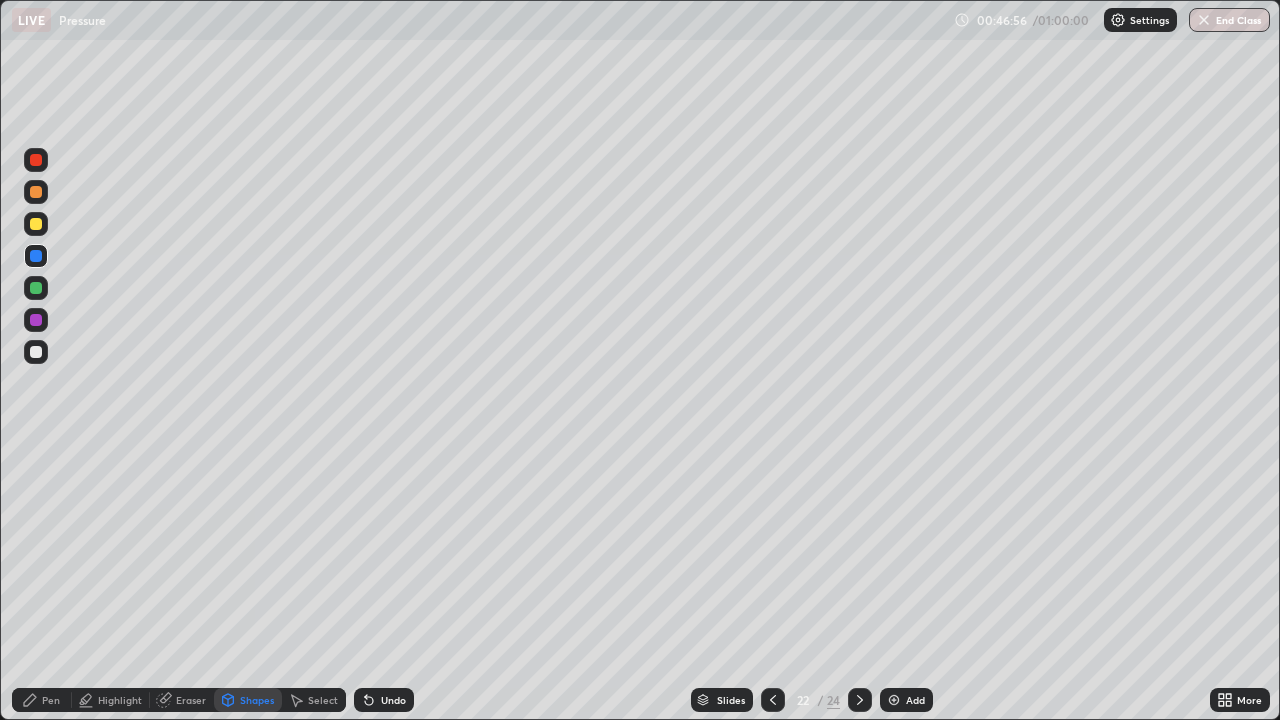 click 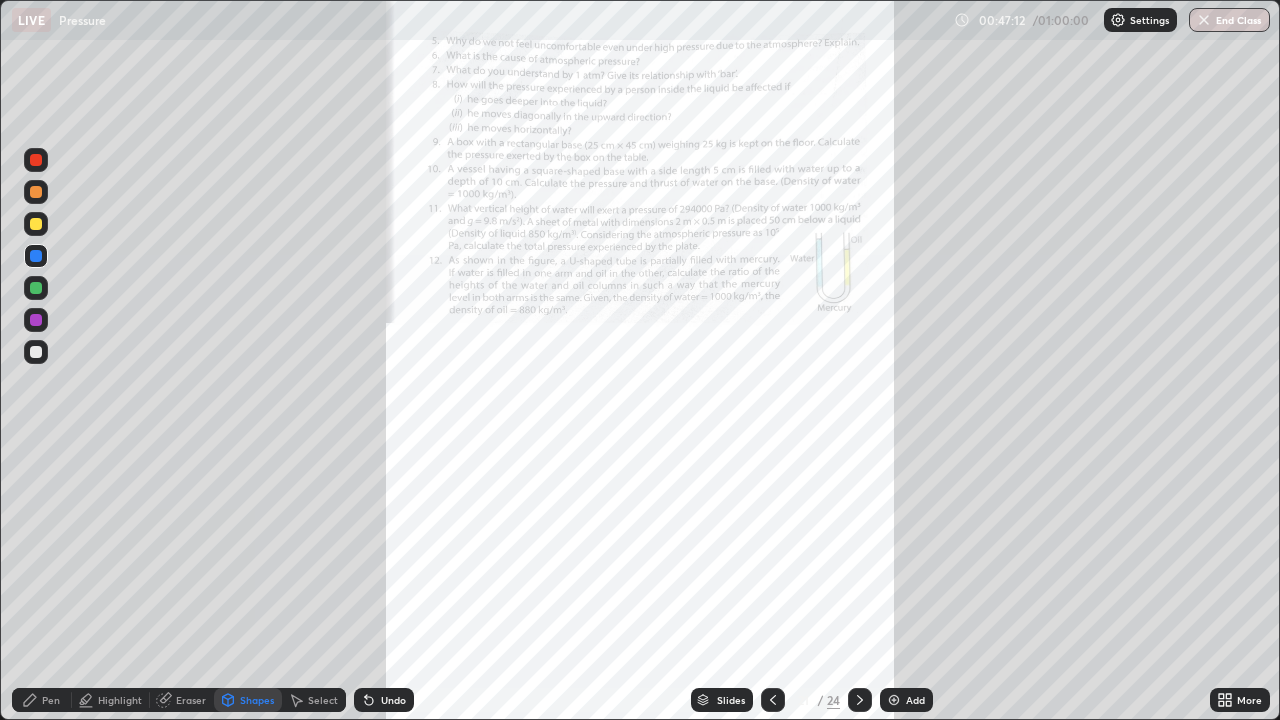 click 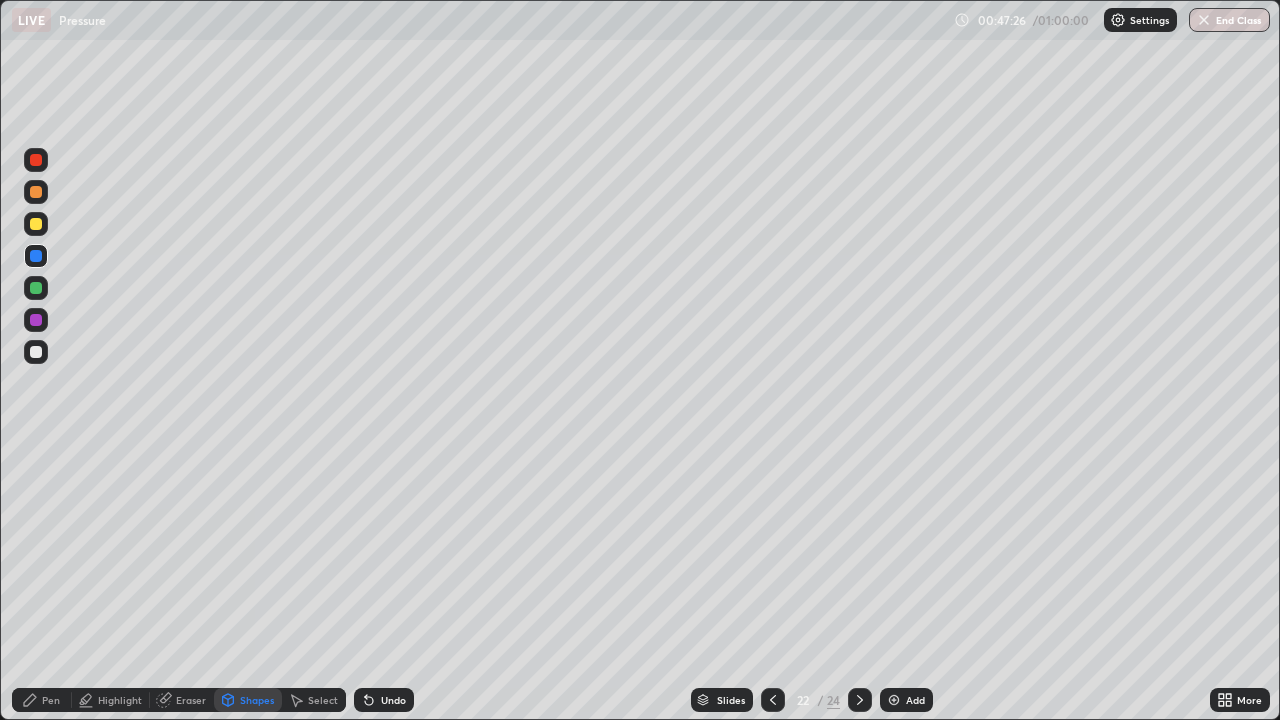 click 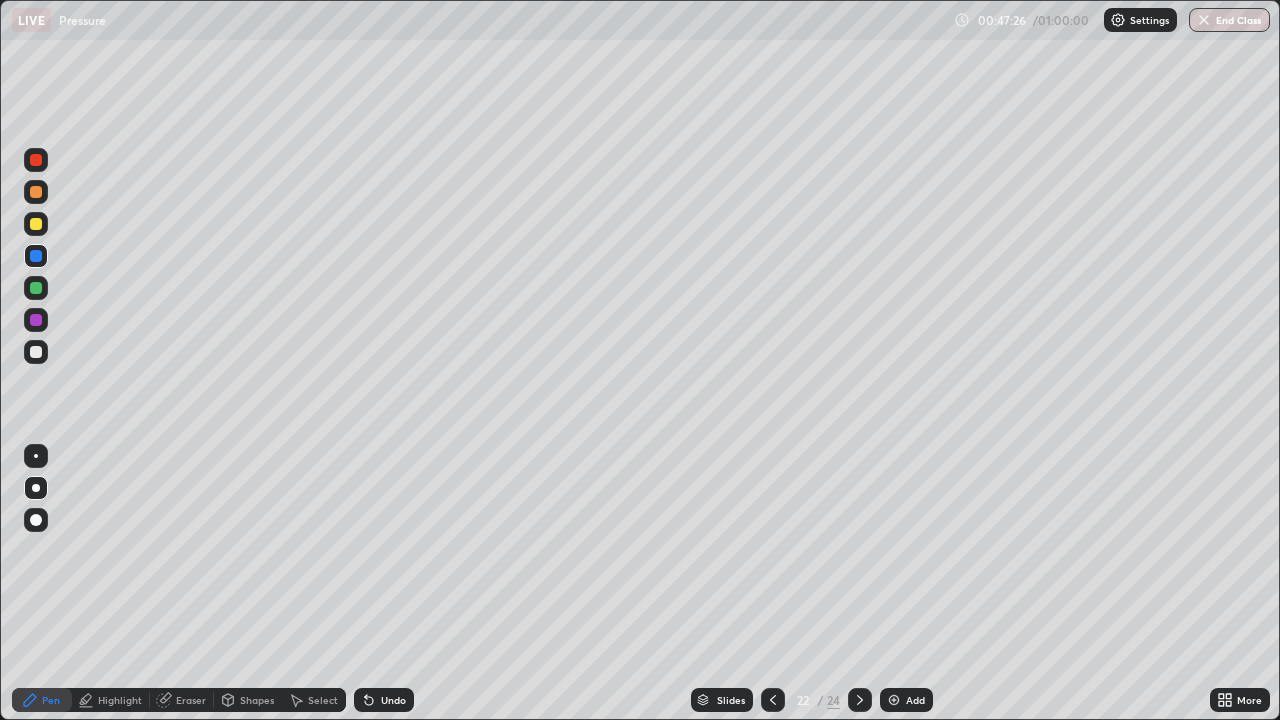 click on "Shapes" at bounding box center [248, 700] 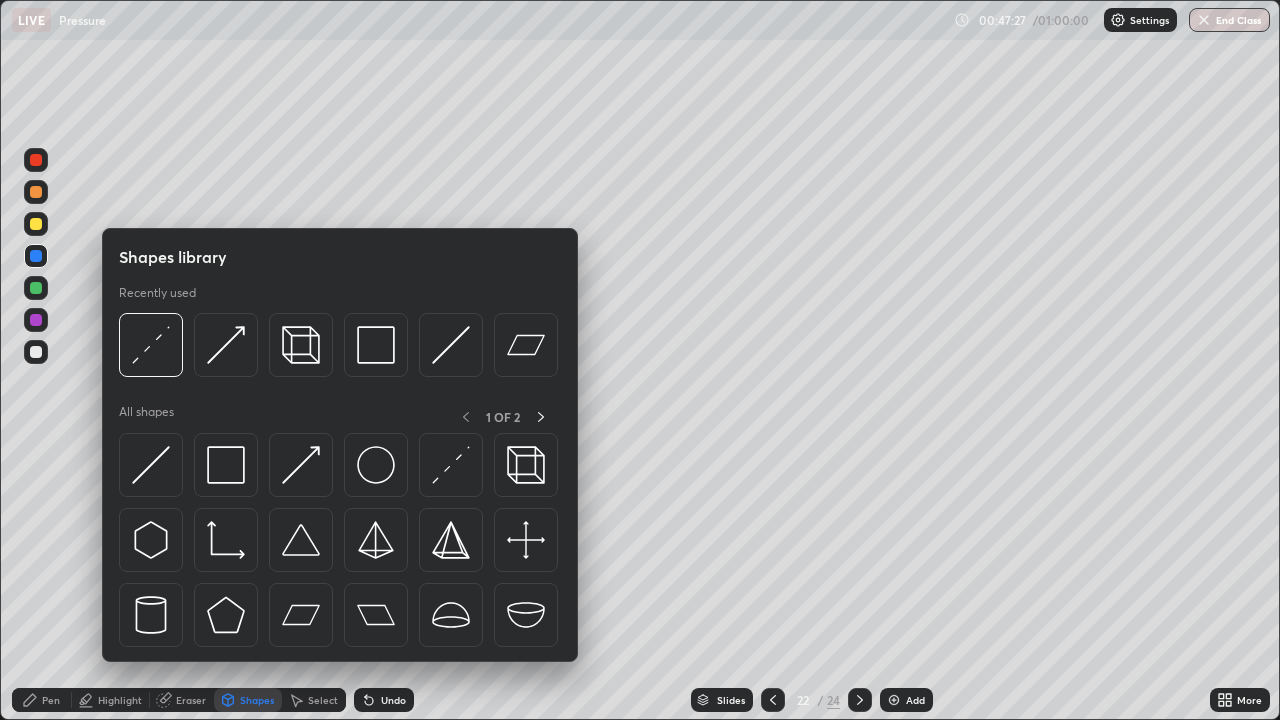 click on "Shapes" at bounding box center (257, 700) 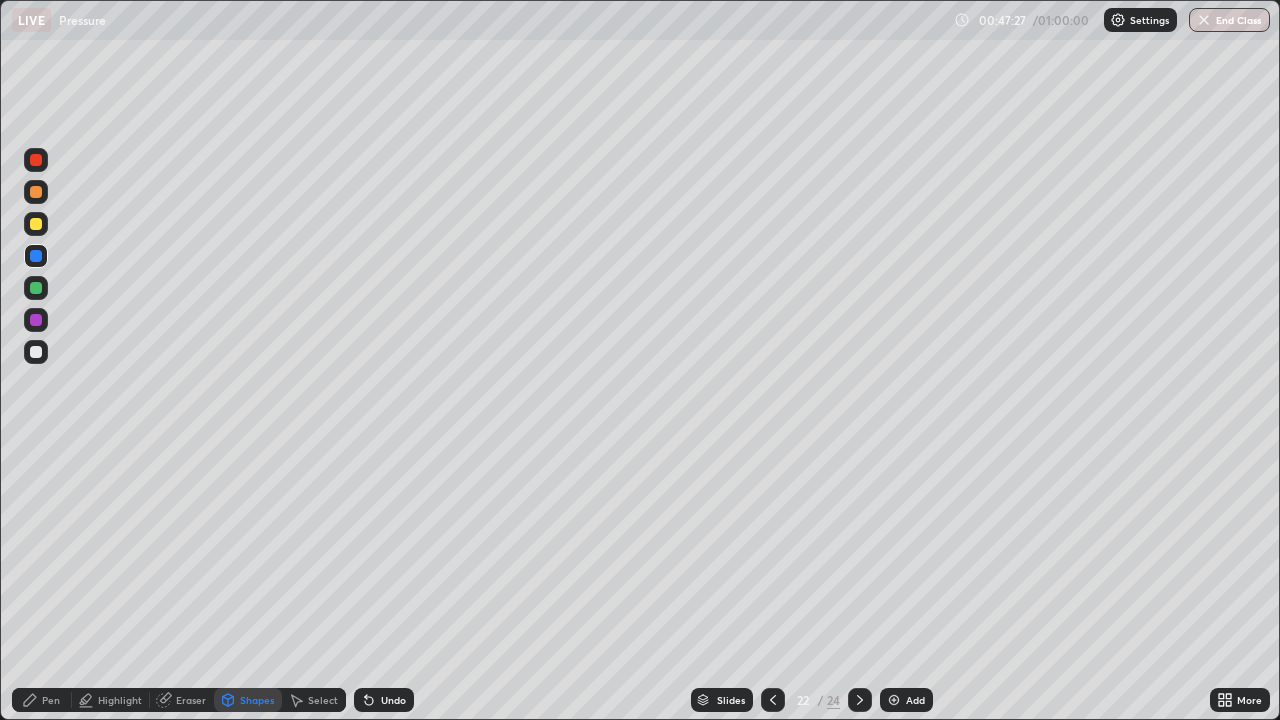 click on "Shapes" at bounding box center [257, 700] 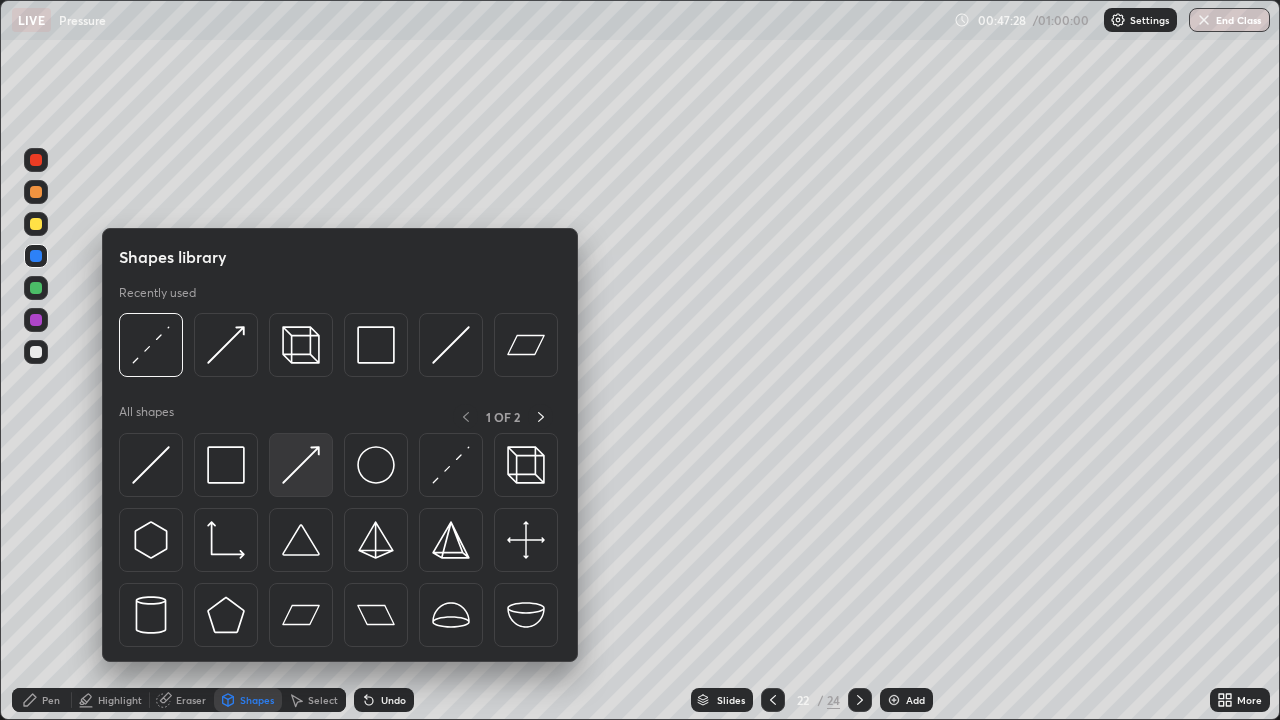 click at bounding box center (301, 465) 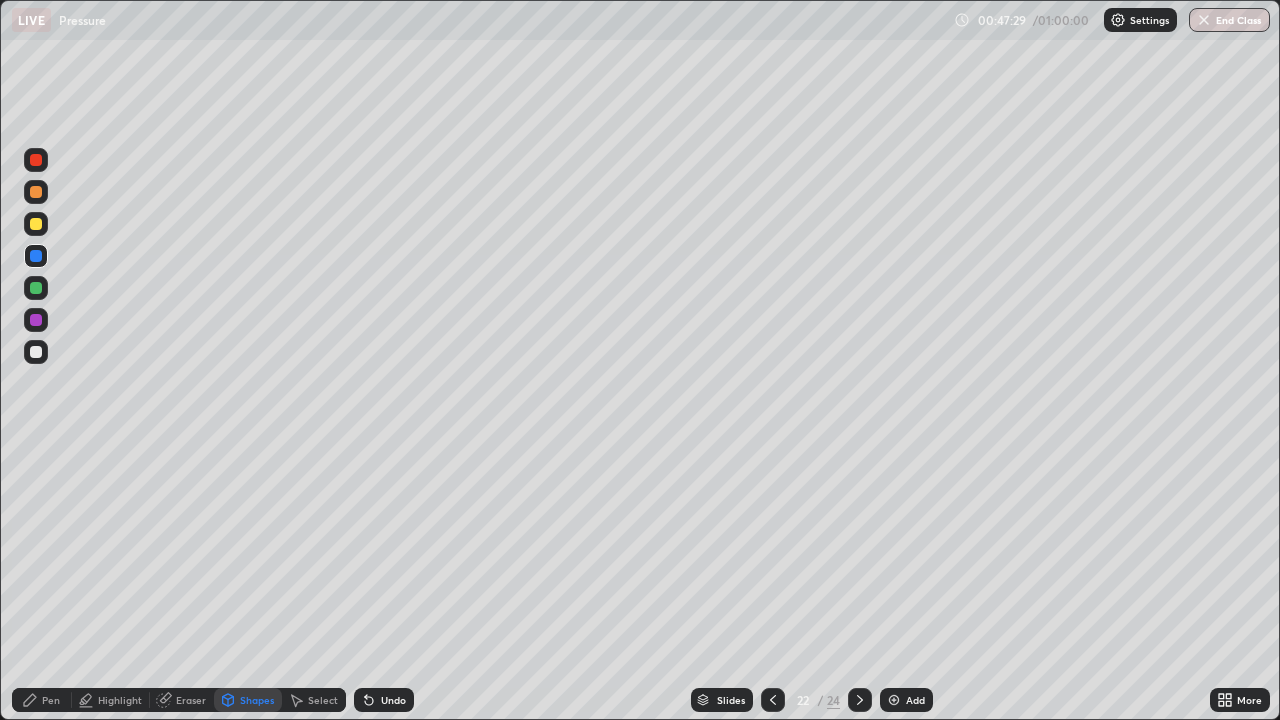click at bounding box center [36, 320] 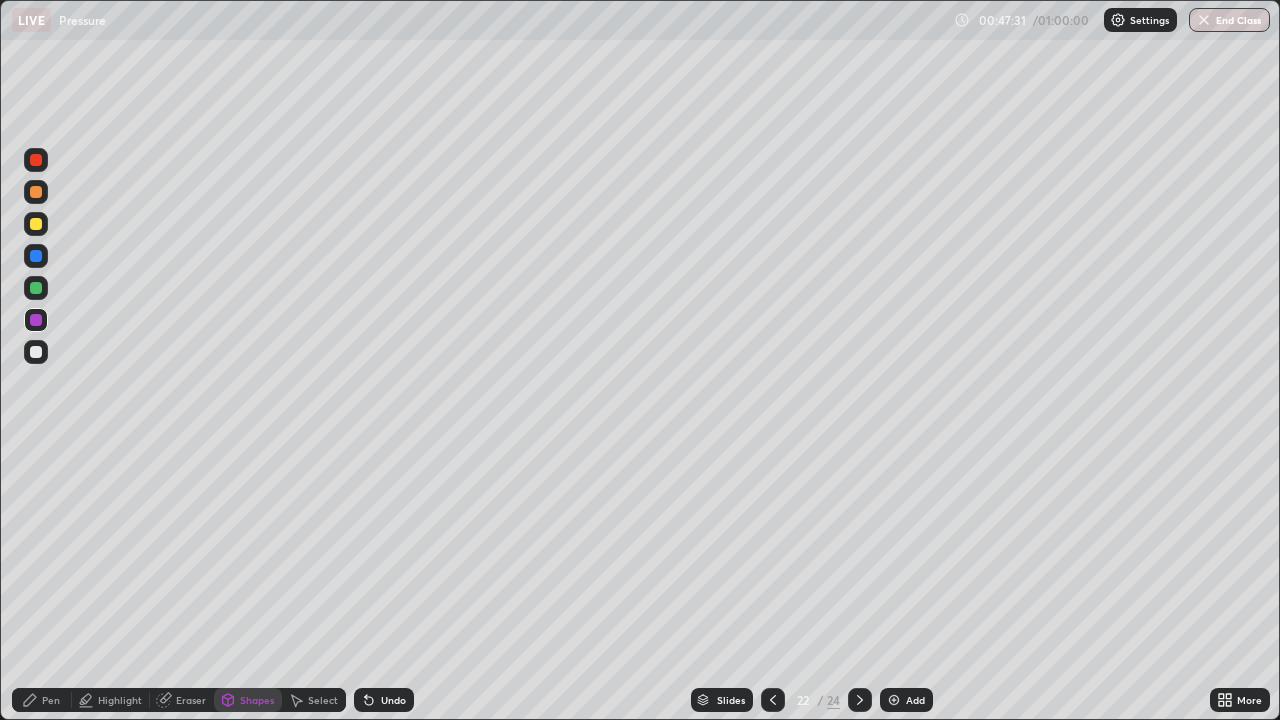 click on "Pen" at bounding box center [42, 700] 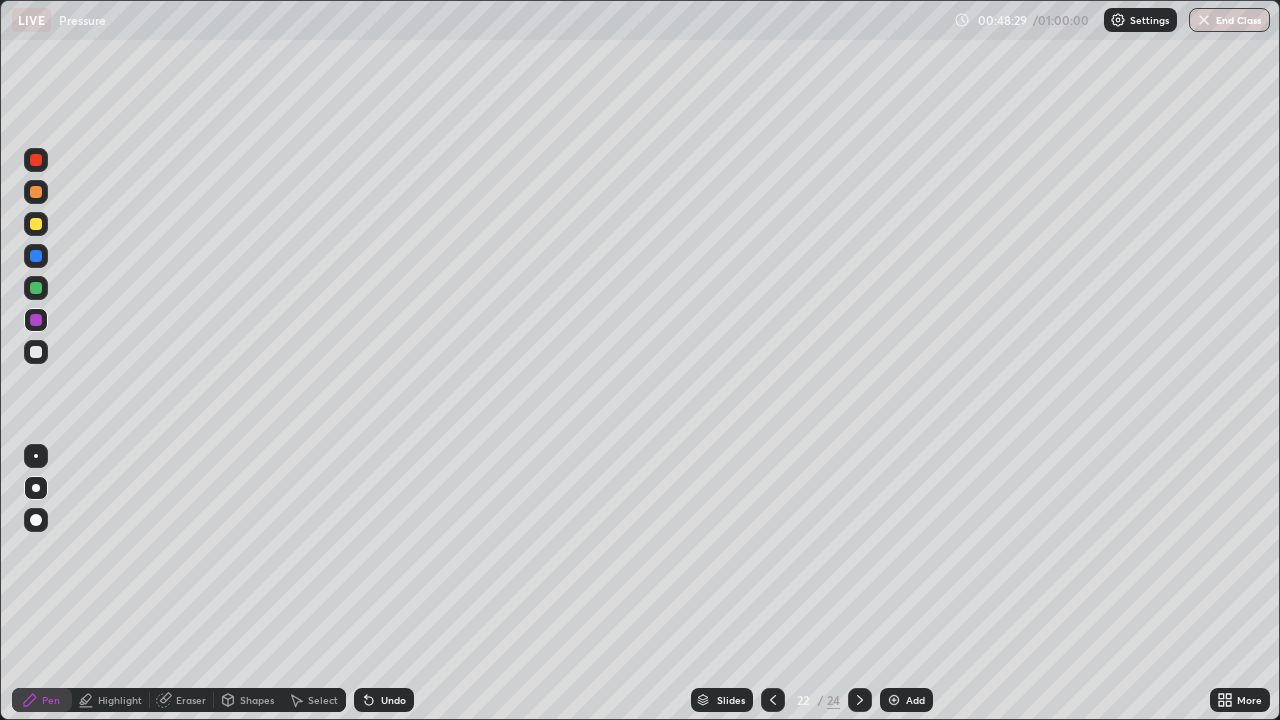 click at bounding box center (36, 288) 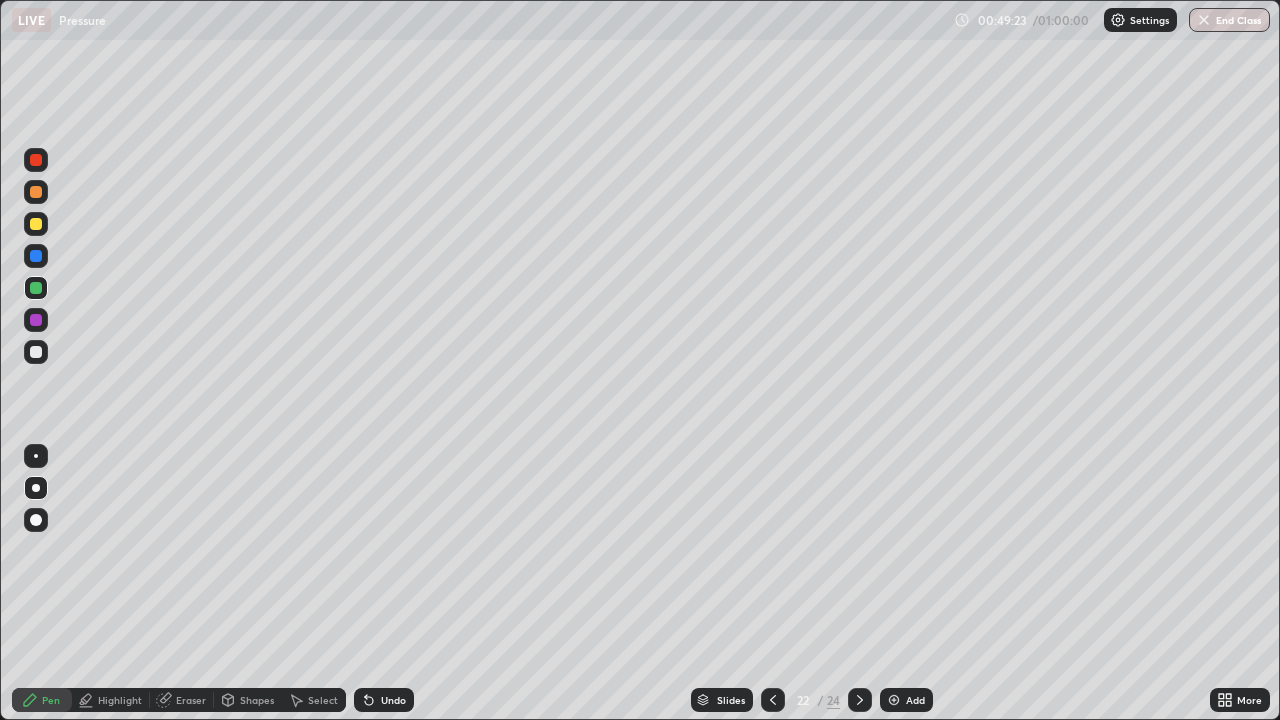click 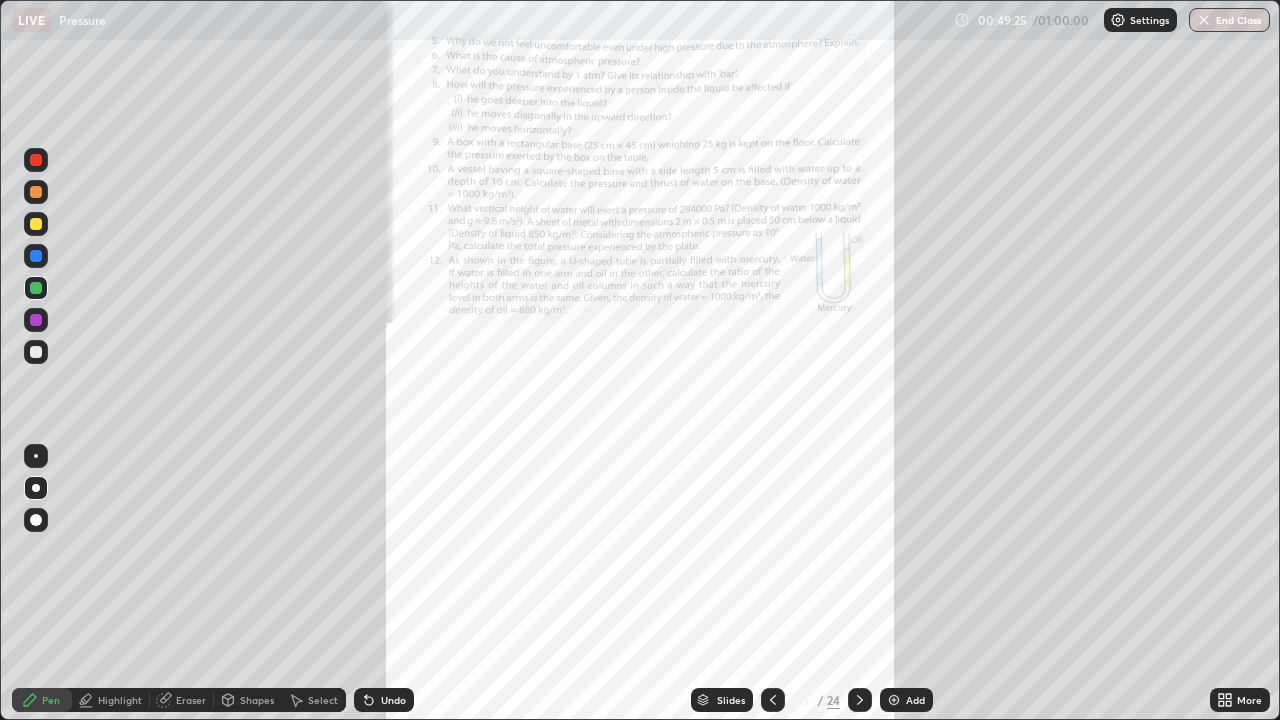 click 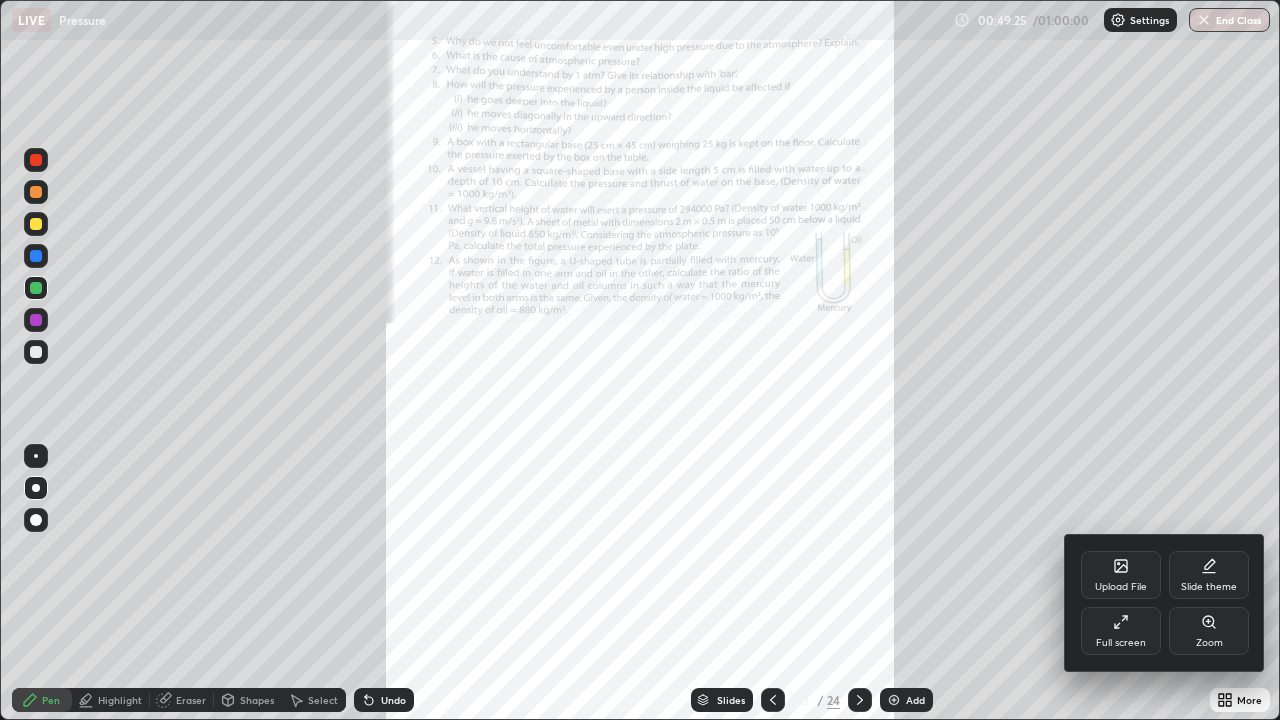 click on "Zoom" at bounding box center [1209, 643] 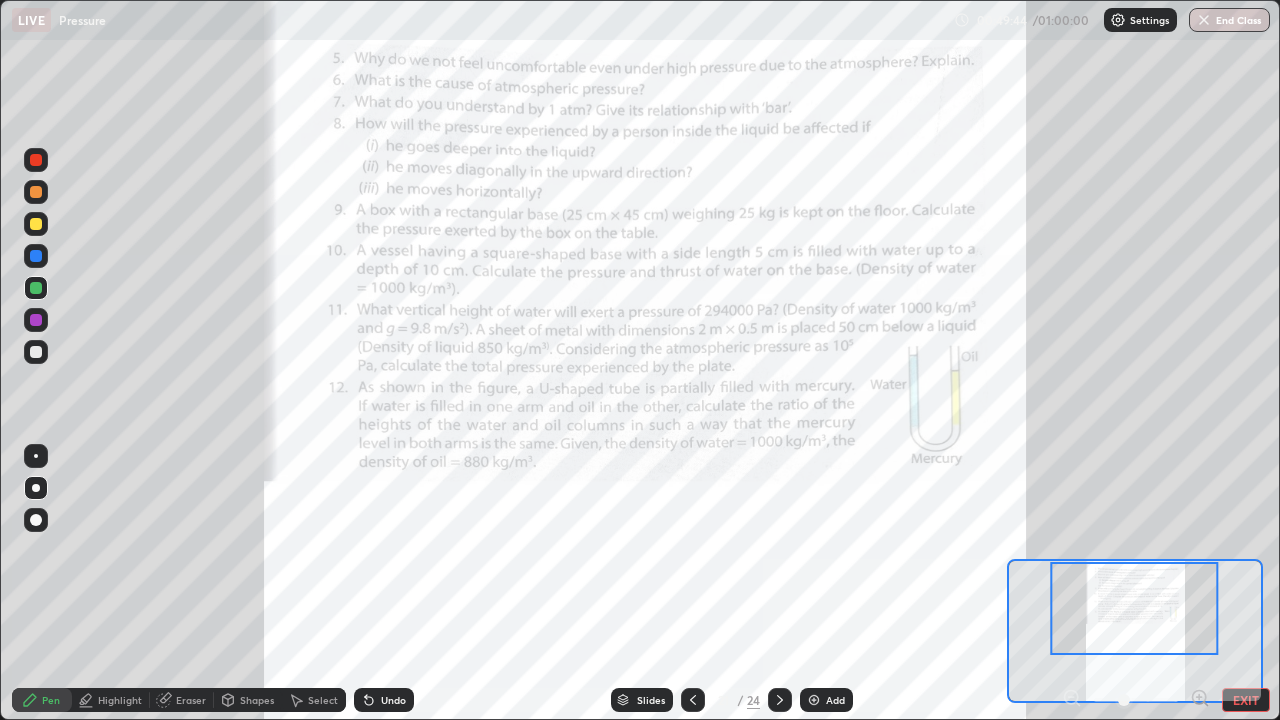 click 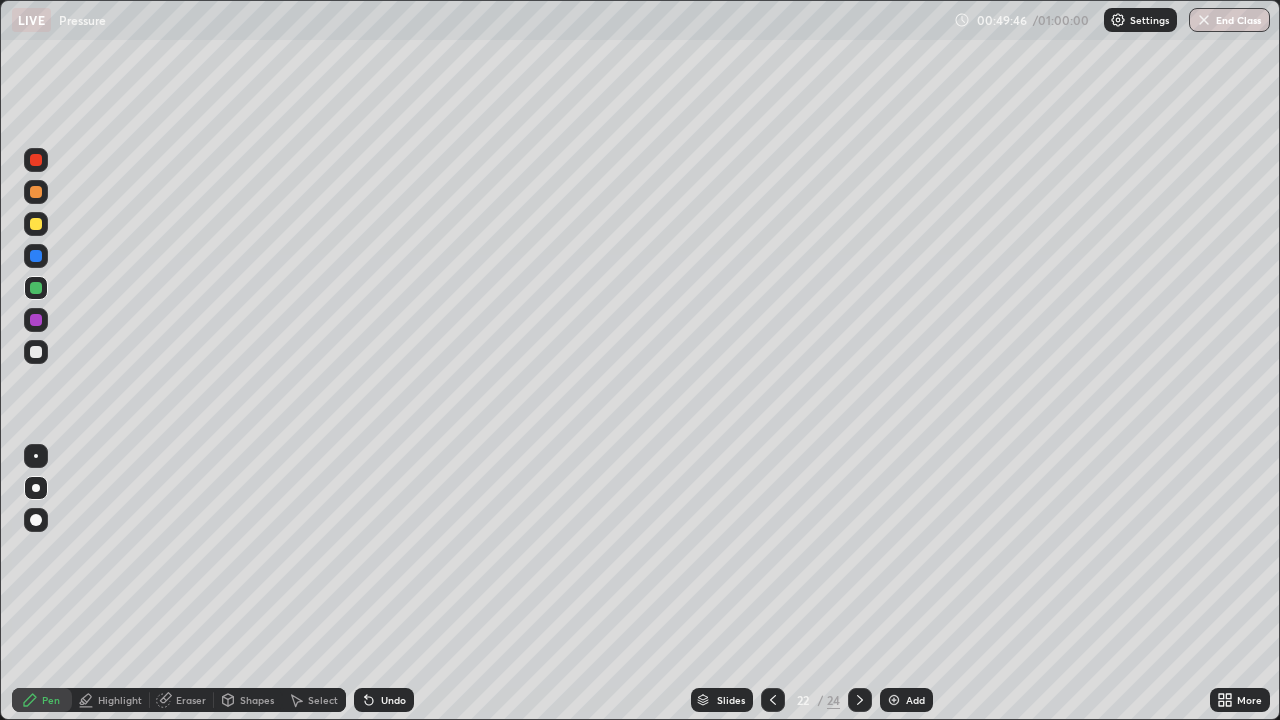 click at bounding box center (36, 224) 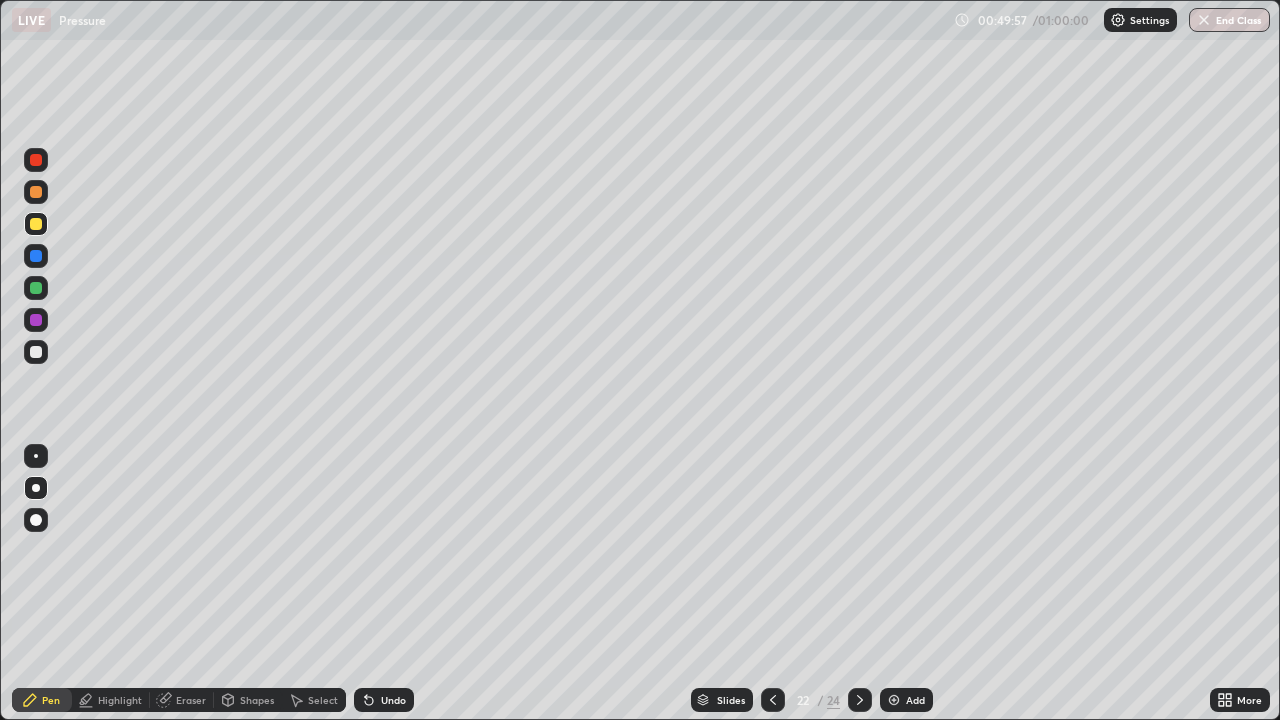 click at bounding box center (36, 192) 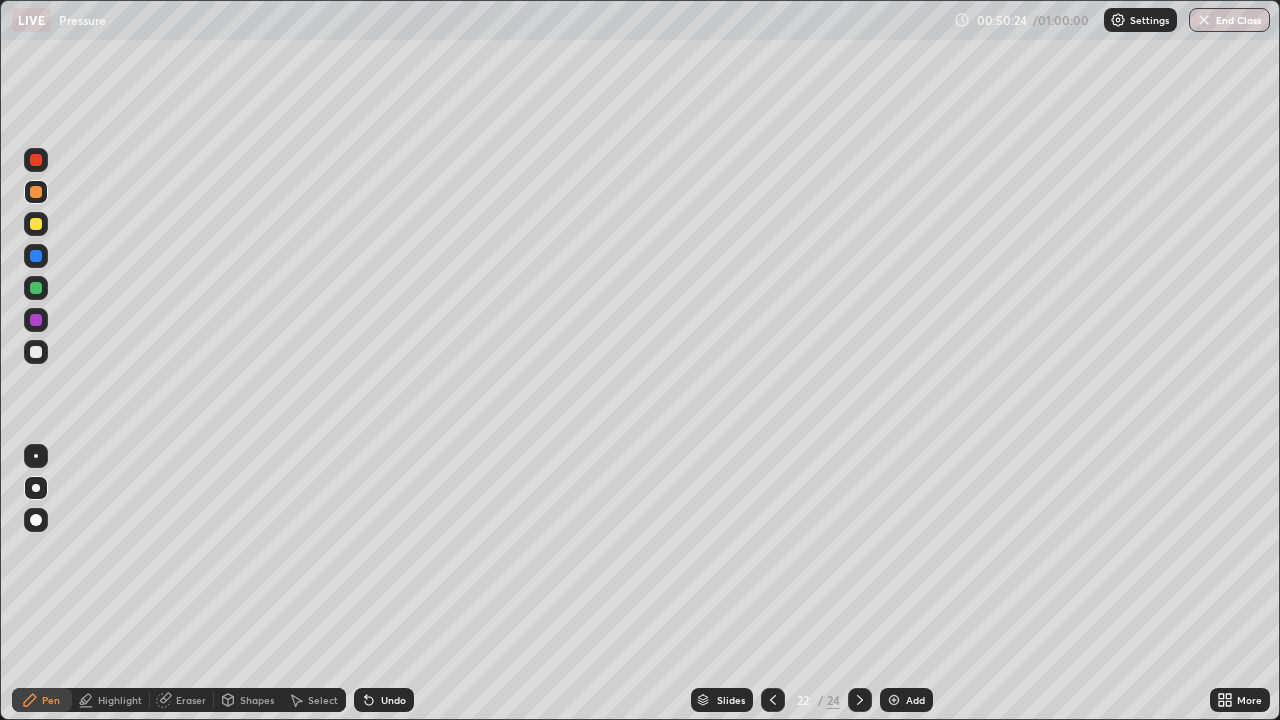 click at bounding box center [36, 352] 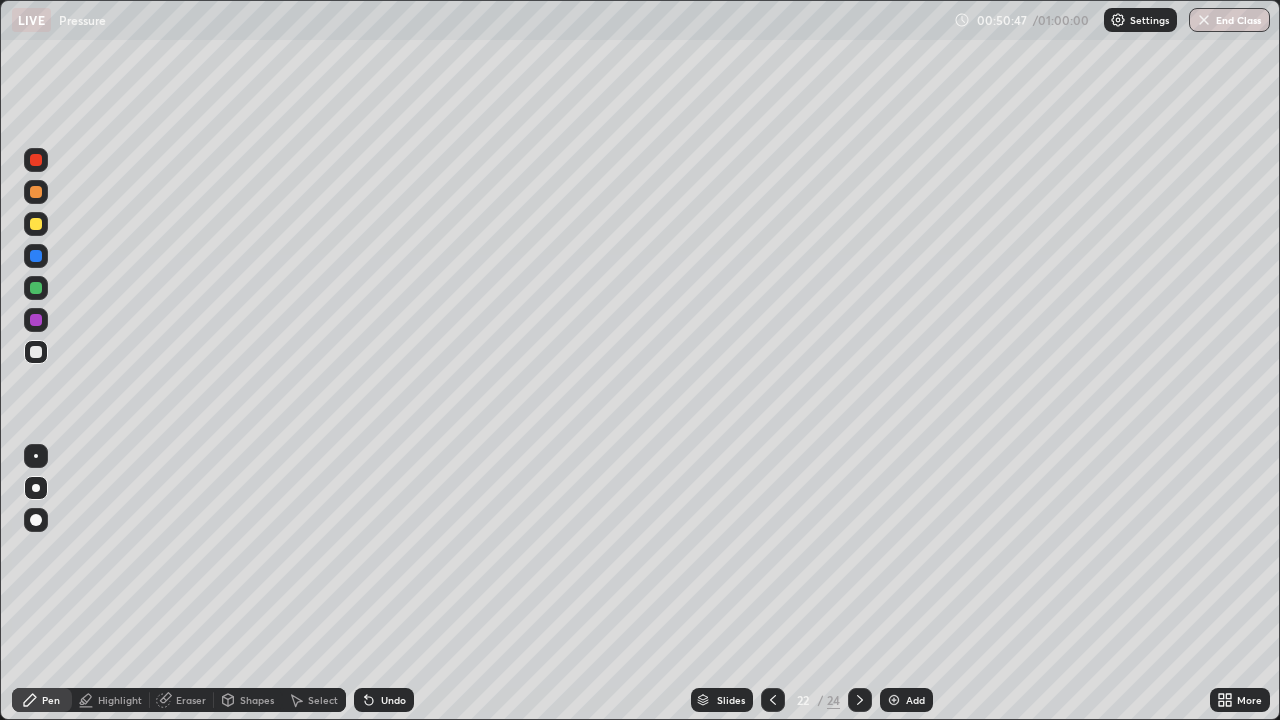 click 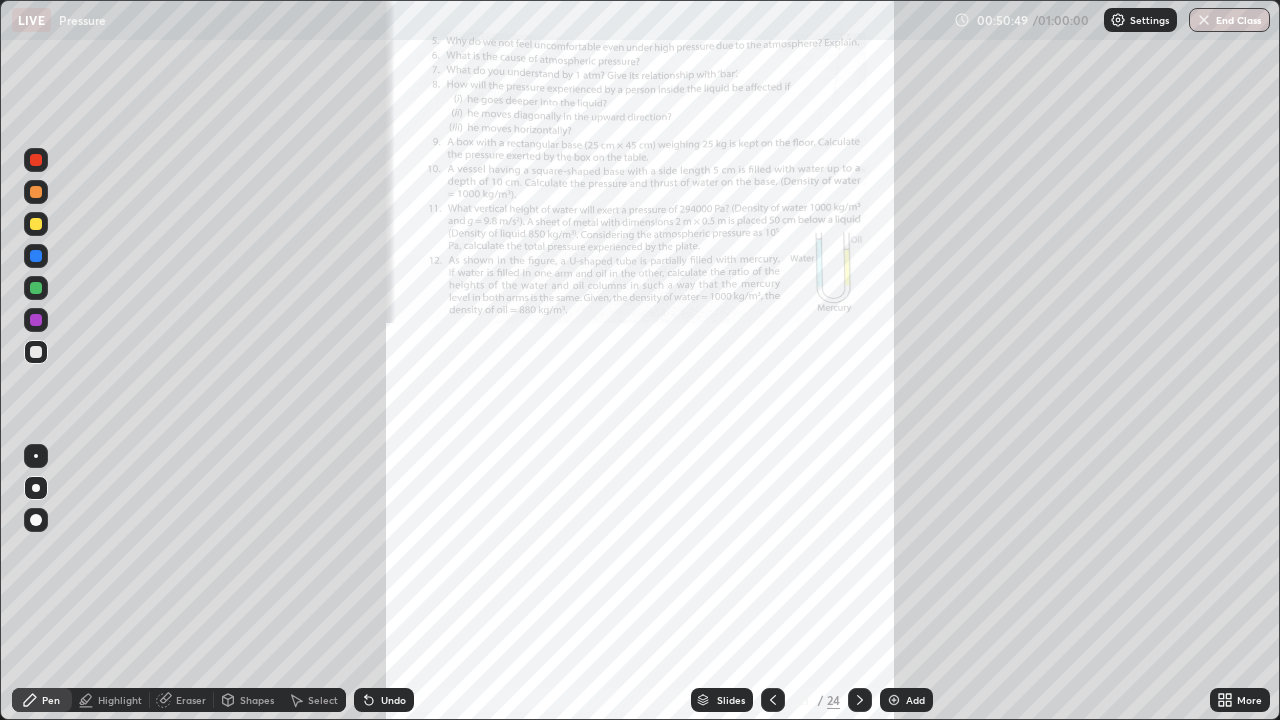 click 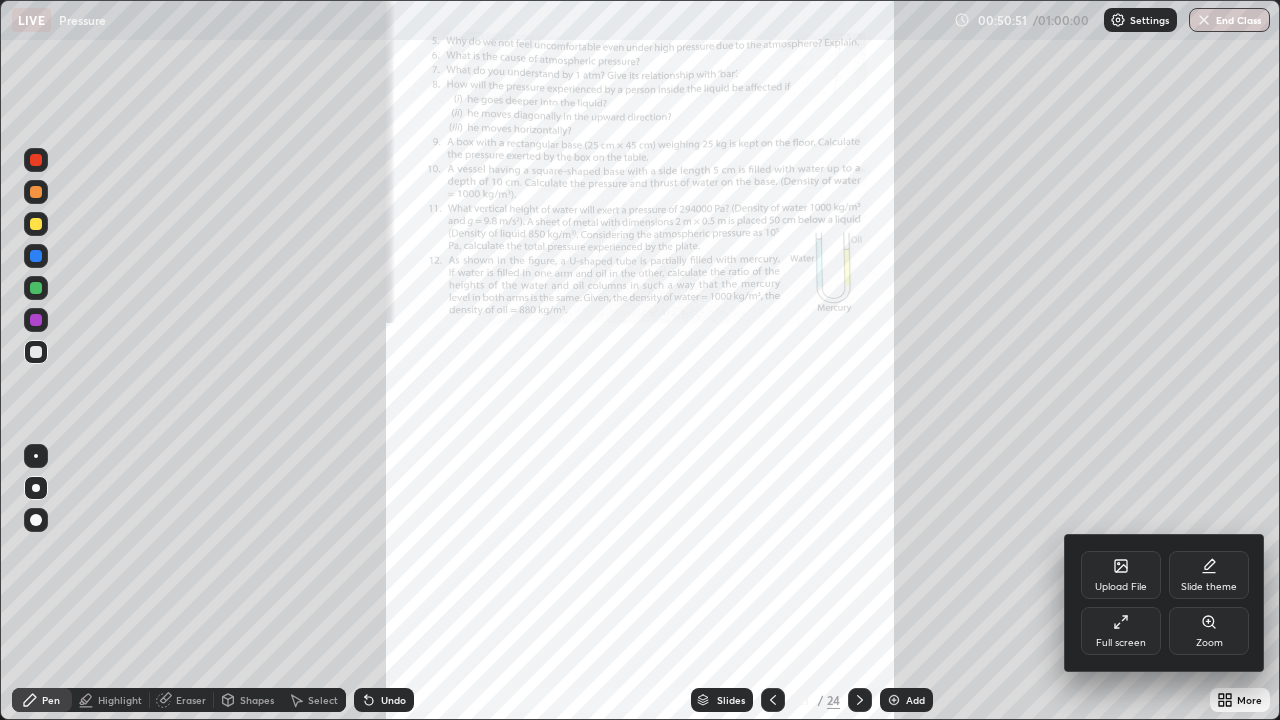 click at bounding box center (640, 360) 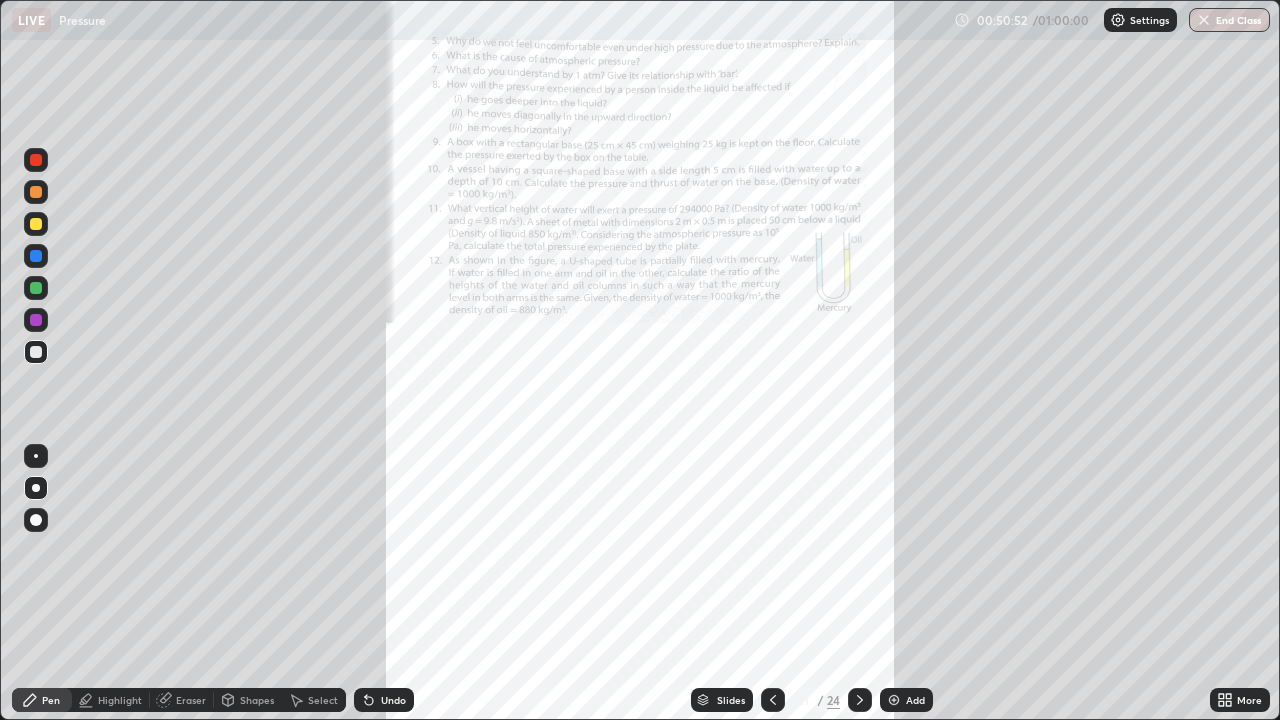 click 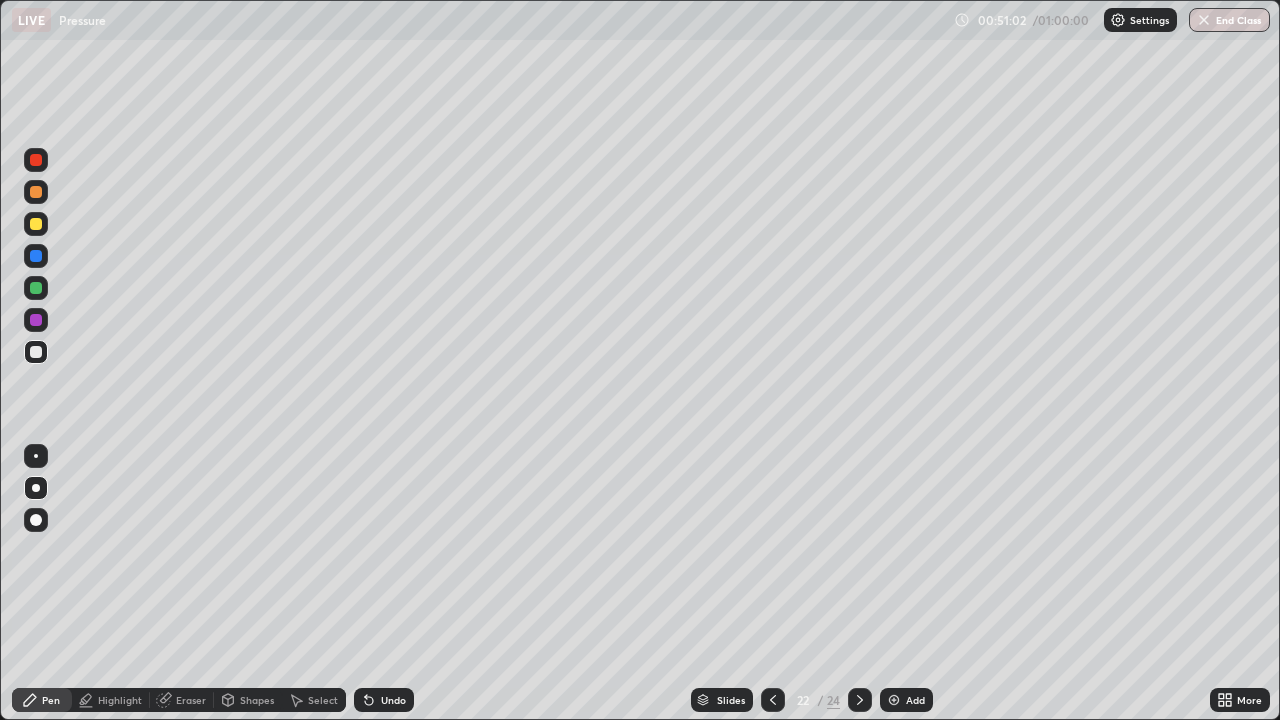 click 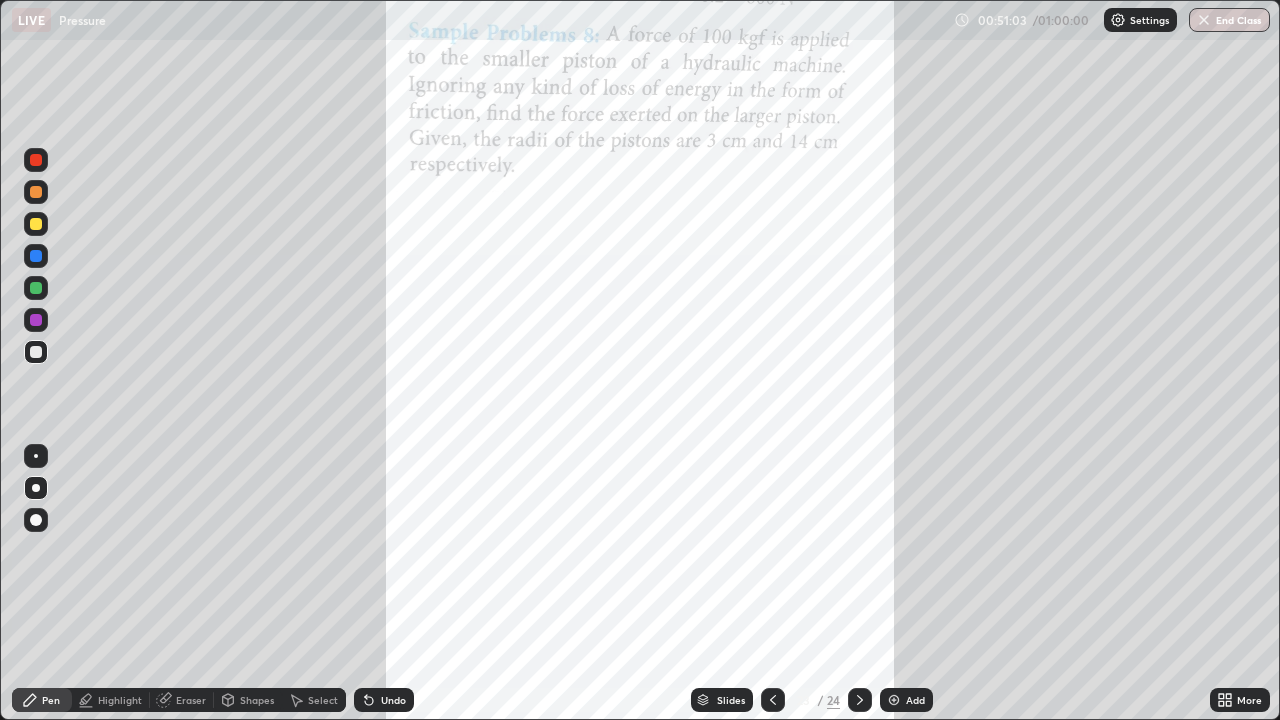 click on "More" at bounding box center (1249, 700) 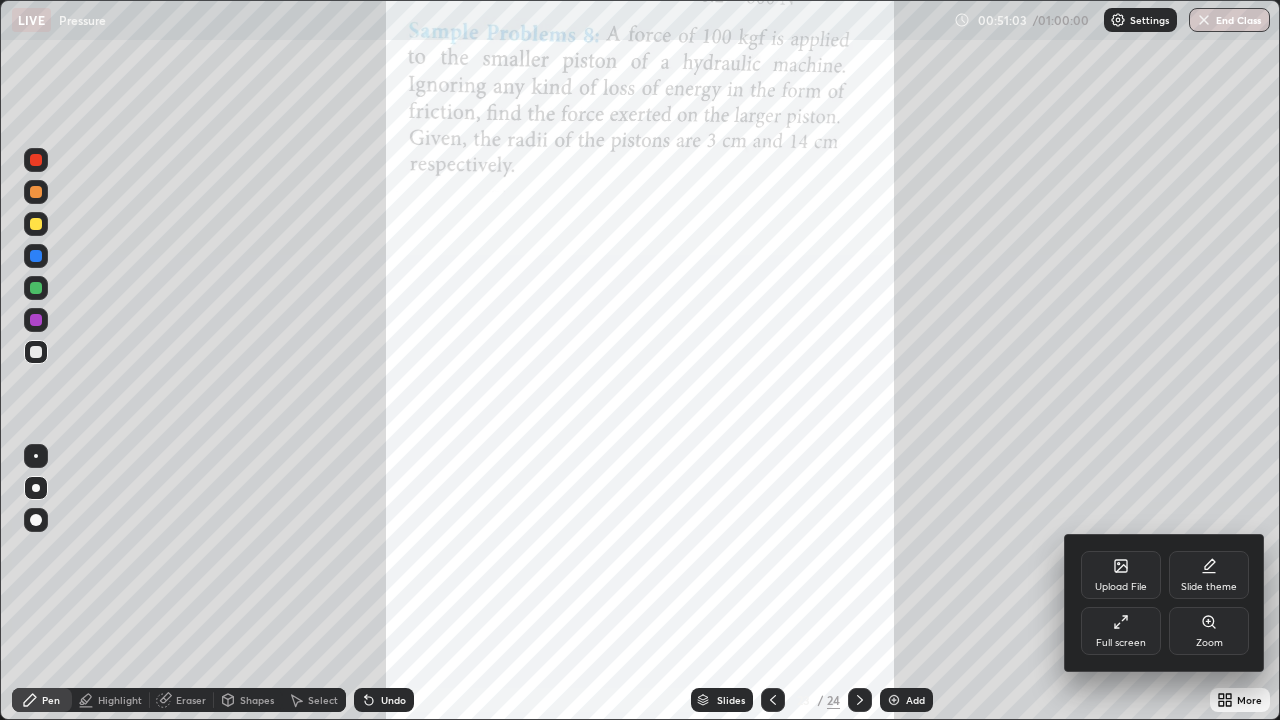 click on "Zoom" at bounding box center [1209, 643] 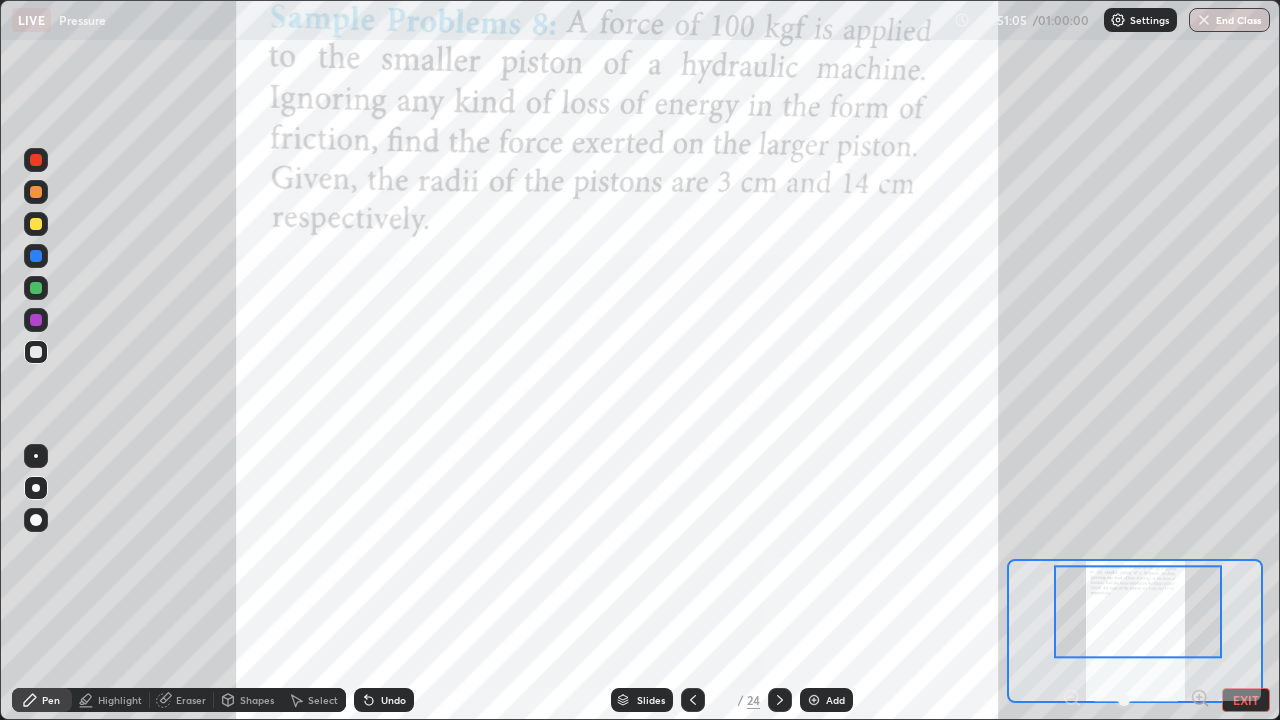 click 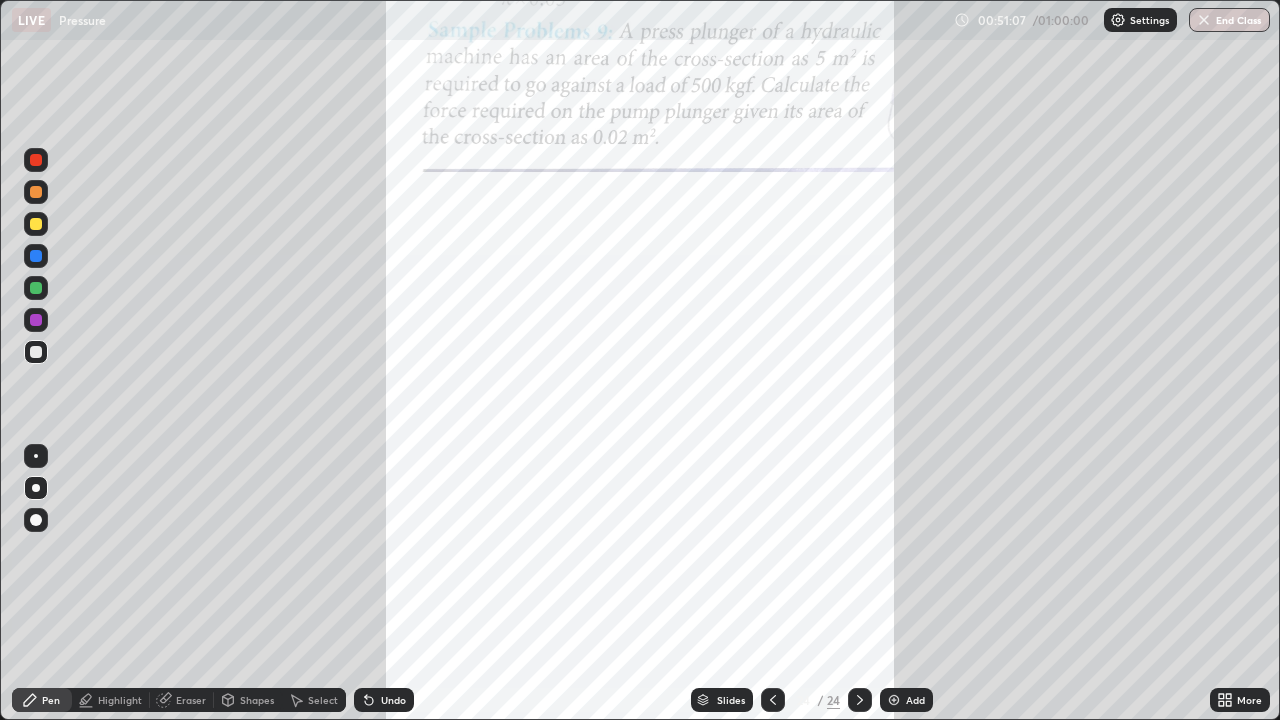 click 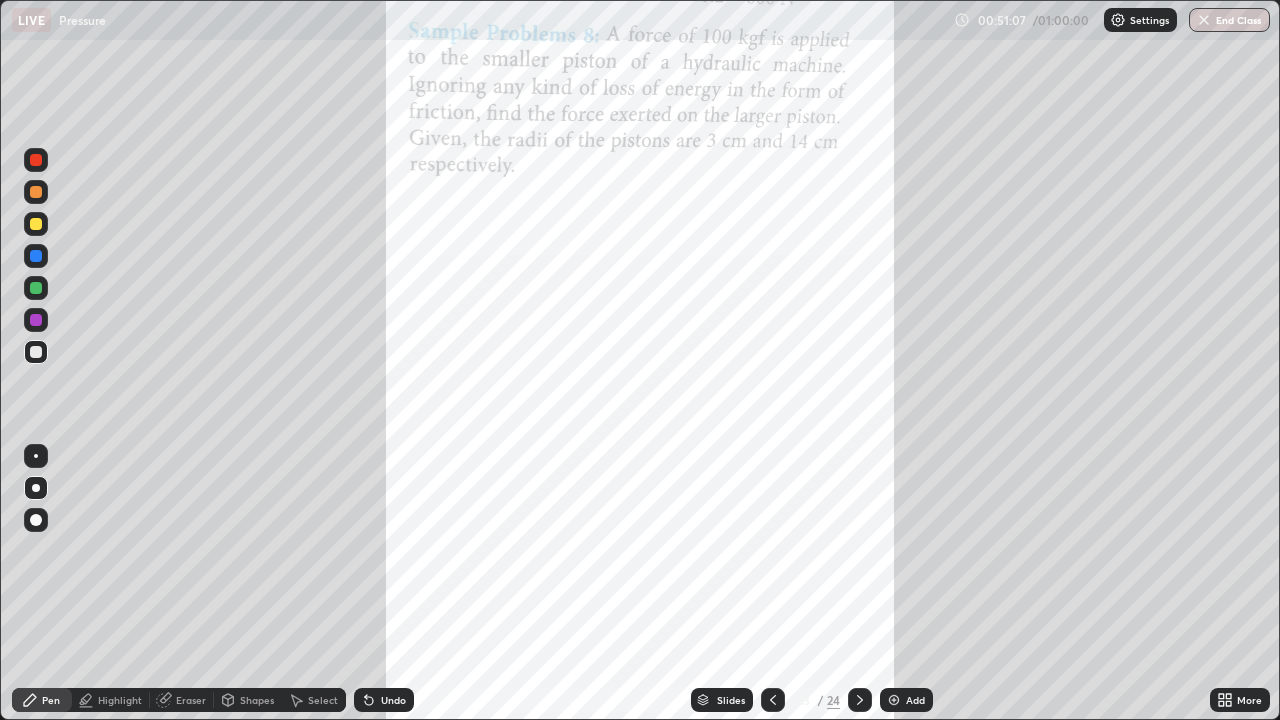 click 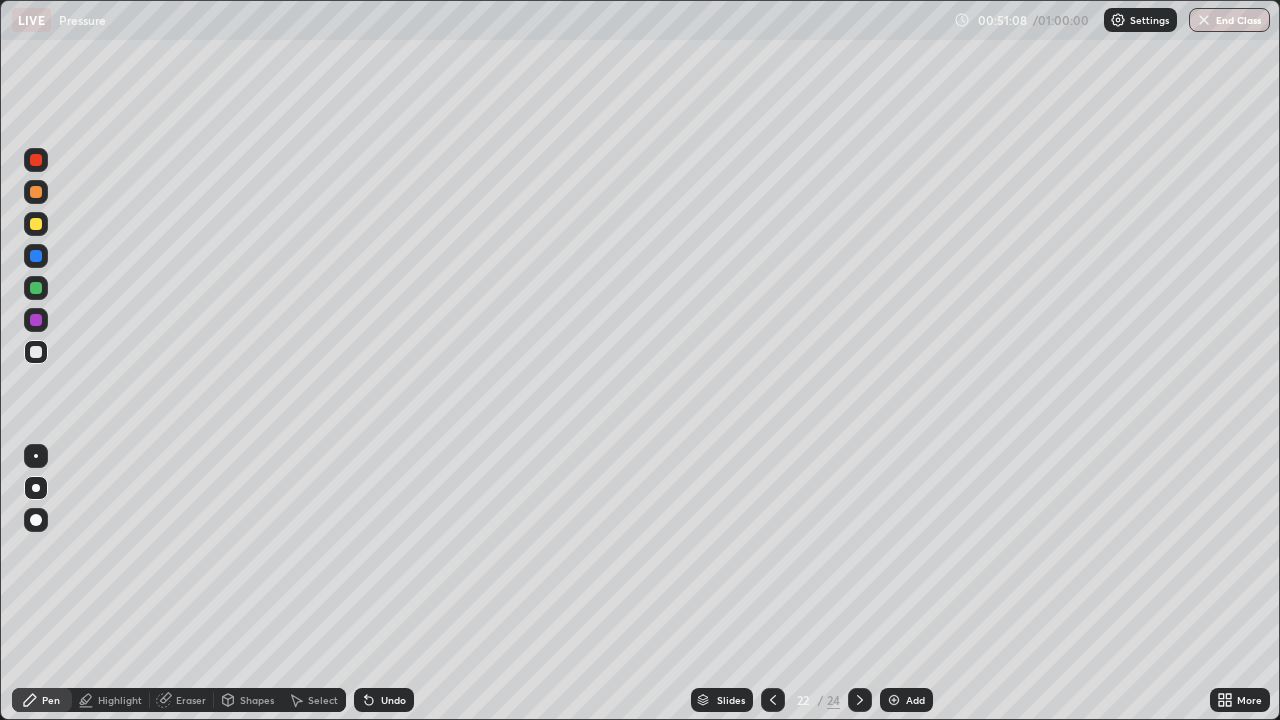 click 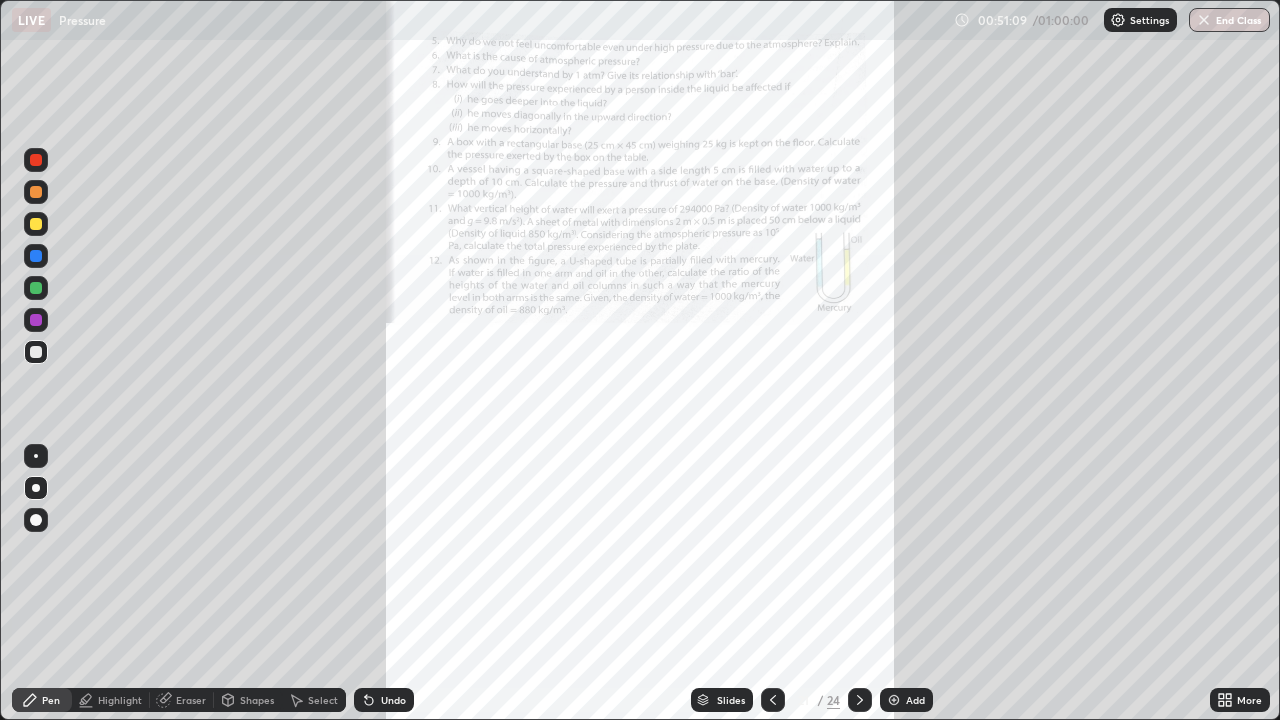 click 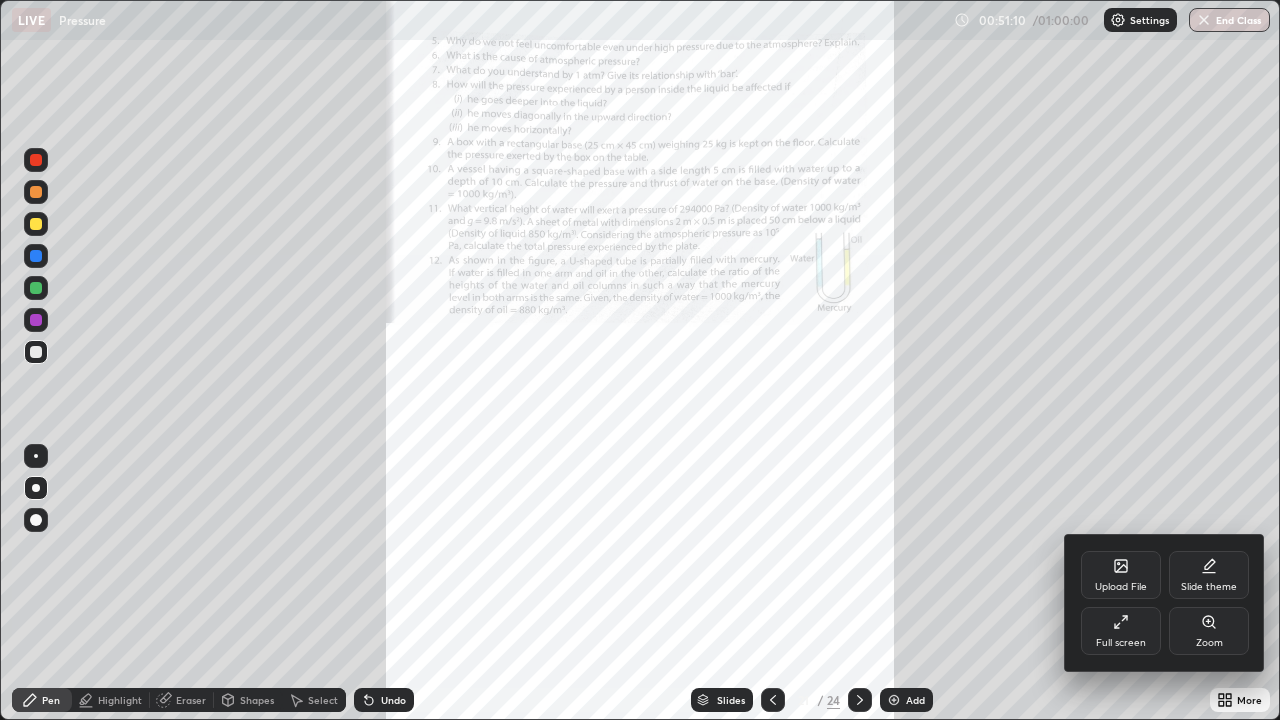 click 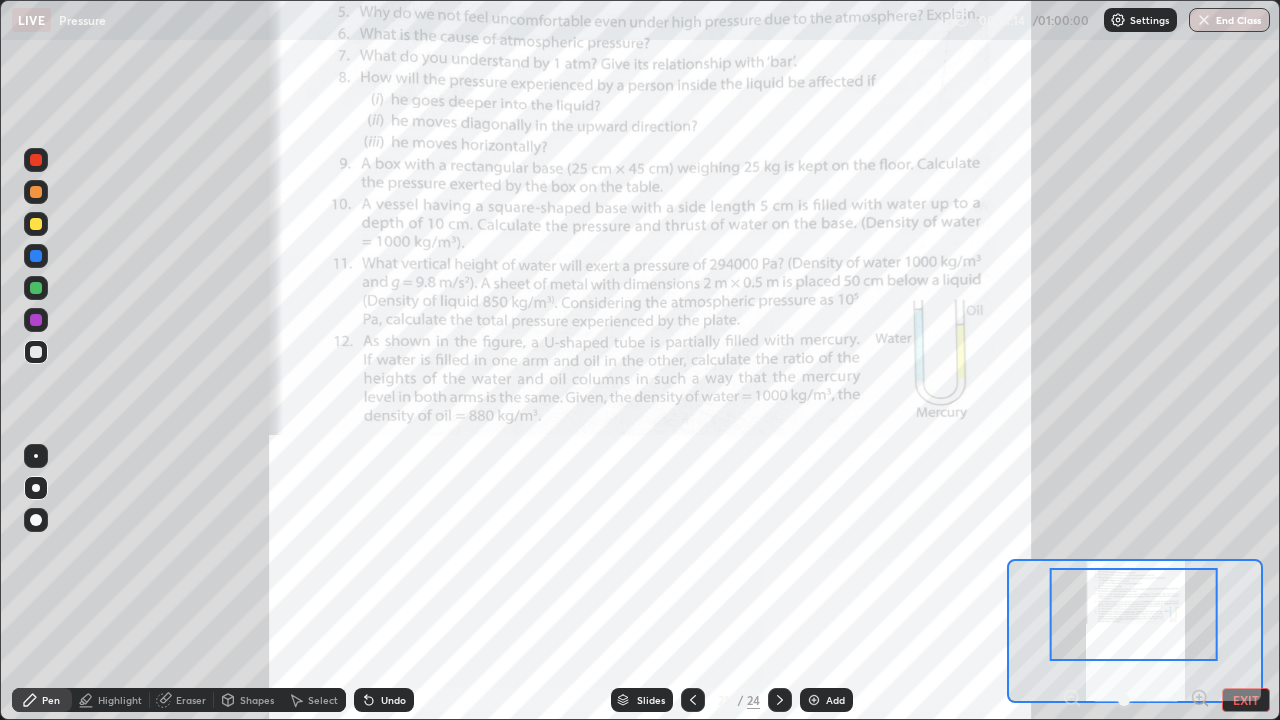 click at bounding box center (36, 160) 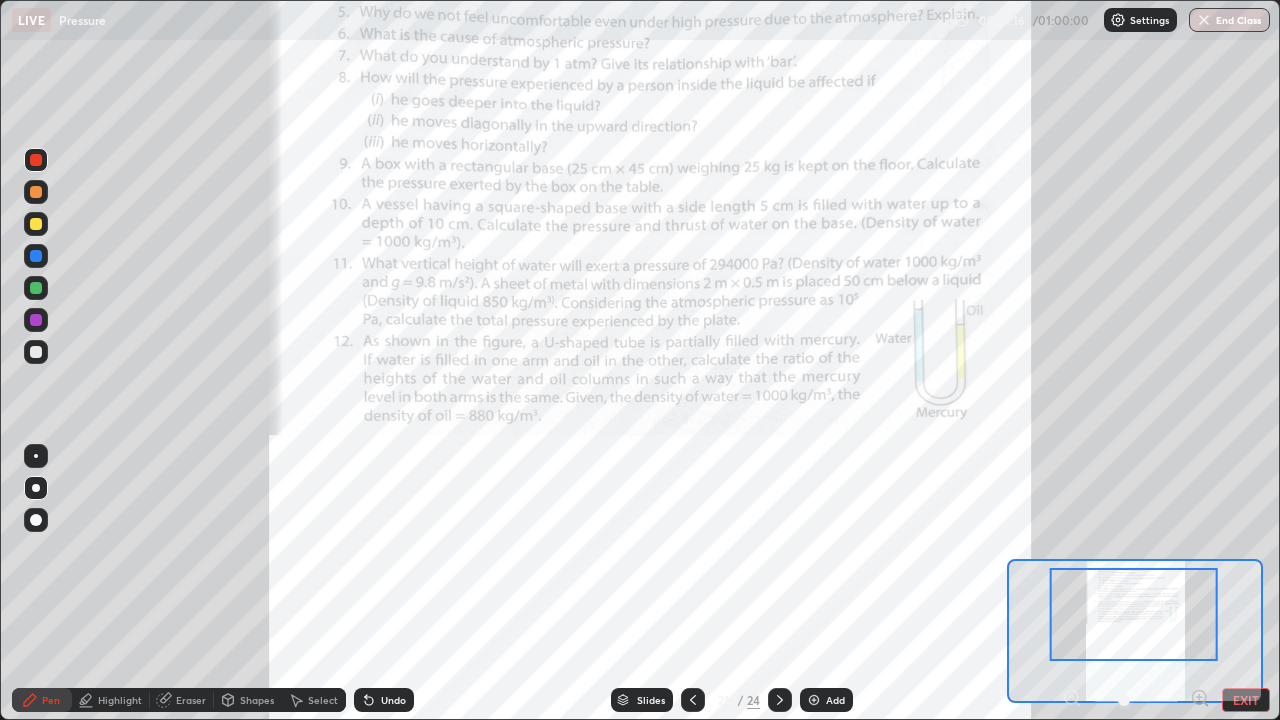 click on "Highlight" at bounding box center [111, 700] 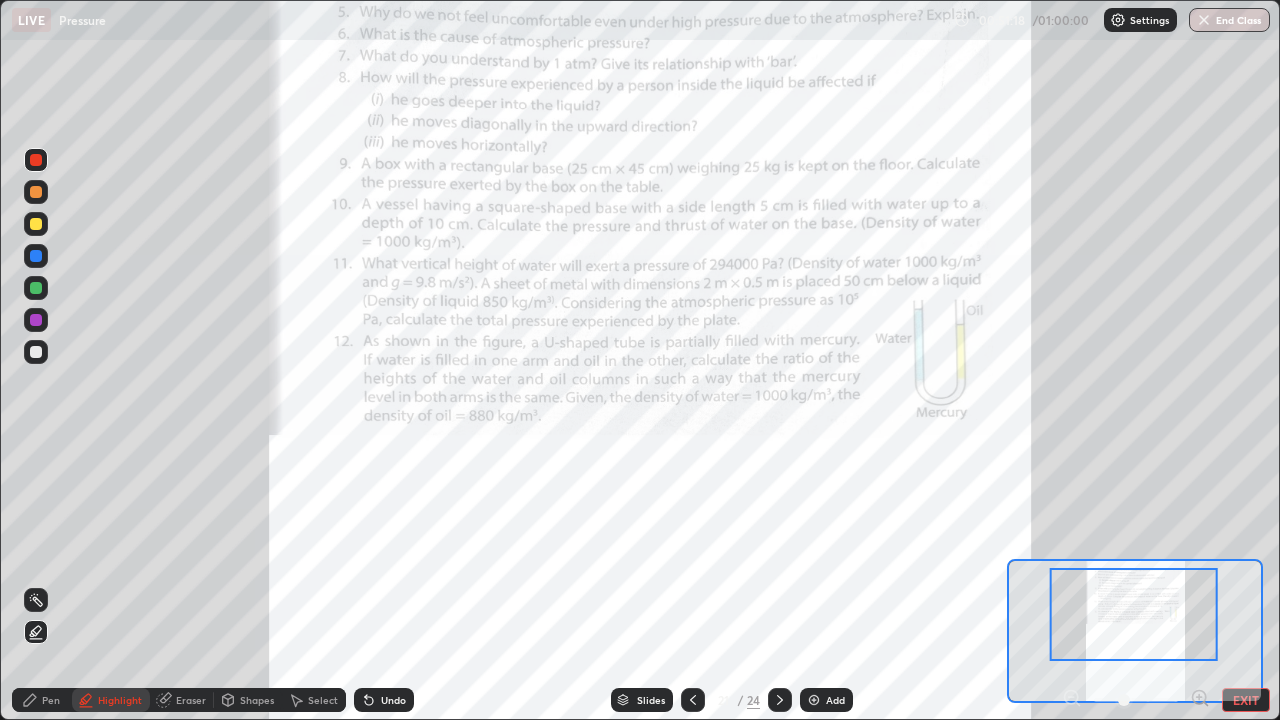 click at bounding box center (36, 352) 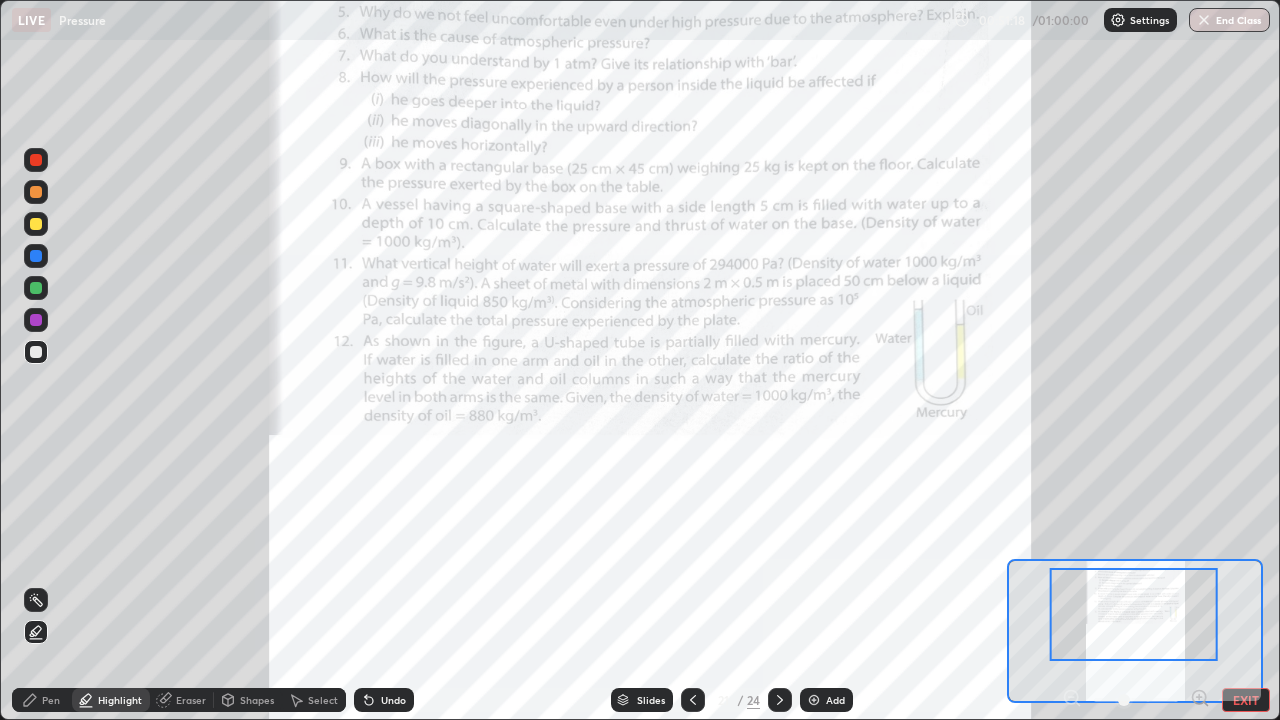 click at bounding box center [36, 224] 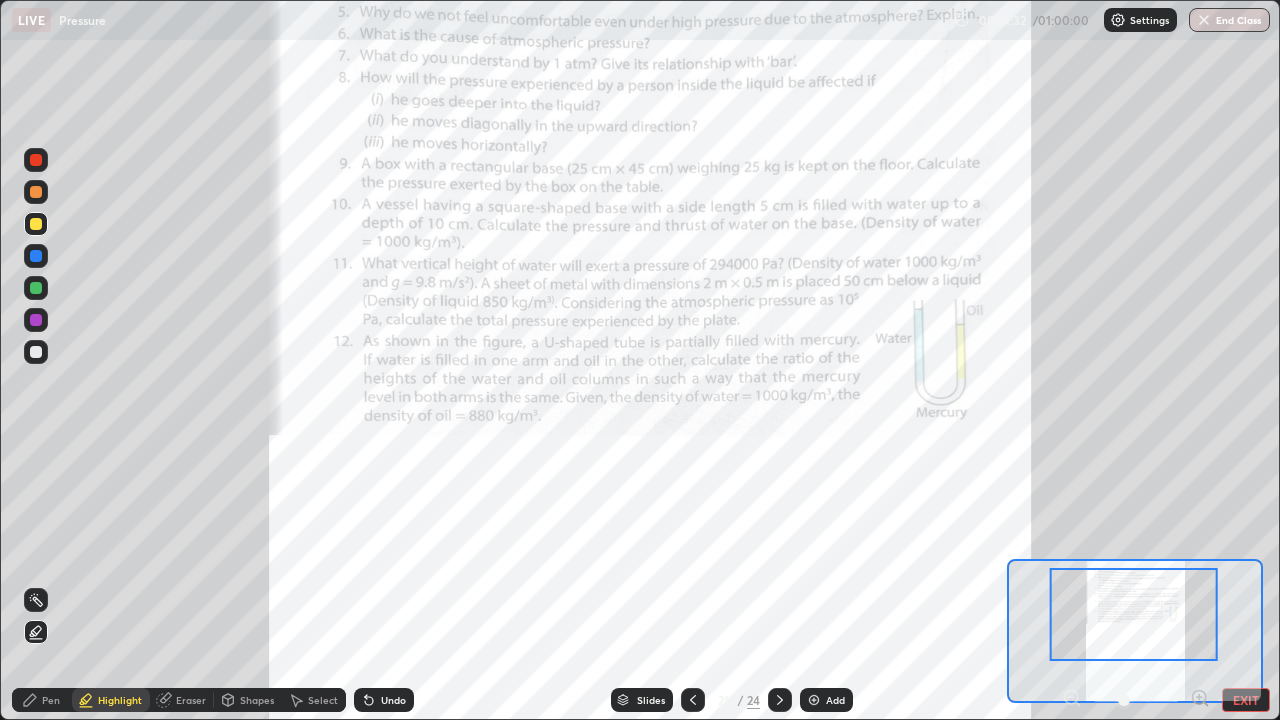 click on "Pen" at bounding box center (51, 700) 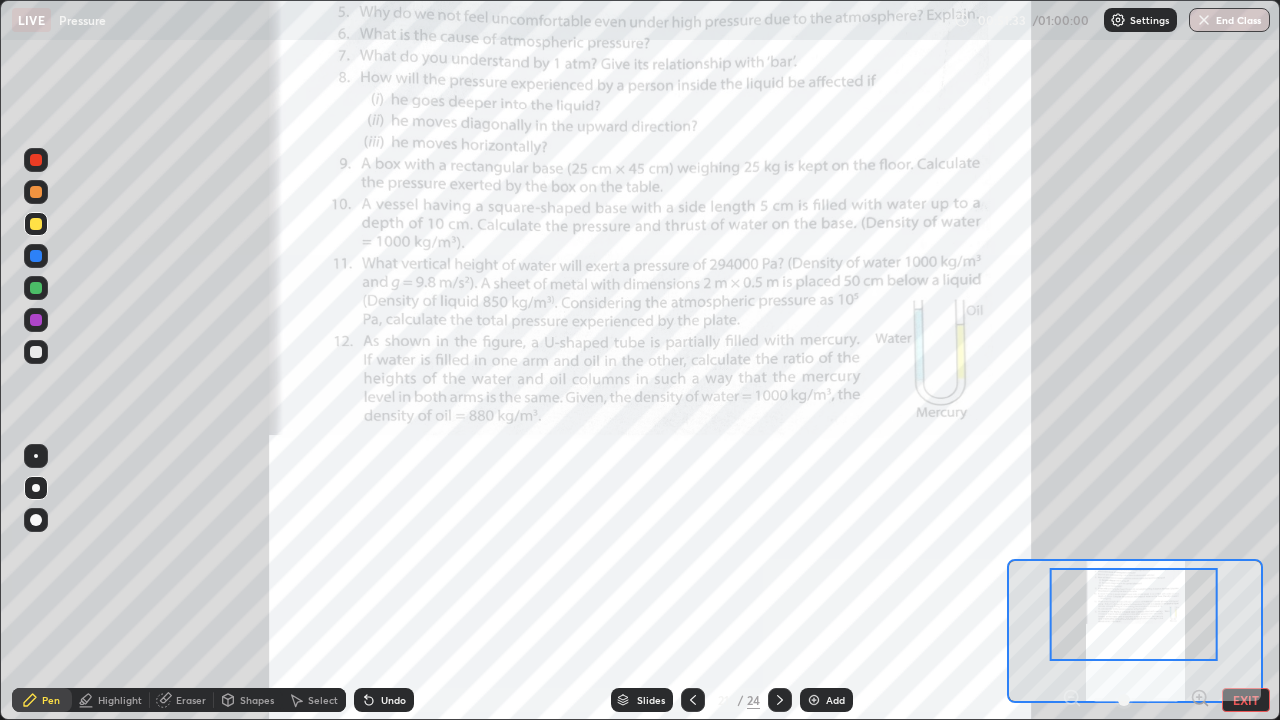 click at bounding box center [36, 320] 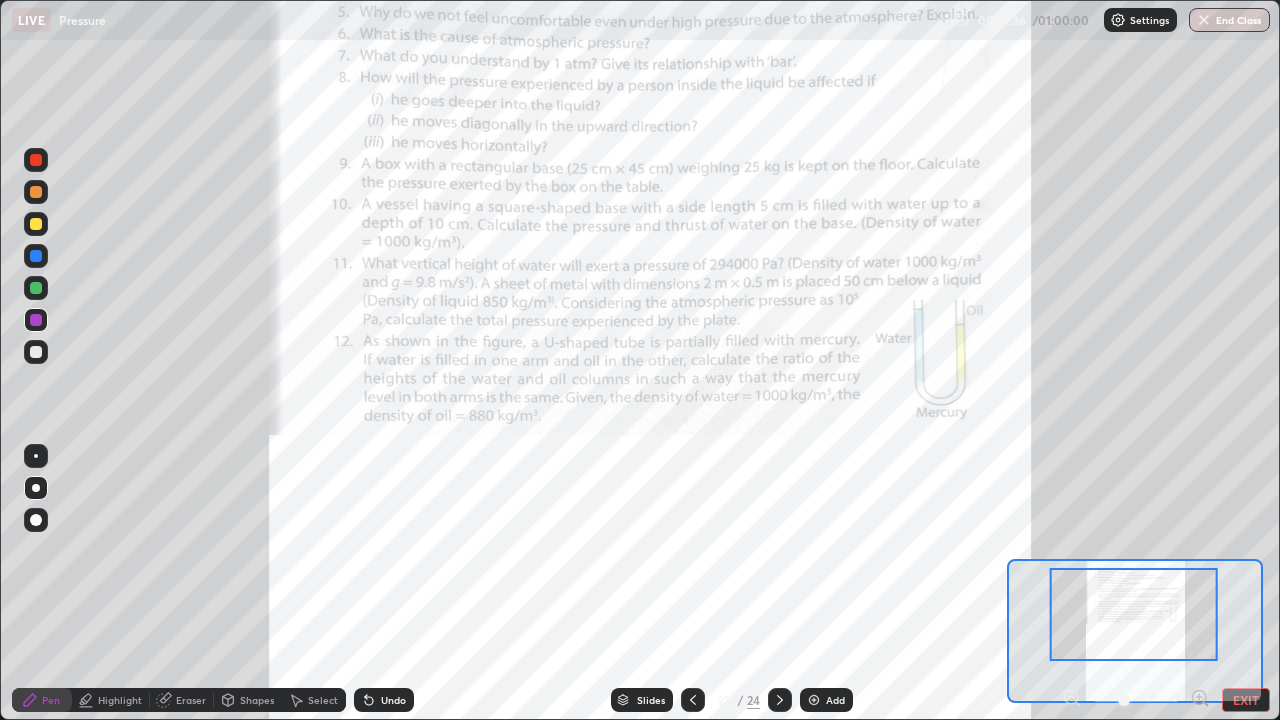 click on "Undo" at bounding box center [393, 700] 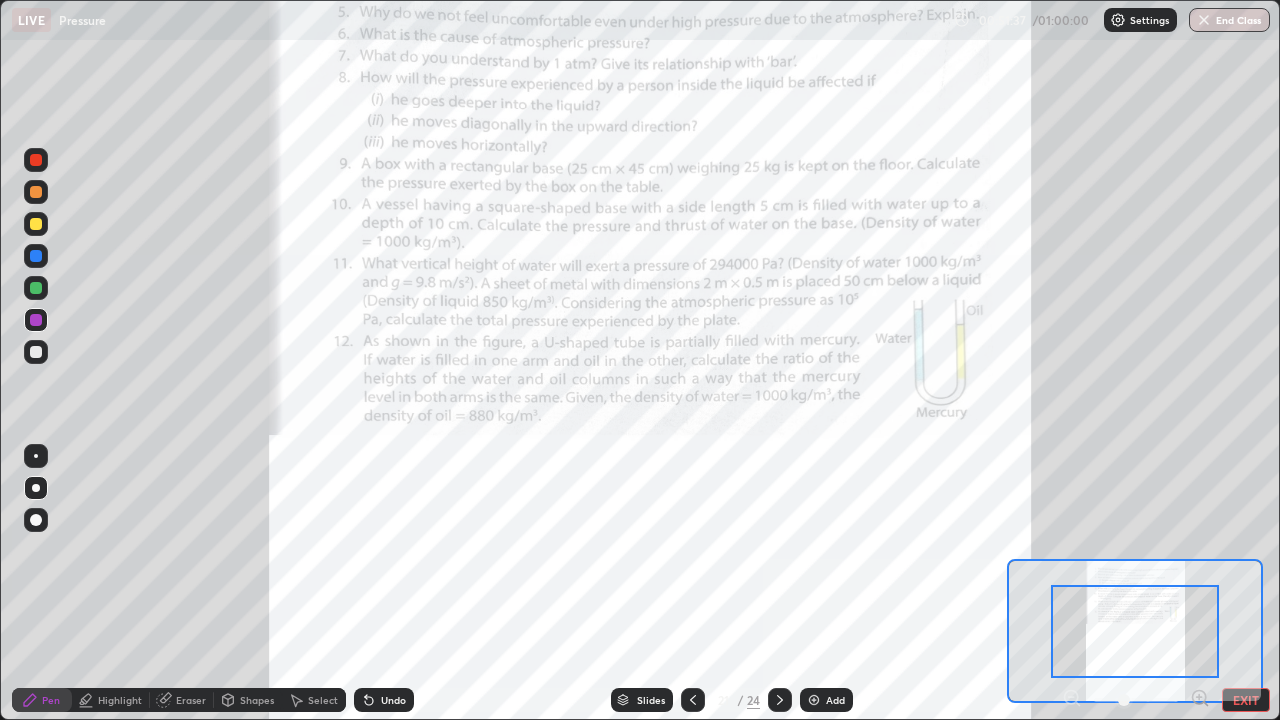 click on "Undo" at bounding box center (393, 700) 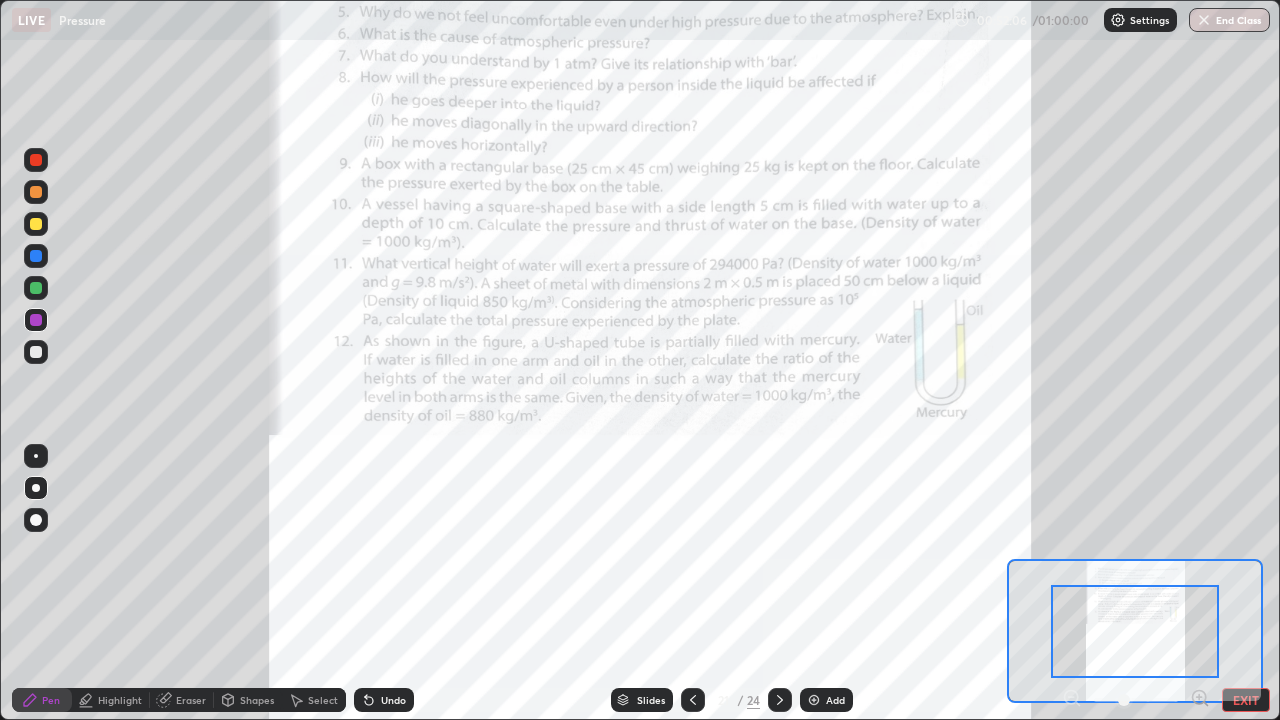 click at bounding box center [36, 224] 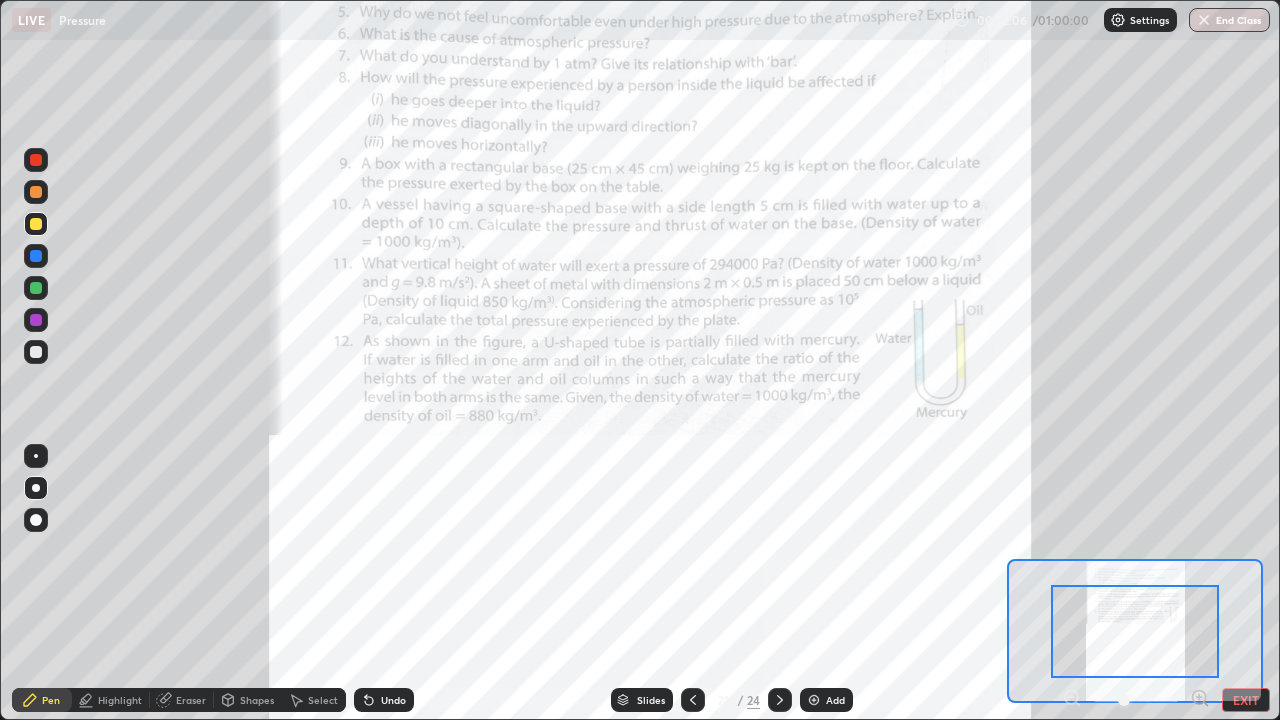 click at bounding box center [36, 192] 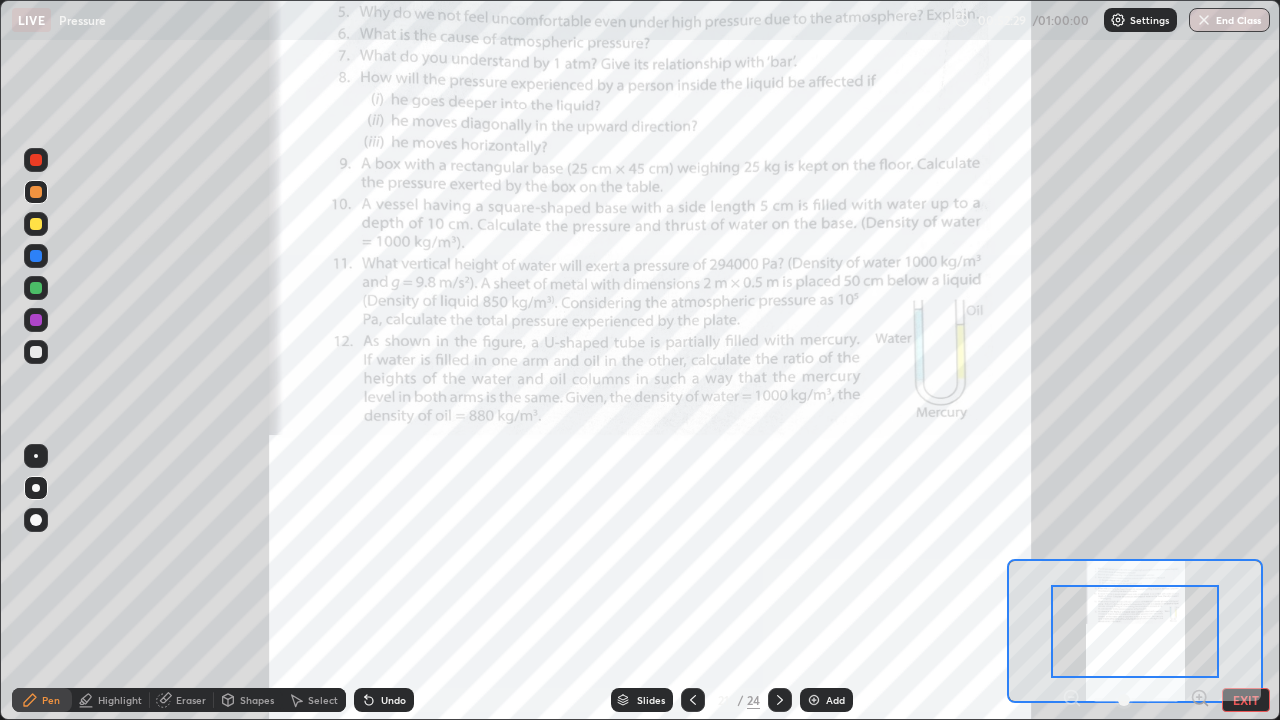 click at bounding box center (814, 700) 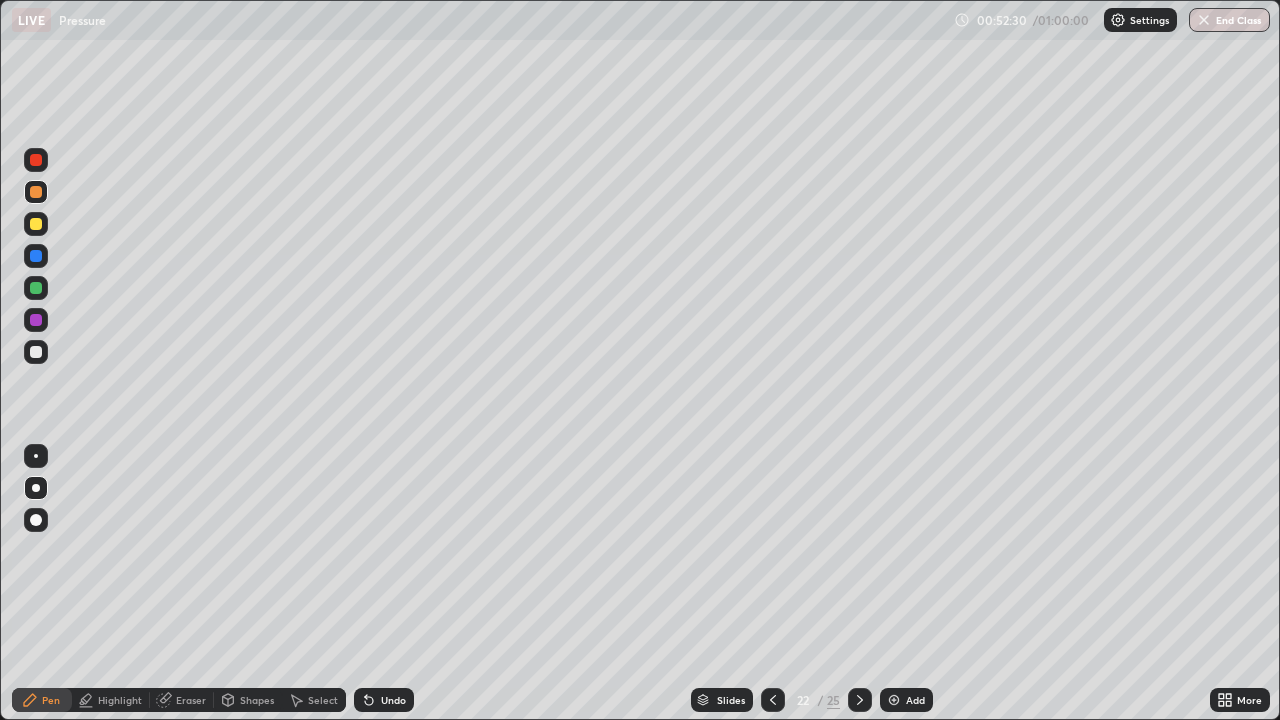 click at bounding box center [773, 700] 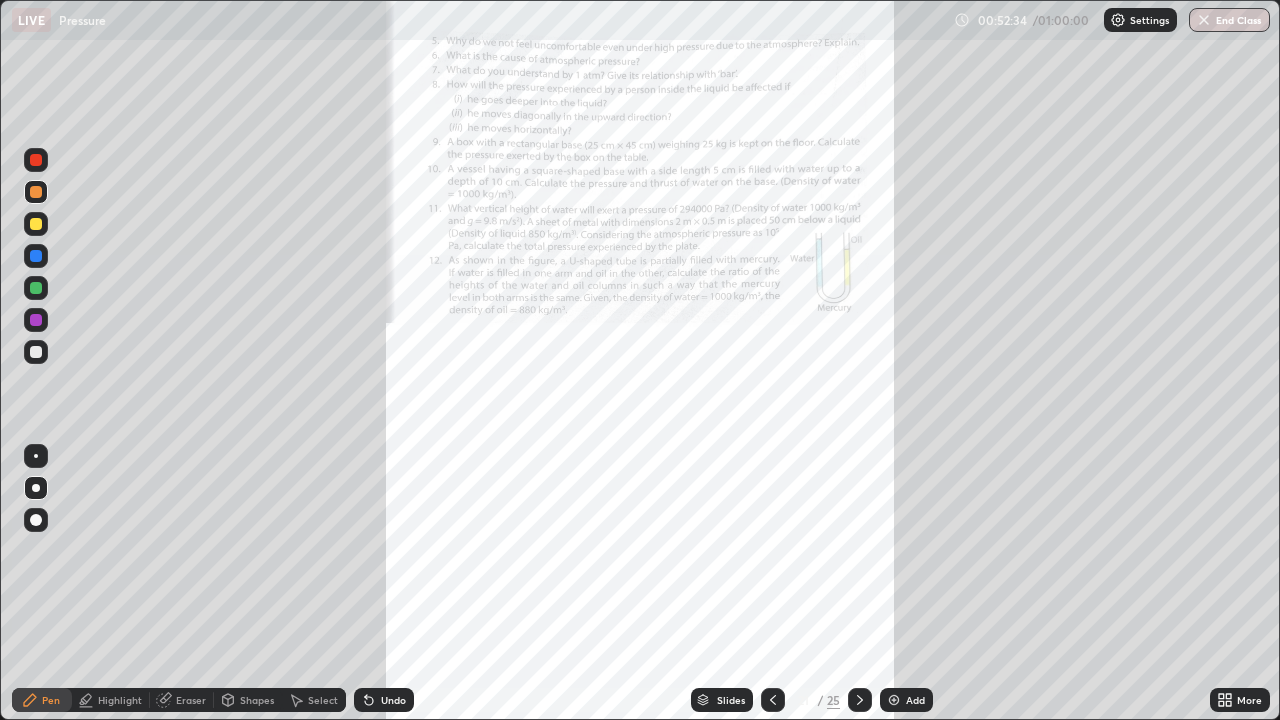 click 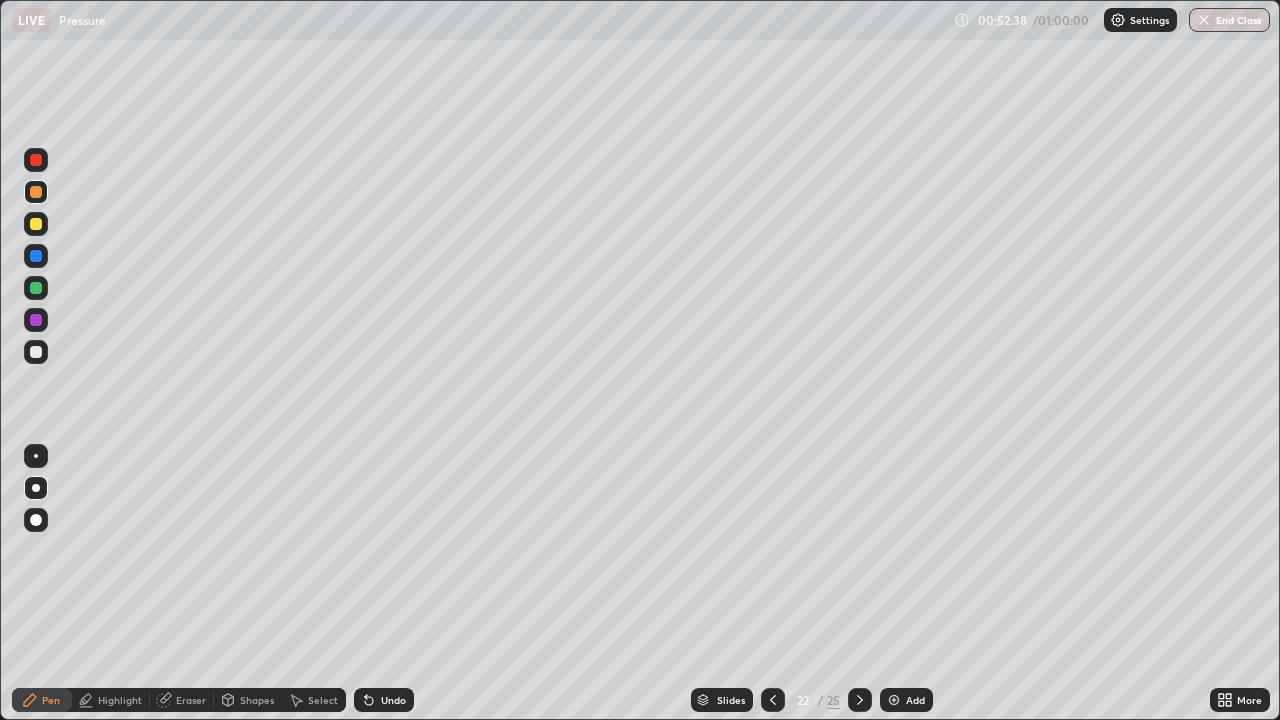 click at bounding box center (36, 224) 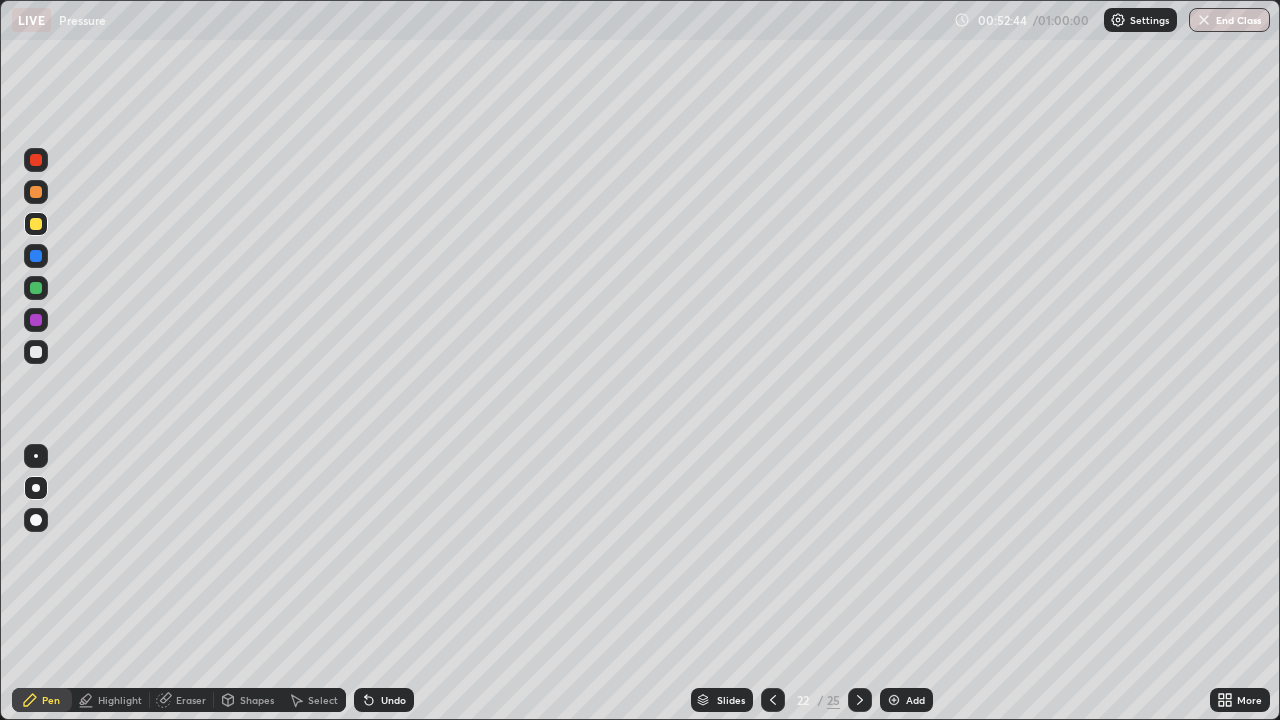 click on "Shapes" at bounding box center (257, 700) 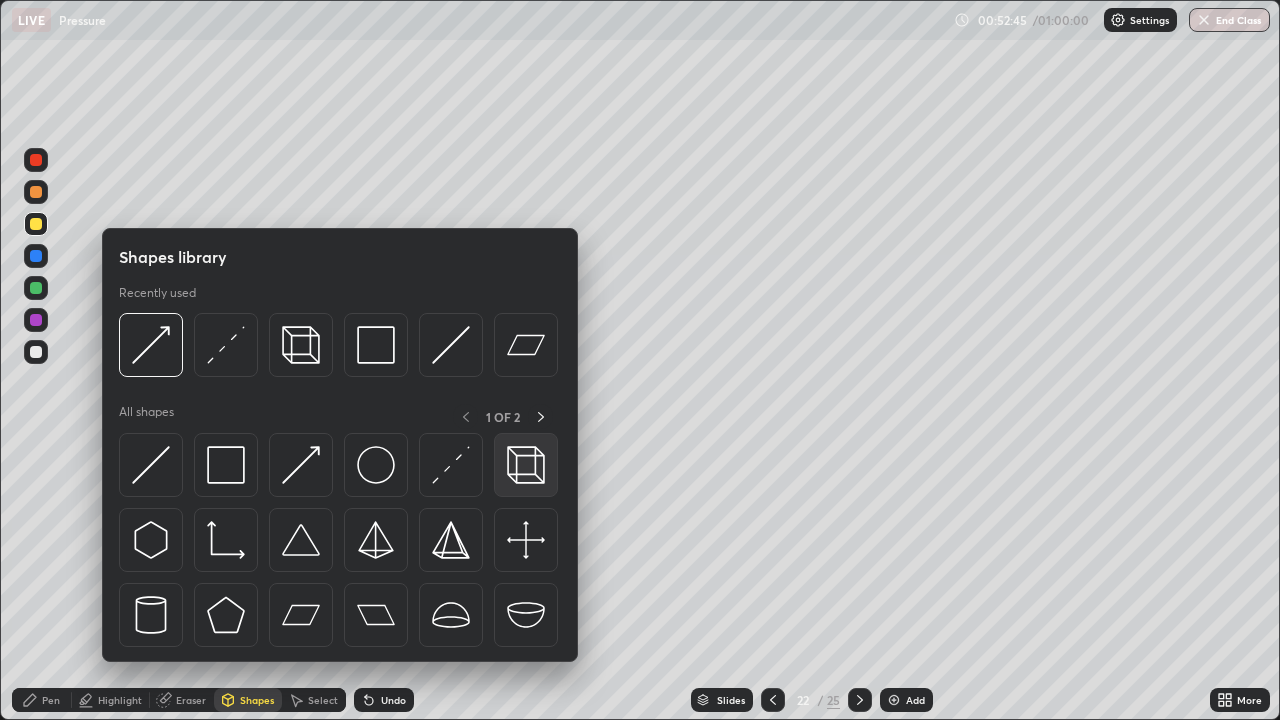 click at bounding box center [526, 465] 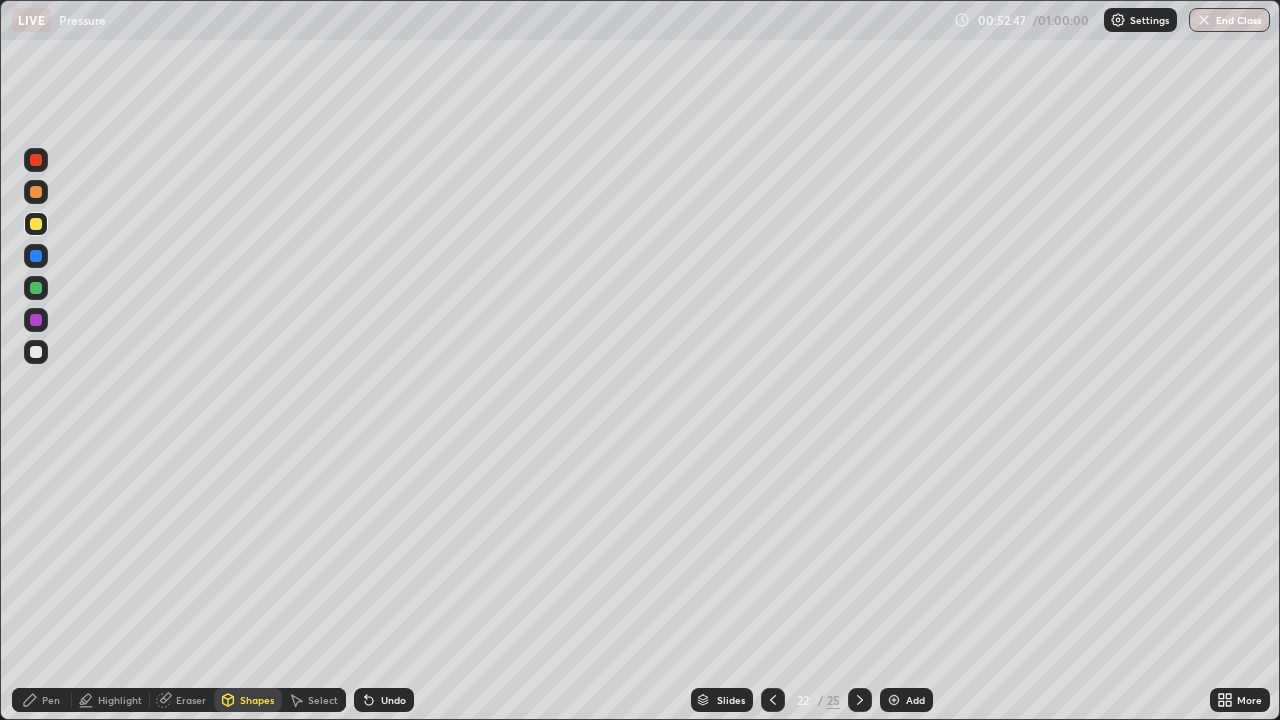 click 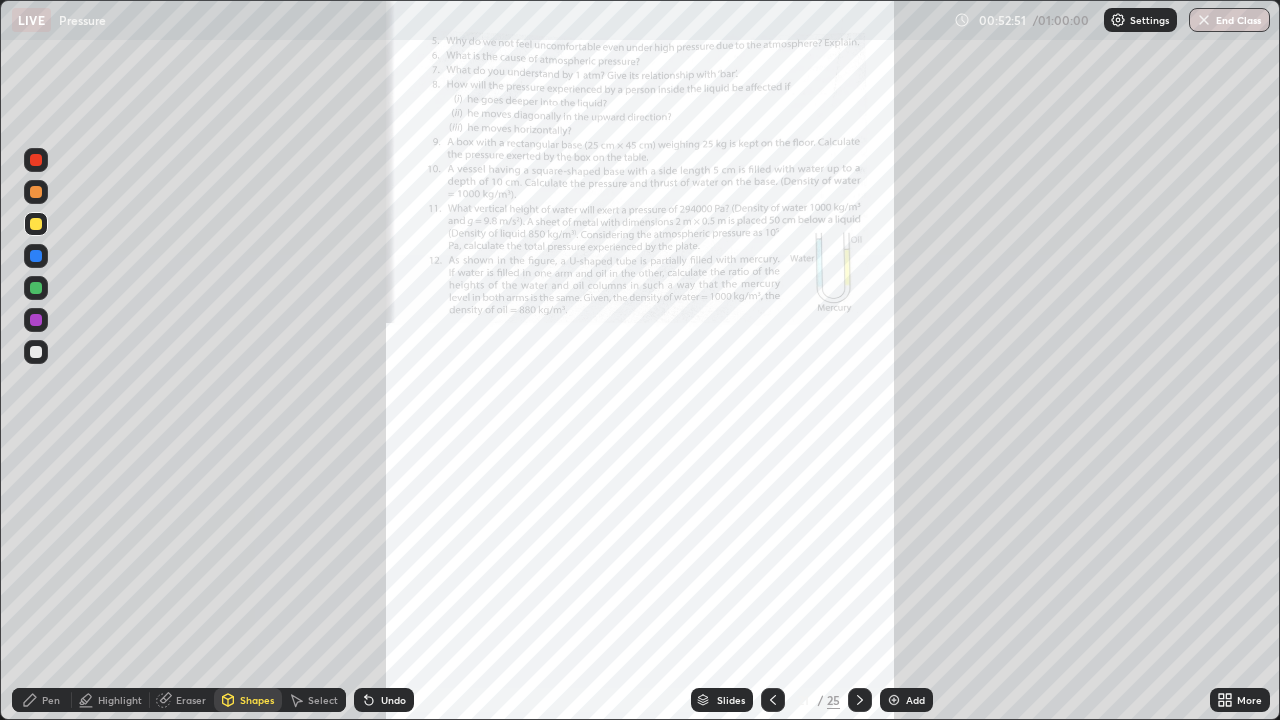 click 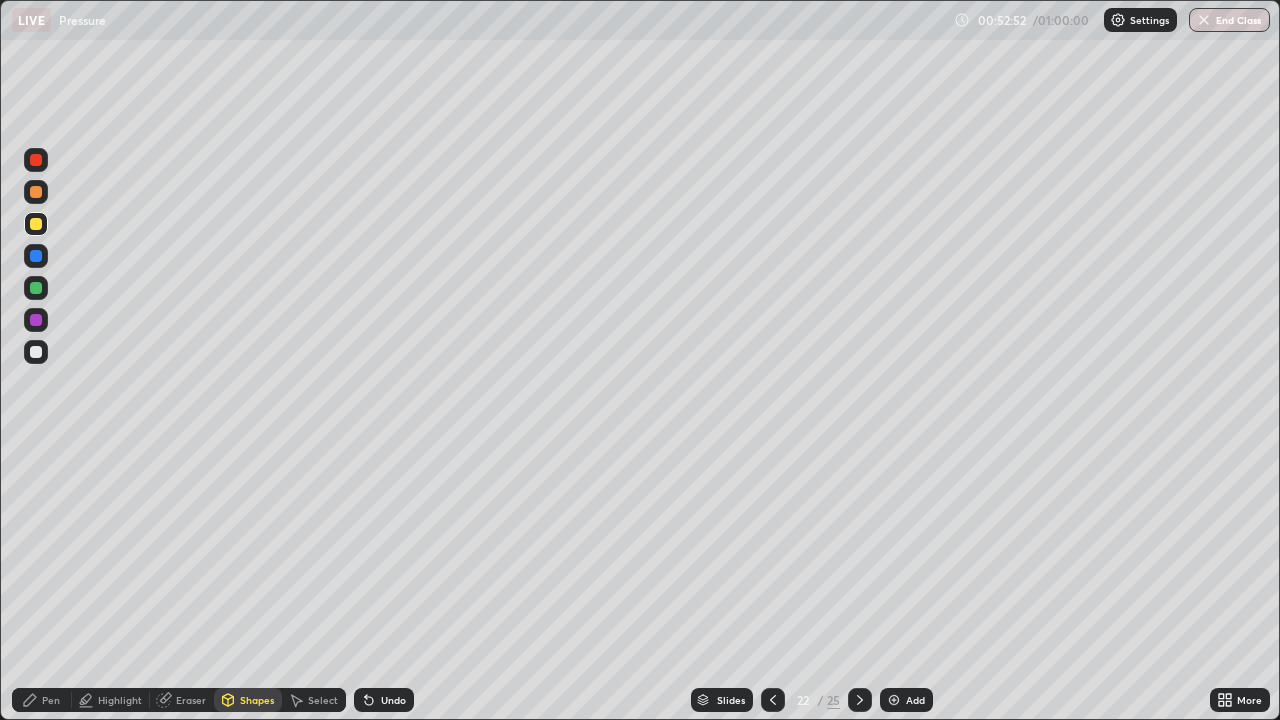 click at bounding box center [36, 256] 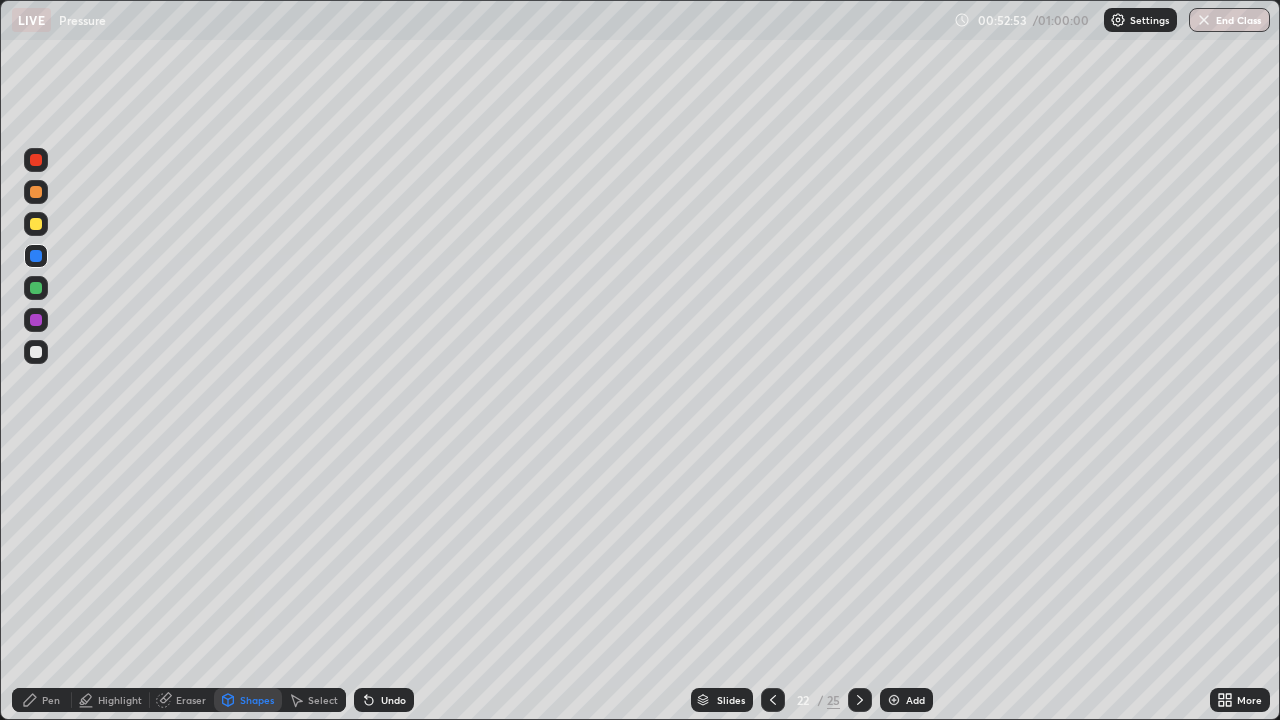 click on "Pen" at bounding box center [51, 700] 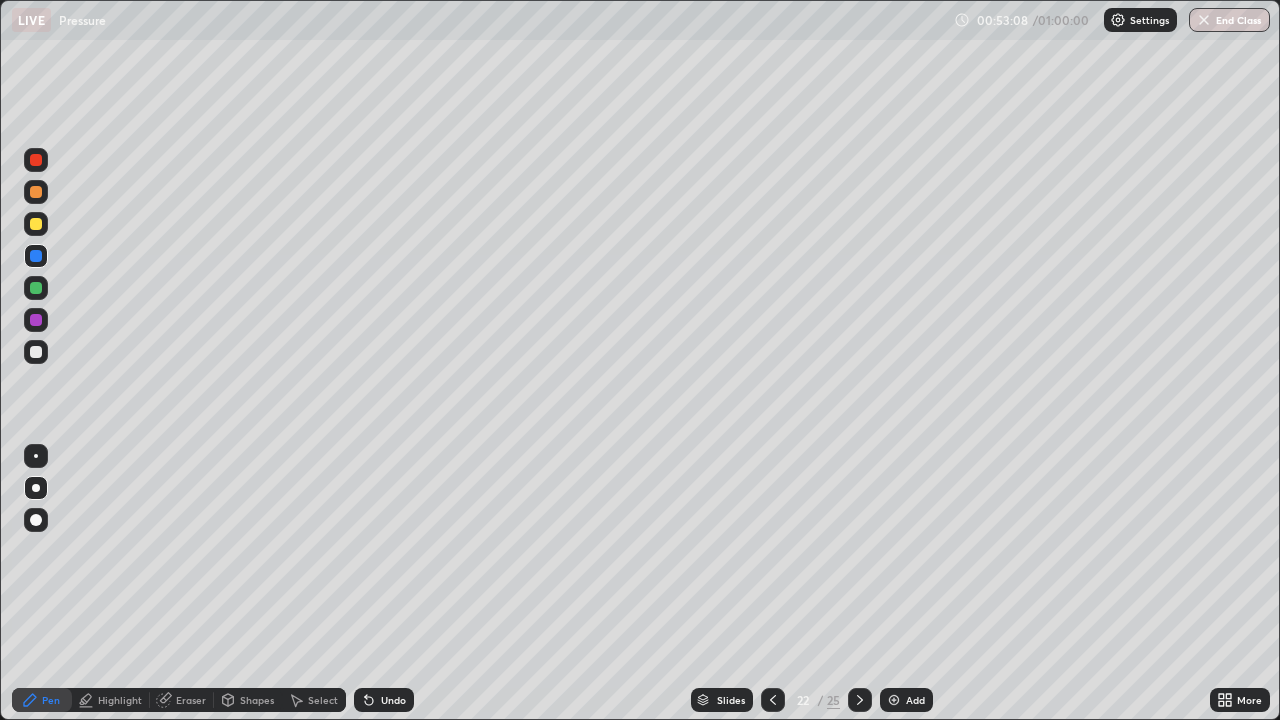 click at bounding box center [36, 288] 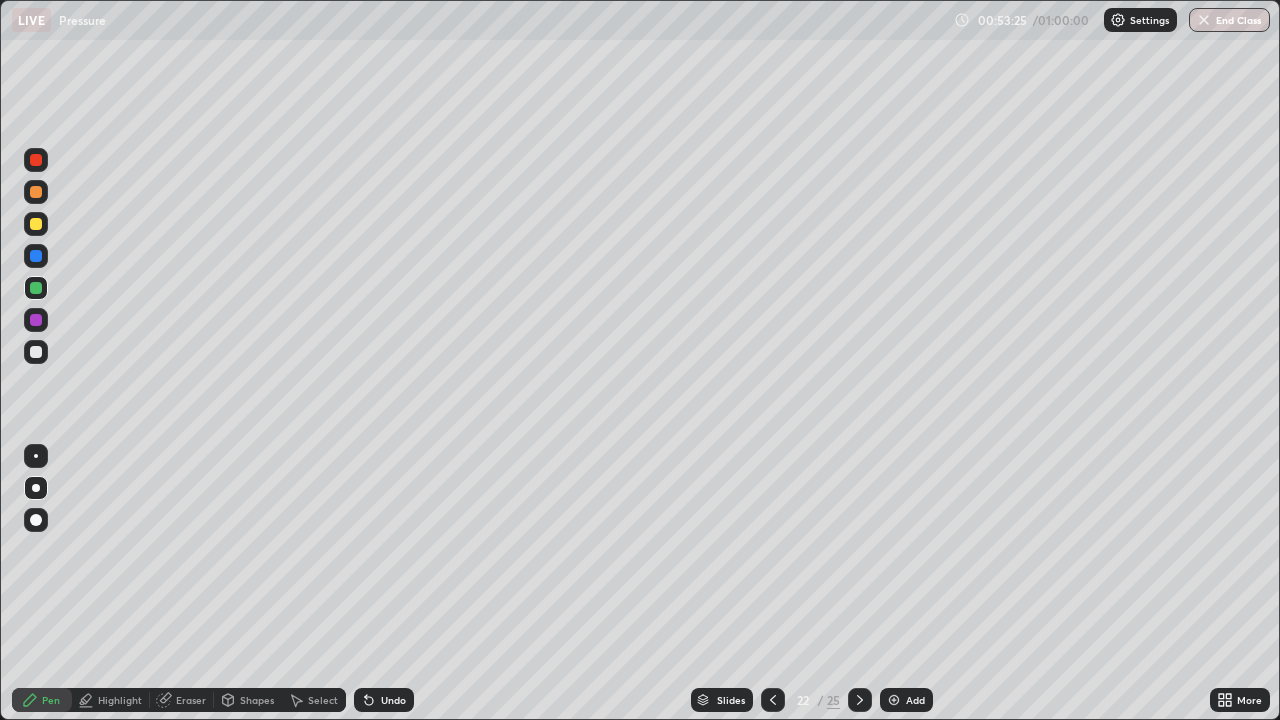 click at bounding box center [36, 256] 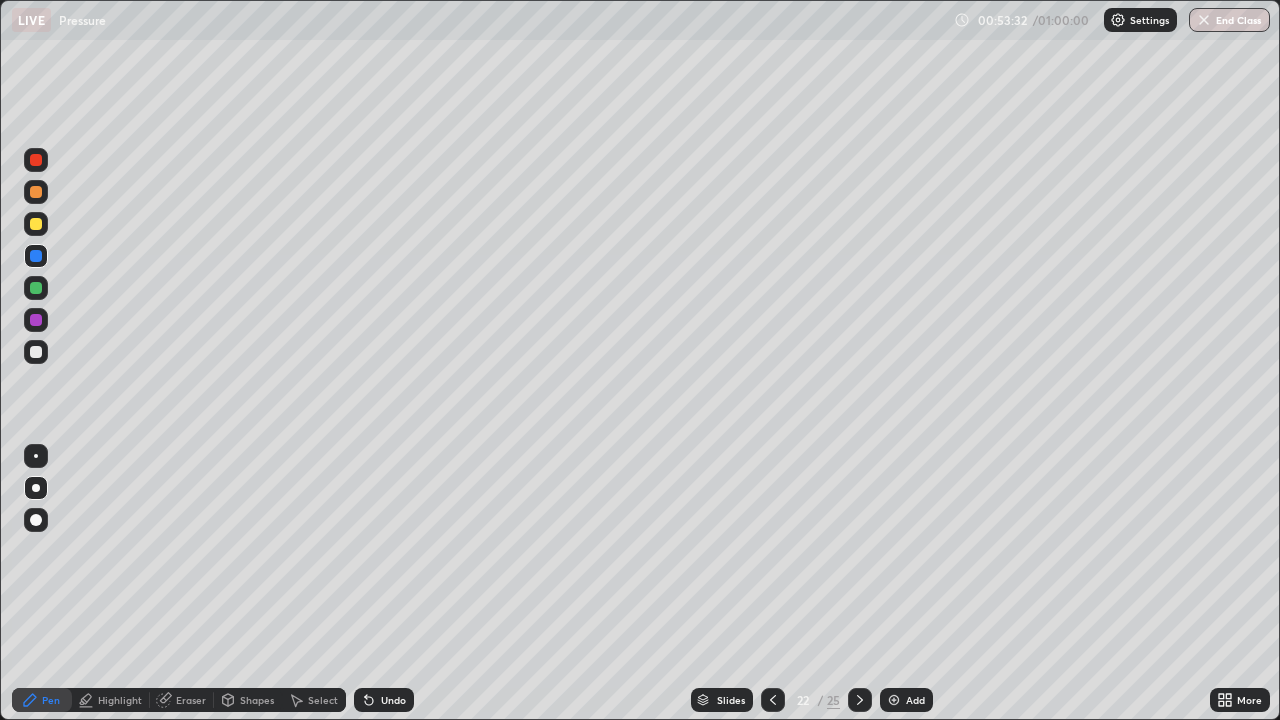 click at bounding box center [36, 320] 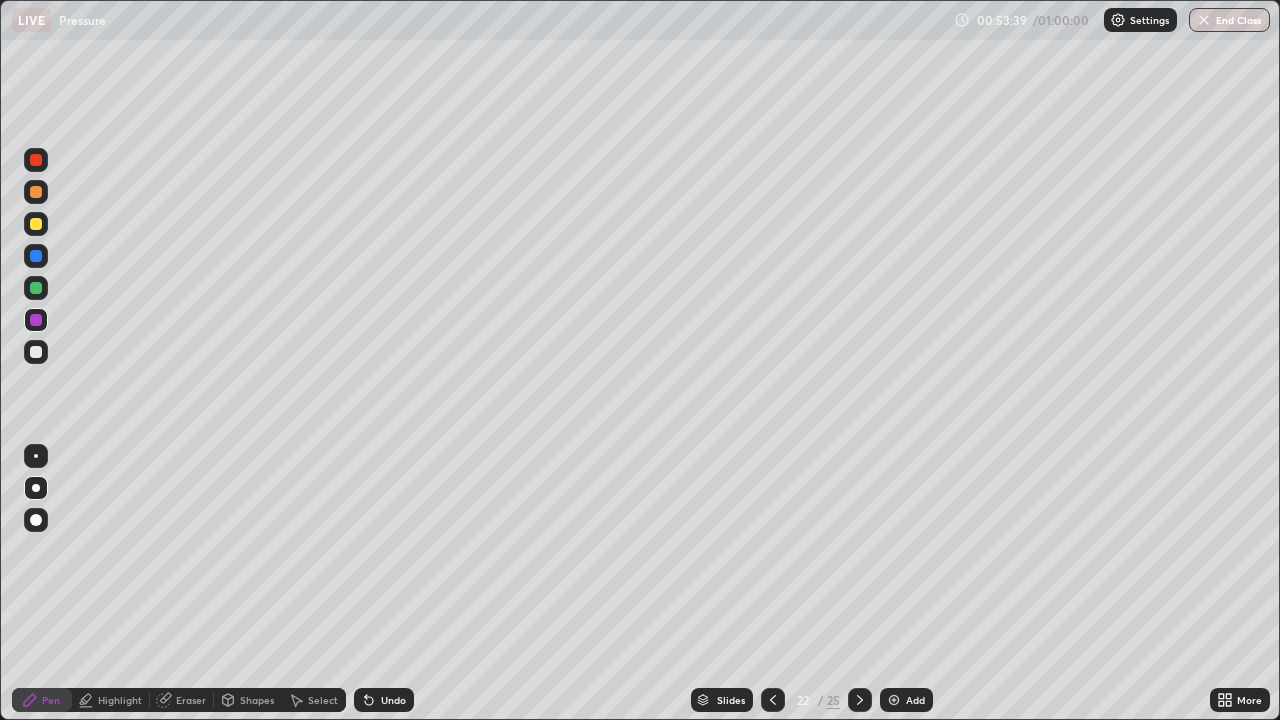 click at bounding box center (36, 352) 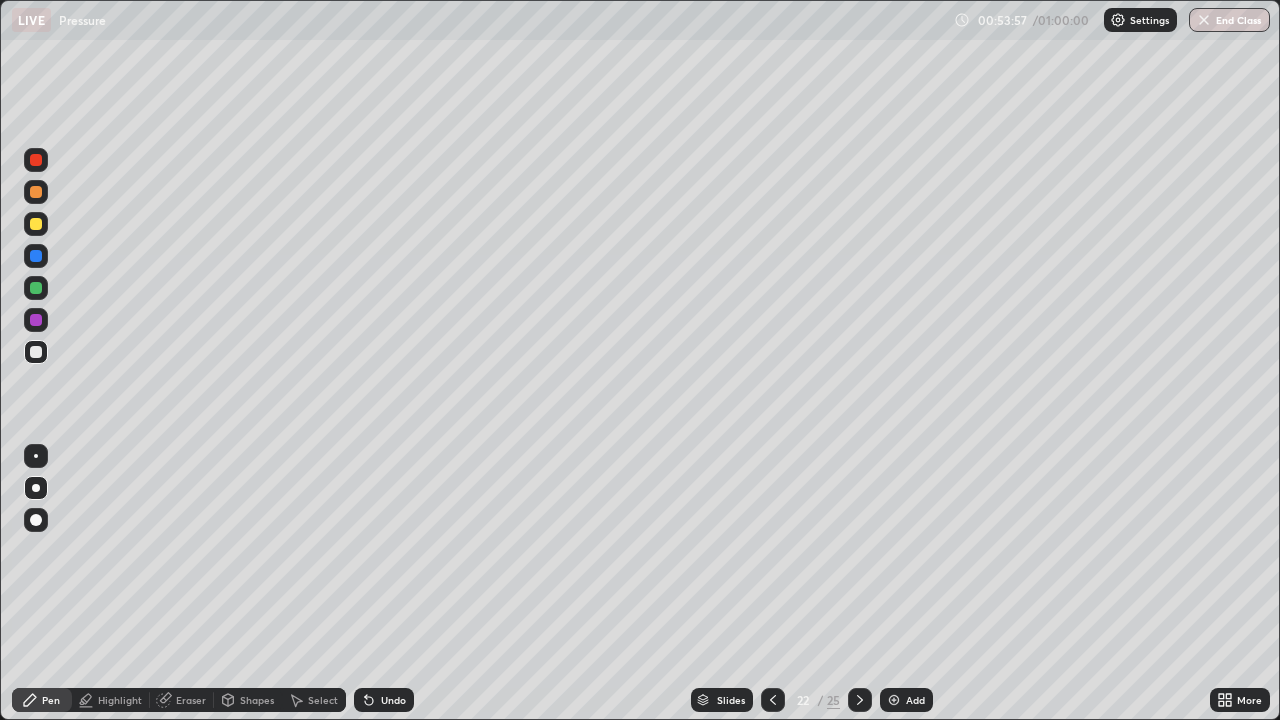 click at bounding box center (36, 256) 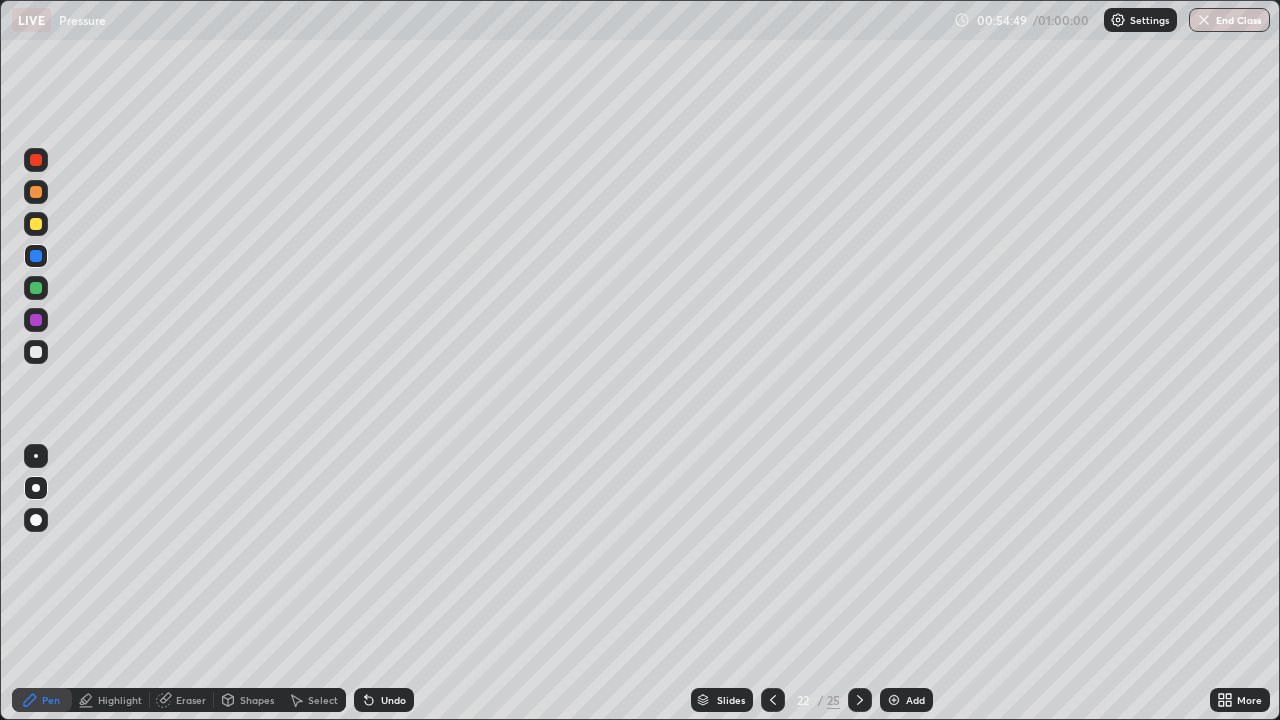 click at bounding box center [36, 320] 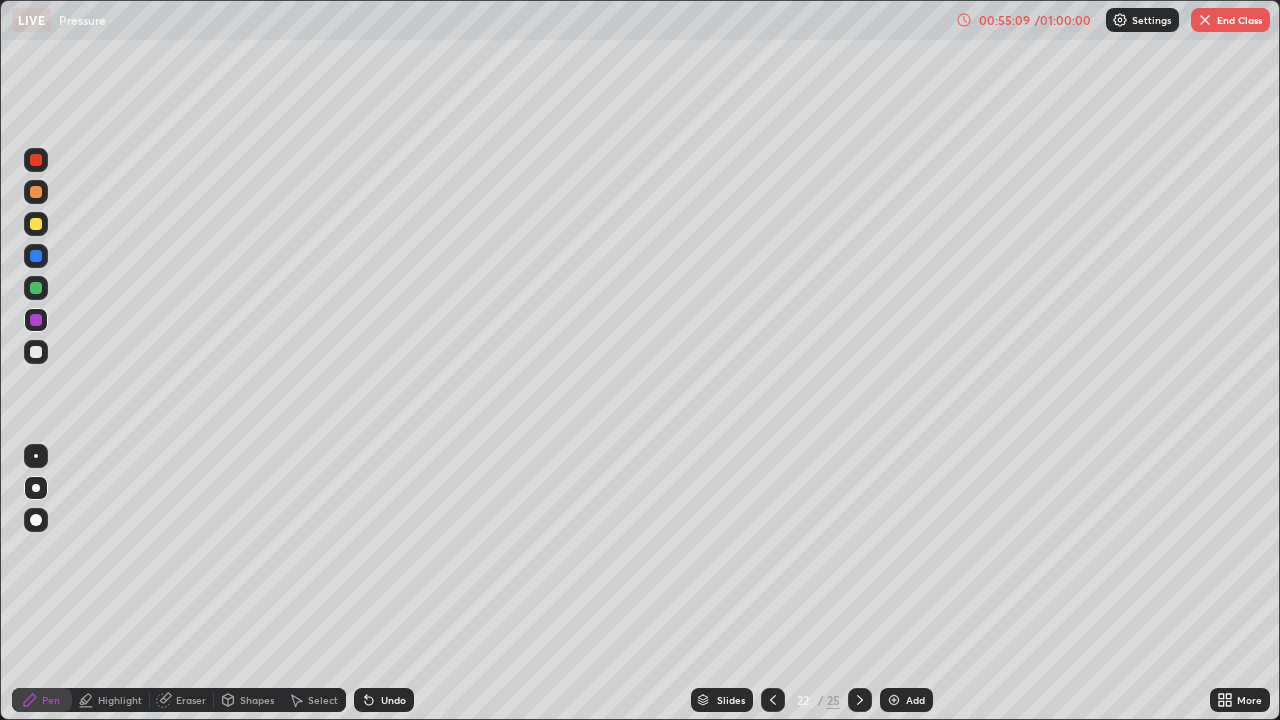 click 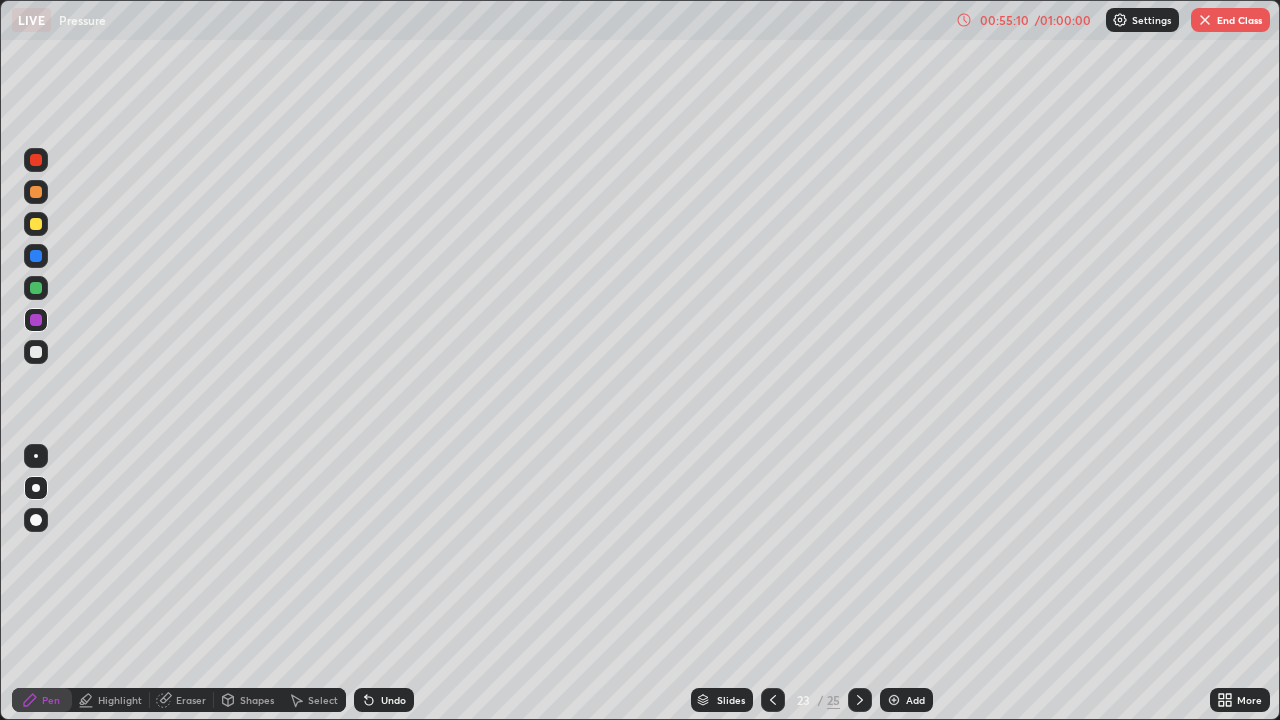 click at bounding box center (773, 700) 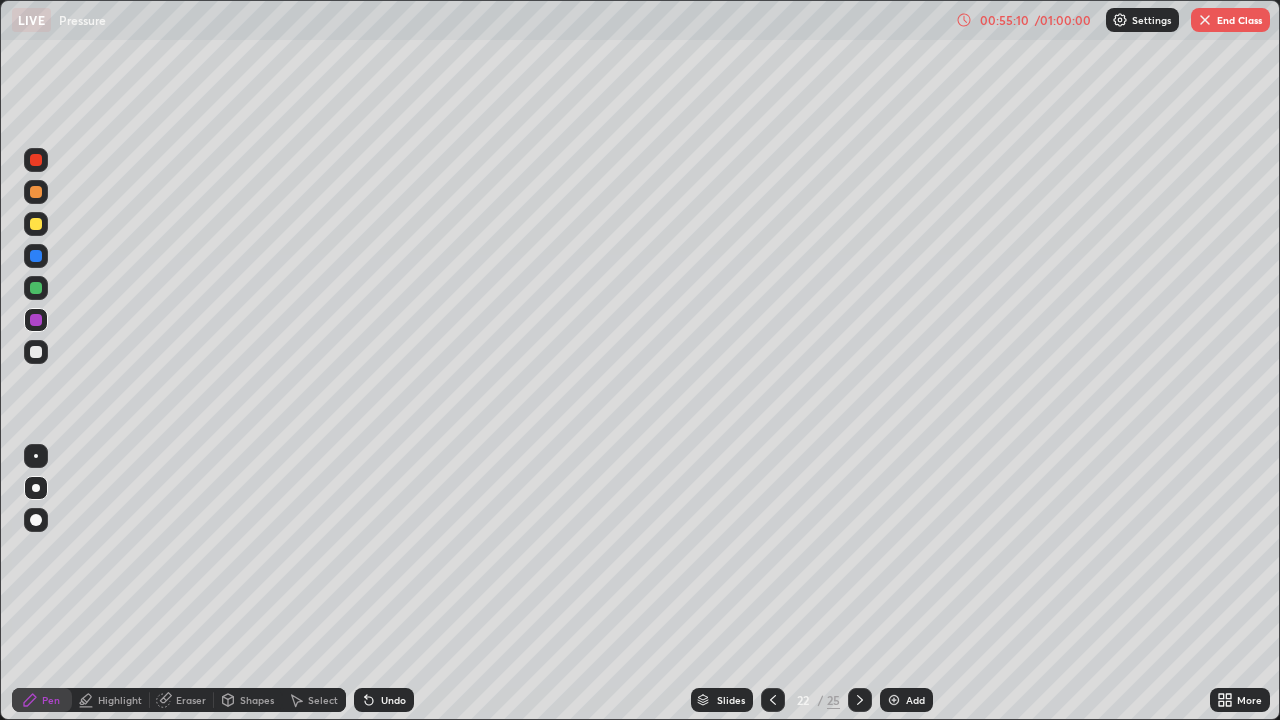 click 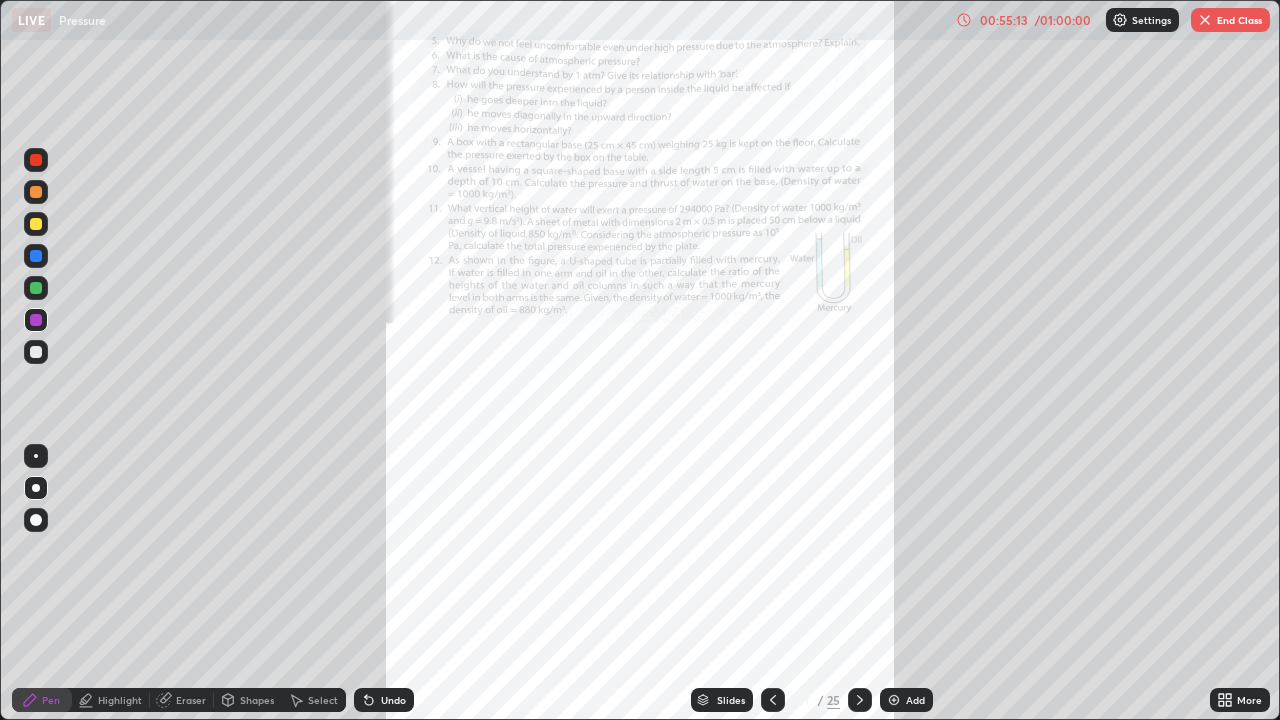 click 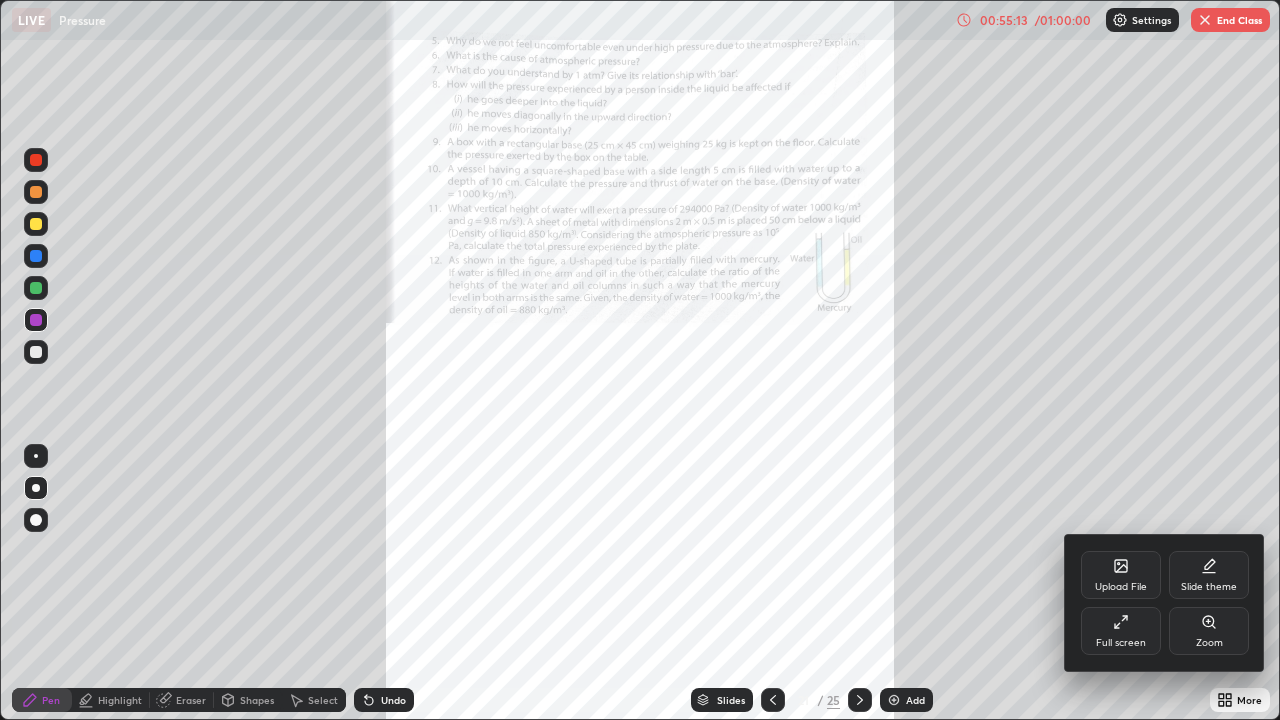 click on "Zoom" at bounding box center (1209, 631) 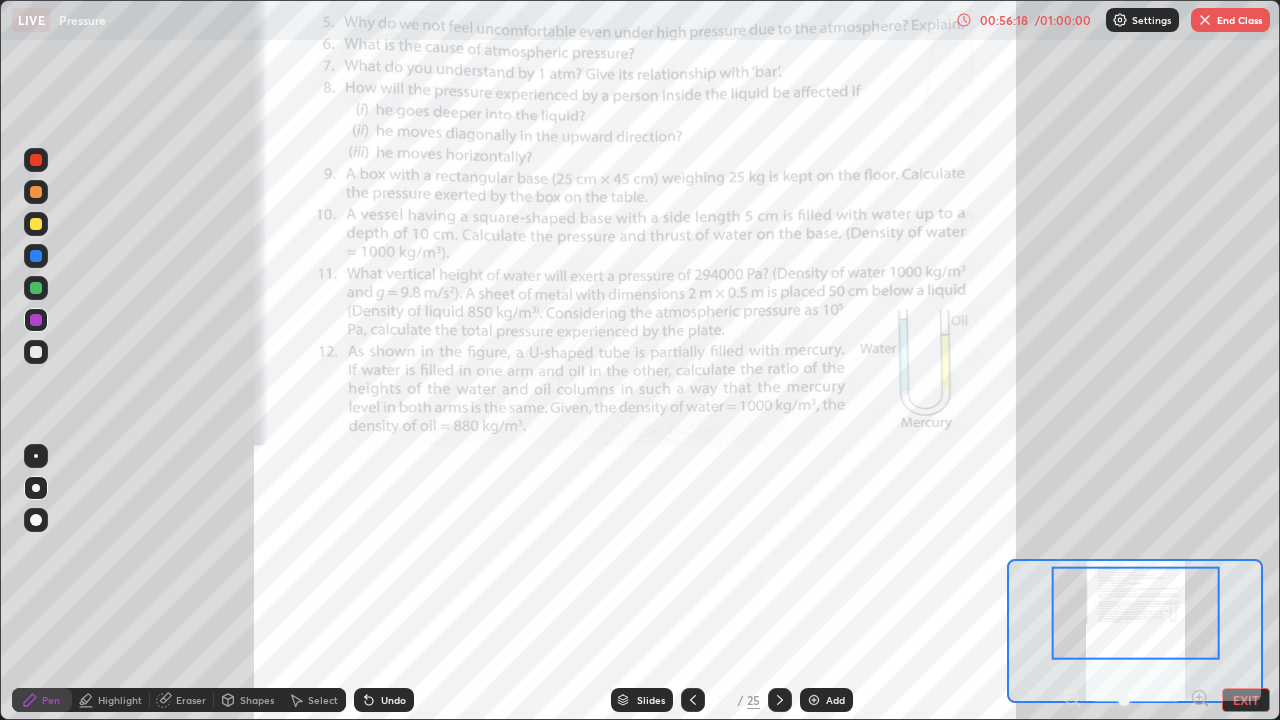 click at bounding box center (36, 352) 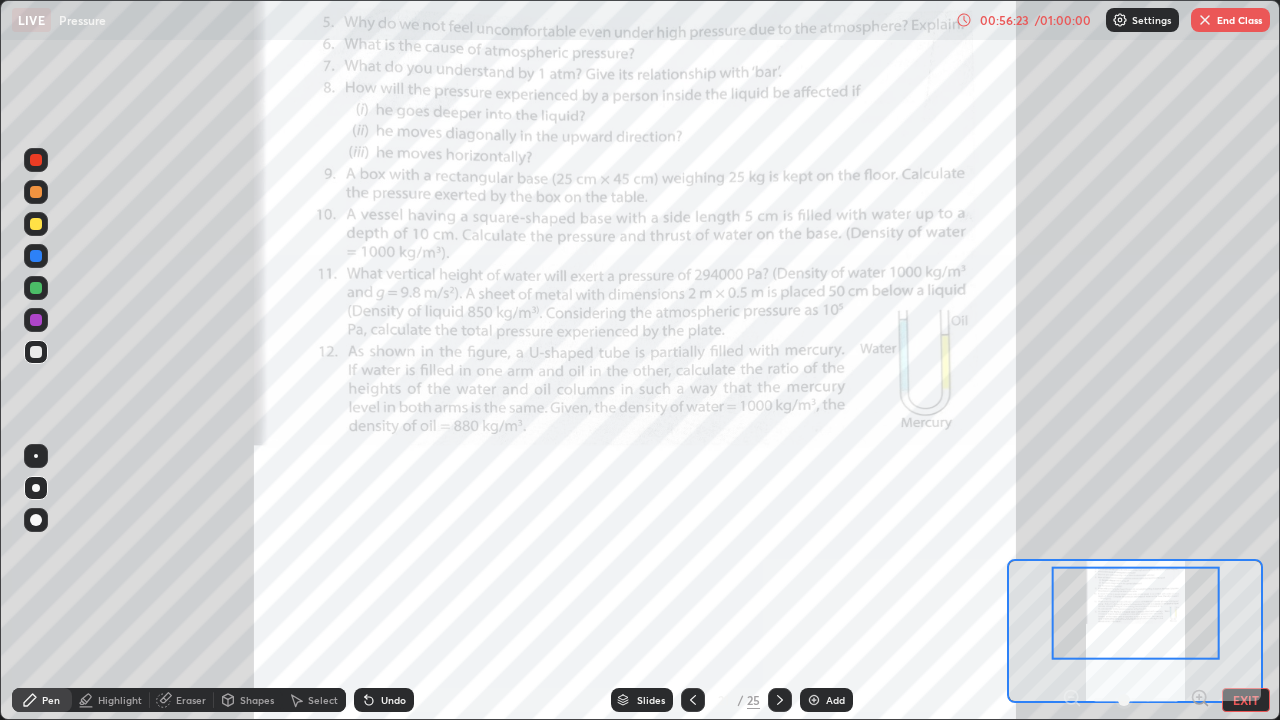 click on "Add" at bounding box center (826, 700) 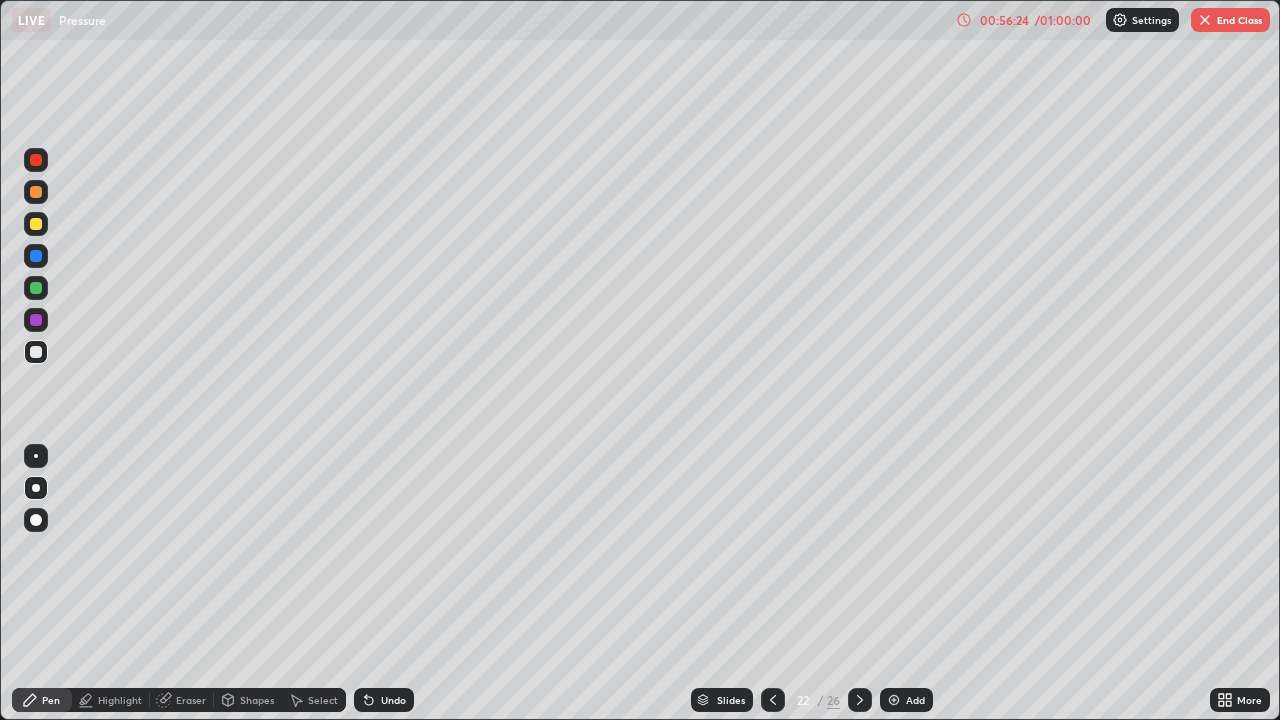 click at bounding box center [36, 224] 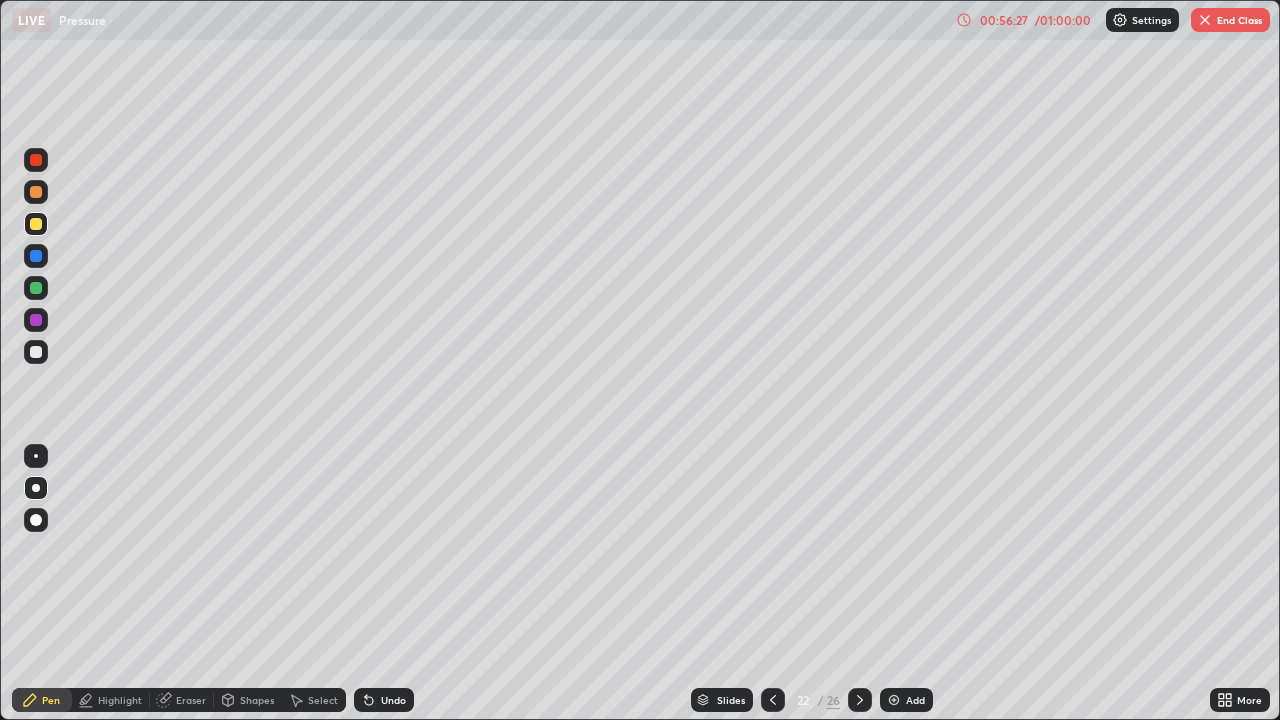 click on "Shapes" at bounding box center (248, 700) 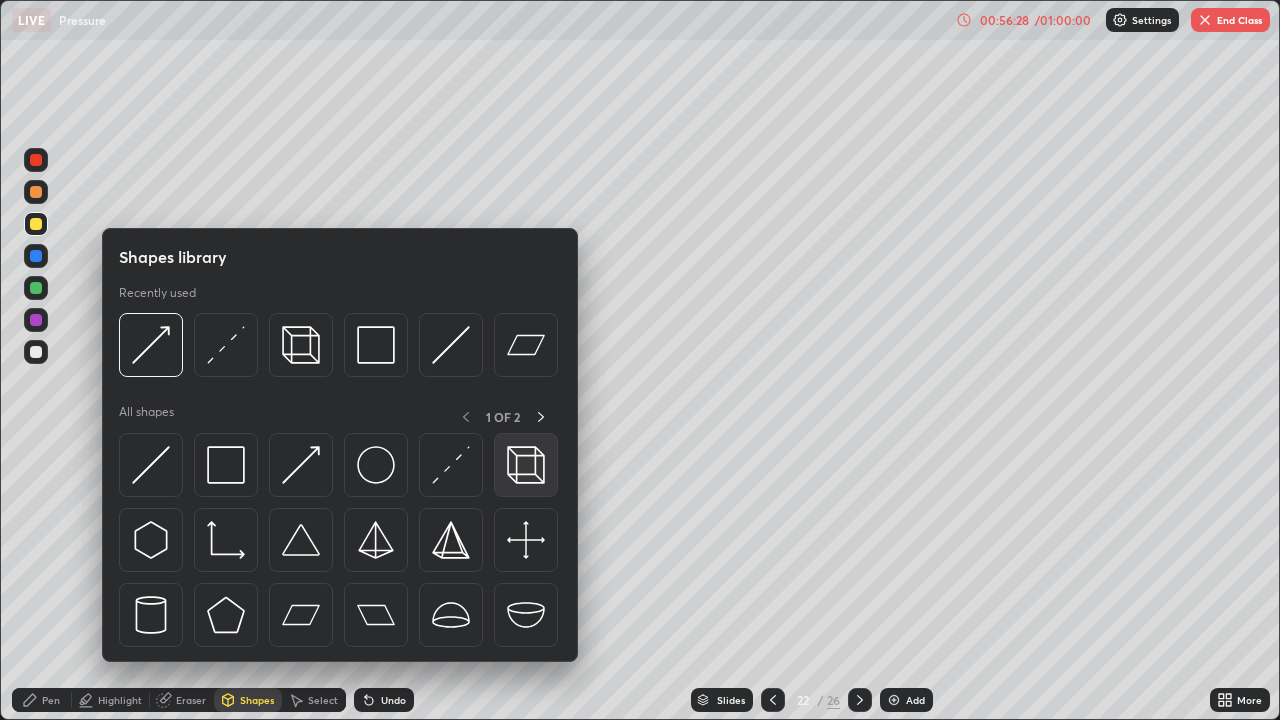 click at bounding box center (526, 465) 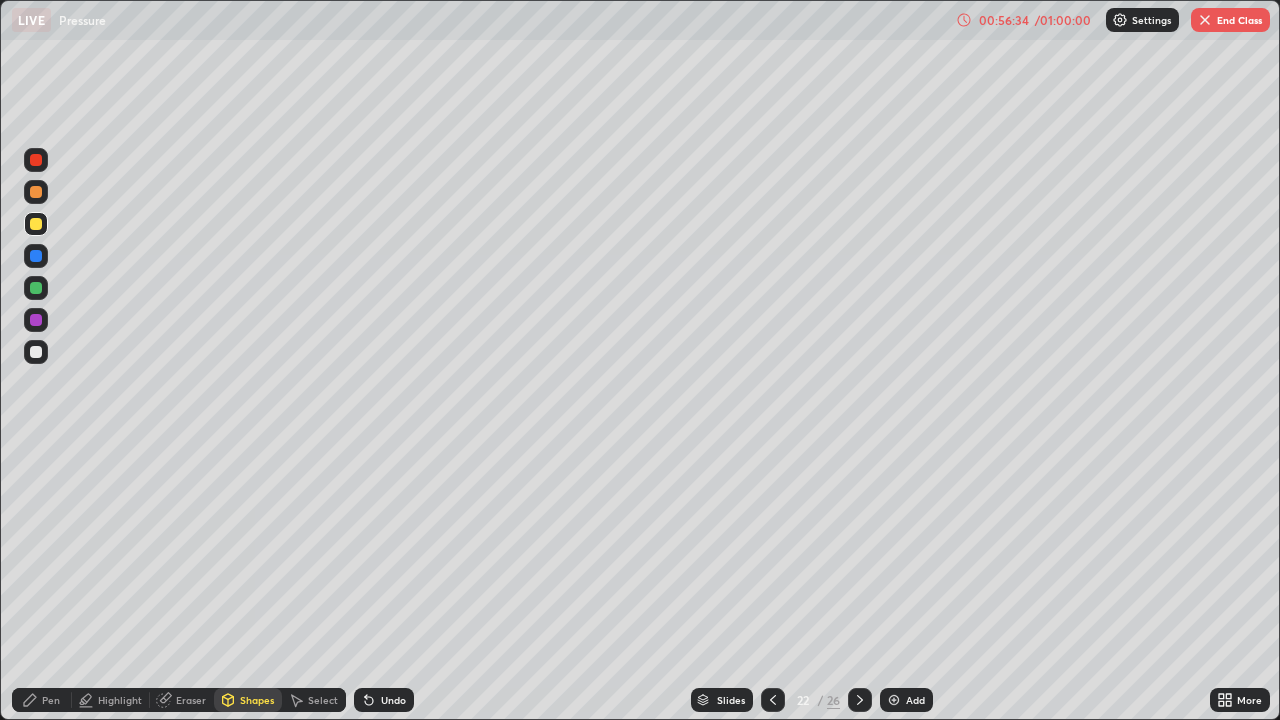 click on "Pen" at bounding box center (42, 700) 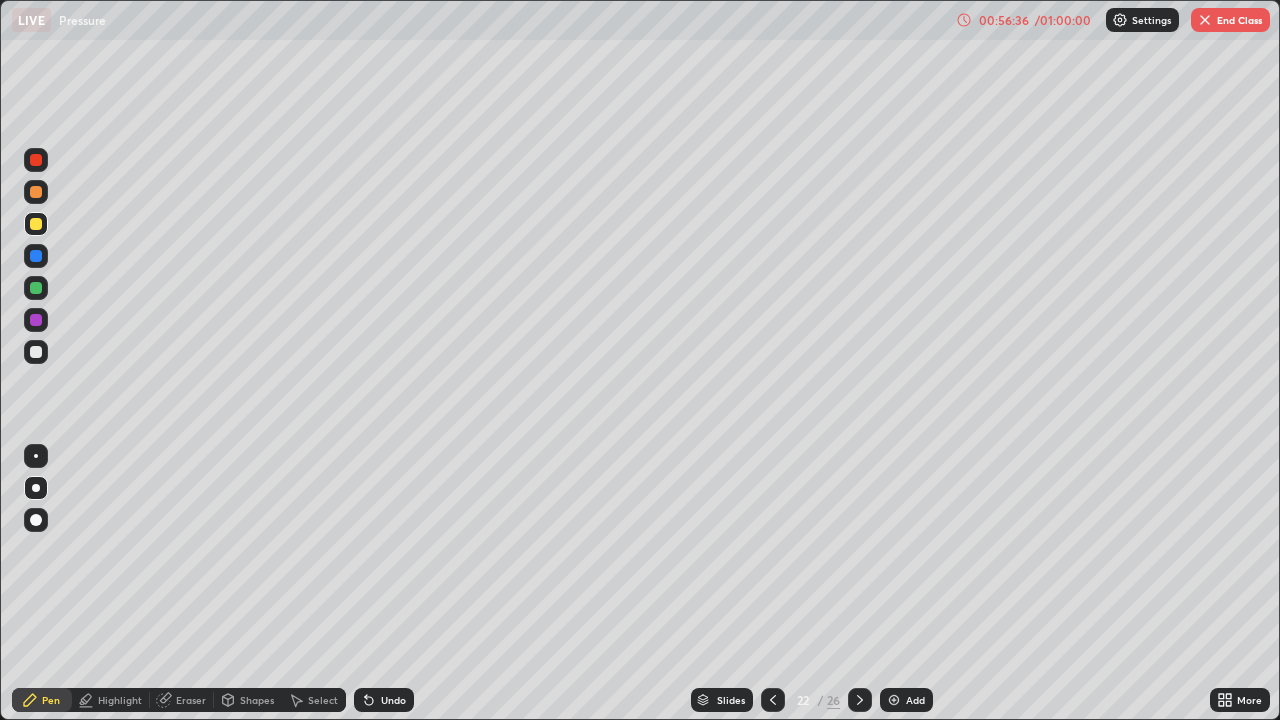 click on "Shapes" at bounding box center (257, 700) 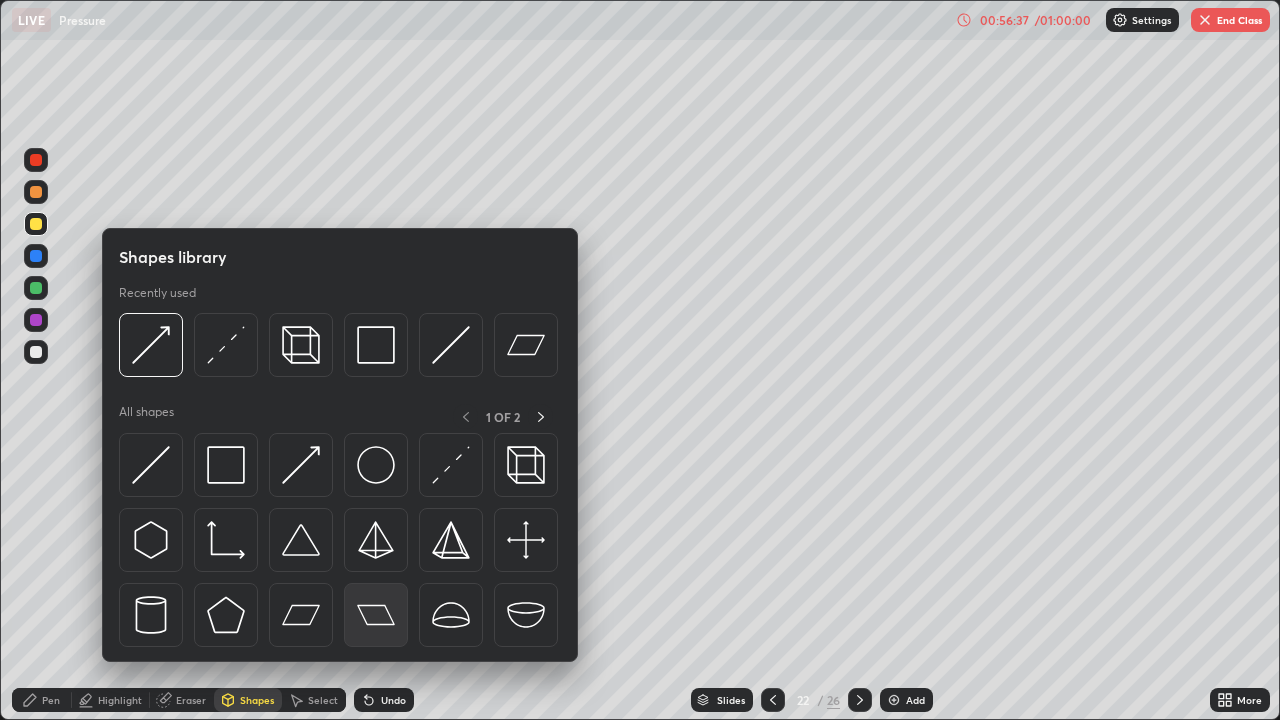 click at bounding box center (376, 615) 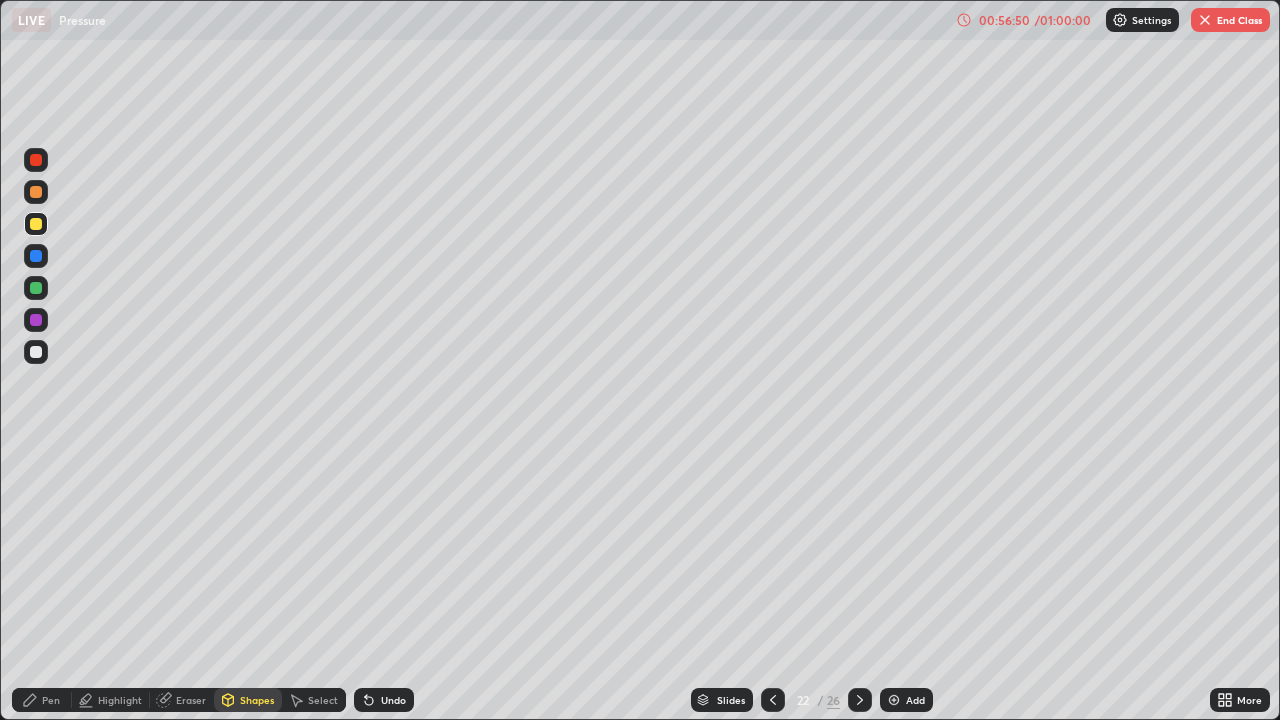 click on "Shapes" at bounding box center [248, 700] 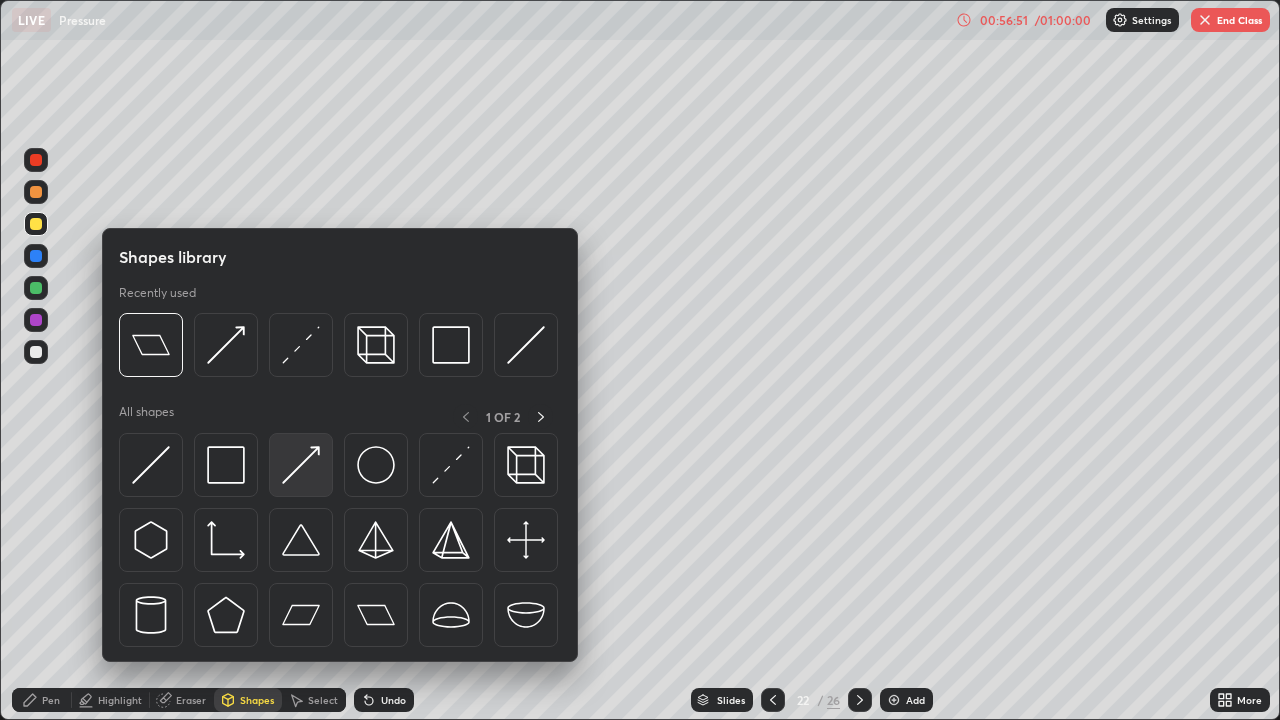 click at bounding box center (301, 465) 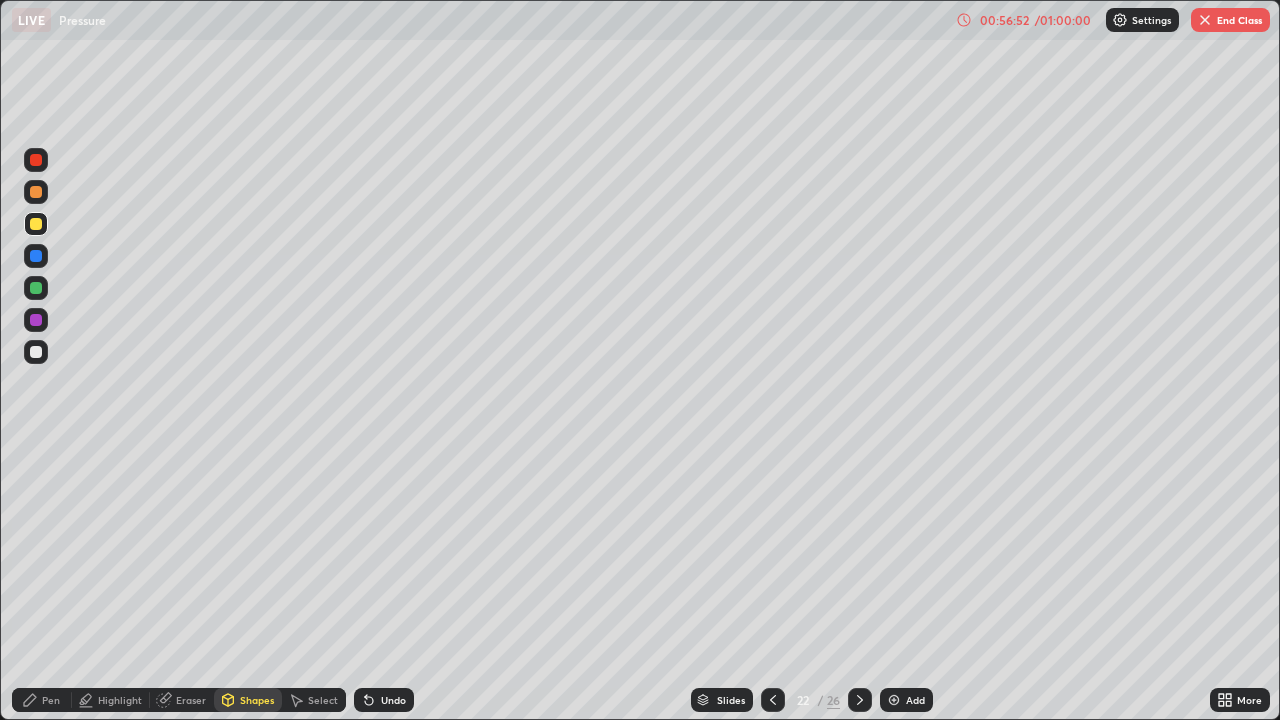 click at bounding box center (36, 160) 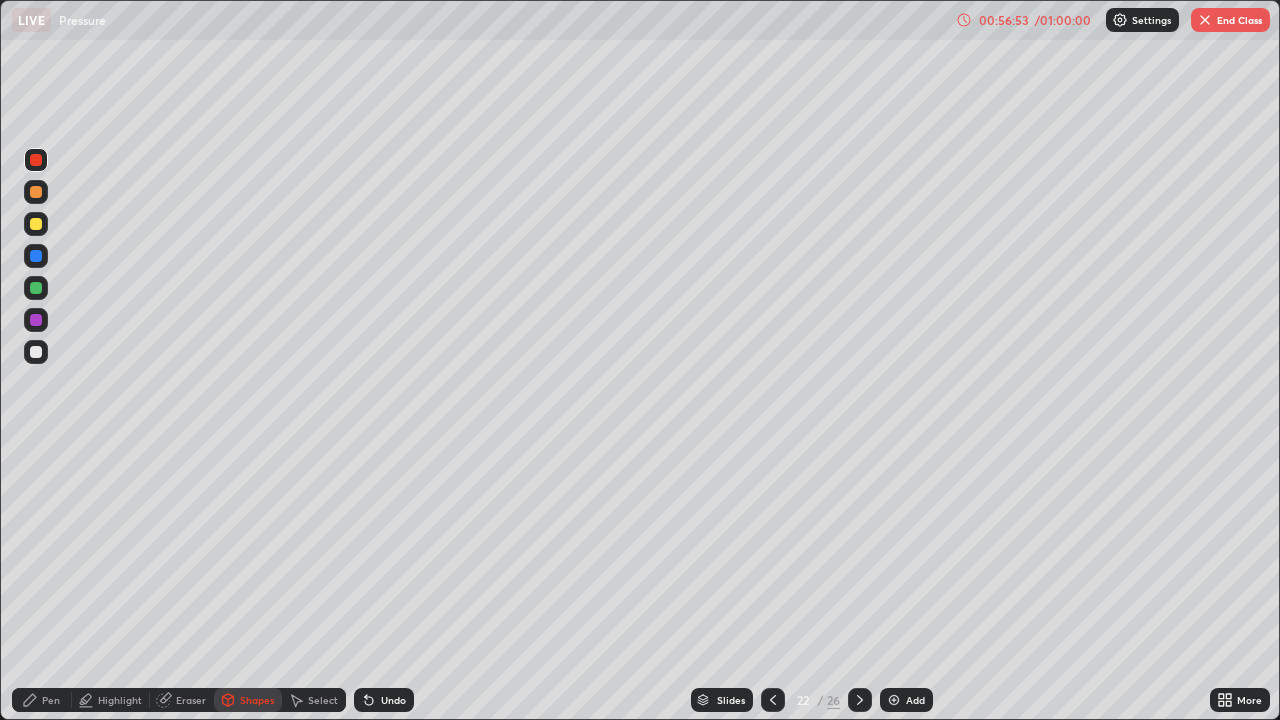 click at bounding box center (36, 352) 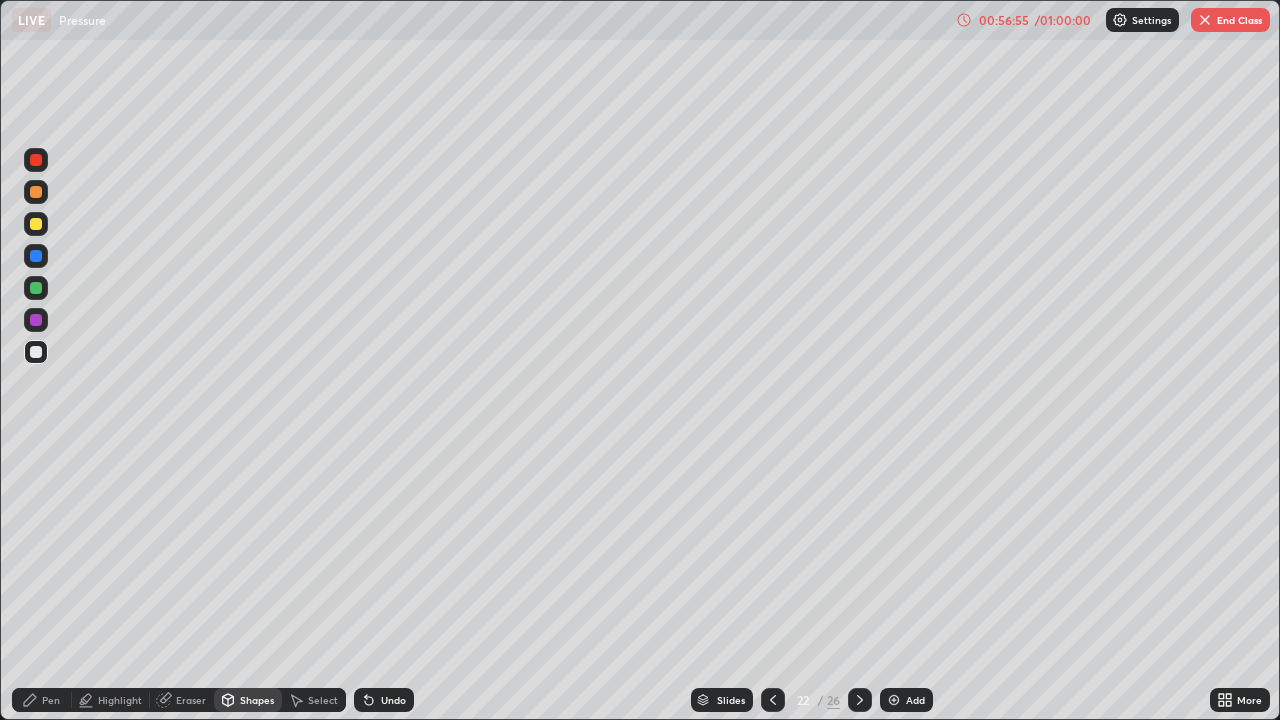 click on "Shapes" at bounding box center (257, 700) 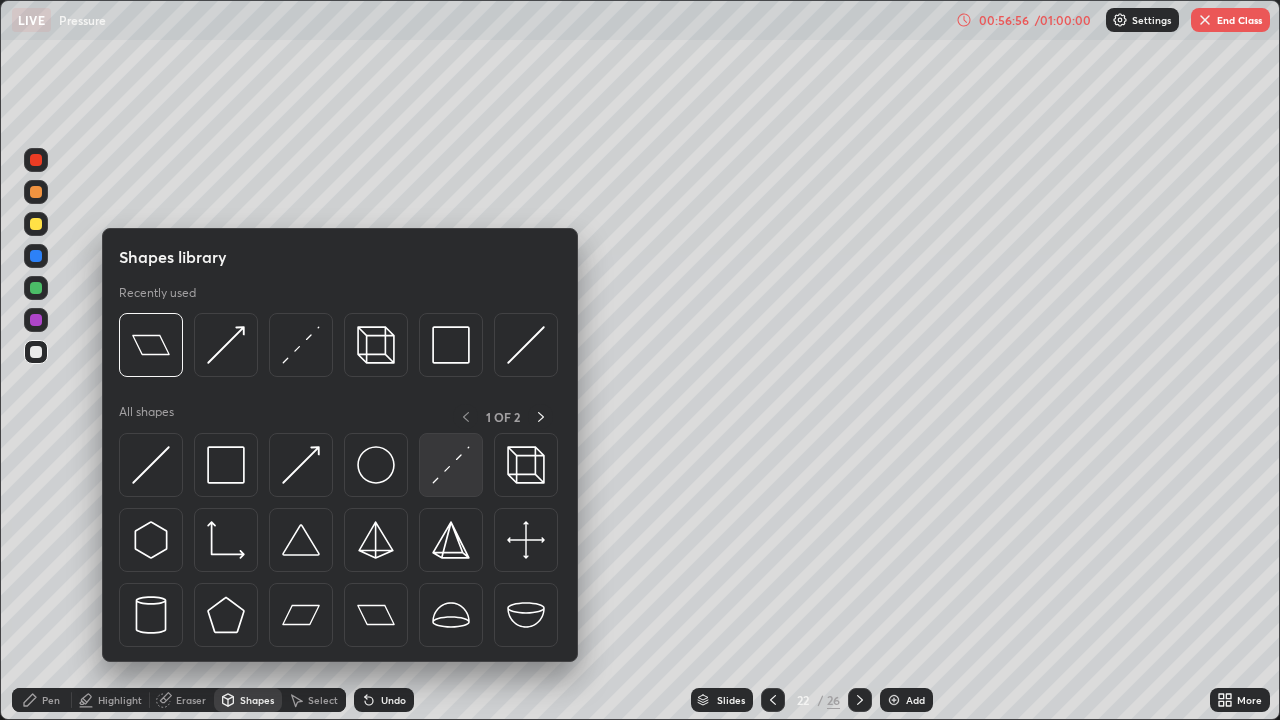 click at bounding box center [451, 465] 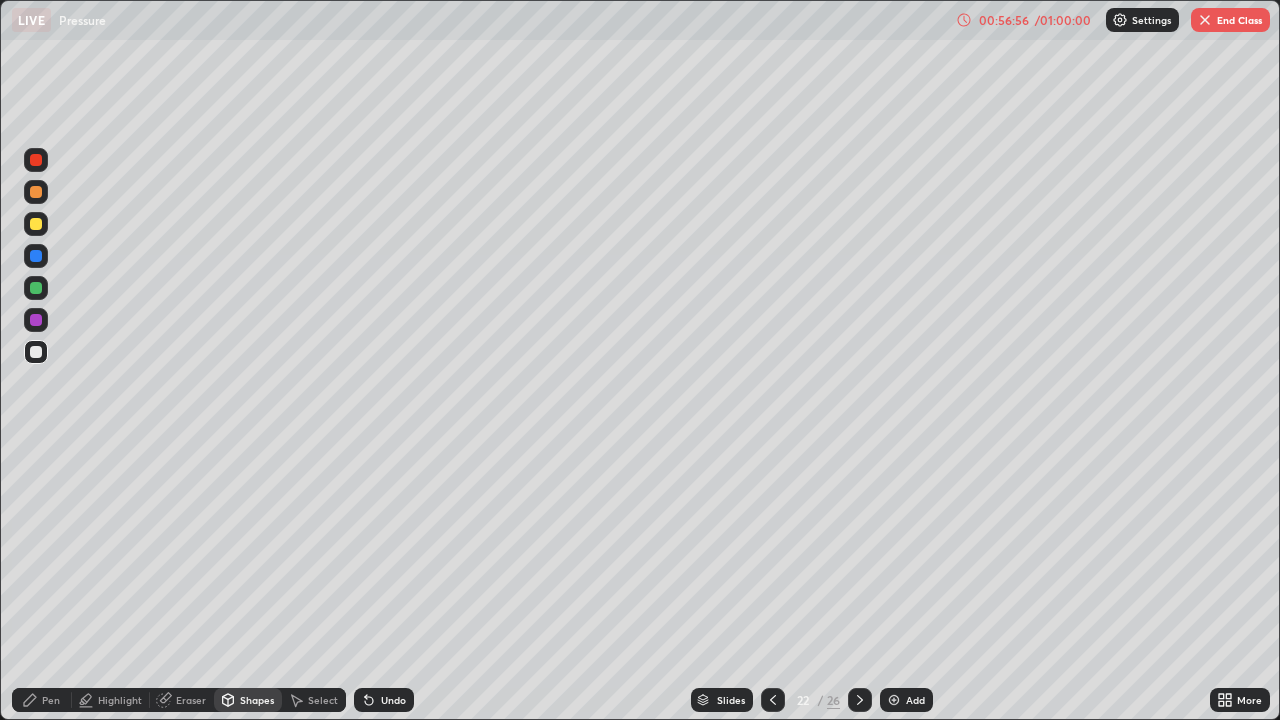 click at bounding box center (36, 256) 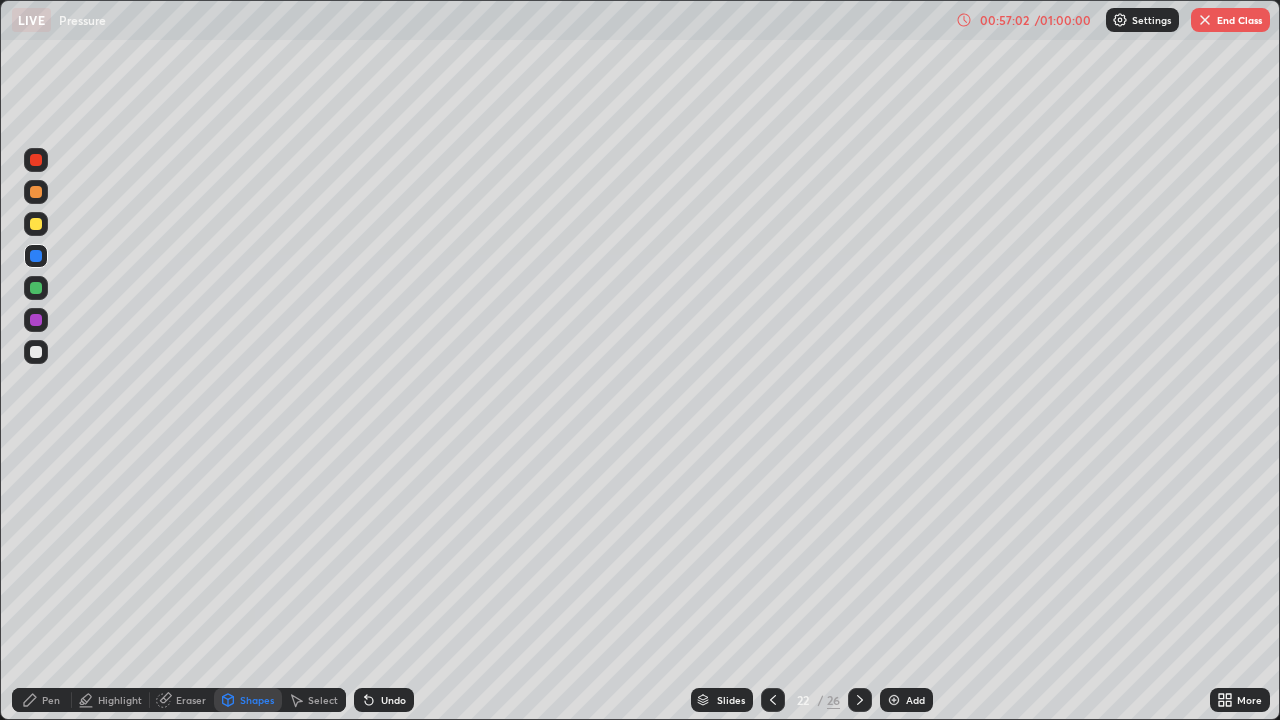 click on "Shapes" at bounding box center (257, 700) 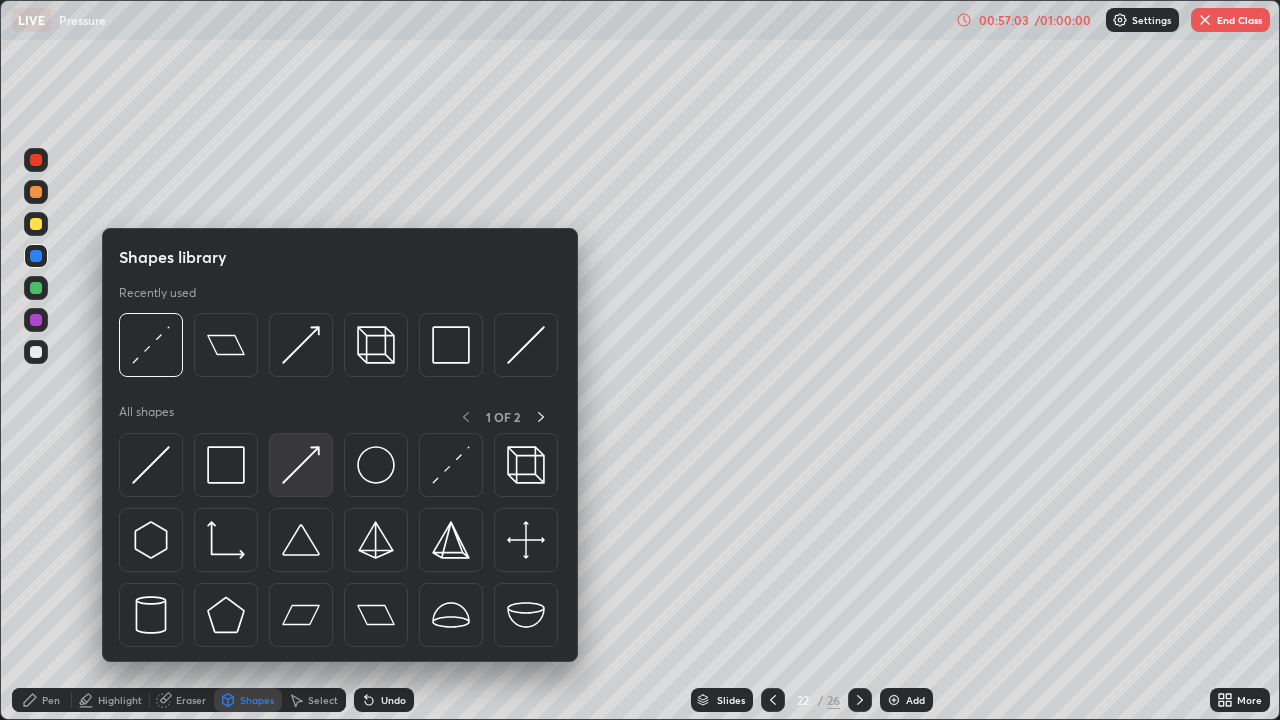 click at bounding box center (301, 465) 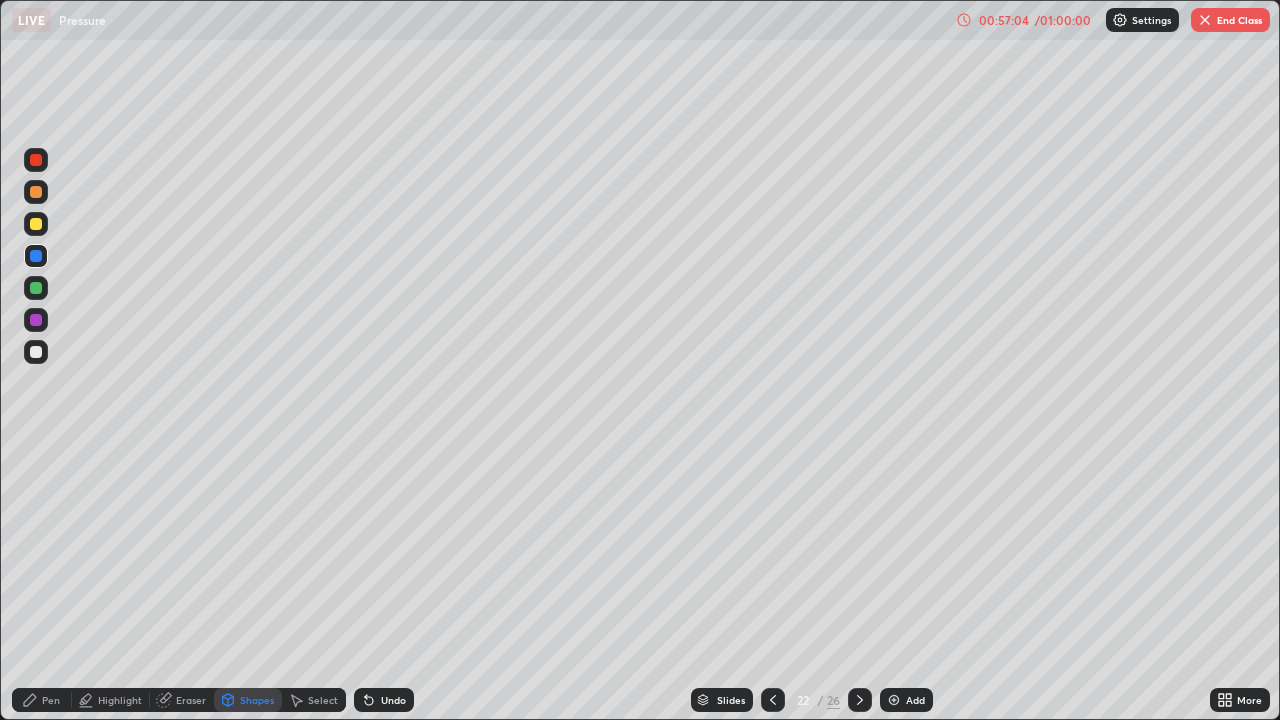 click at bounding box center [36, 320] 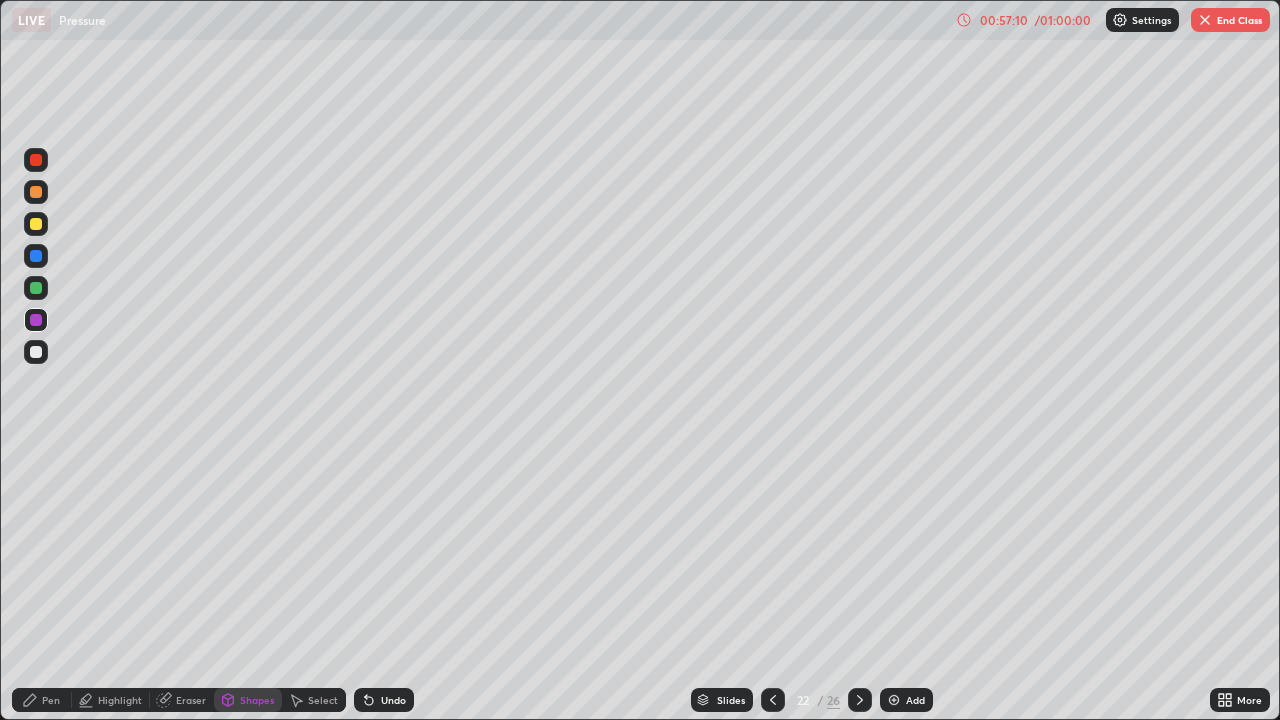 click 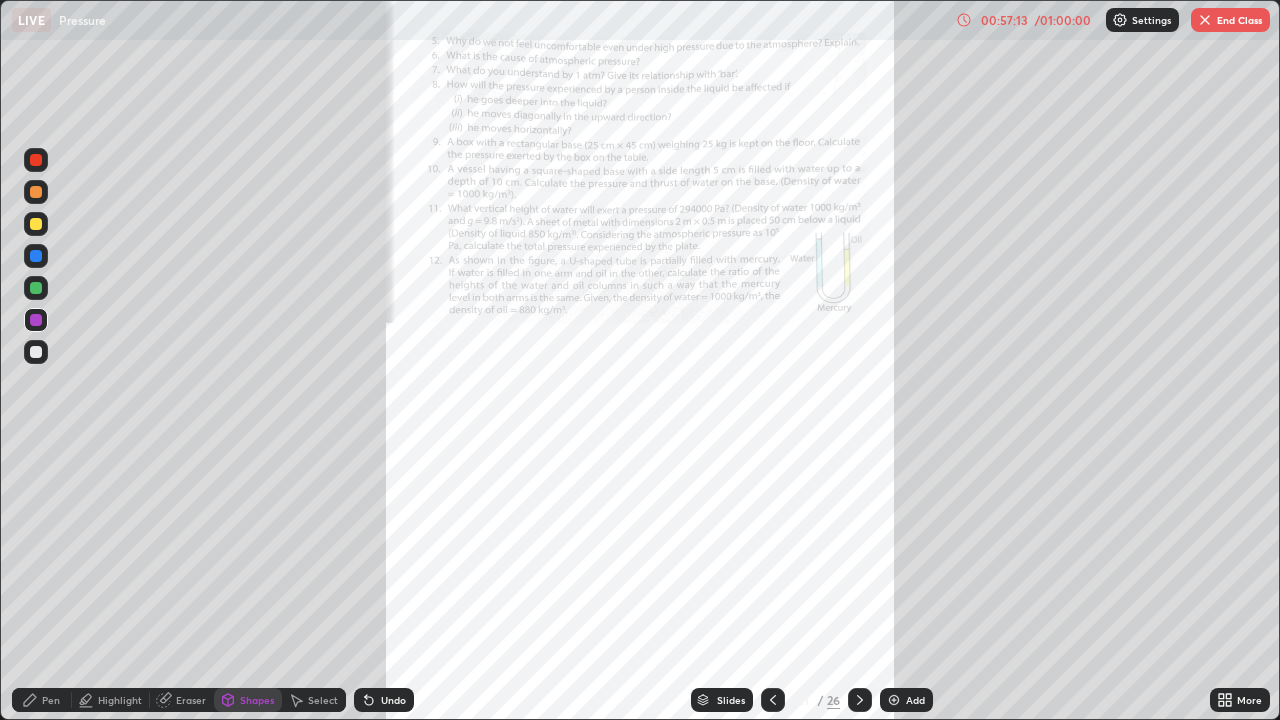 click 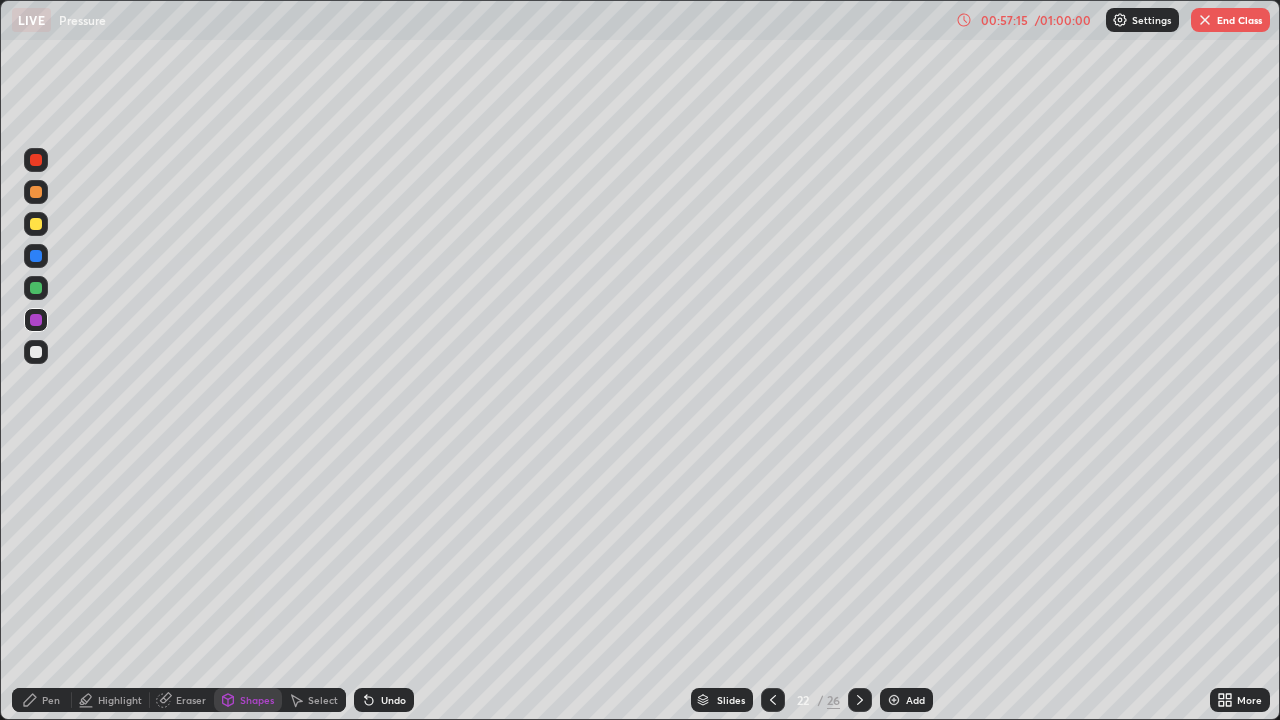 click on "Undo" at bounding box center (393, 700) 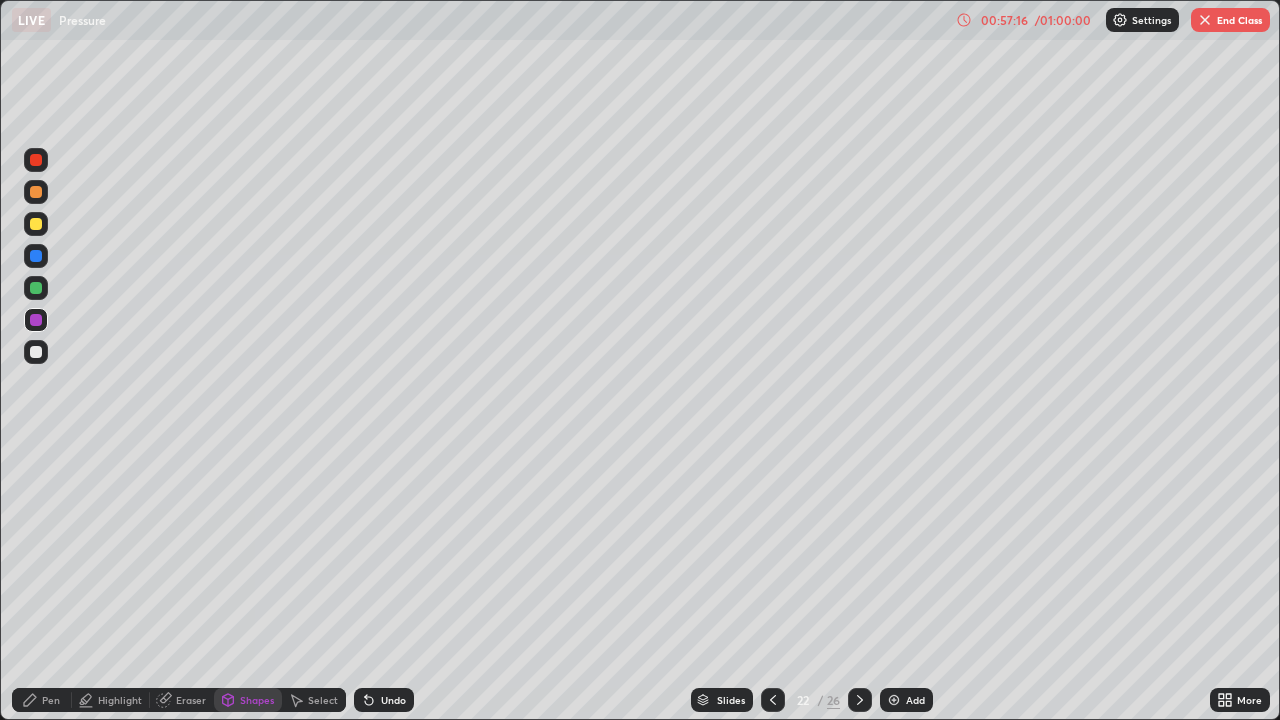 click on "Pen" at bounding box center (51, 700) 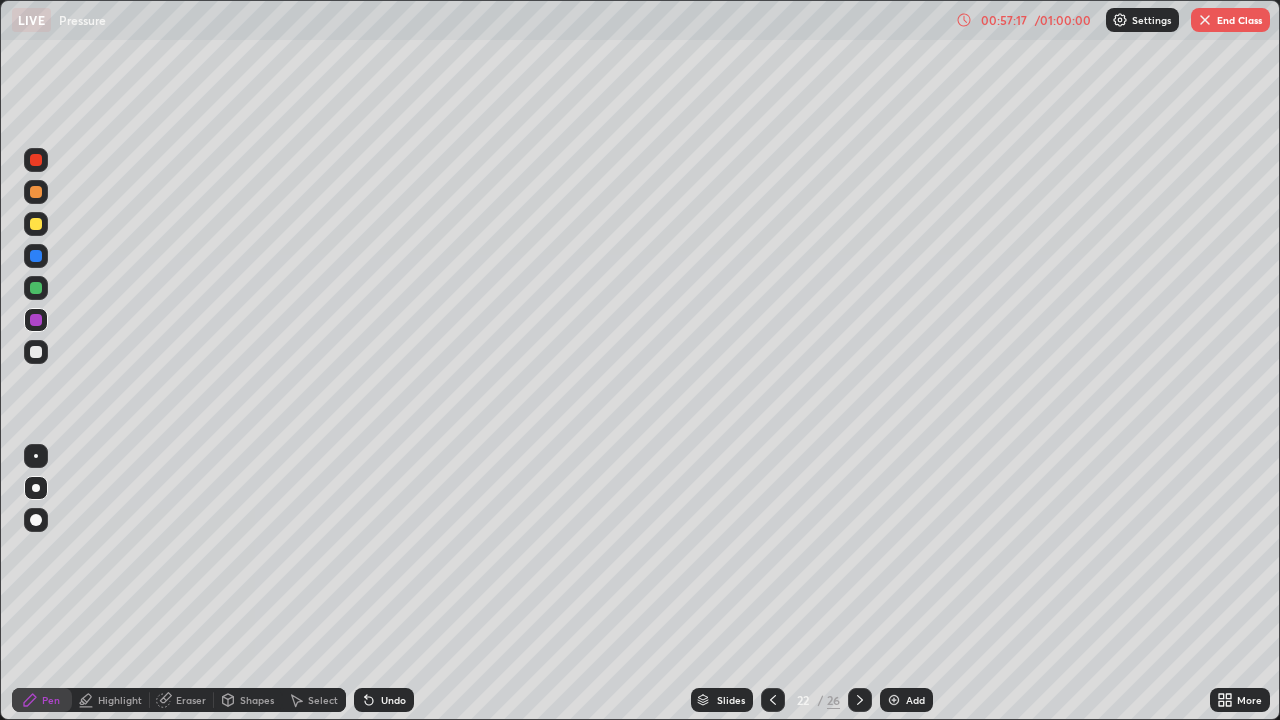 click at bounding box center (36, 288) 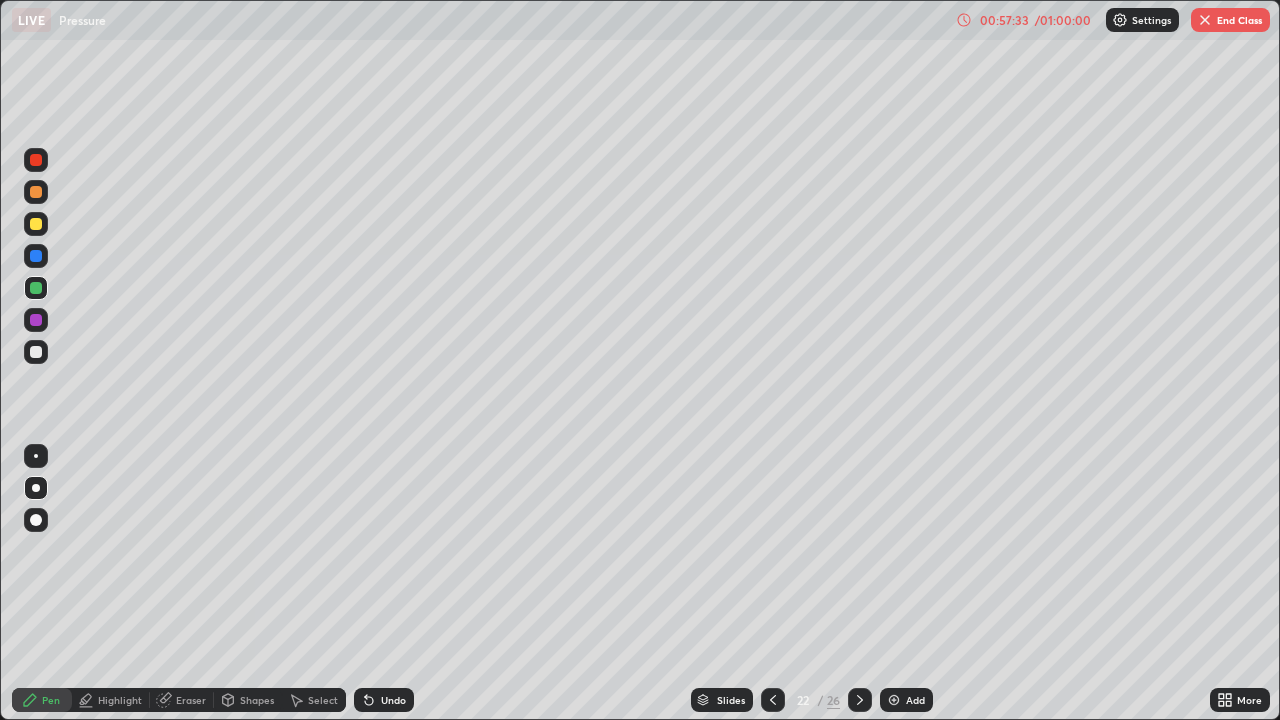 click 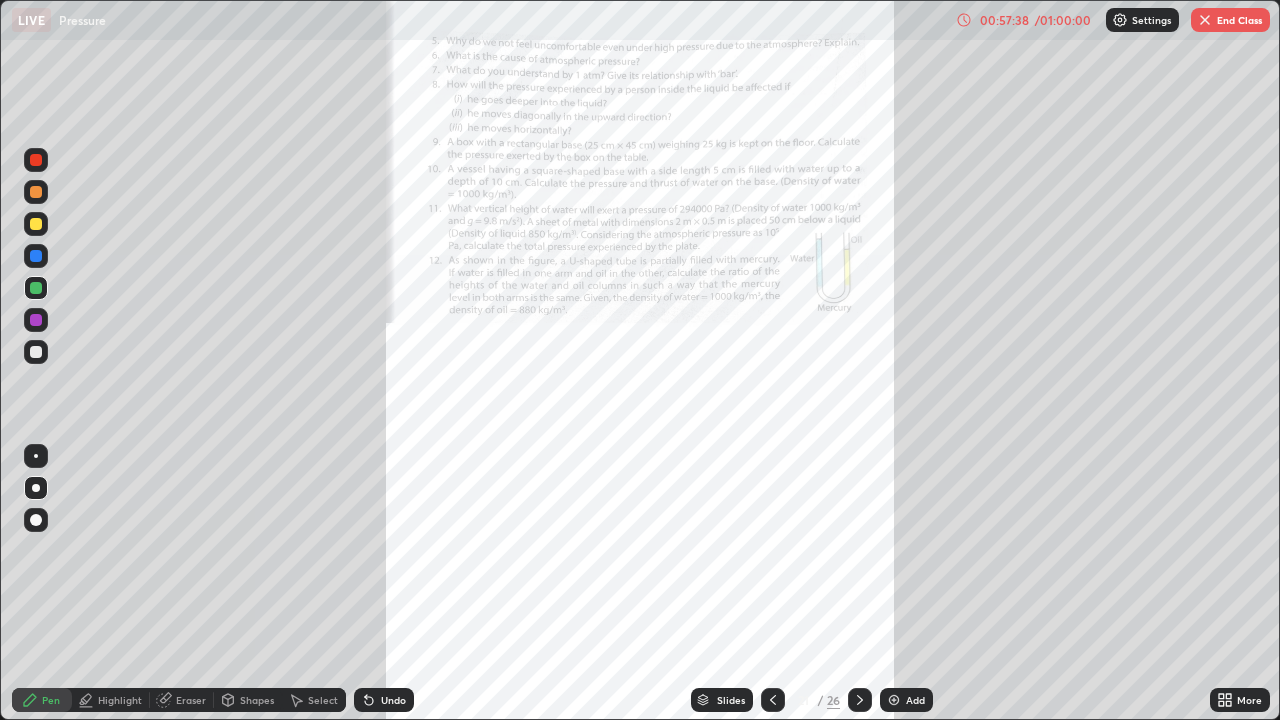 click 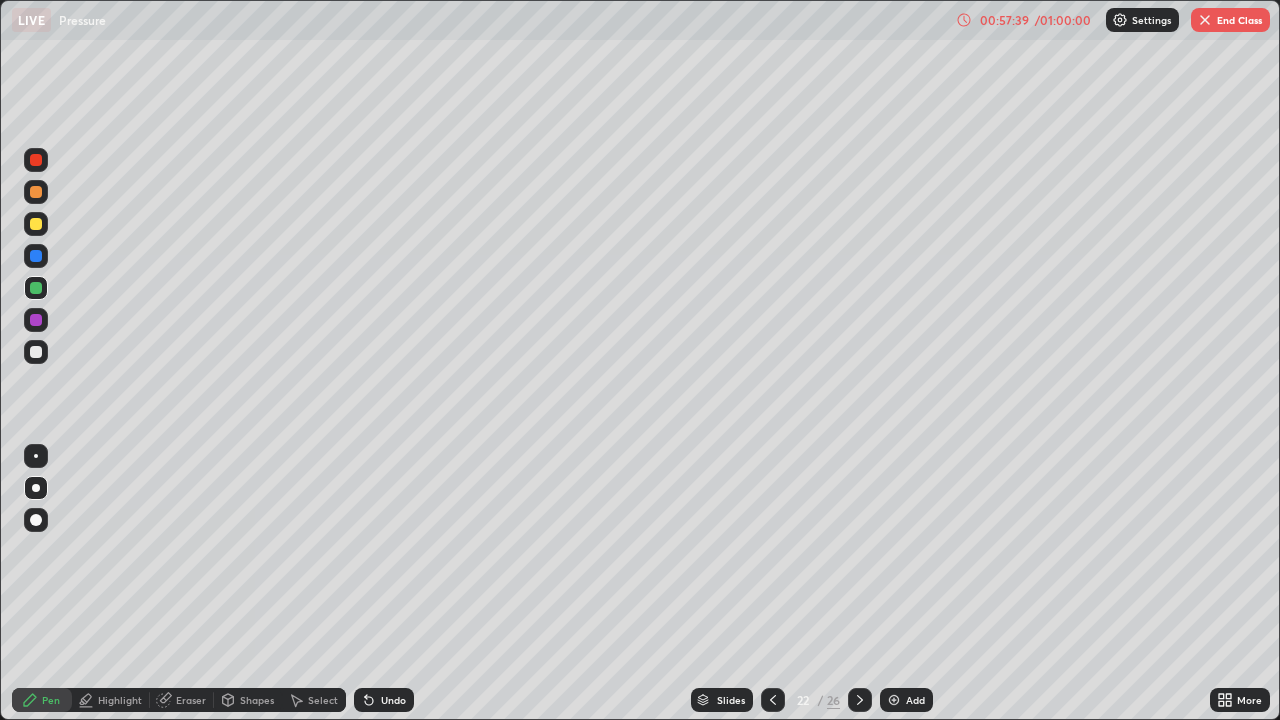 click 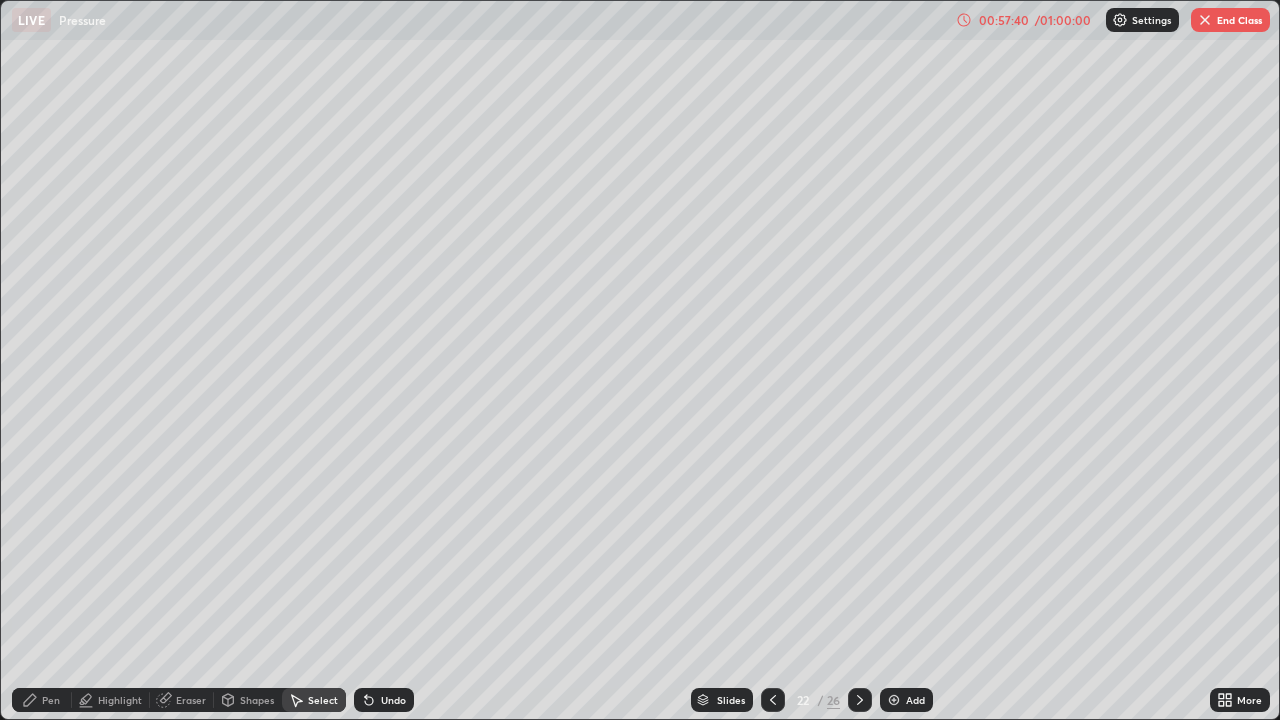 click on "Shapes" at bounding box center (248, 700) 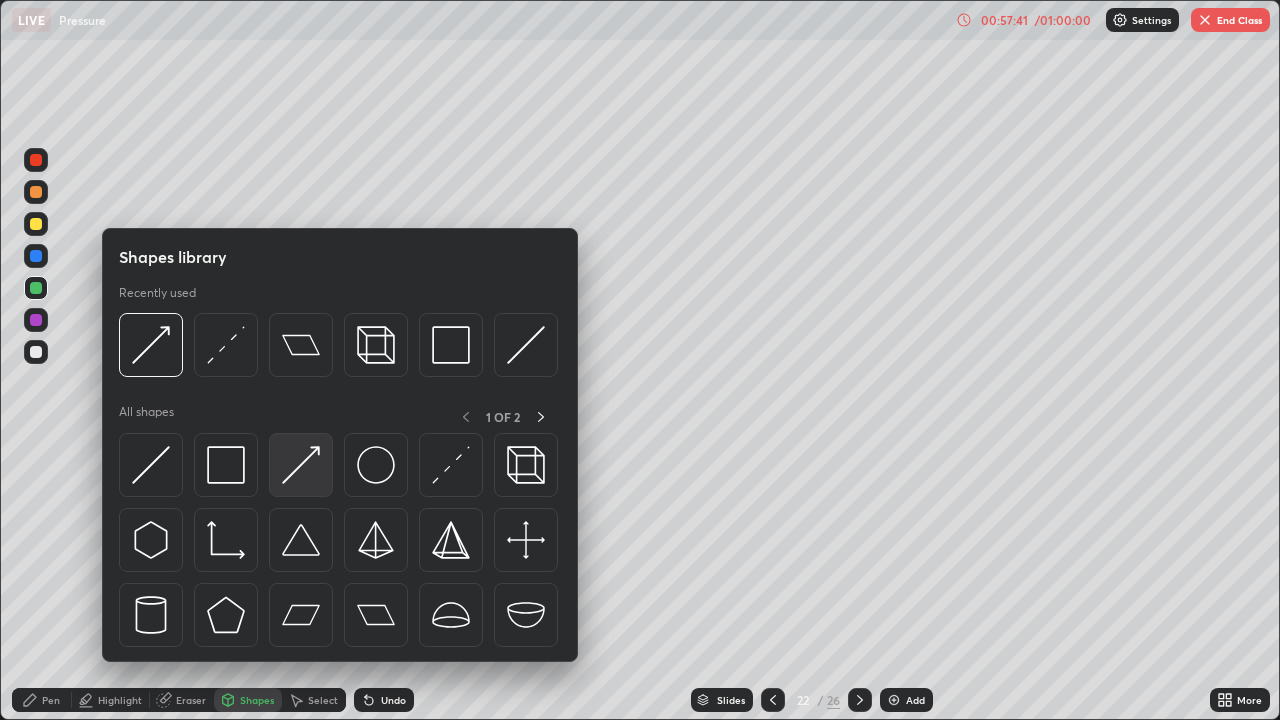 click at bounding box center (301, 465) 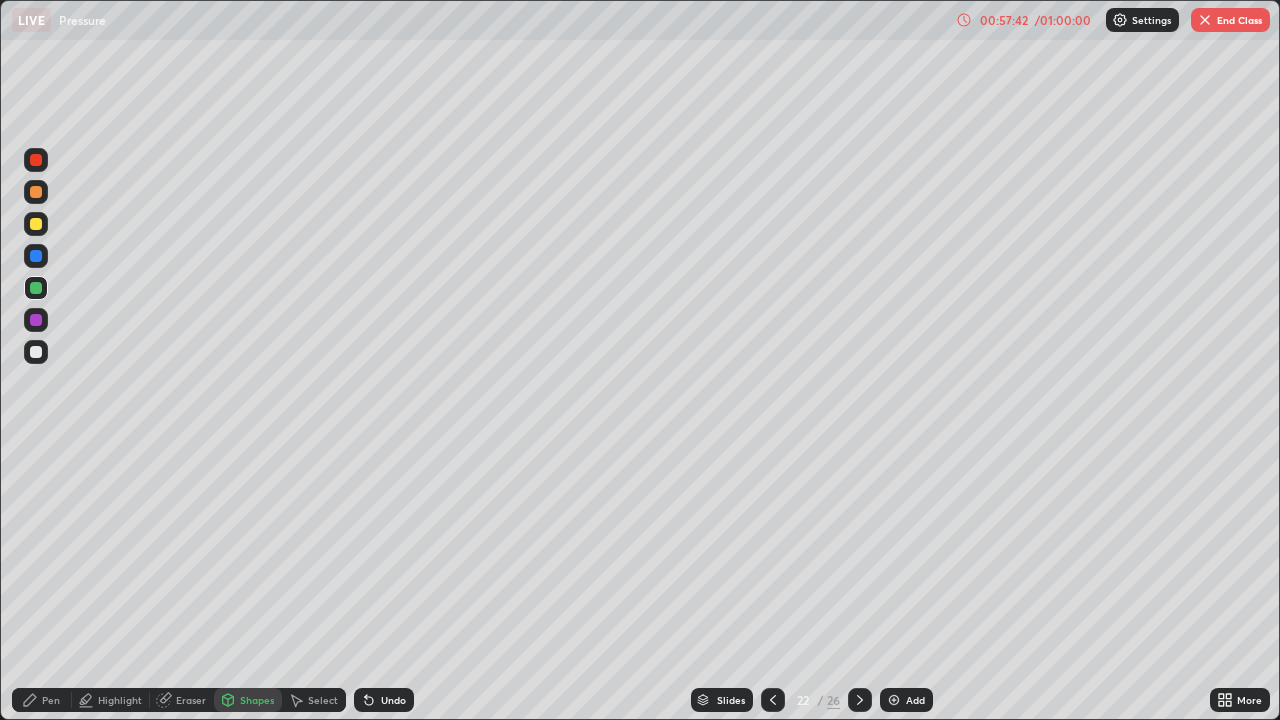 click at bounding box center [36, 192] 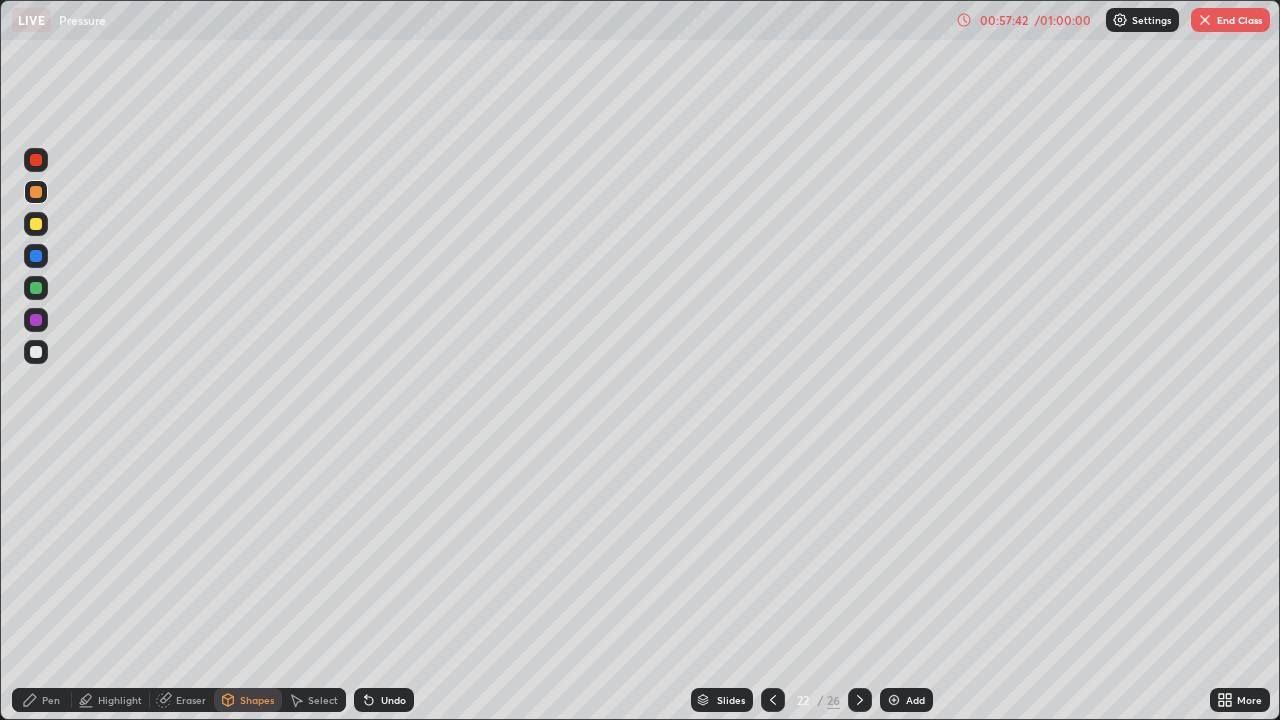 click at bounding box center (36, 160) 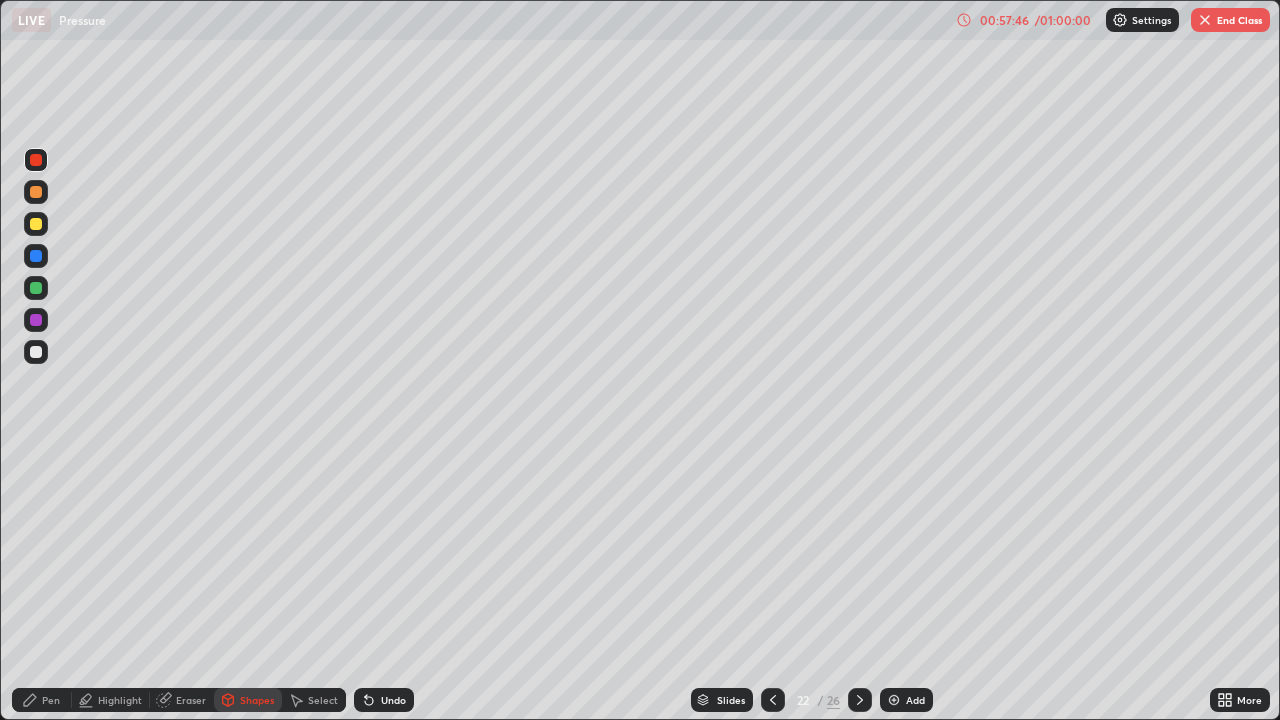click on "Pen" at bounding box center [42, 700] 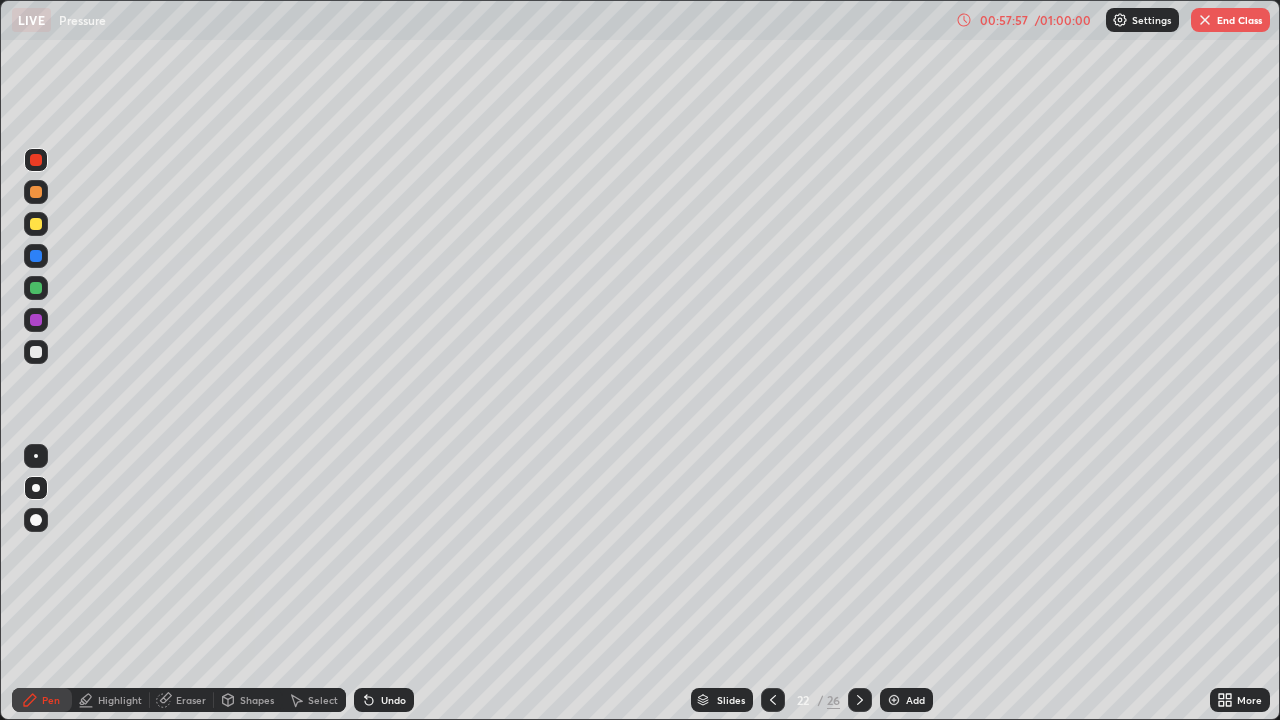 click at bounding box center (36, 352) 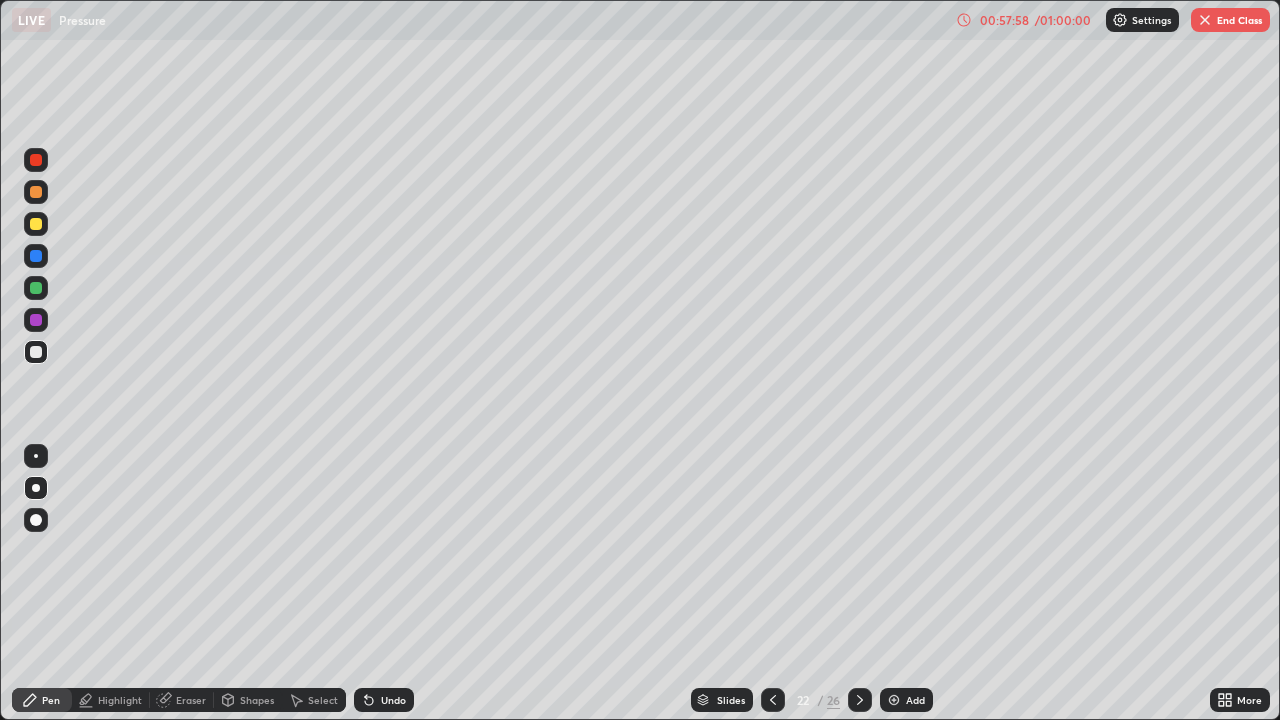 click at bounding box center (36, 352) 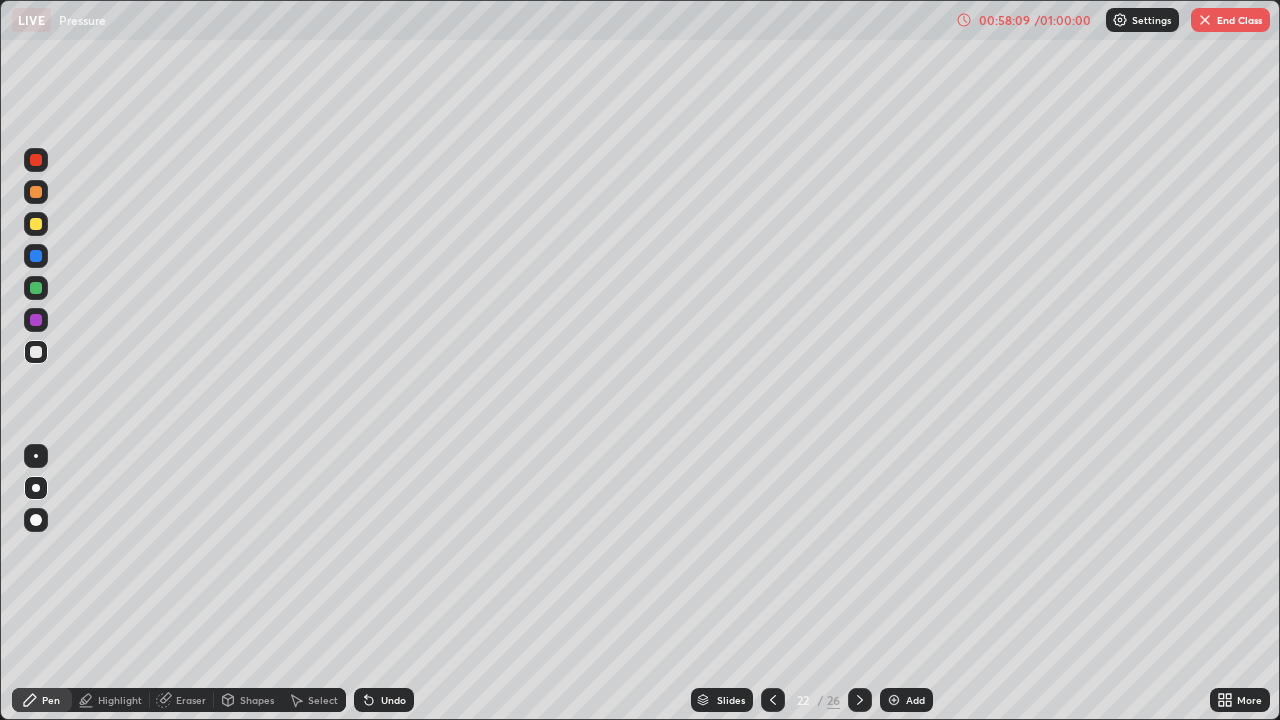 click on "Shapes" at bounding box center [257, 700] 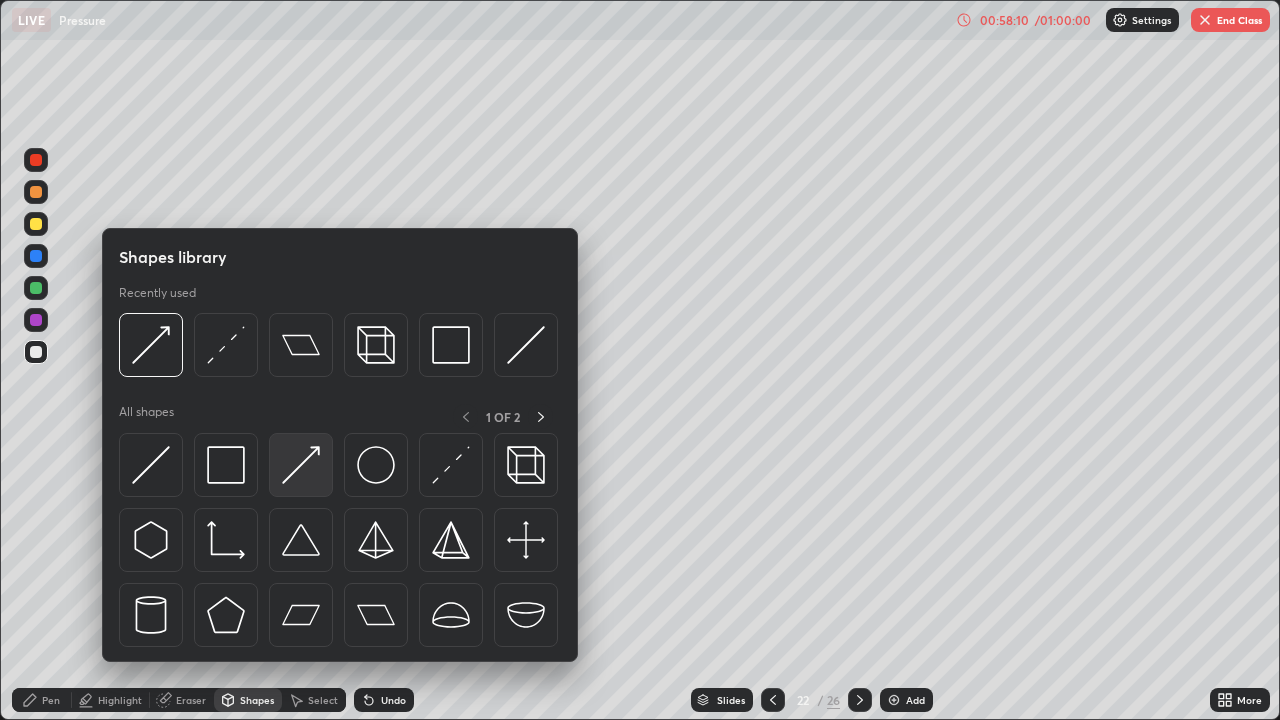 click at bounding box center (301, 465) 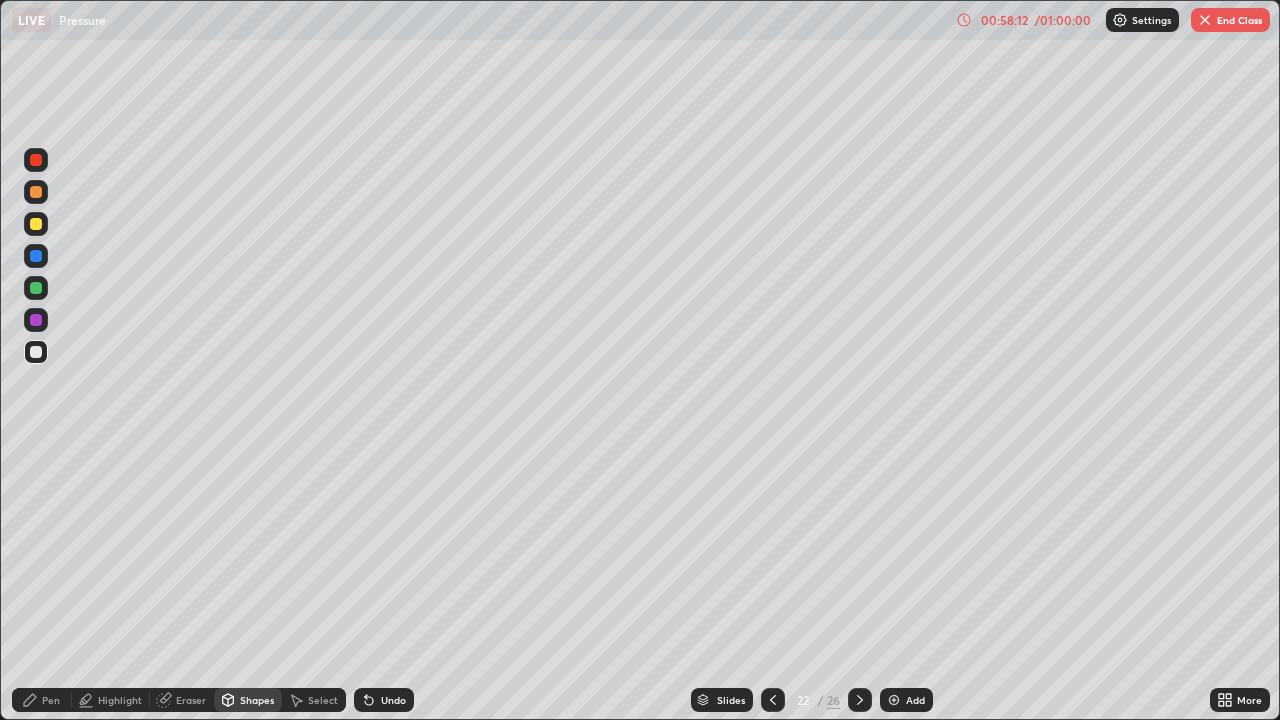 click on "/" at bounding box center (820, 700) 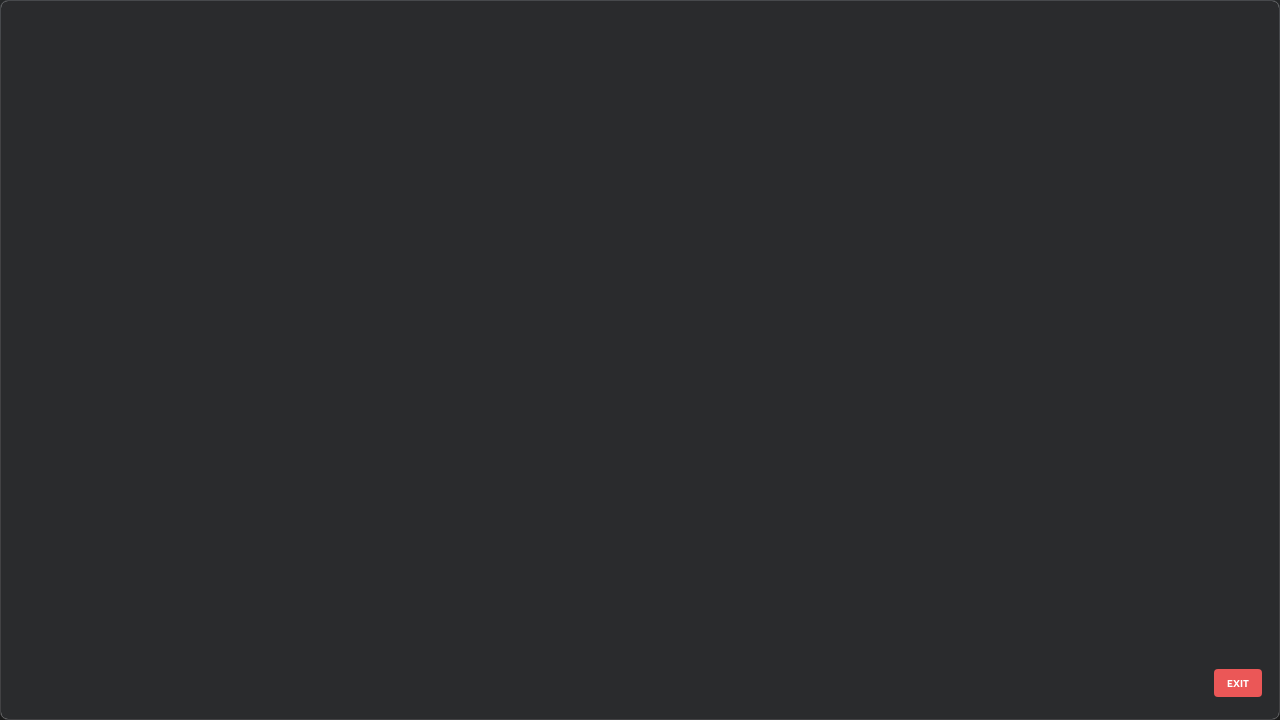 scroll, scrollTop: 1079, scrollLeft: 0, axis: vertical 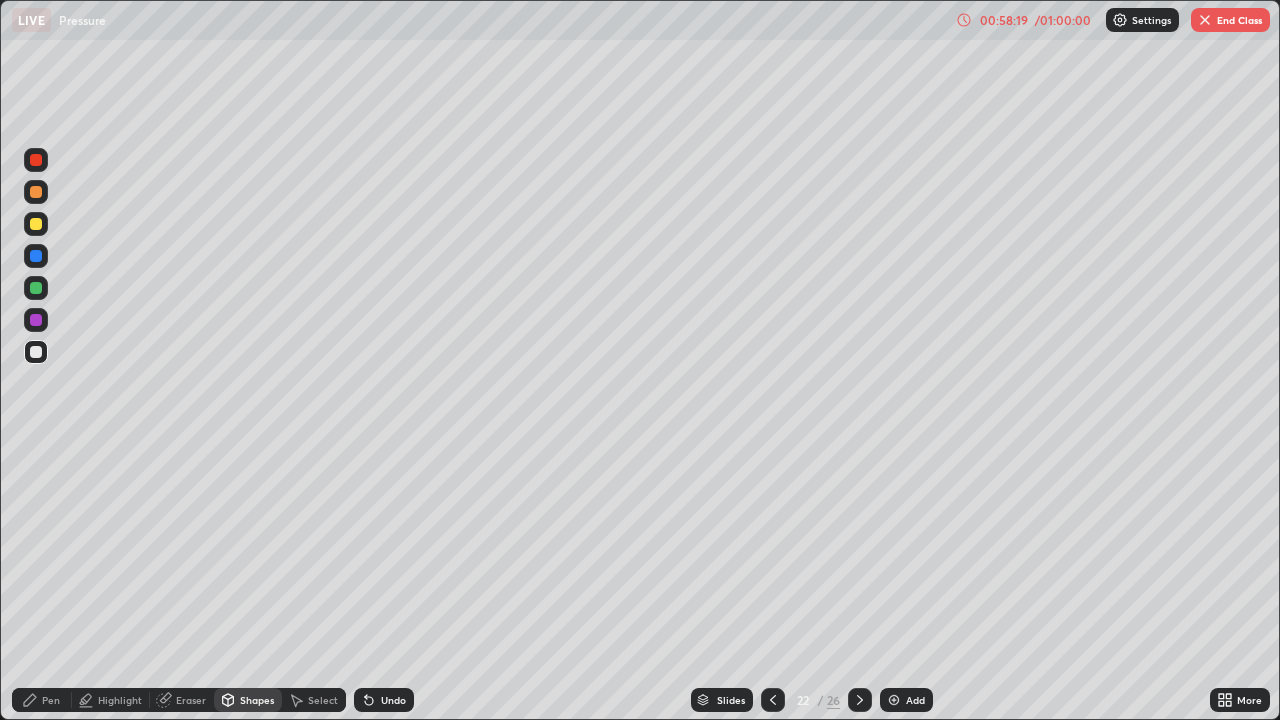 click 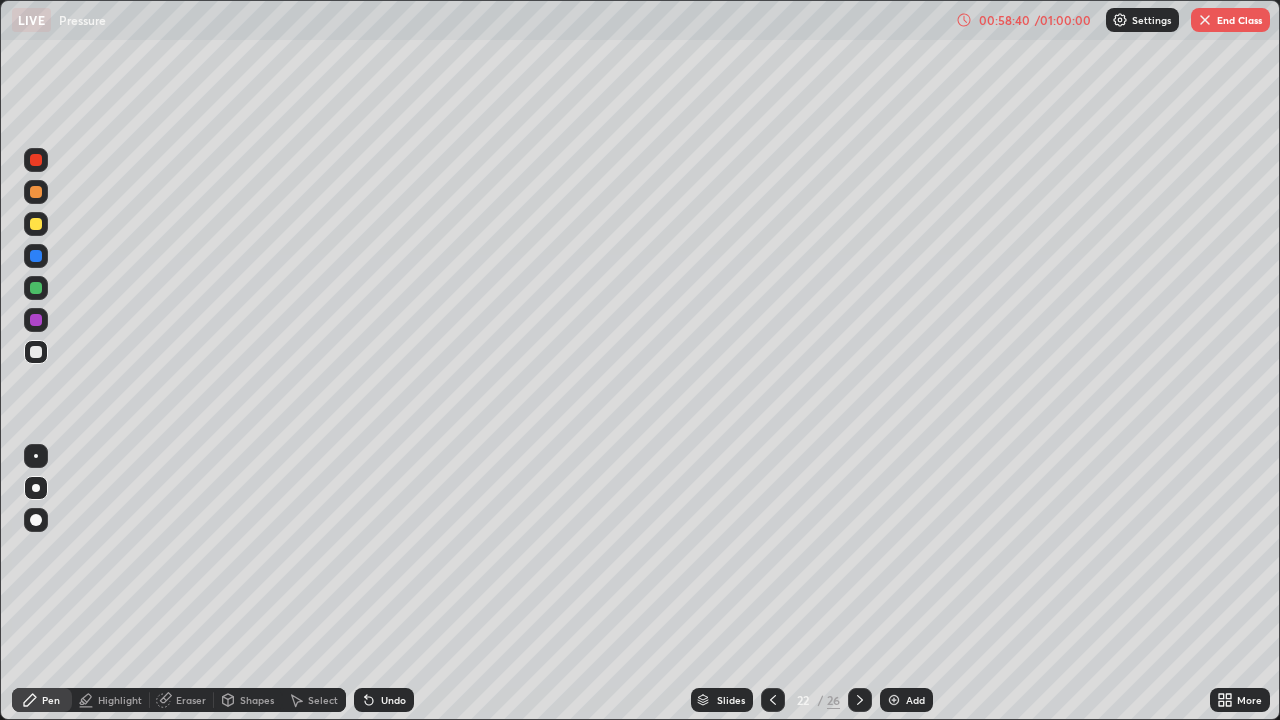 click at bounding box center (36, 320) 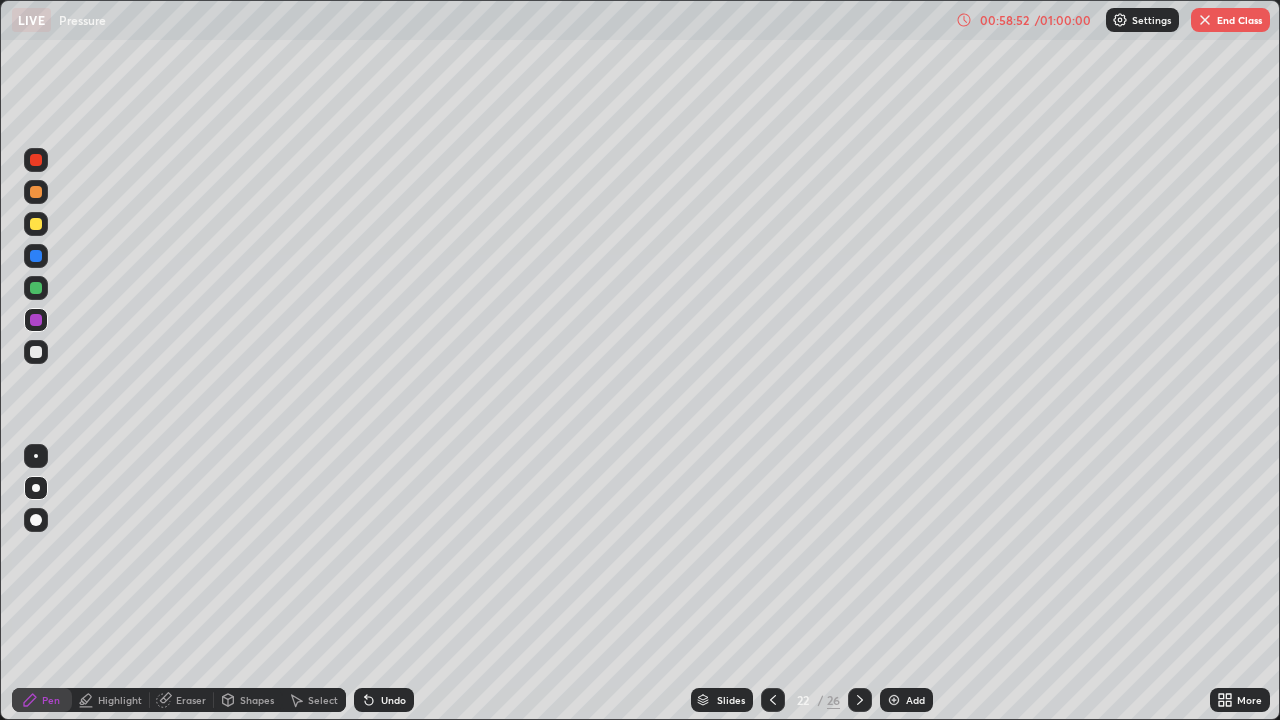 click at bounding box center [36, 288] 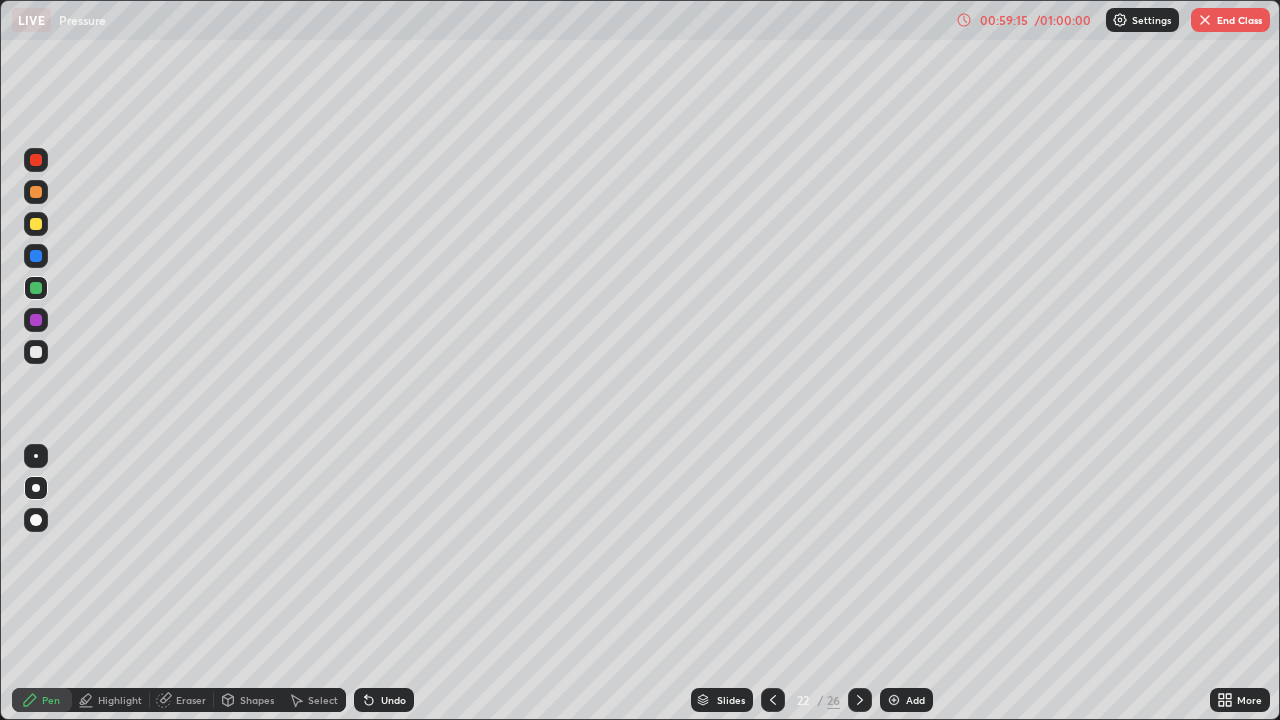 click at bounding box center (36, 256) 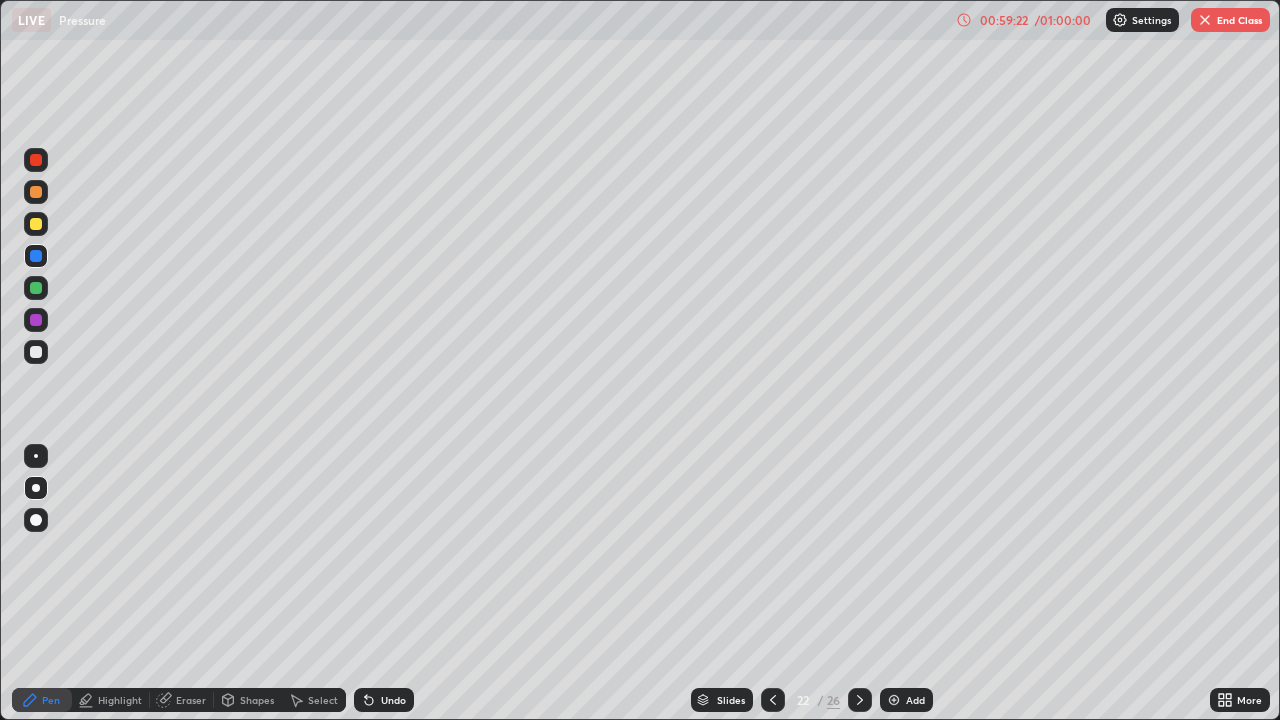 click at bounding box center (36, 224) 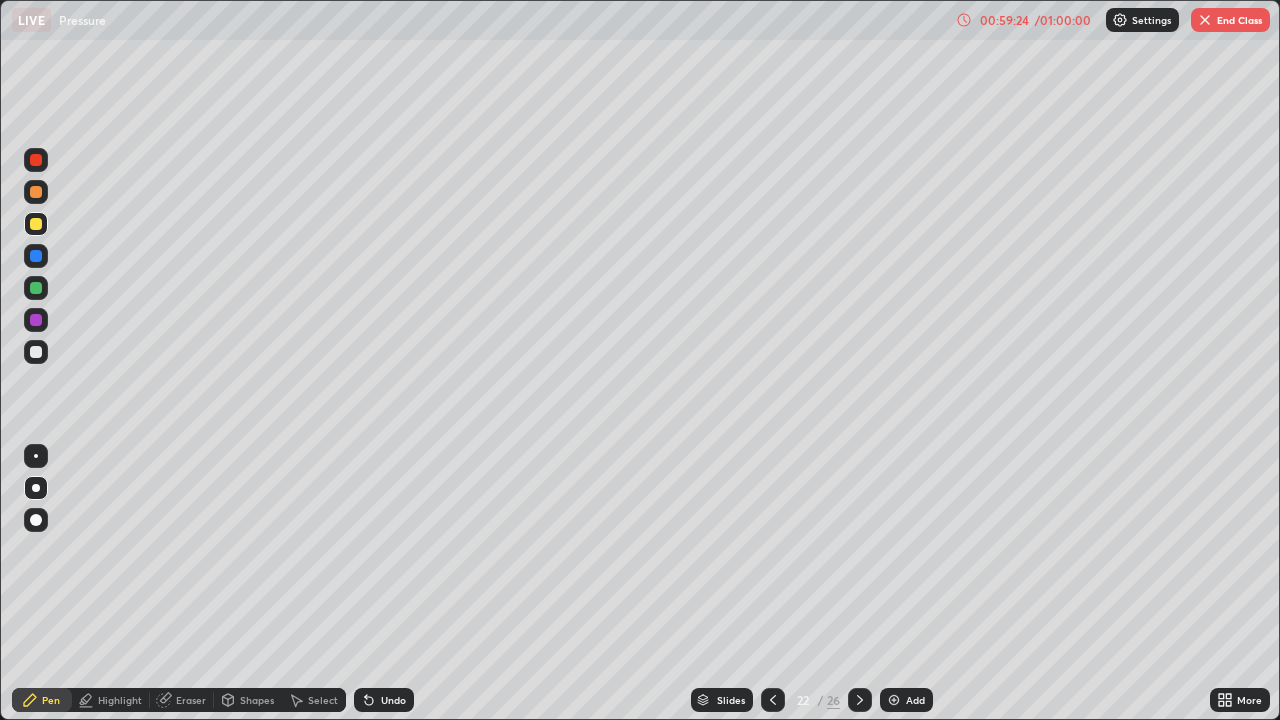 click at bounding box center [36, 160] 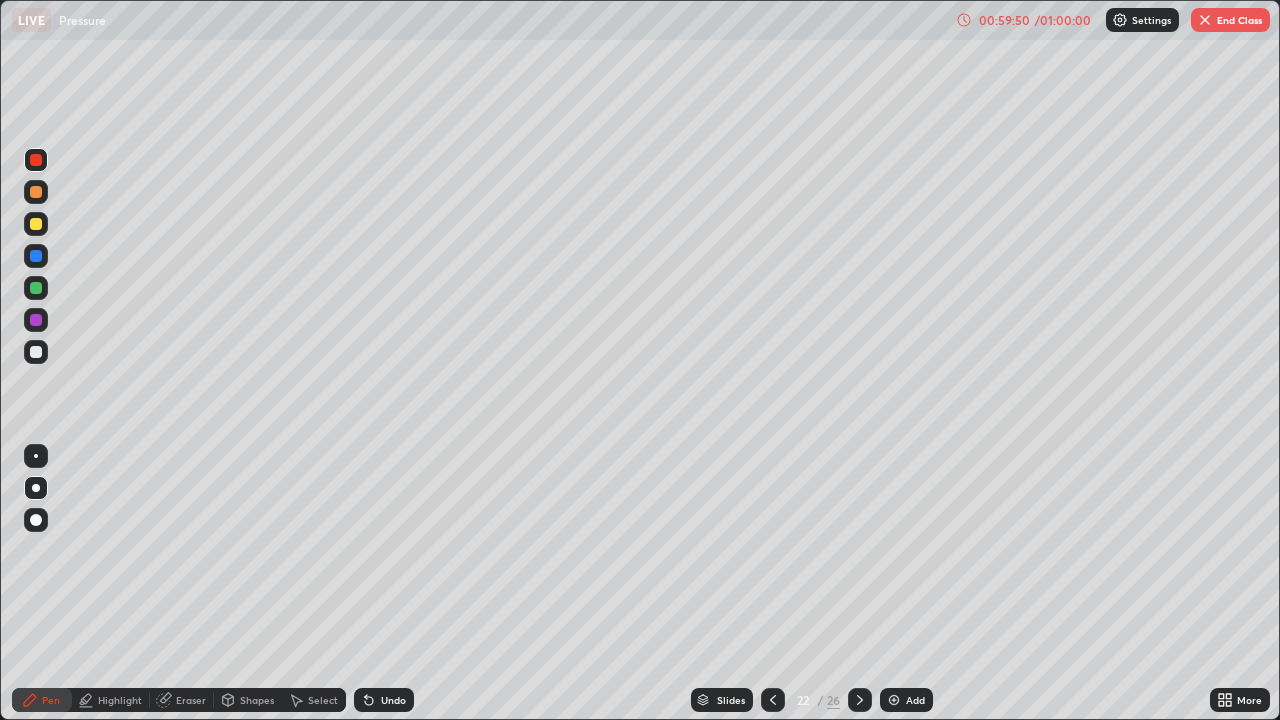 click at bounding box center (36, 352) 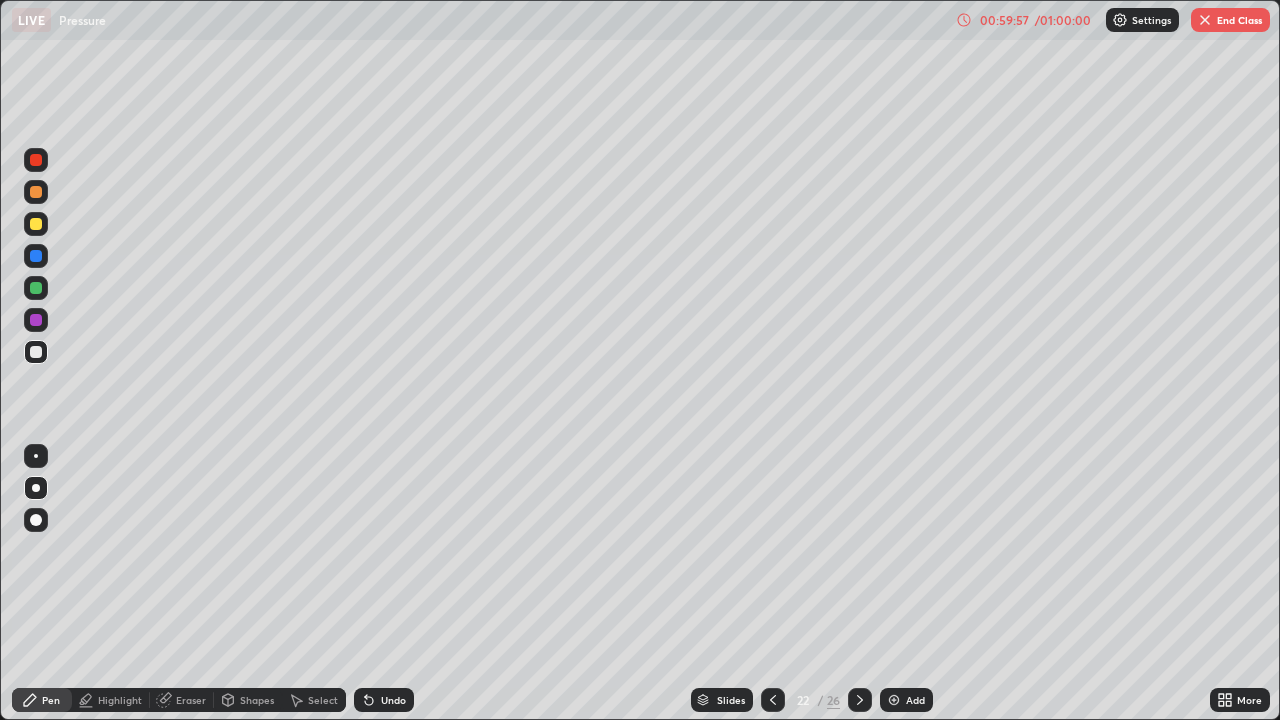 click at bounding box center [36, 256] 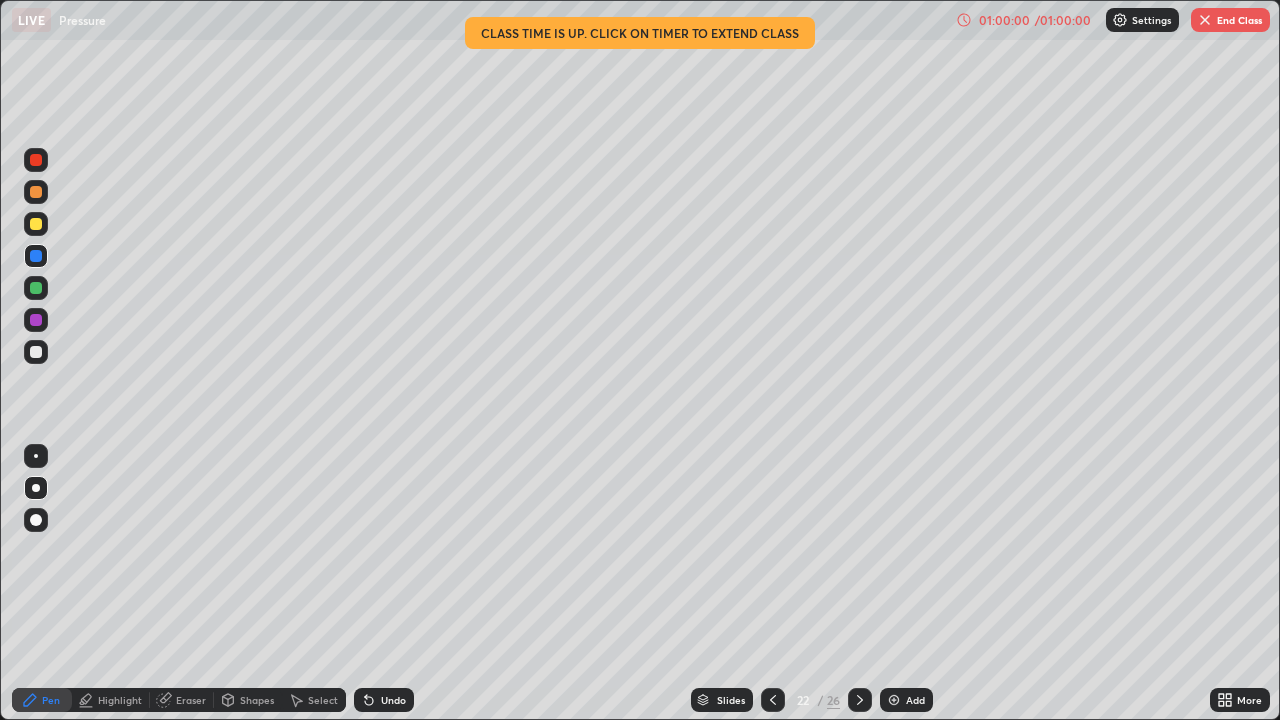 click on "Undo" at bounding box center [393, 700] 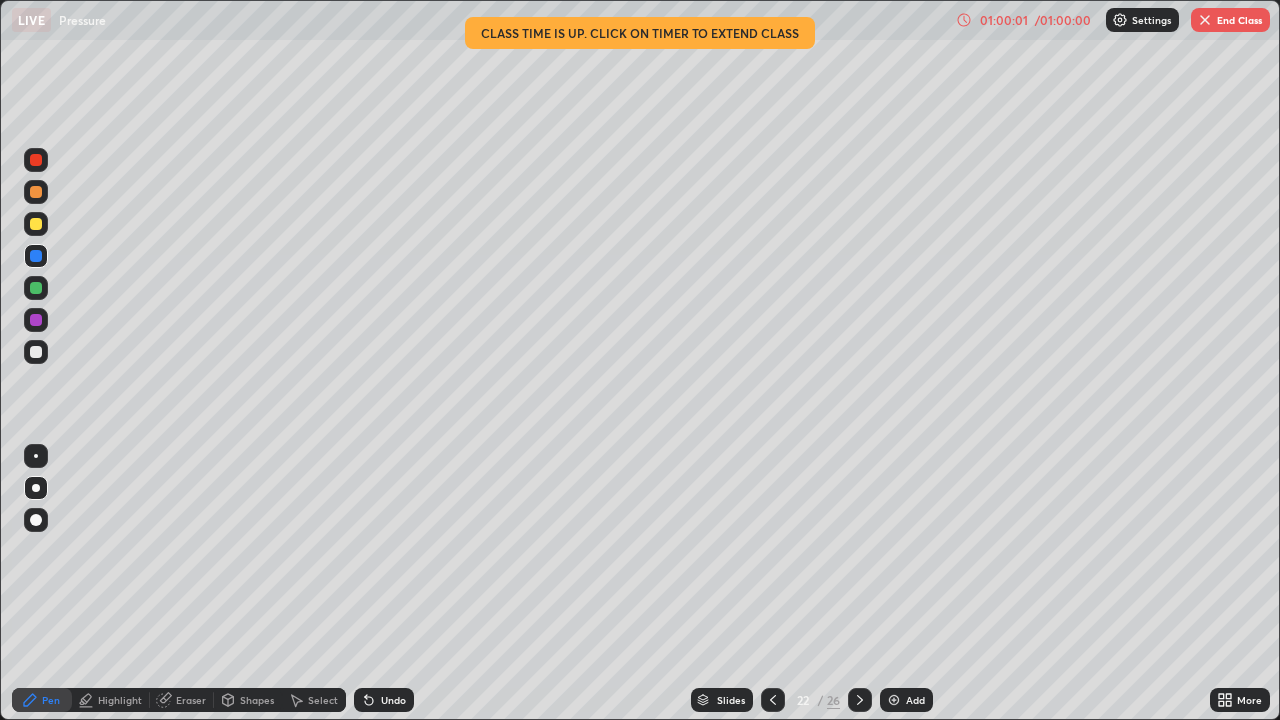 click at bounding box center [36, 288] 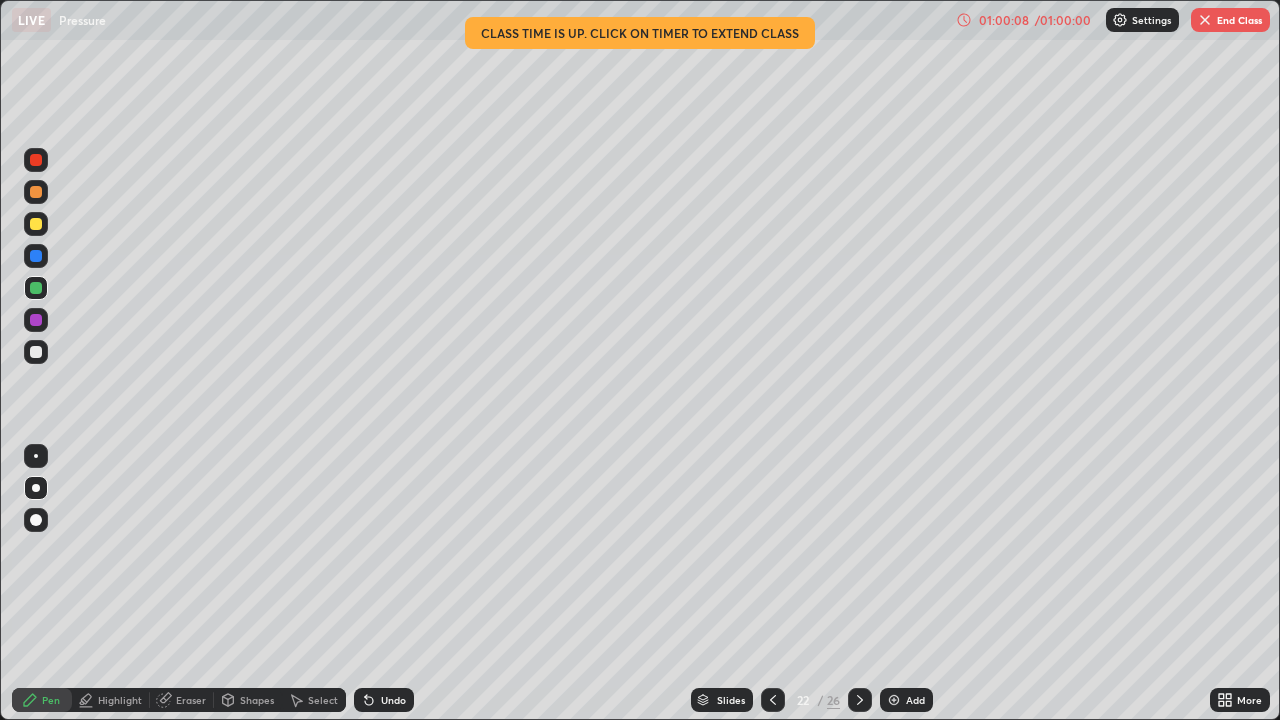 click at bounding box center [36, 224] 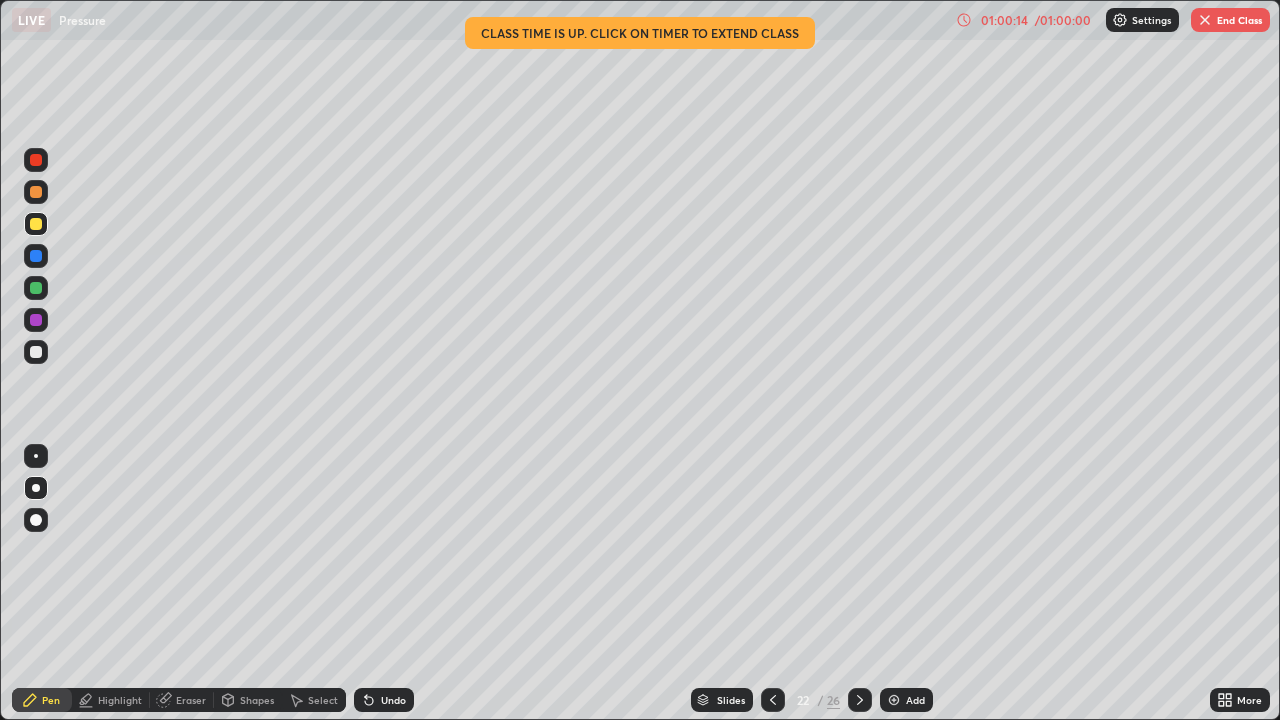 click on "Undo" at bounding box center (393, 700) 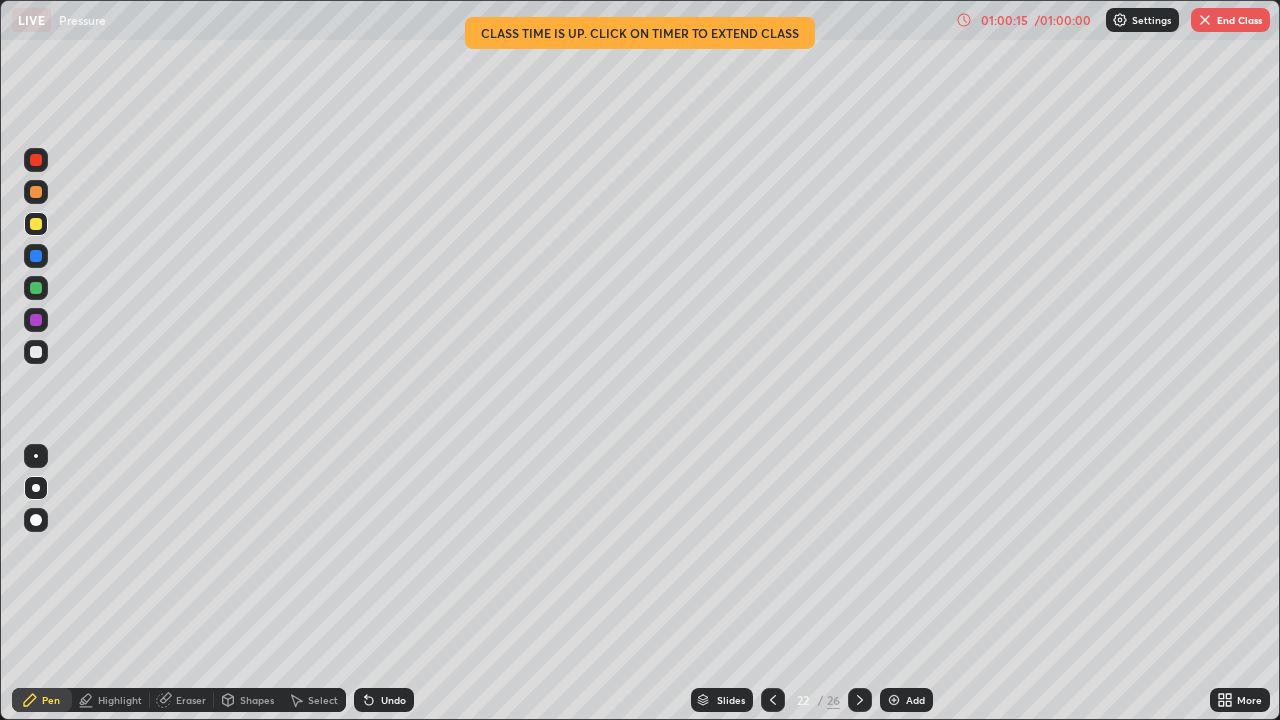 click at bounding box center (36, 160) 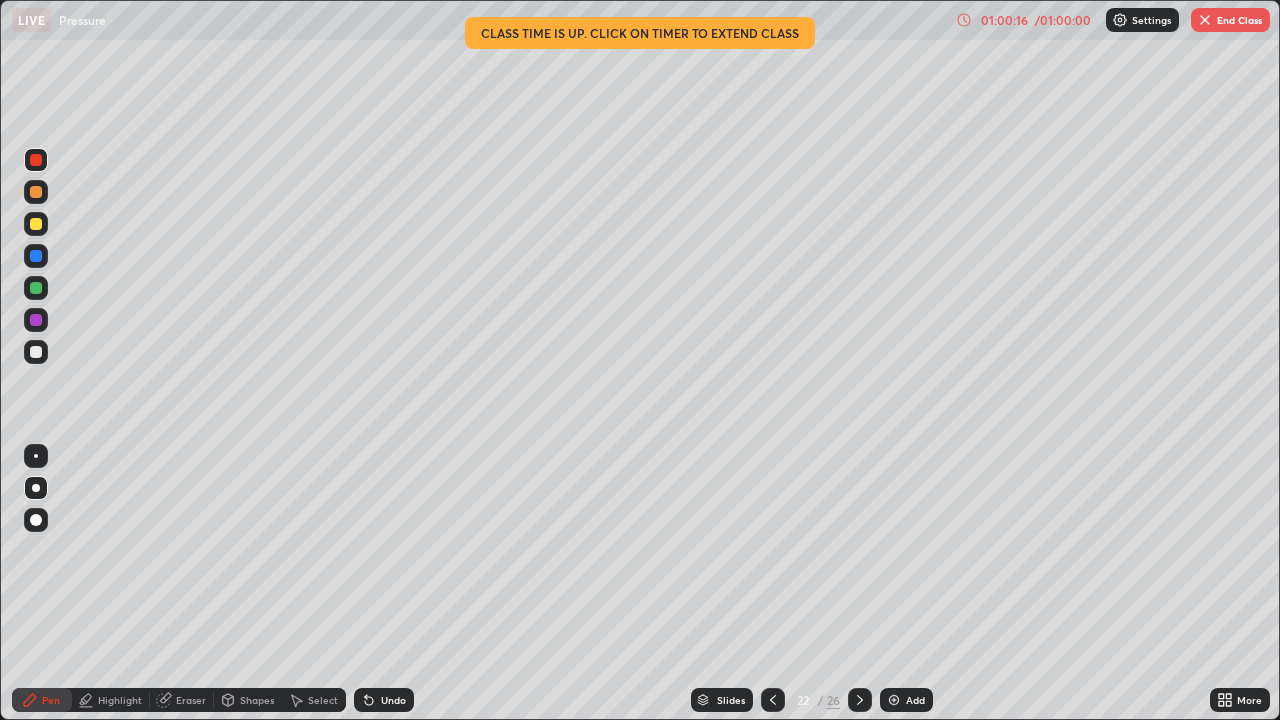 click at bounding box center (36, 320) 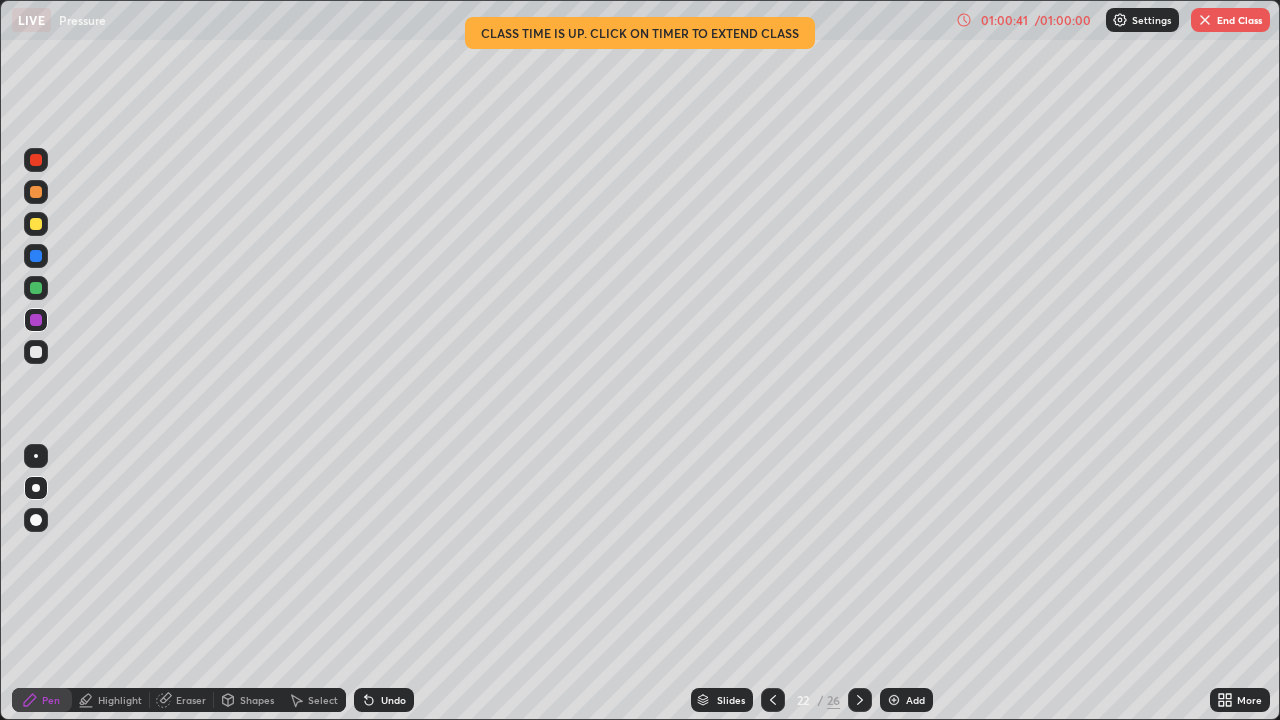 click at bounding box center [36, 352] 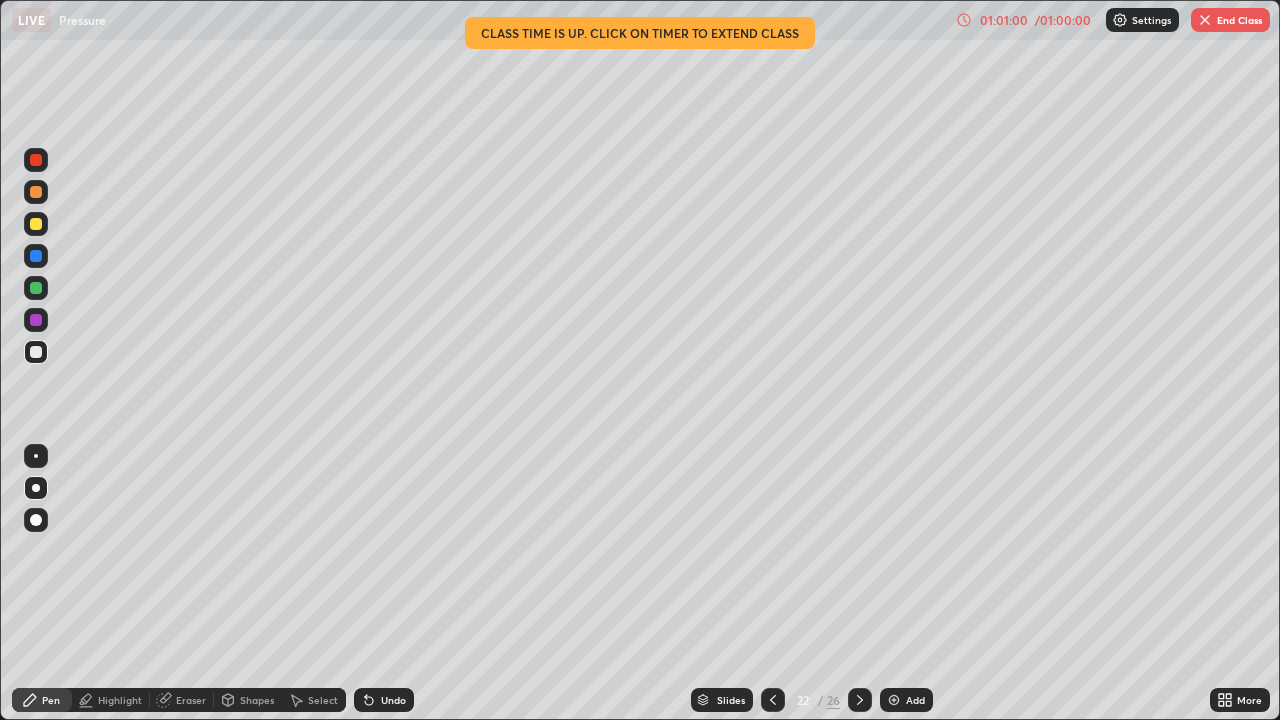 click on "Eraser" at bounding box center [191, 700] 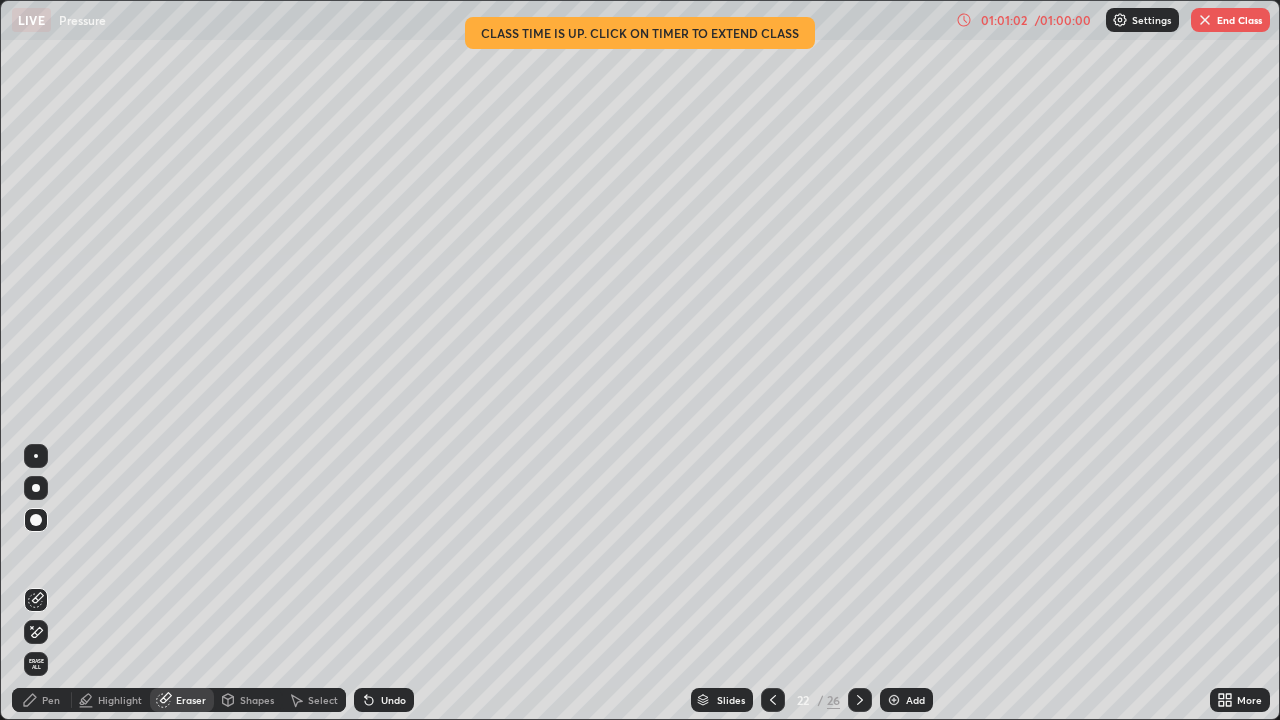 click on "Pen" at bounding box center [51, 700] 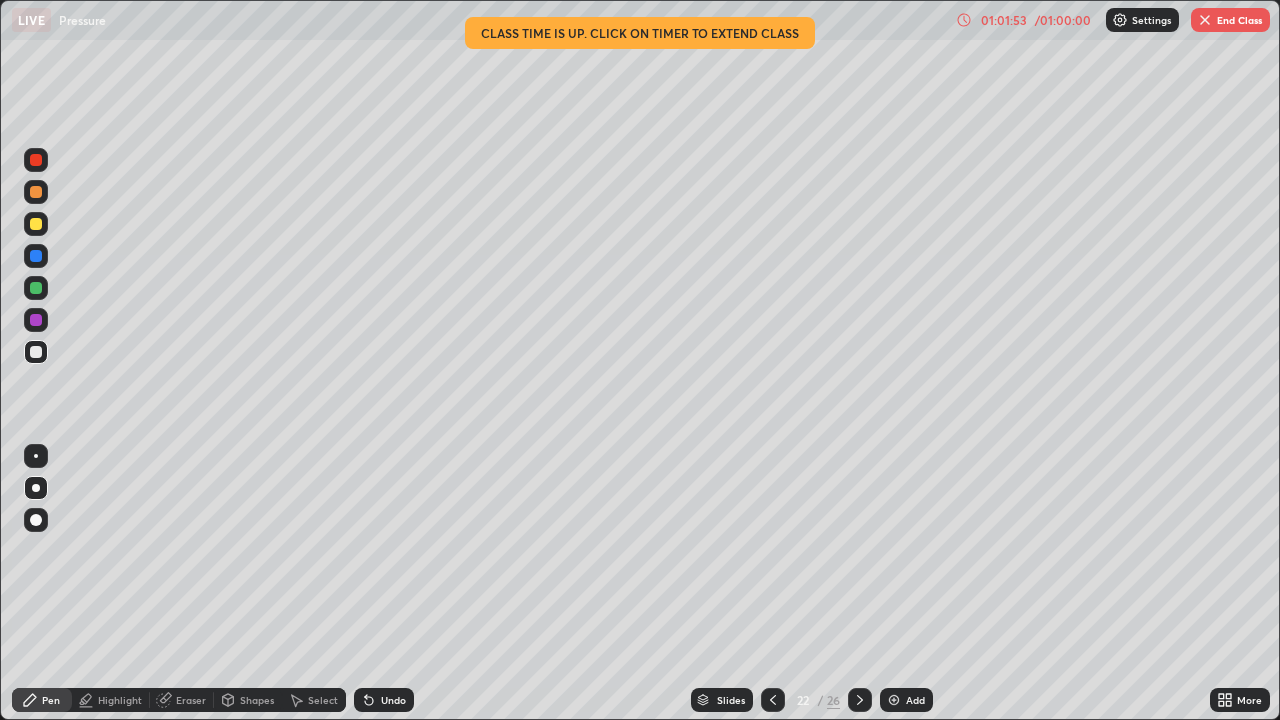 click at bounding box center (36, 288) 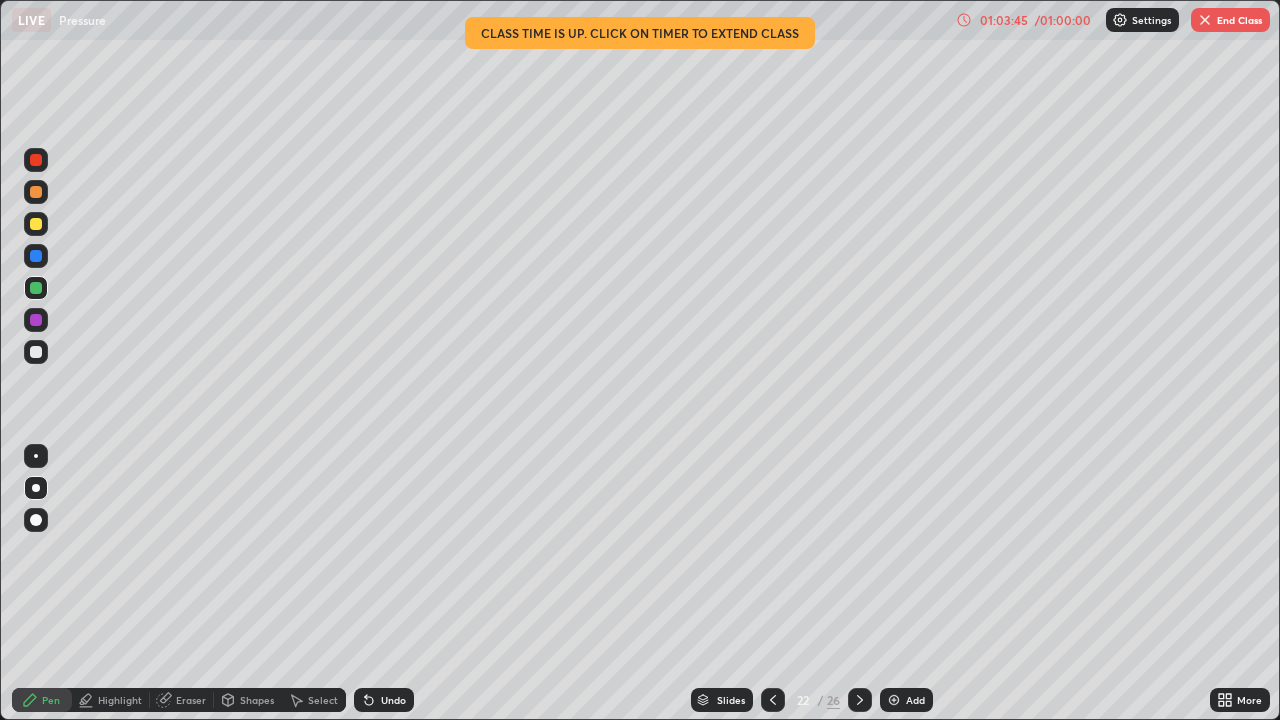 click 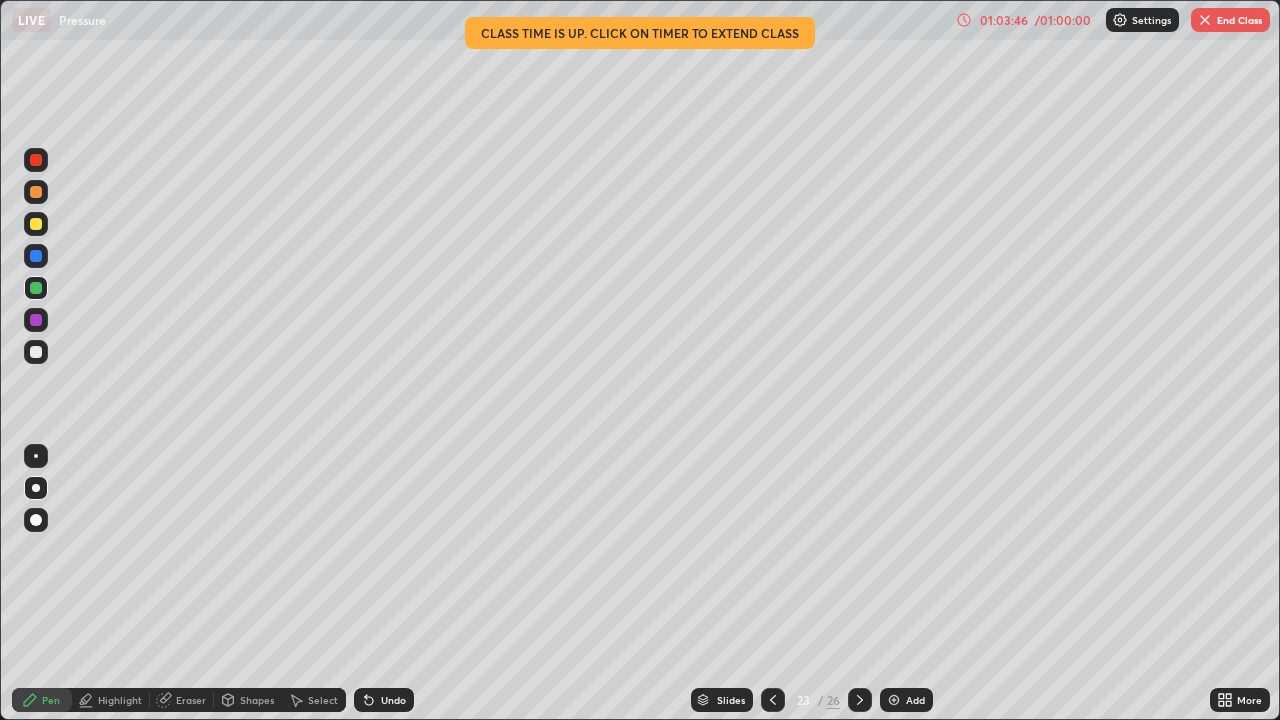 click 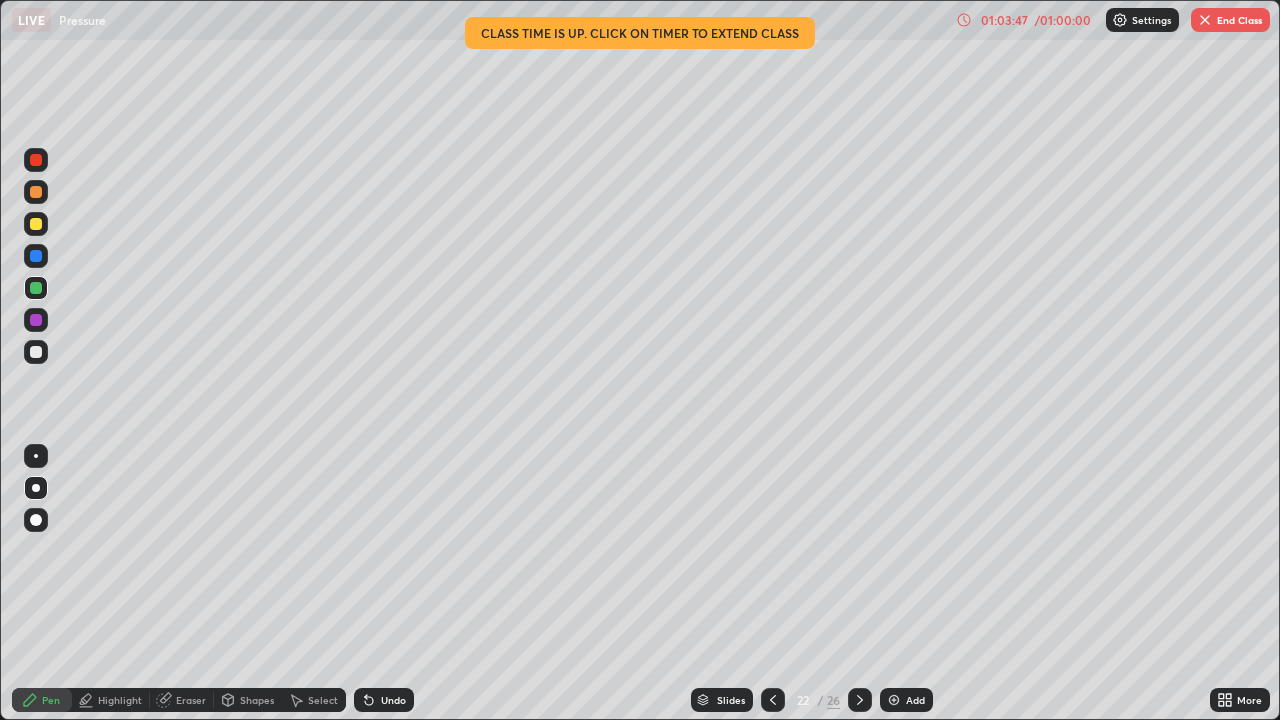 click on "Slides" at bounding box center [731, 700] 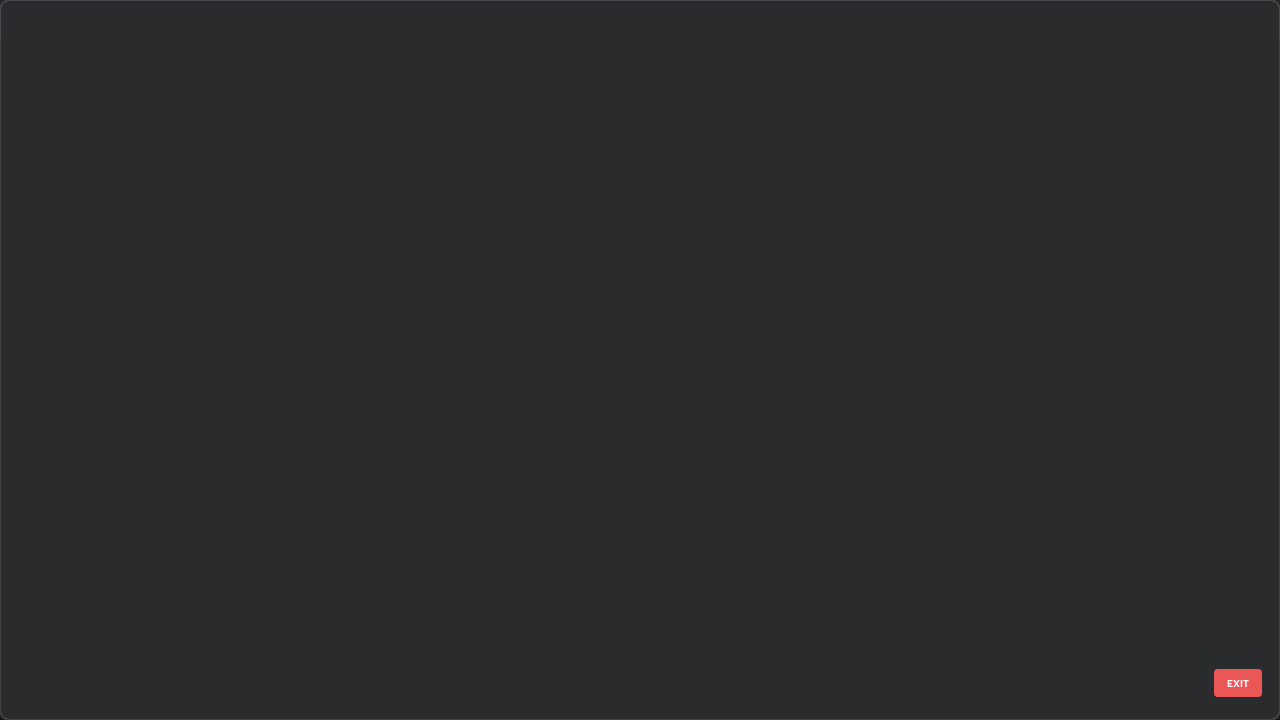 scroll, scrollTop: 1079, scrollLeft: 0, axis: vertical 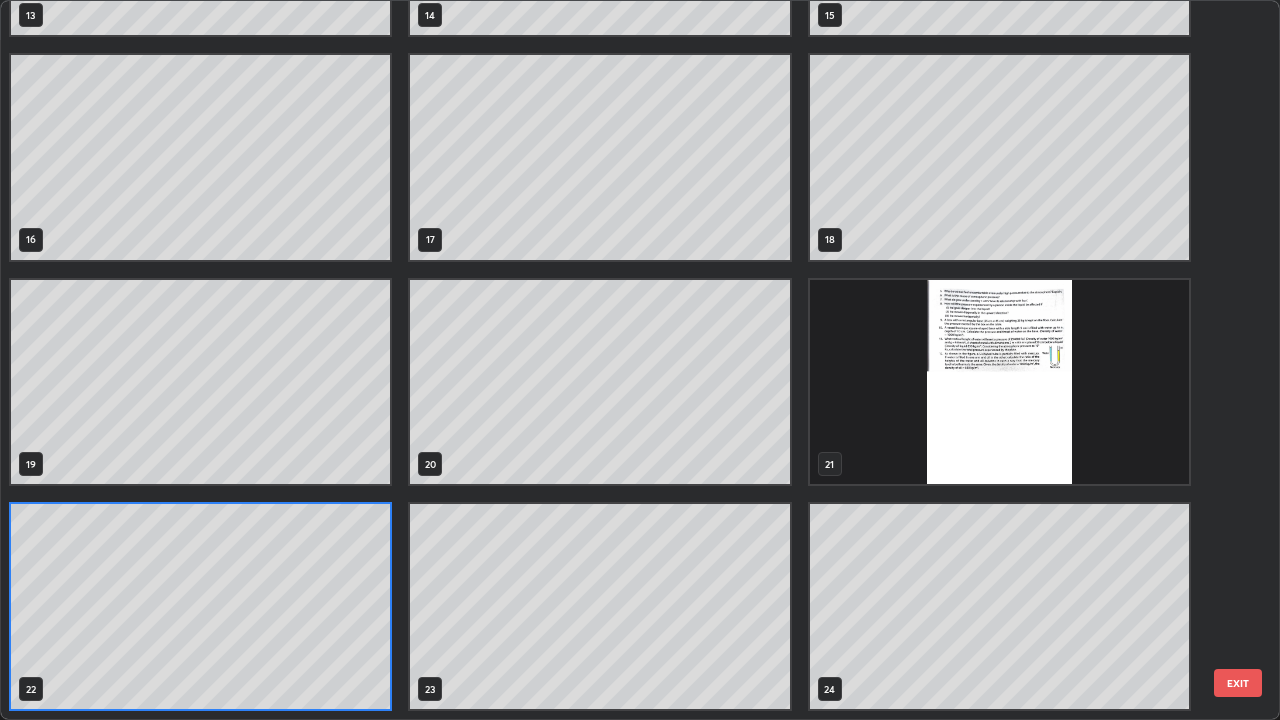click at bounding box center (999, 382) 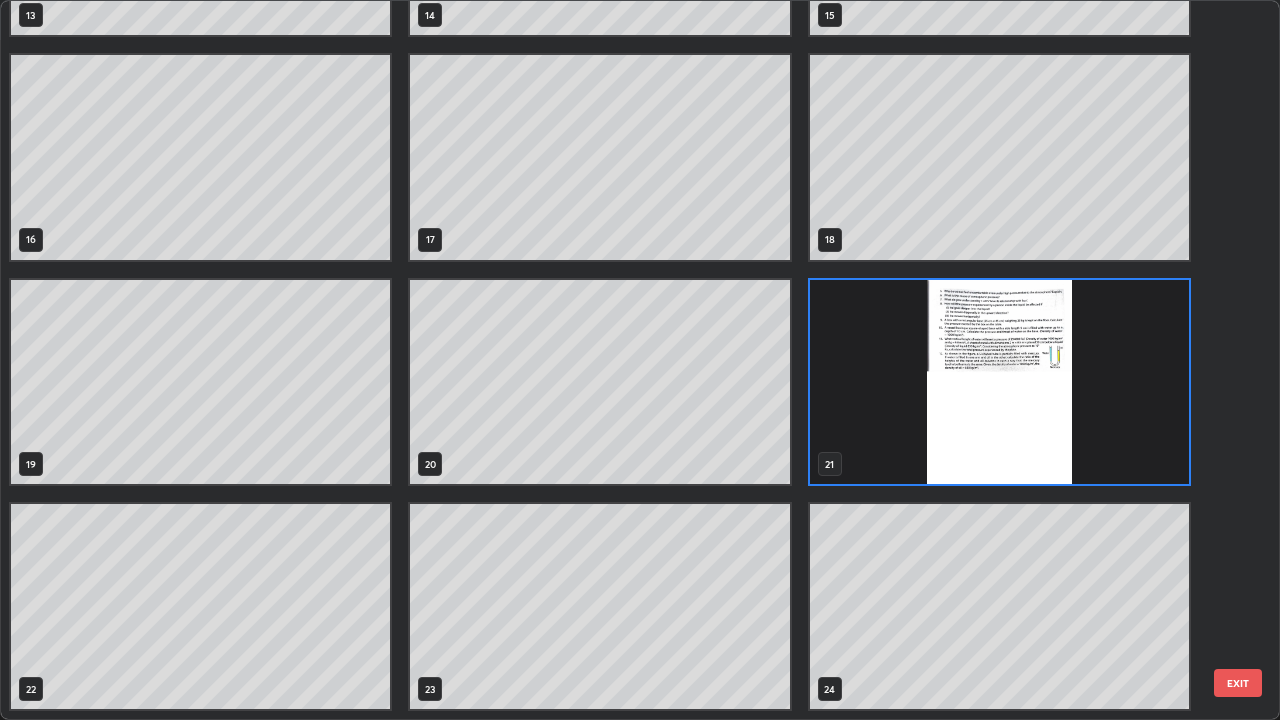 click at bounding box center (999, 382) 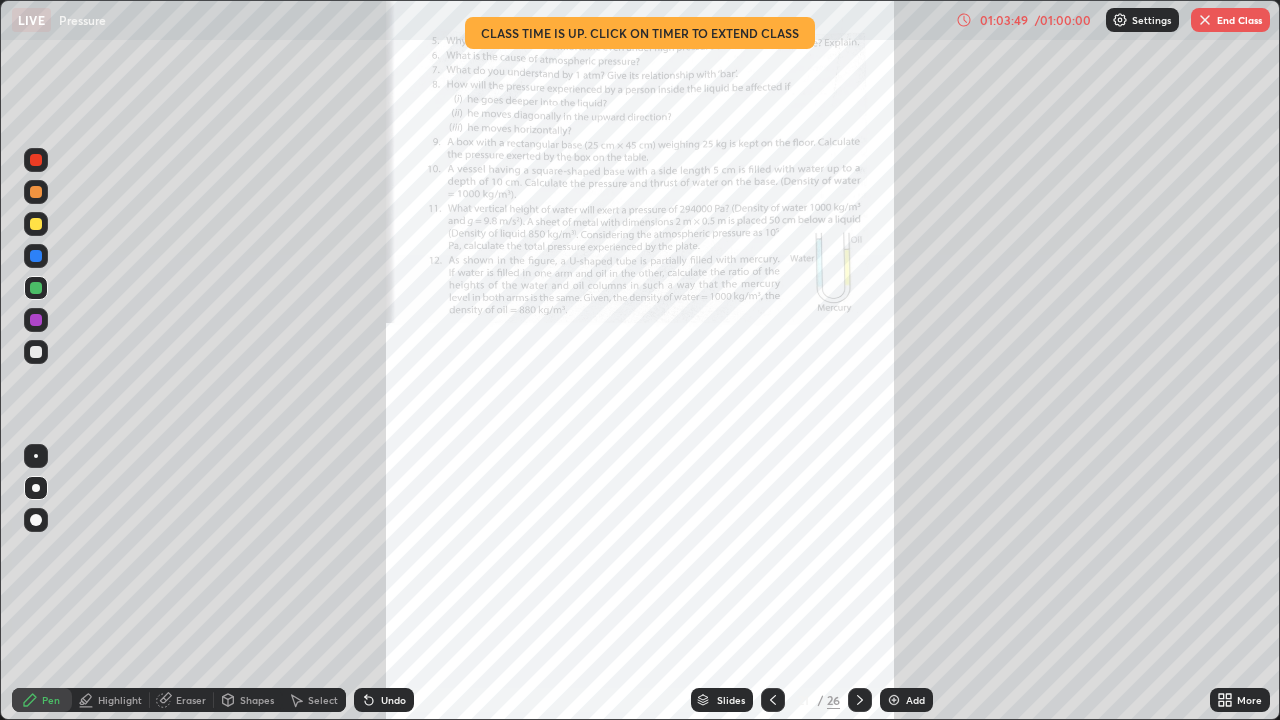 click 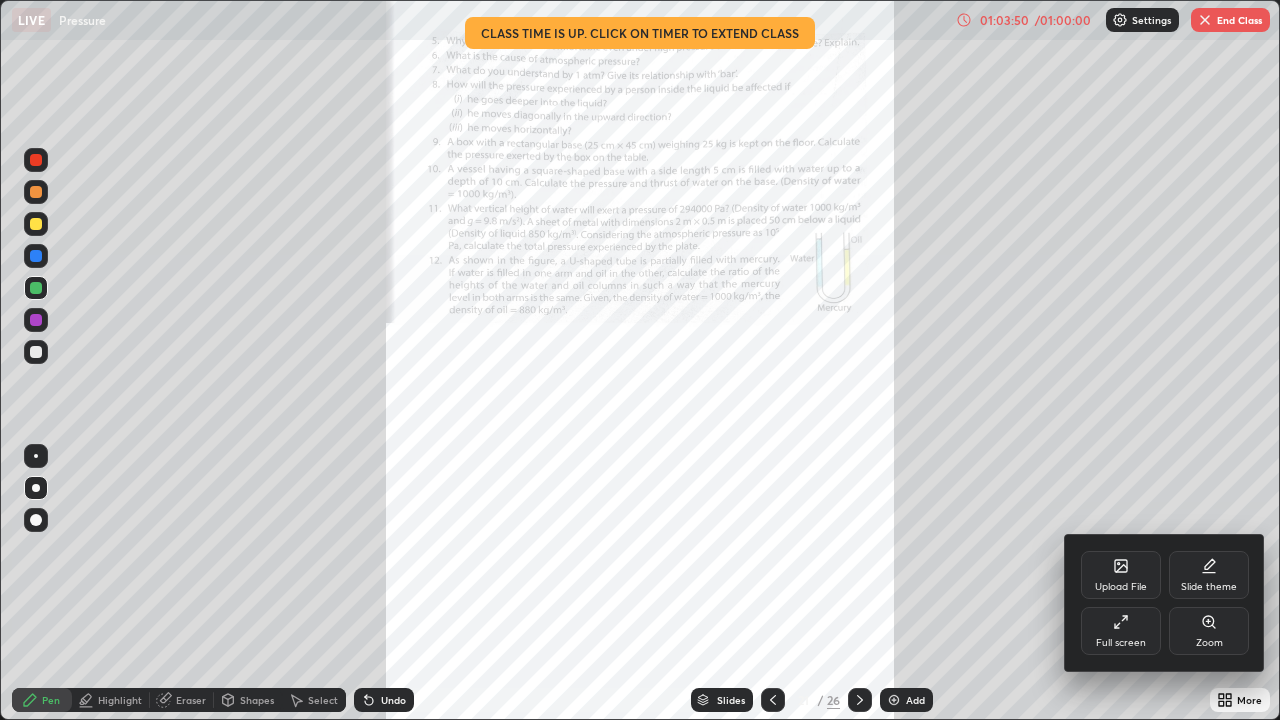 click 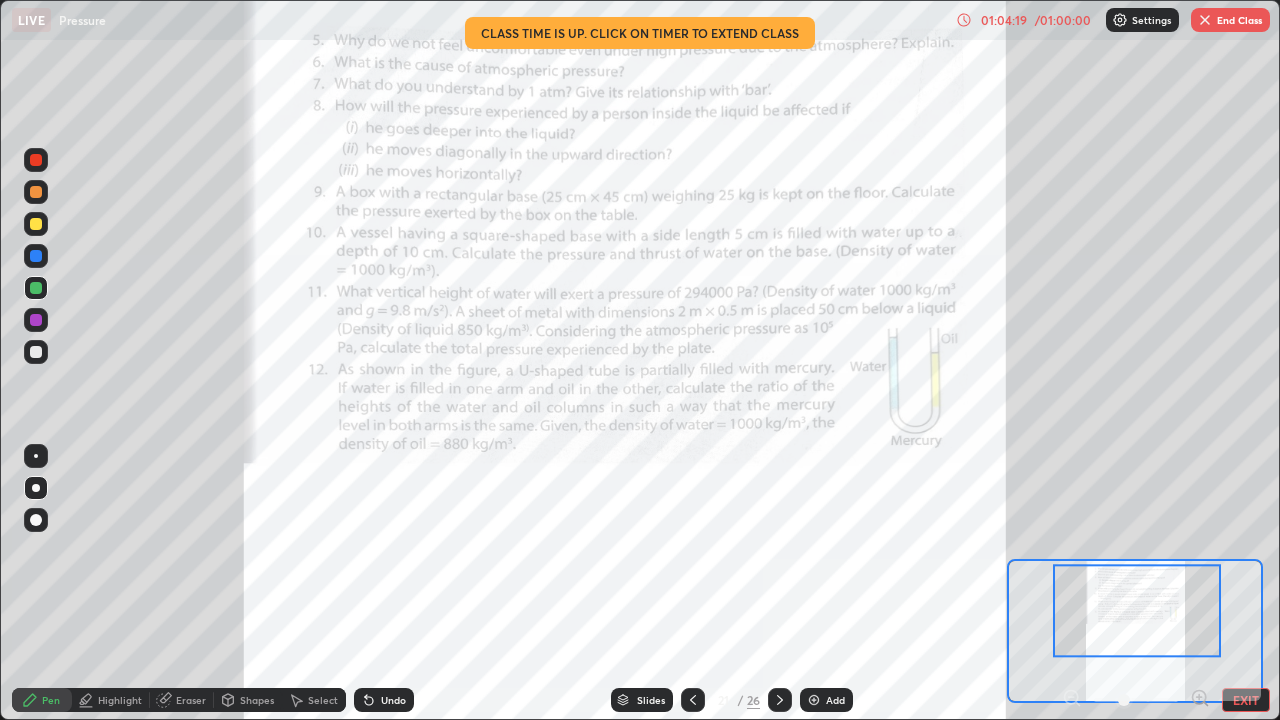 click on "End Class" at bounding box center (1230, 20) 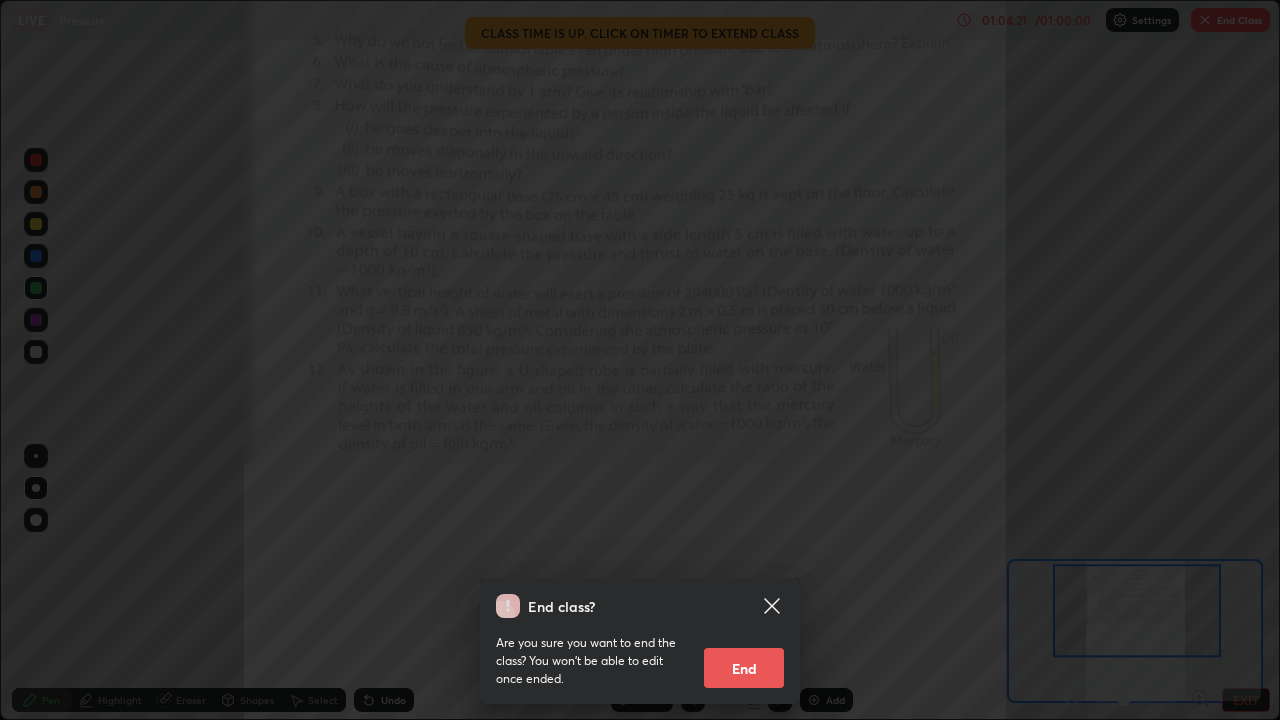 click on "End" at bounding box center (744, 668) 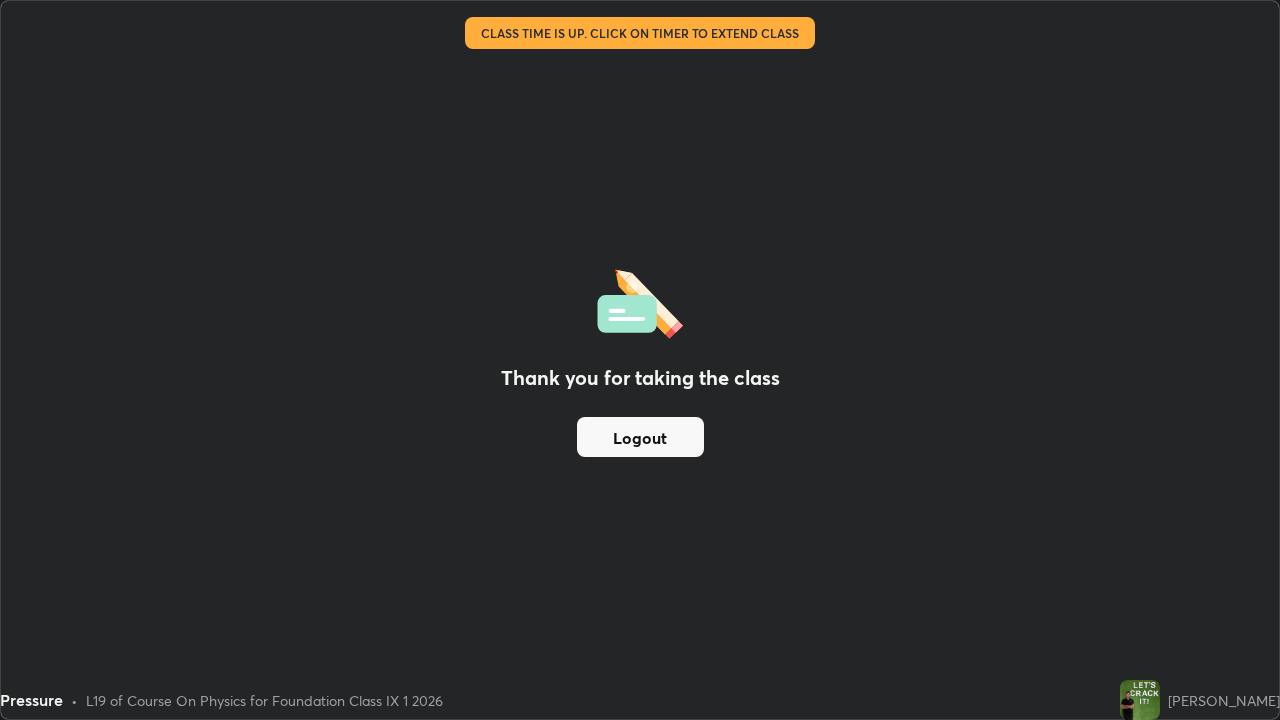 click on "Logout" at bounding box center (640, 437) 